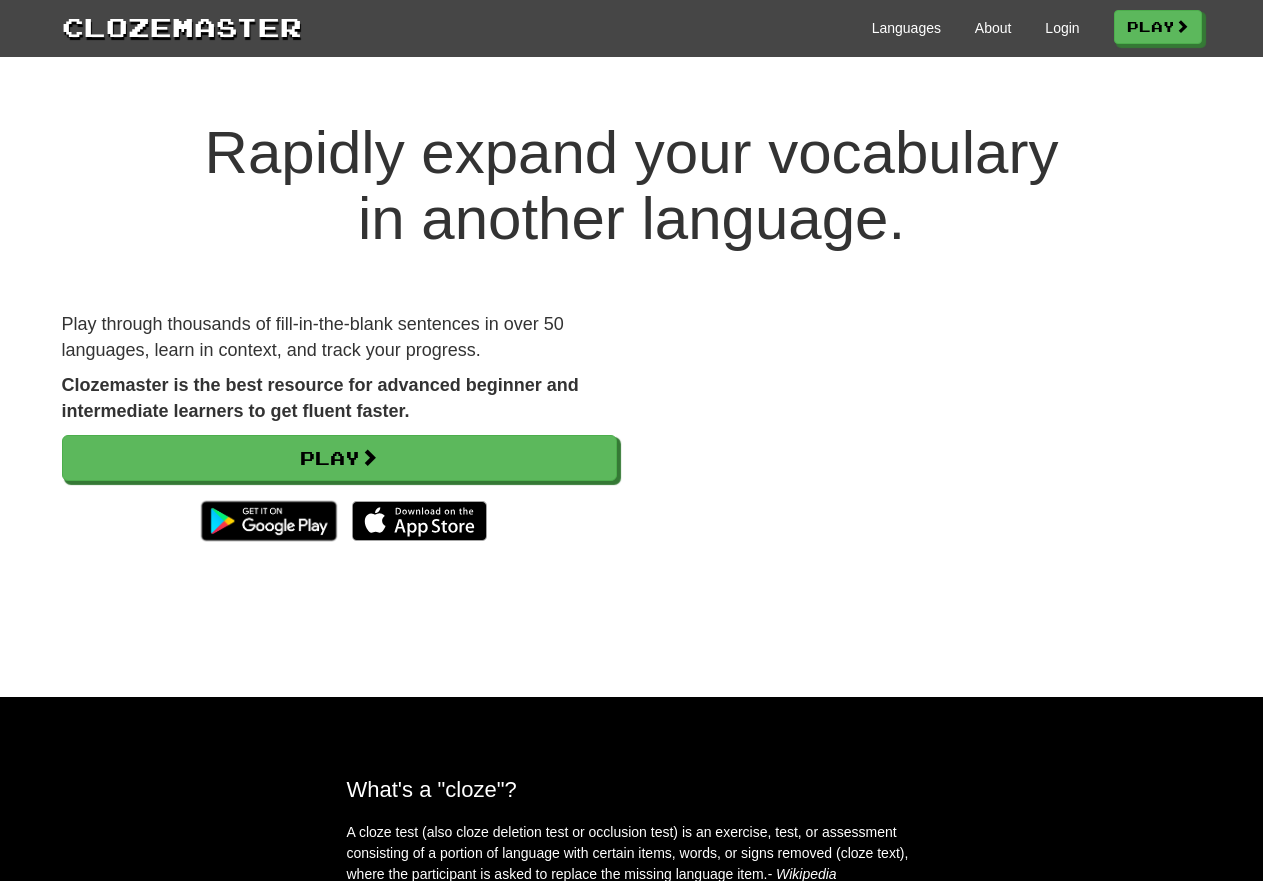 scroll, scrollTop: 0, scrollLeft: 0, axis: both 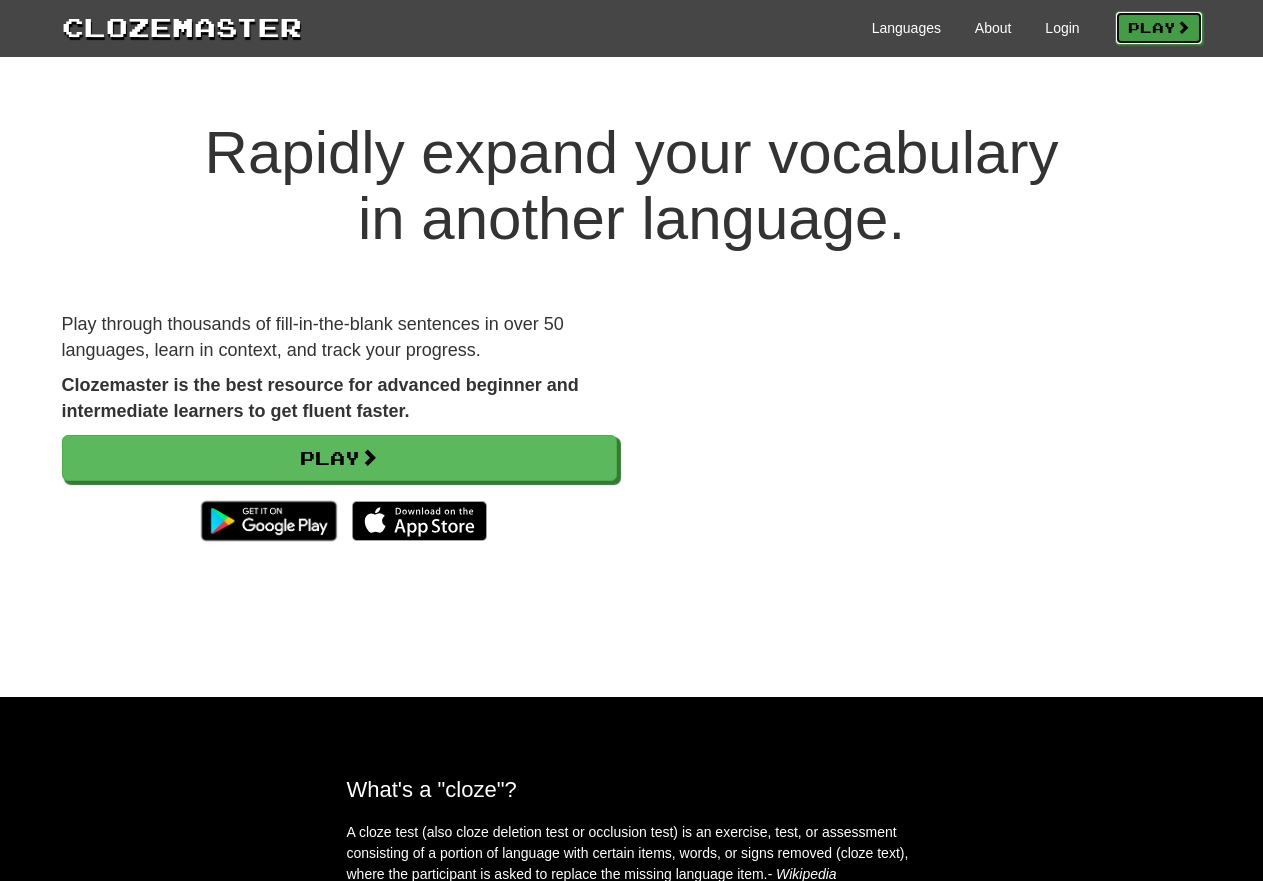 click on "Play" at bounding box center (1159, 28) 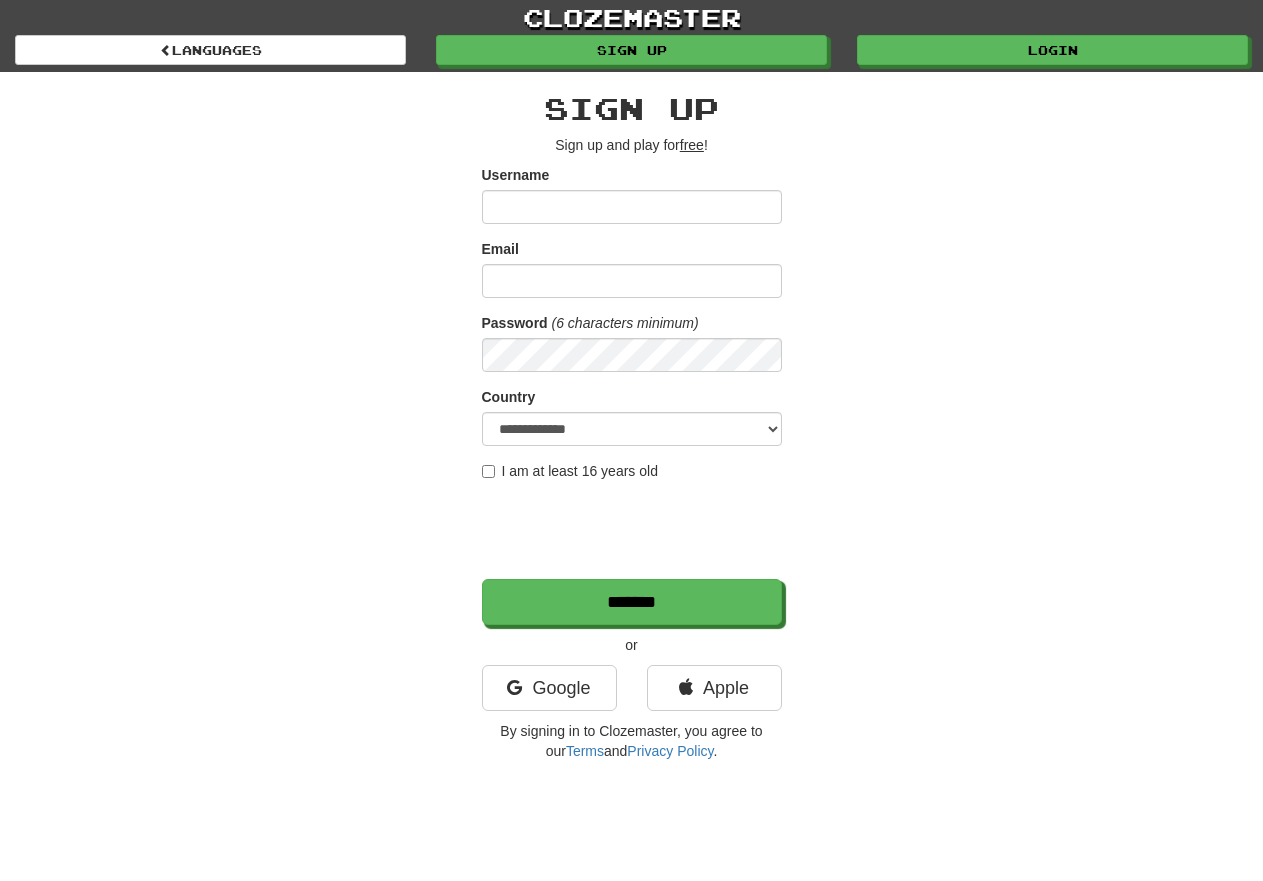 scroll, scrollTop: 0, scrollLeft: 0, axis: both 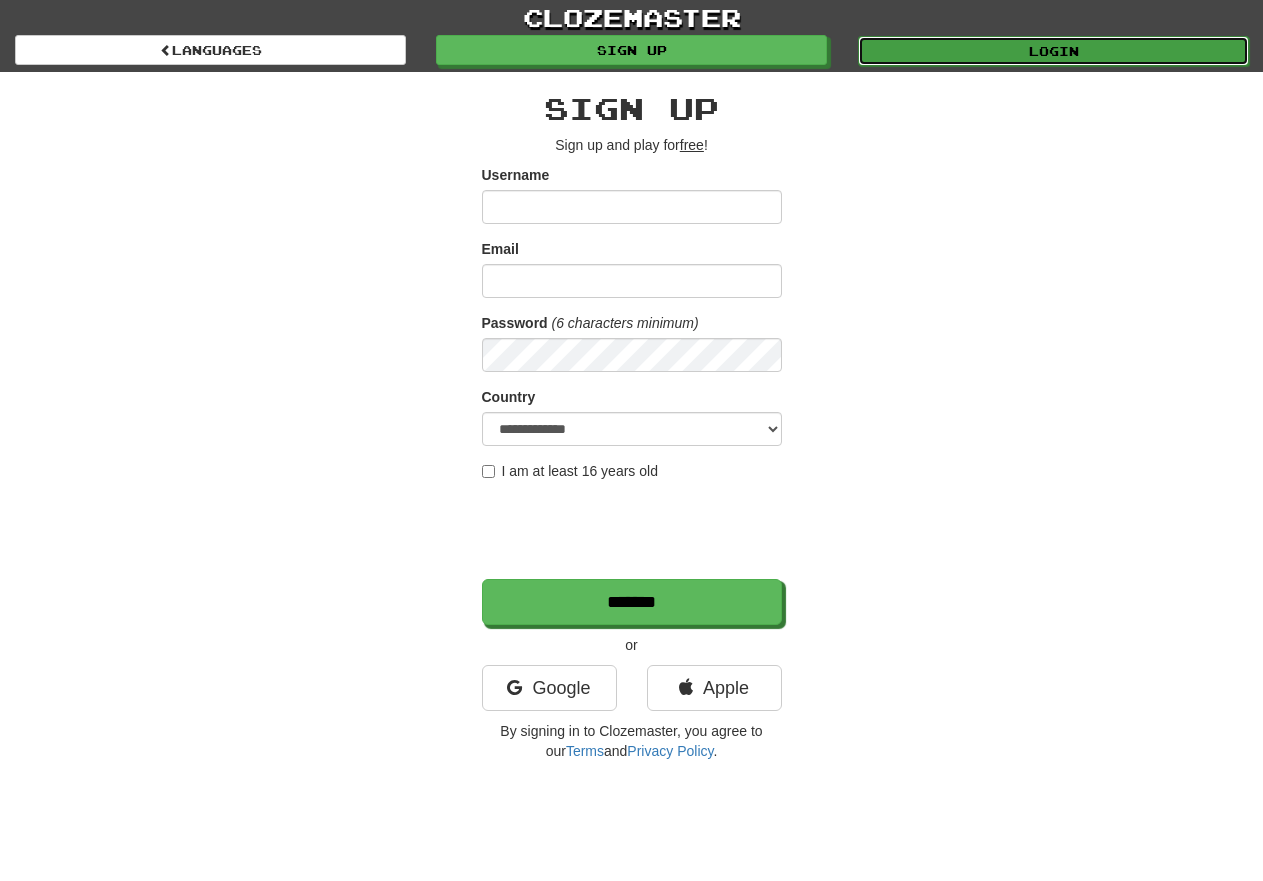 click on "Login" at bounding box center (1053, 51) 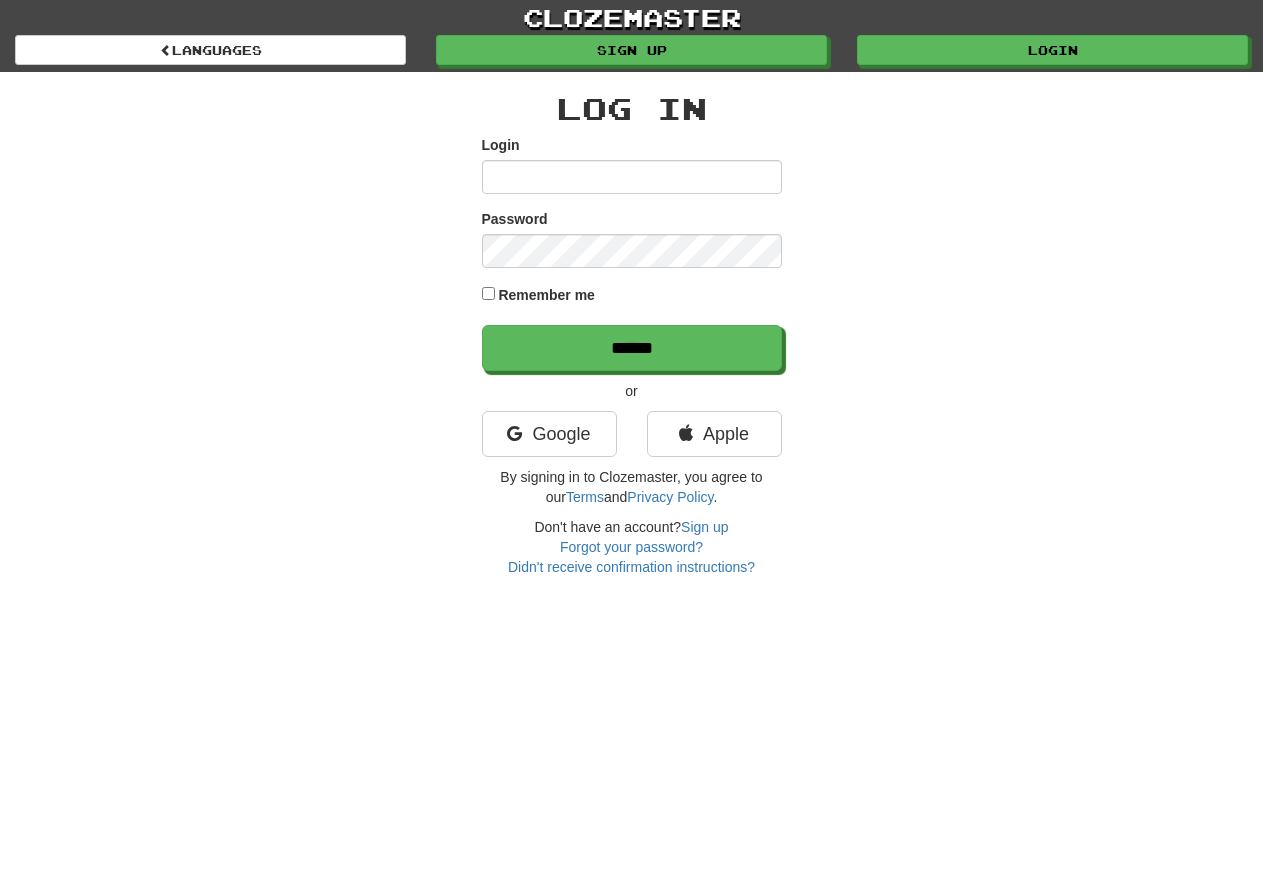 scroll, scrollTop: 0, scrollLeft: 0, axis: both 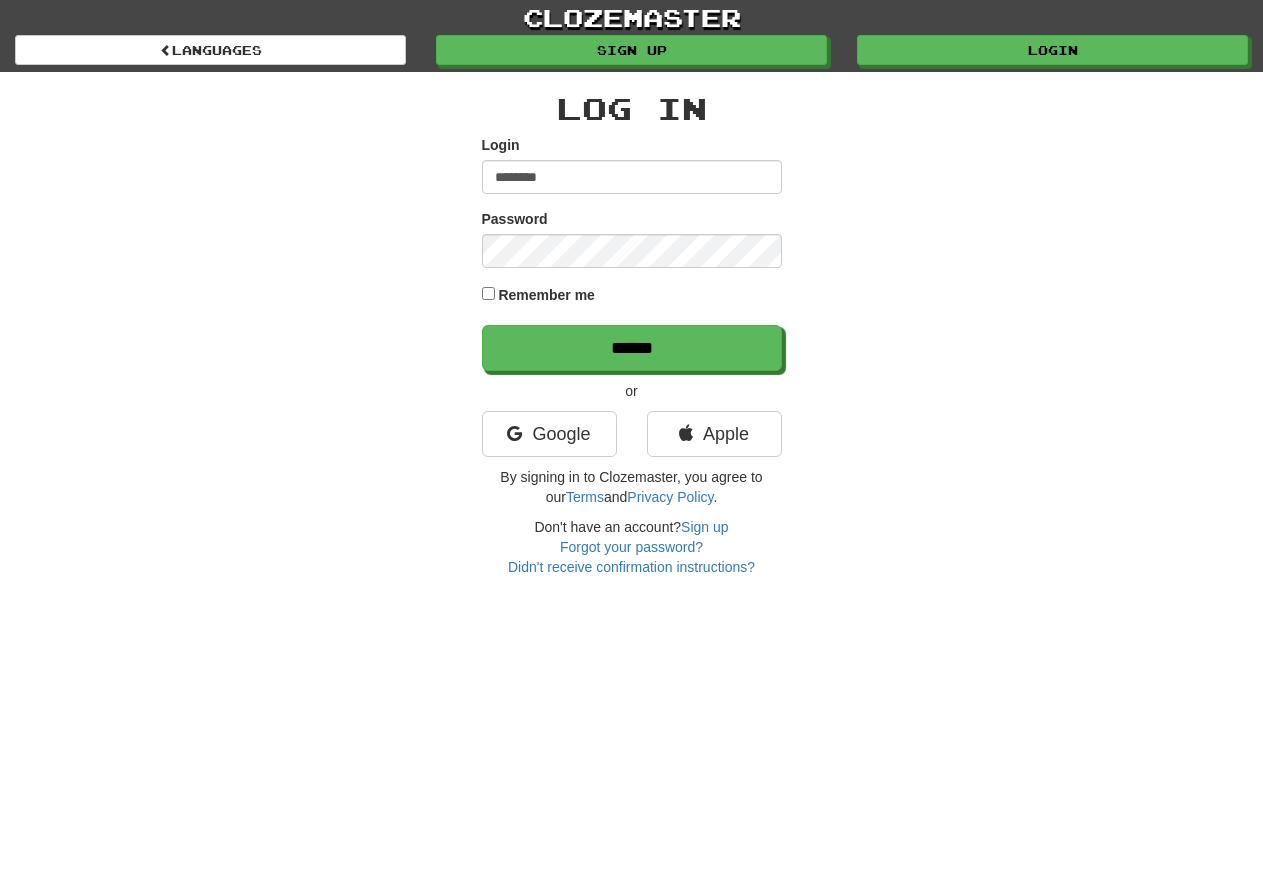 type on "********" 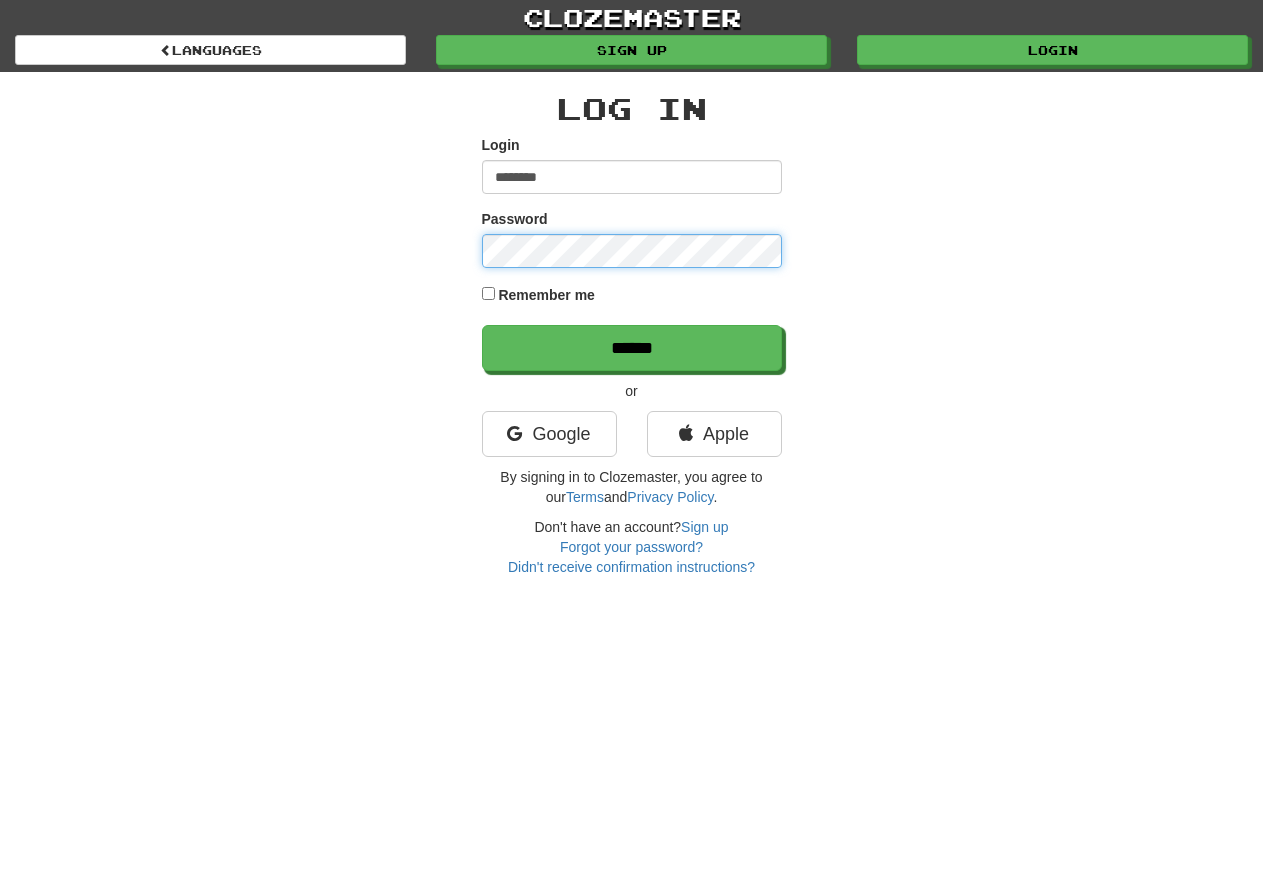 click on "******" at bounding box center (632, 348) 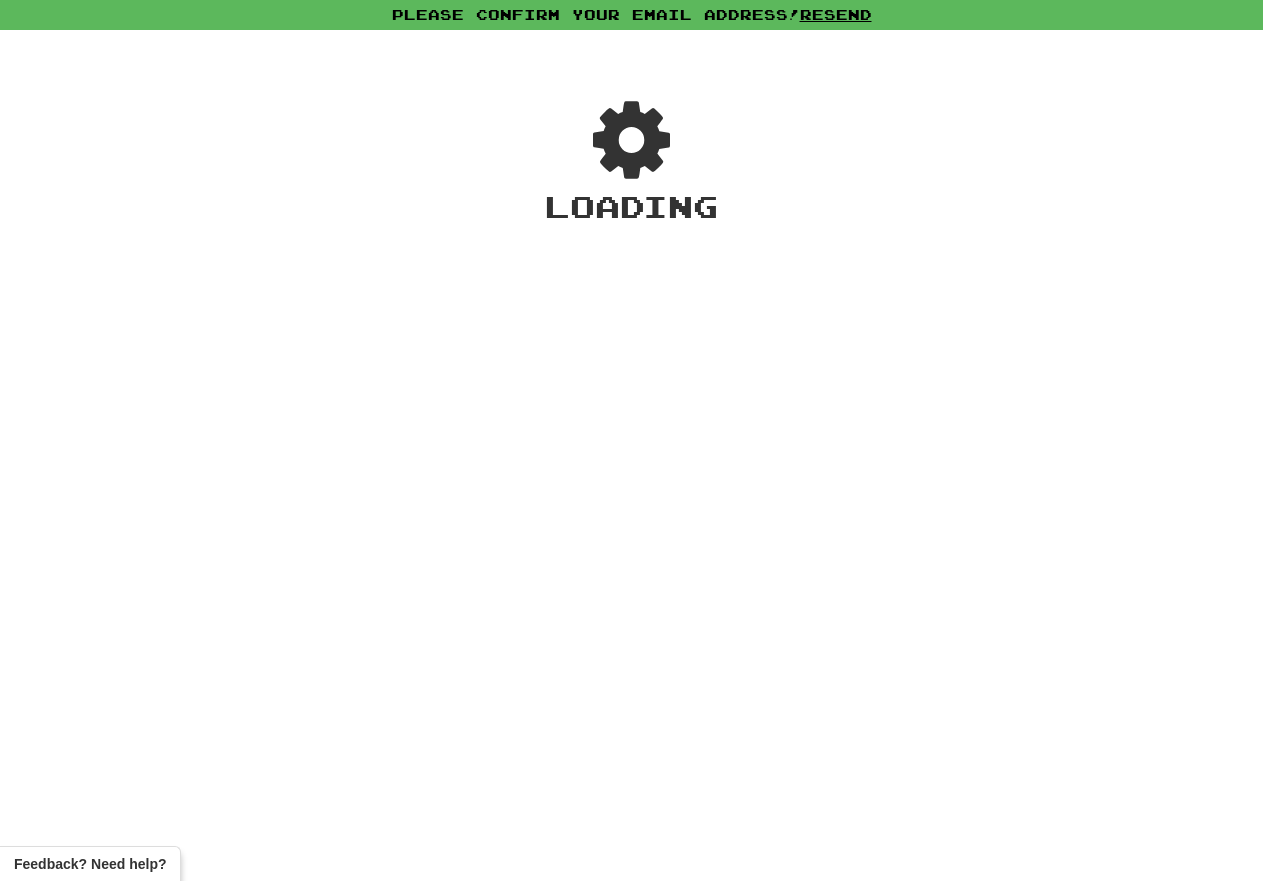 scroll, scrollTop: 0, scrollLeft: 0, axis: both 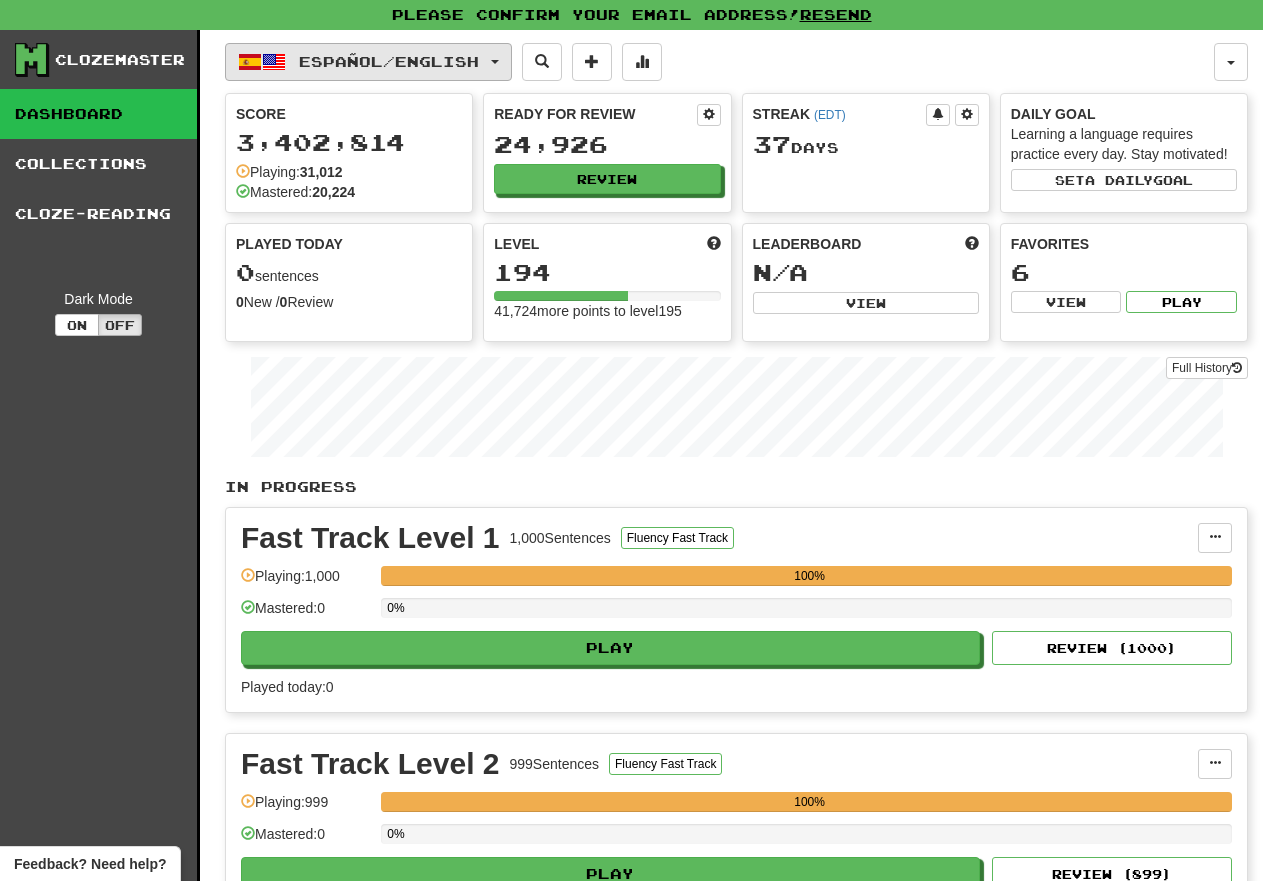 click on "Español  /  English" at bounding box center [368, 62] 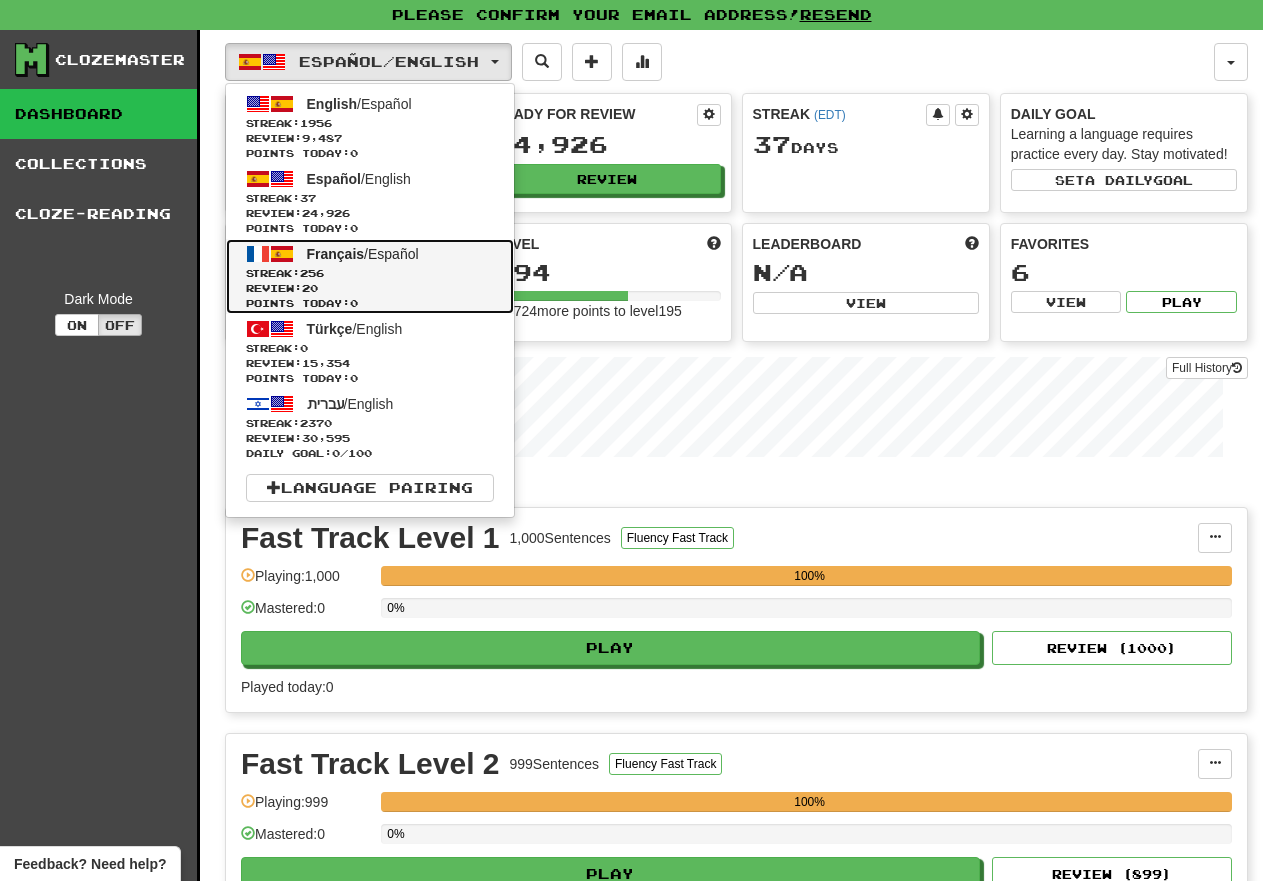 click on "Streak:  256" at bounding box center [370, 273] 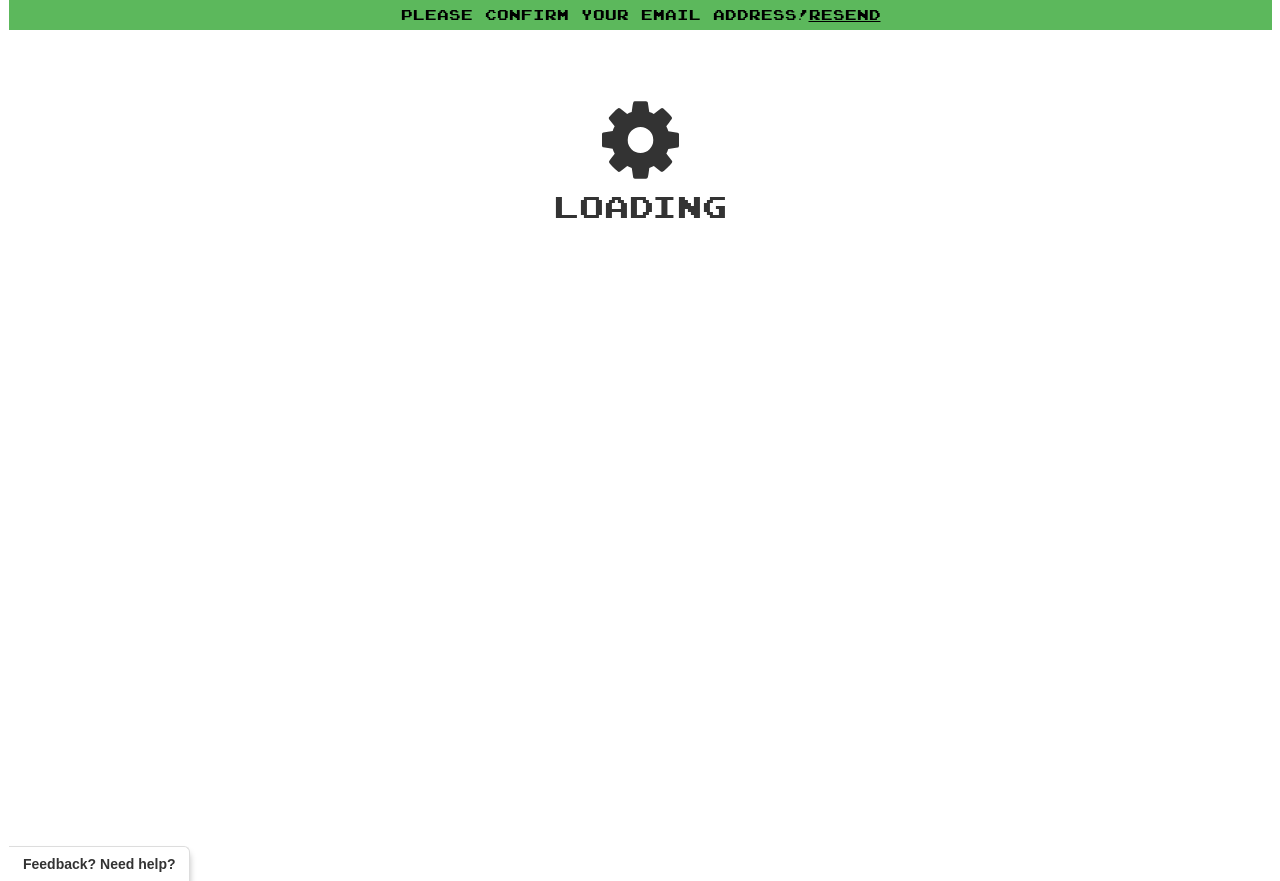 scroll, scrollTop: 0, scrollLeft: 0, axis: both 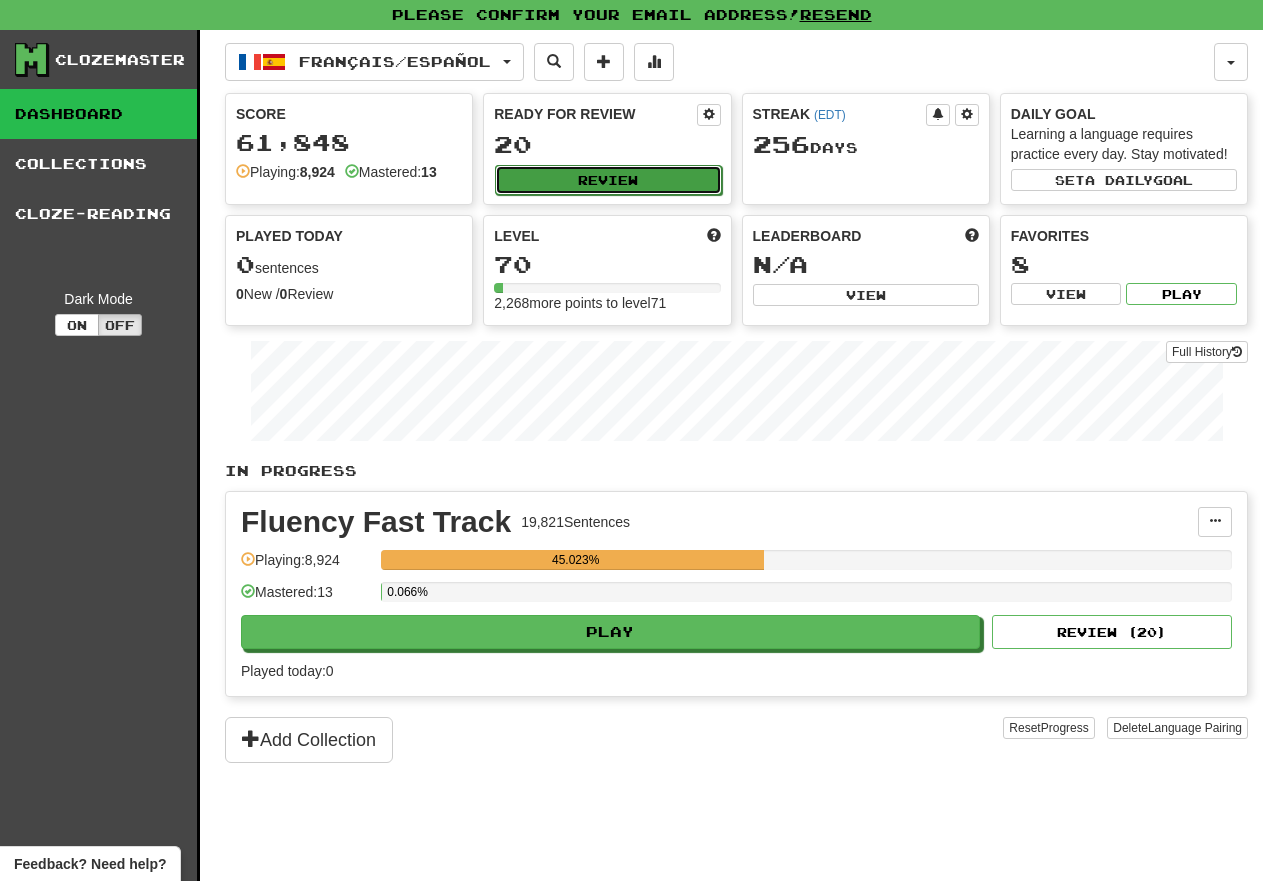 click on "Review" at bounding box center (608, 180) 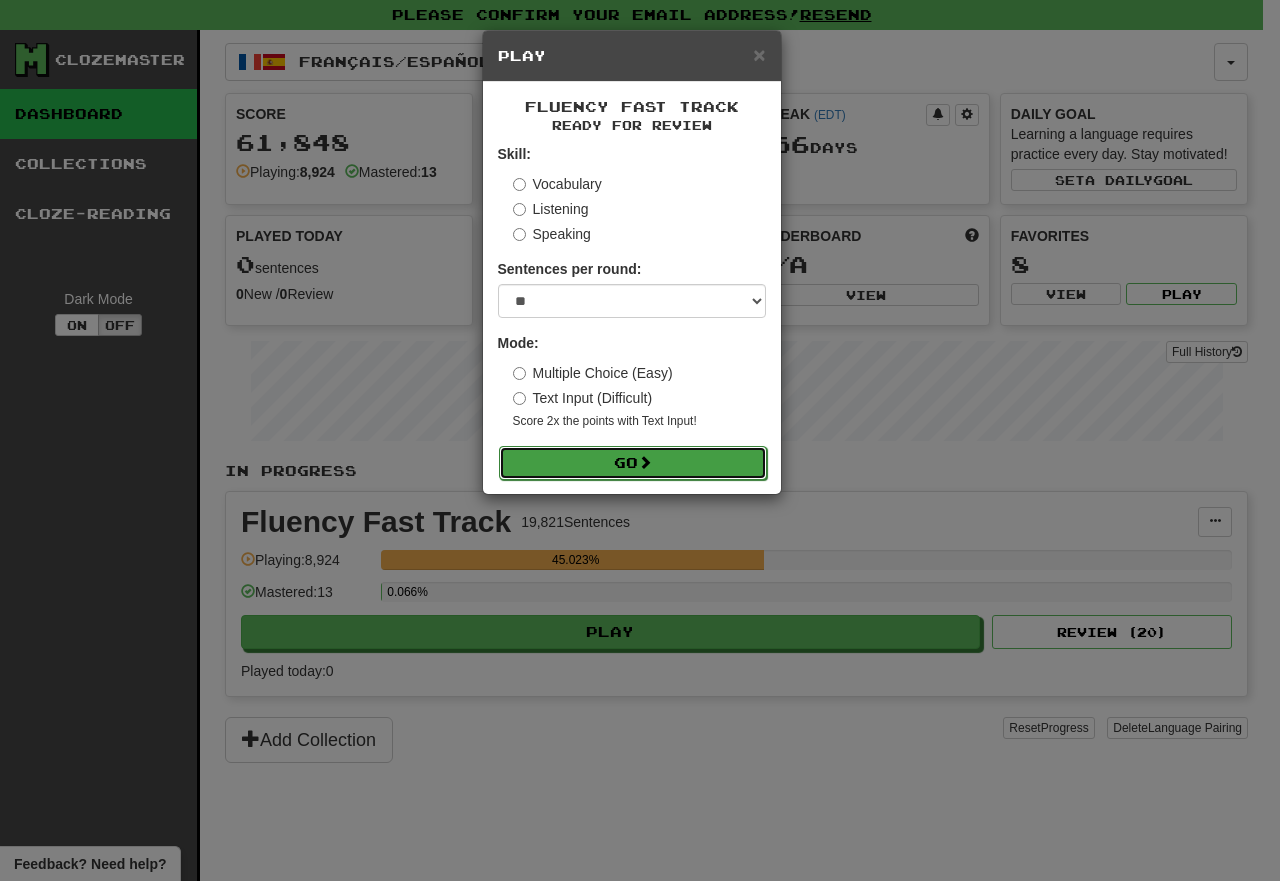 click on "Go" at bounding box center (633, 463) 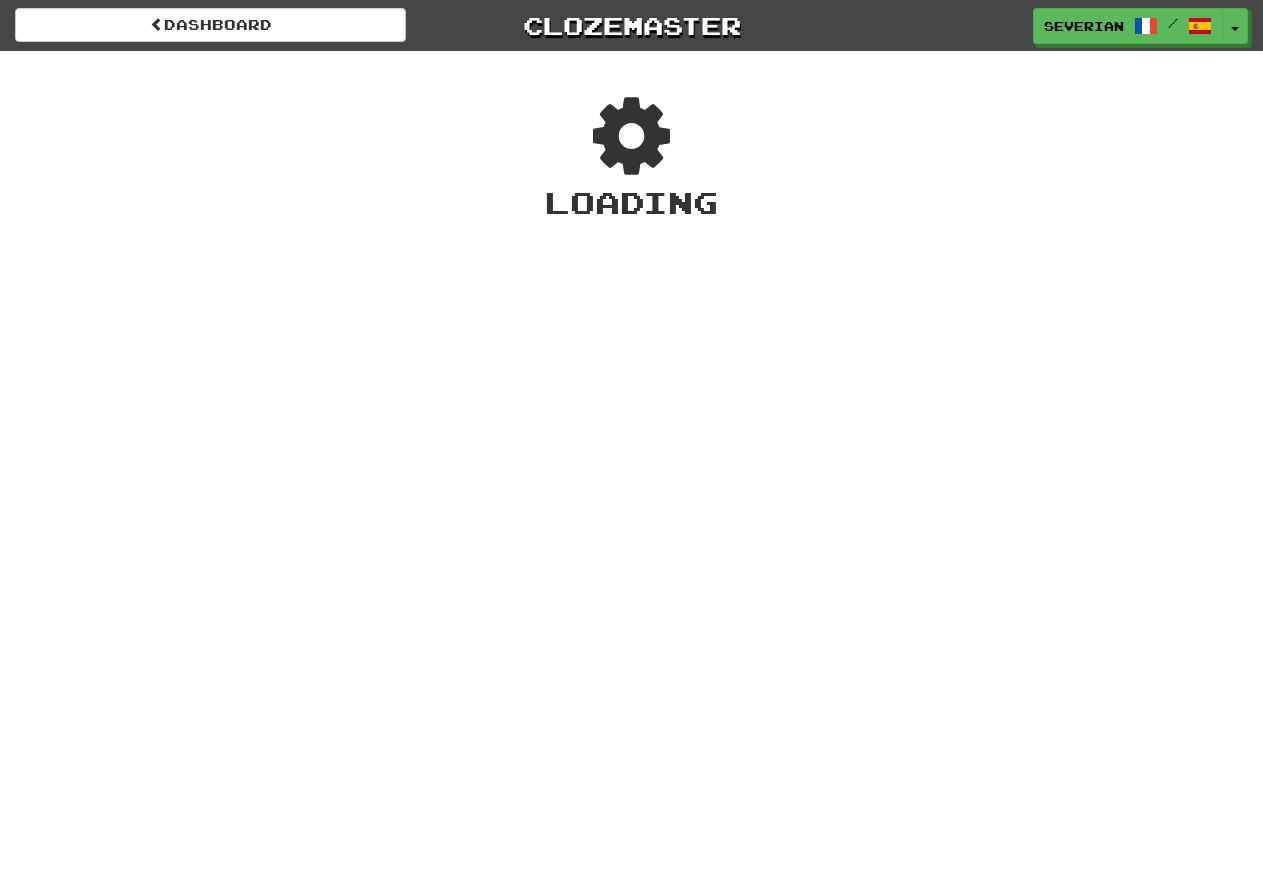 scroll, scrollTop: 0, scrollLeft: 0, axis: both 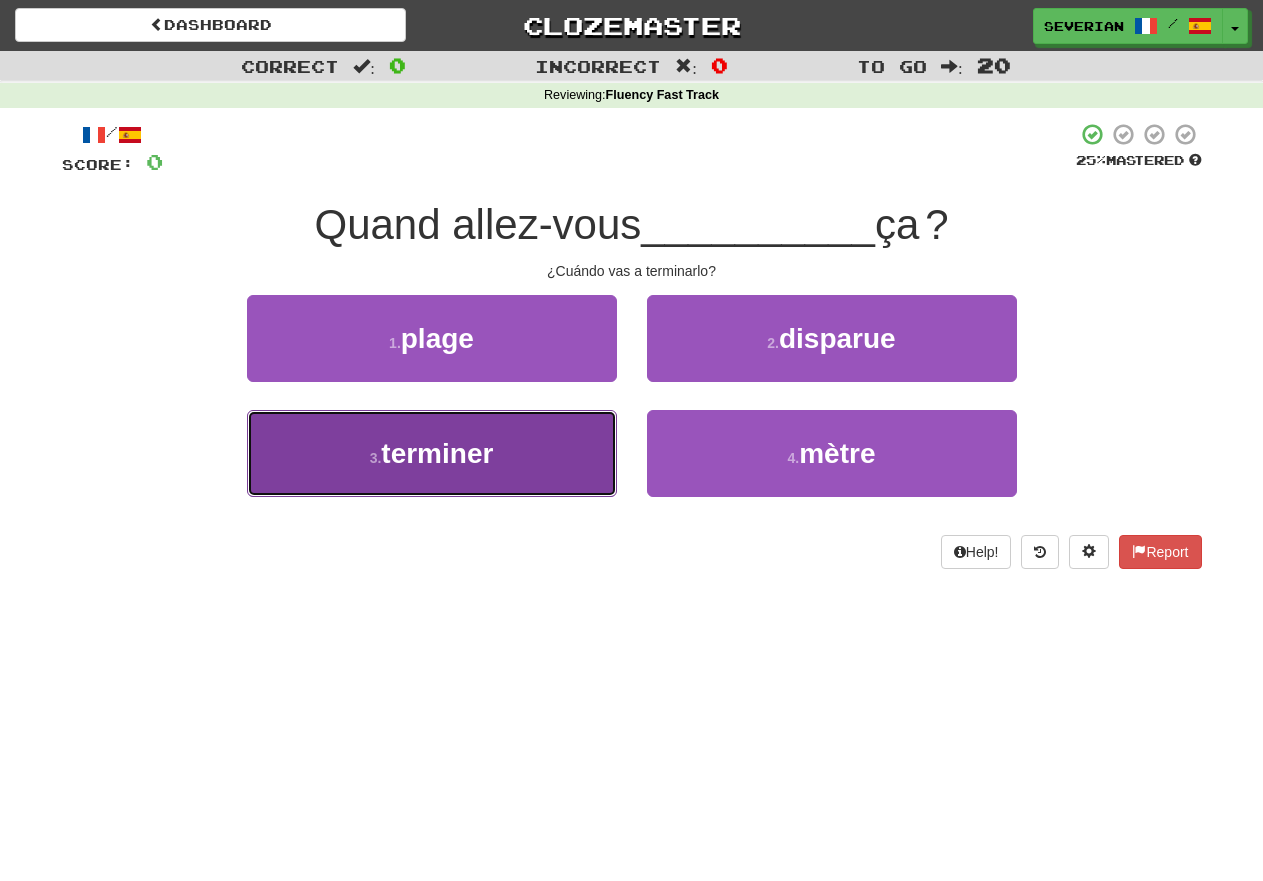 click on "3 .  terminer" at bounding box center (432, 453) 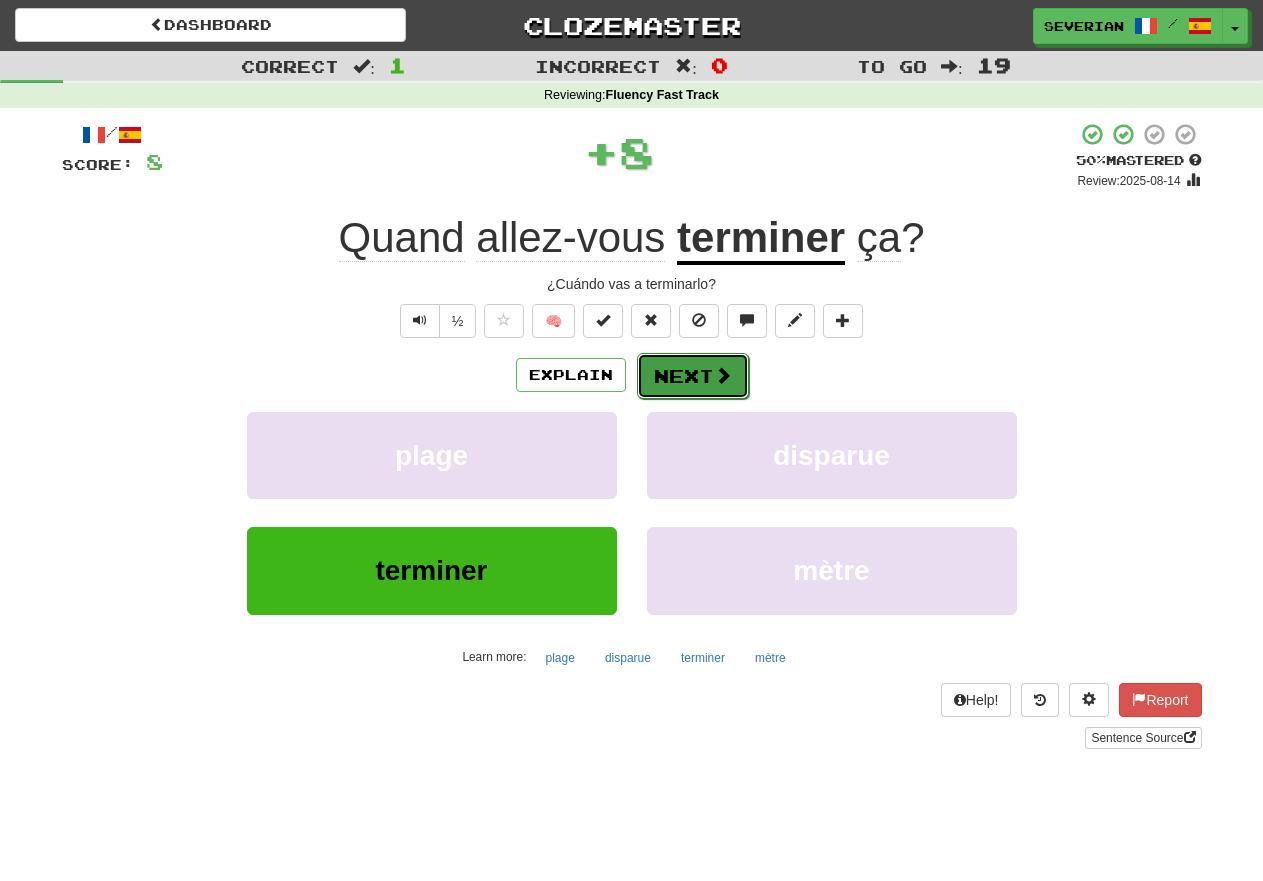 click on "Next" at bounding box center [693, 376] 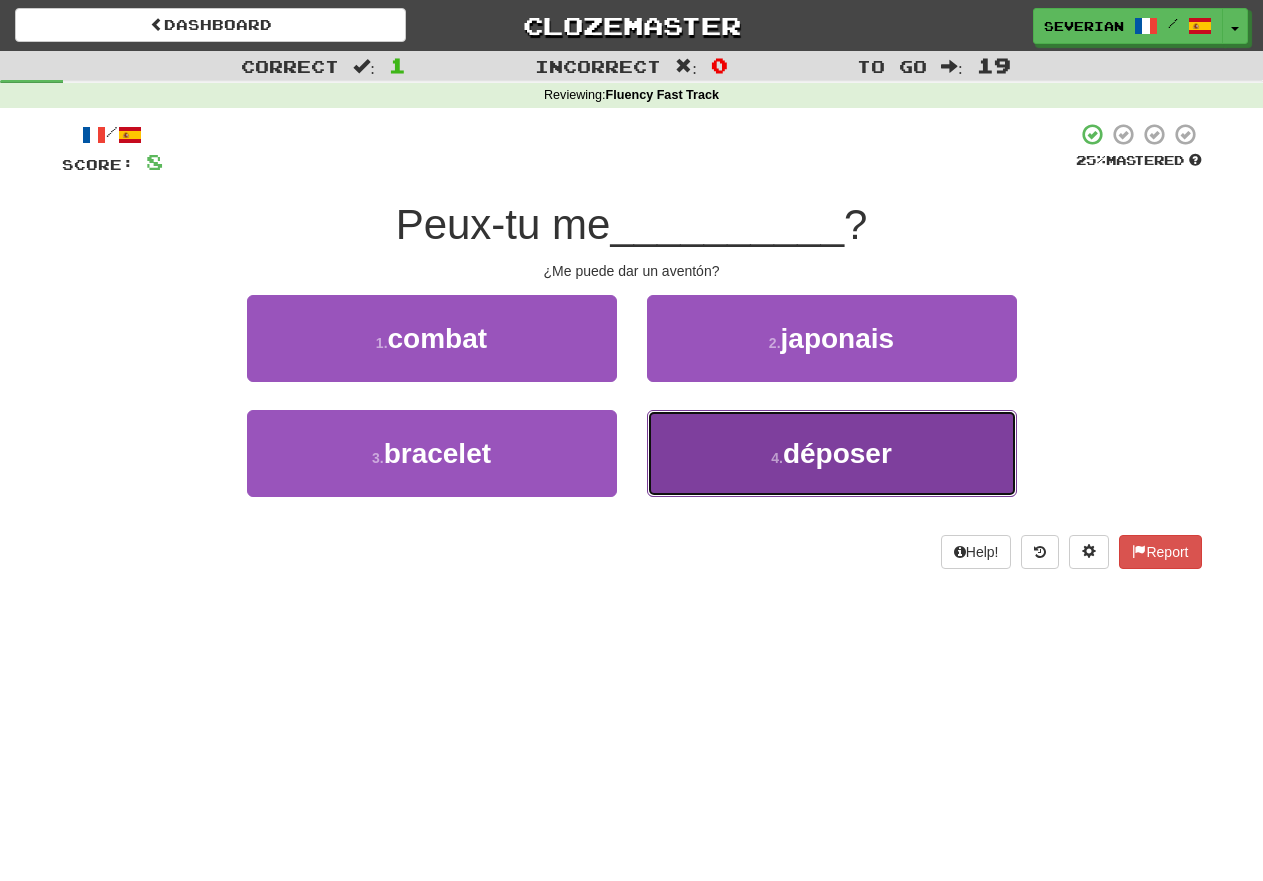 click on "4 .  déposer" at bounding box center (832, 453) 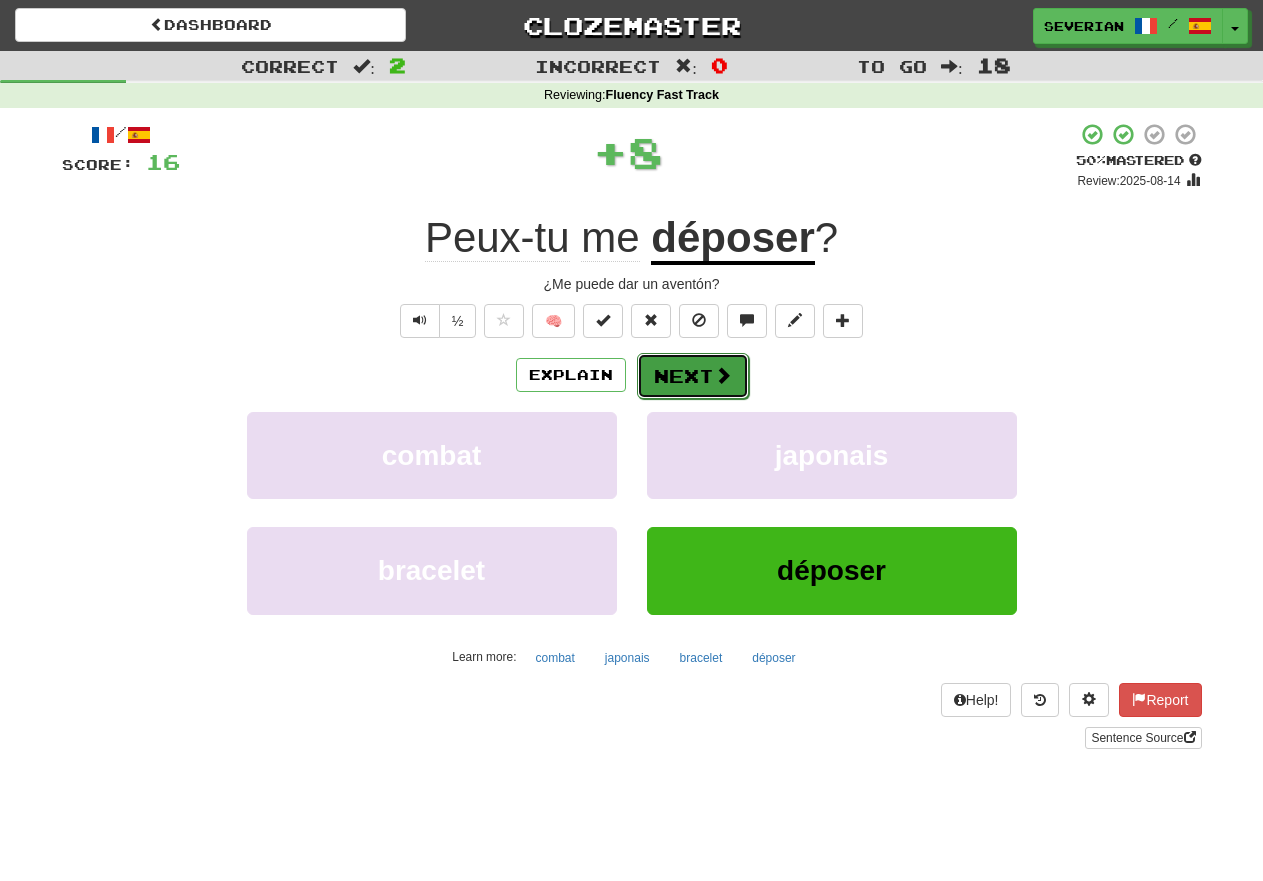 click on "Next" at bounding box center (693, 376) 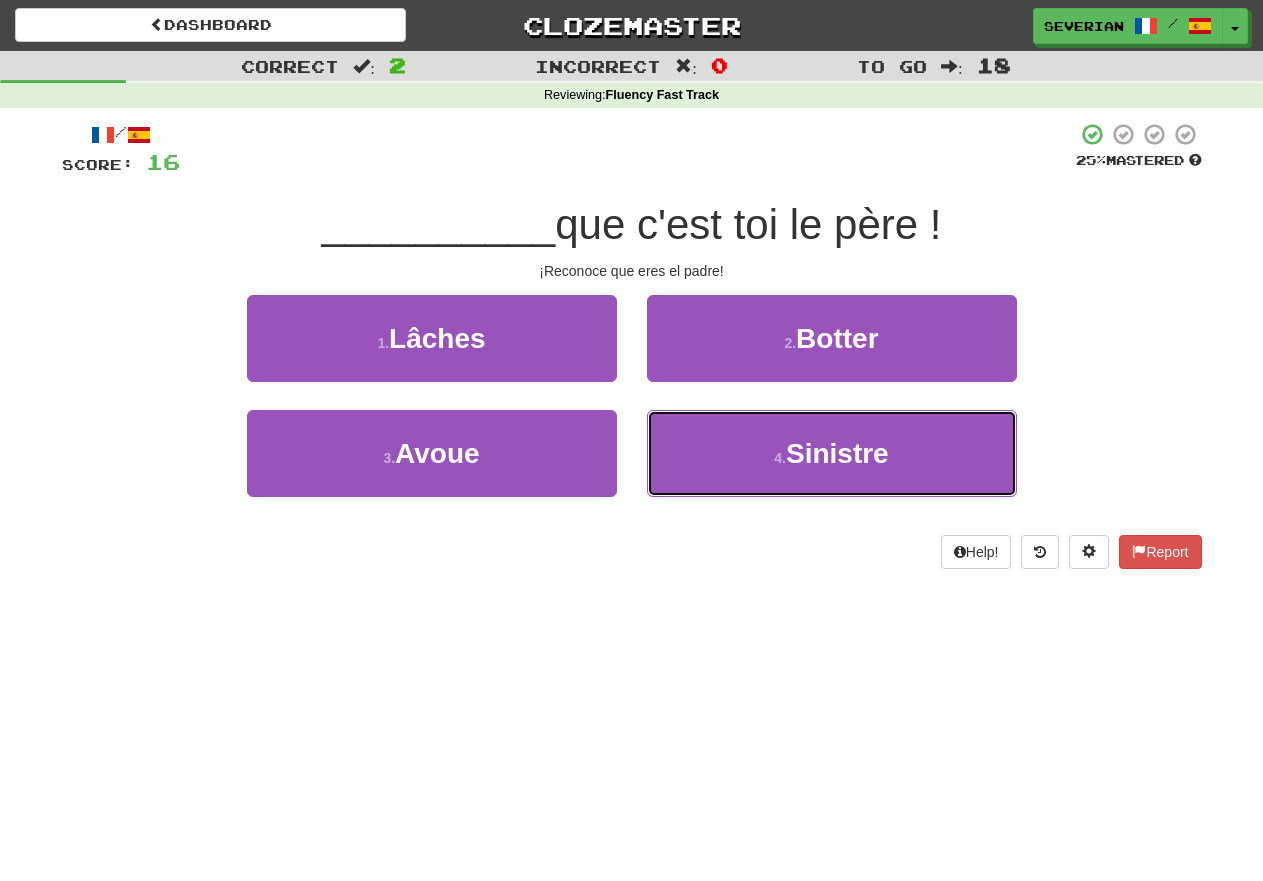 drag, startPoint x: 831, startPoint y: 464, endPoint x: 797, endPoint y: 507, distance: 54.81788 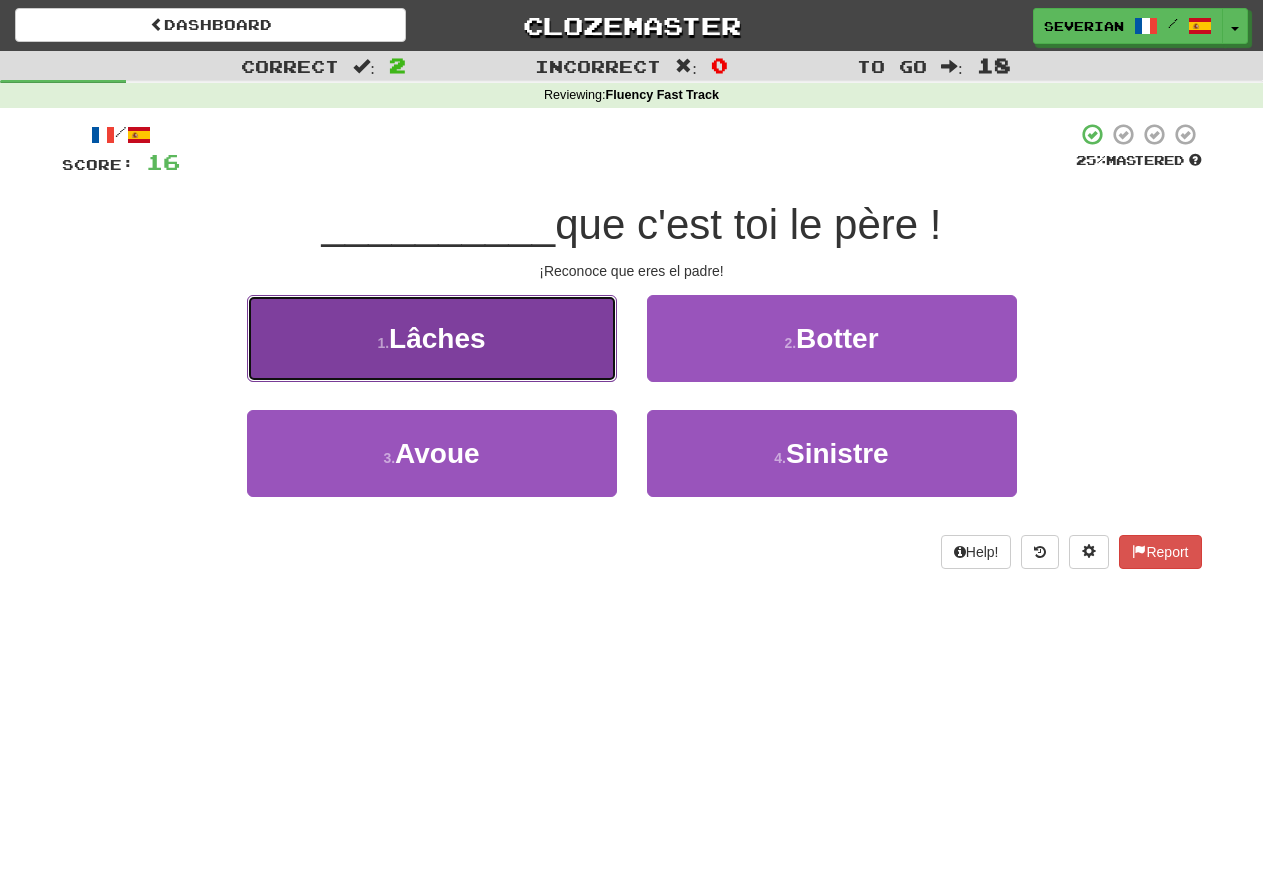 click on "1 .  Lâches" at bounding box center (432, 338) 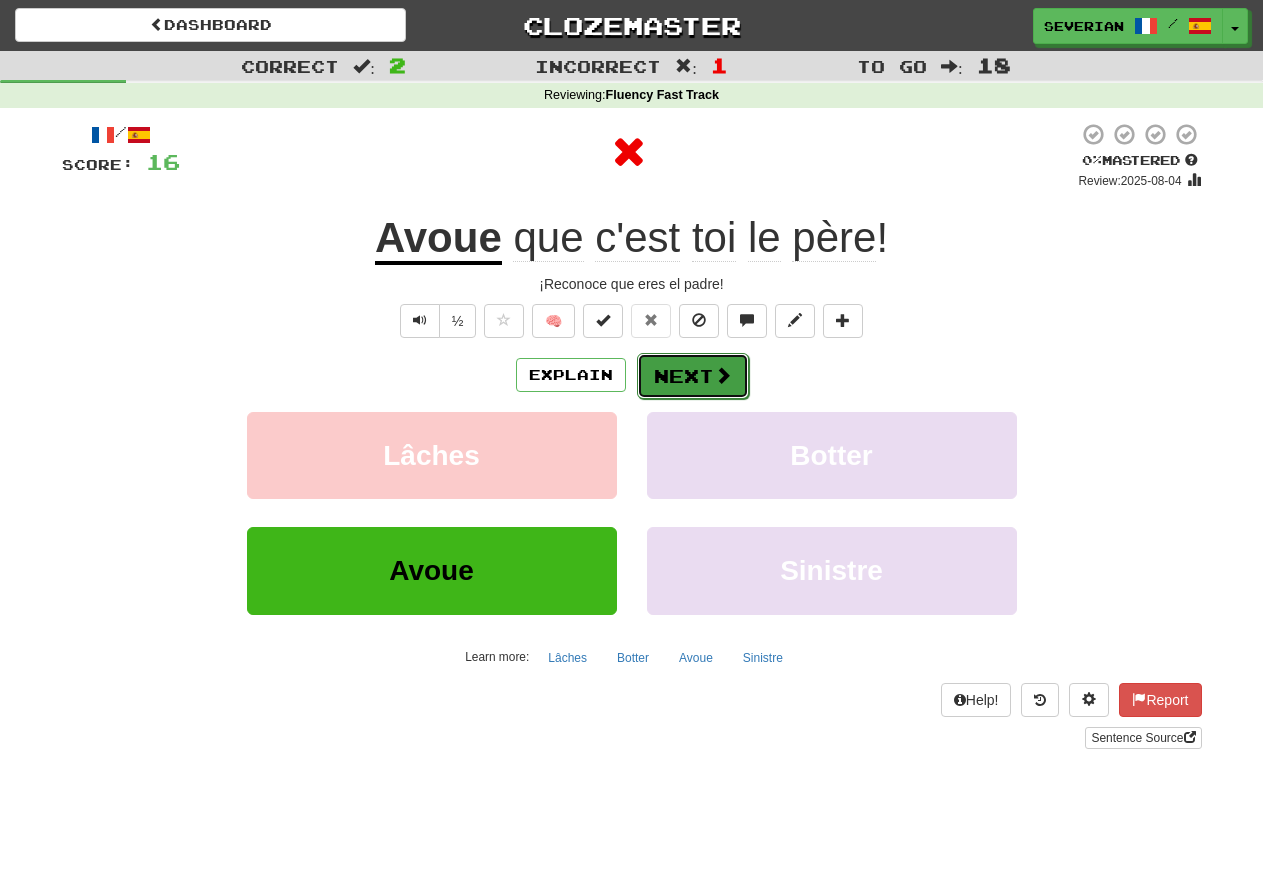 click on "Next" at bounding box center (693, 376) 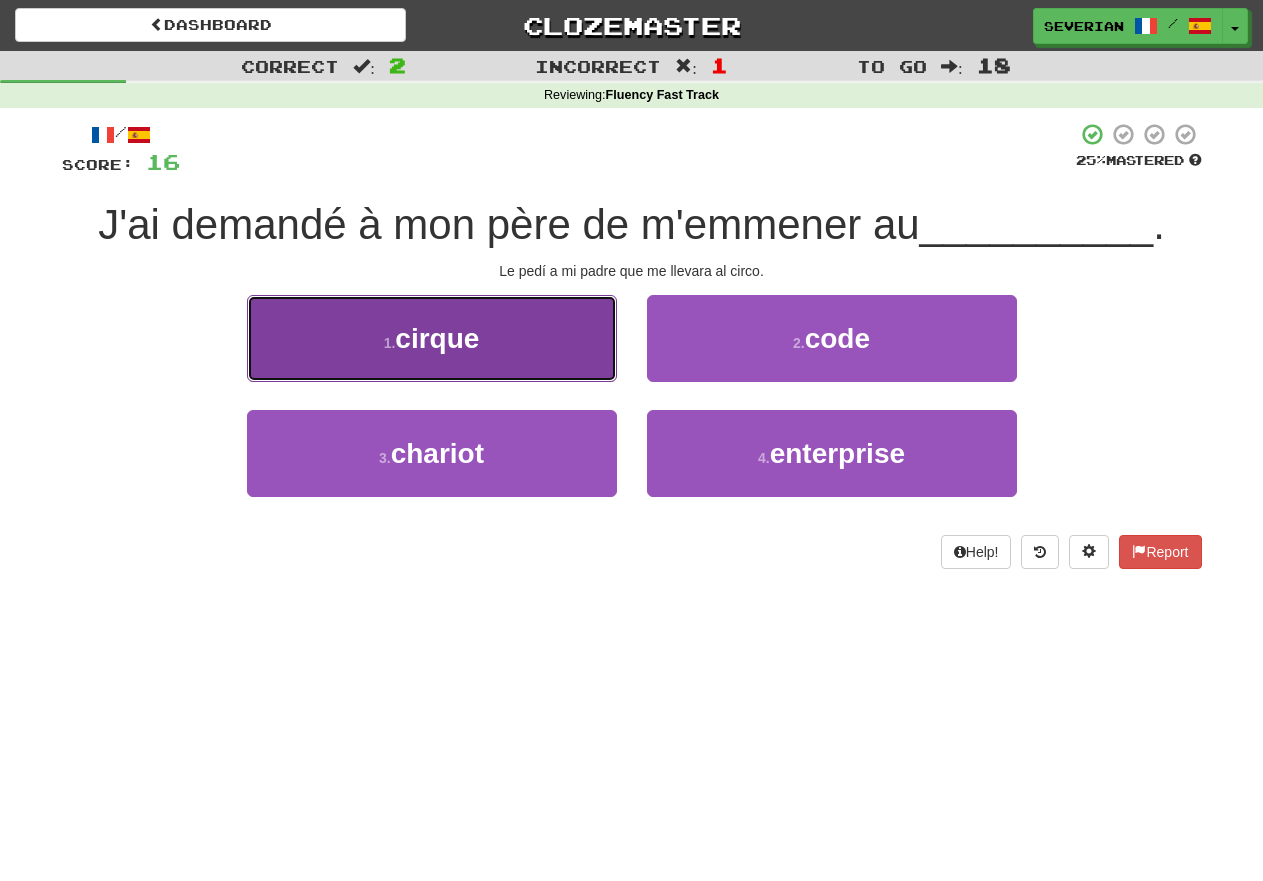 click on "1 .  cirque" at bounding box center [432, 338] 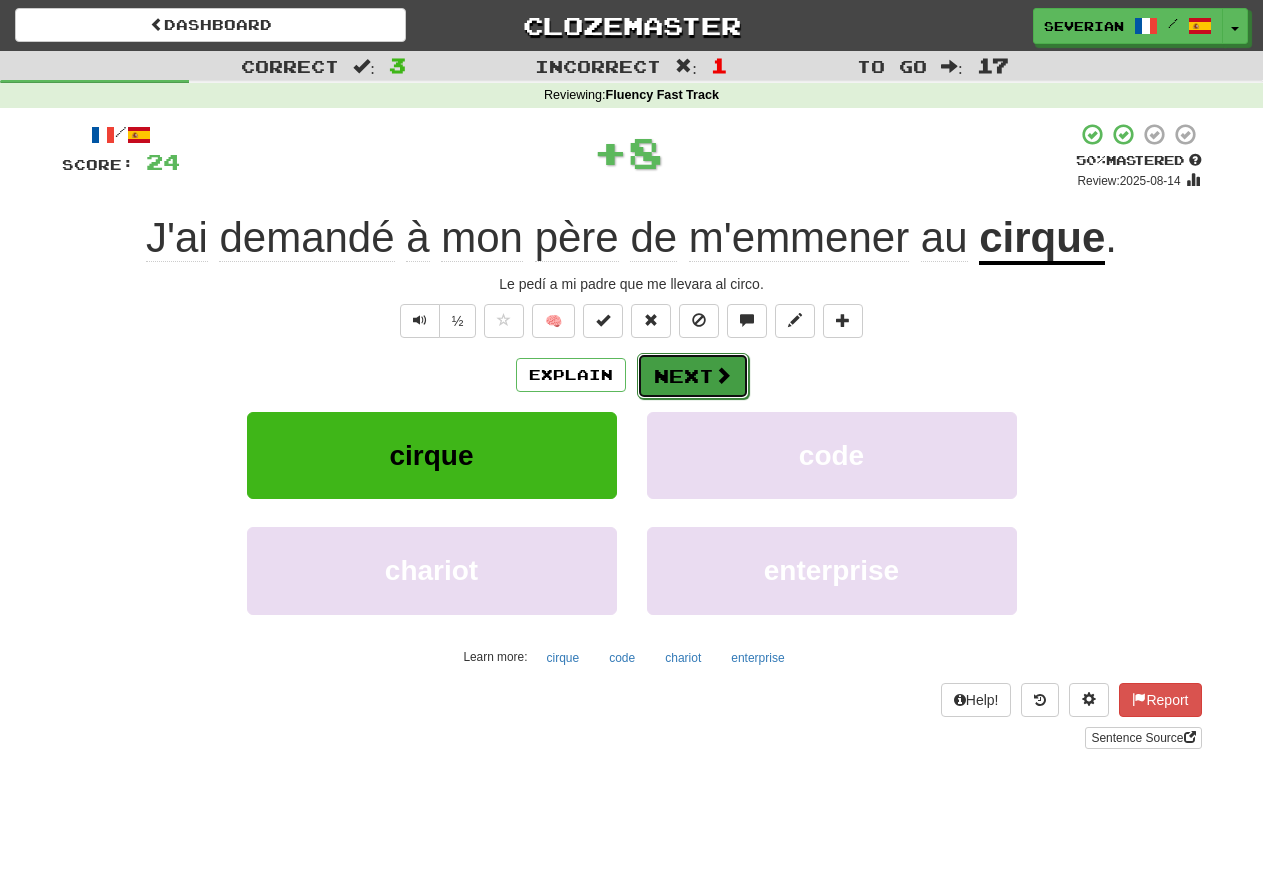 click on "Next" at bounding box center [693, 376] 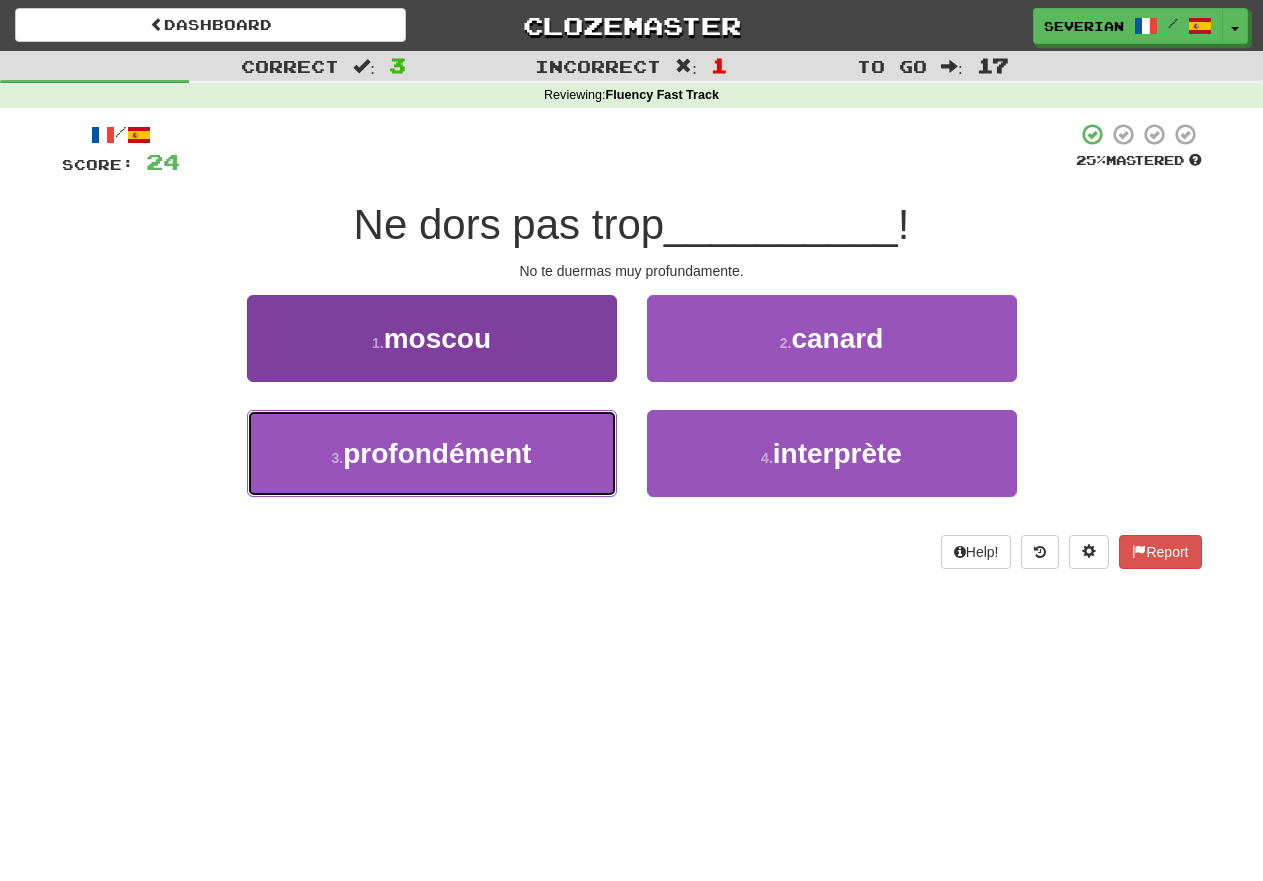 click on "profondément" at bounding box center (437, 453) 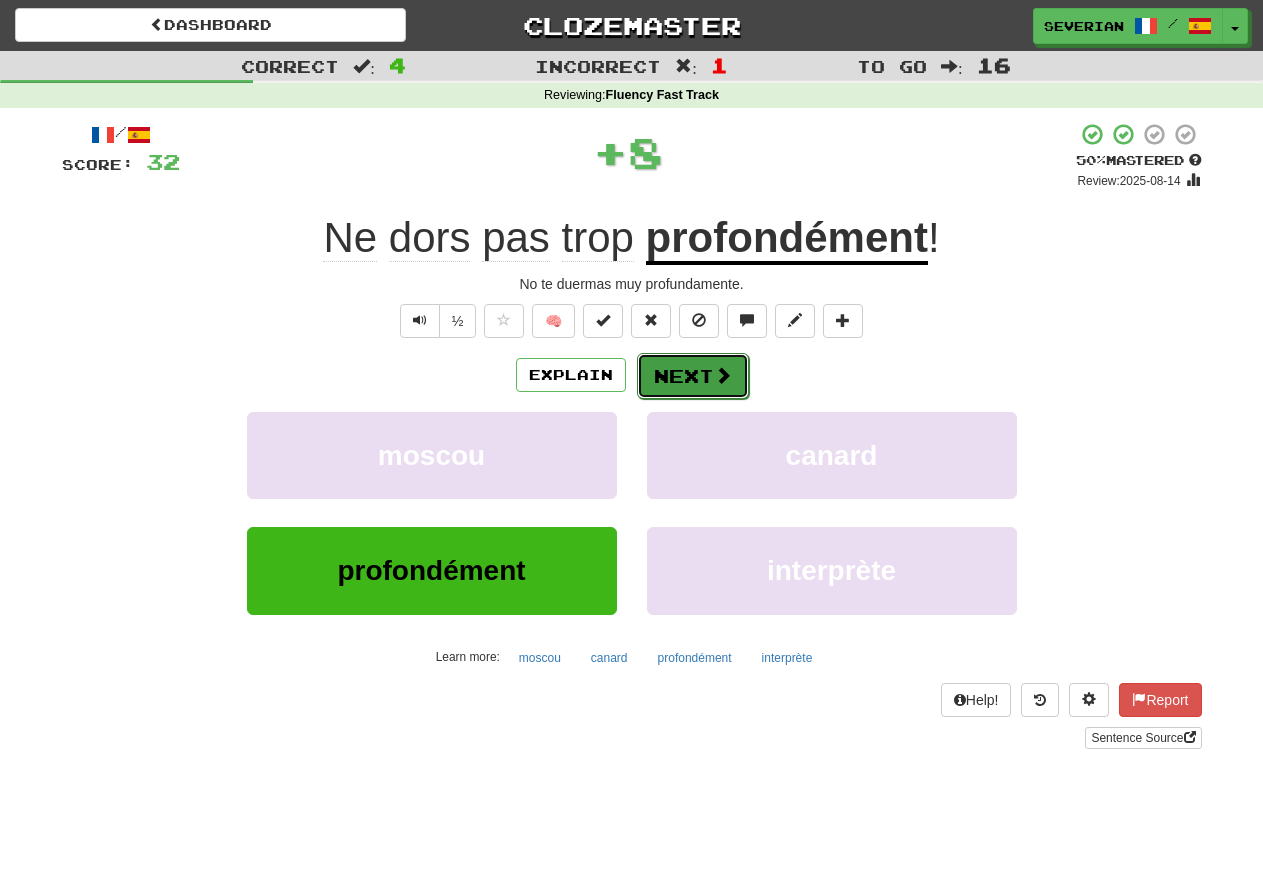 click on "Next" at bounding box center (693, 376) 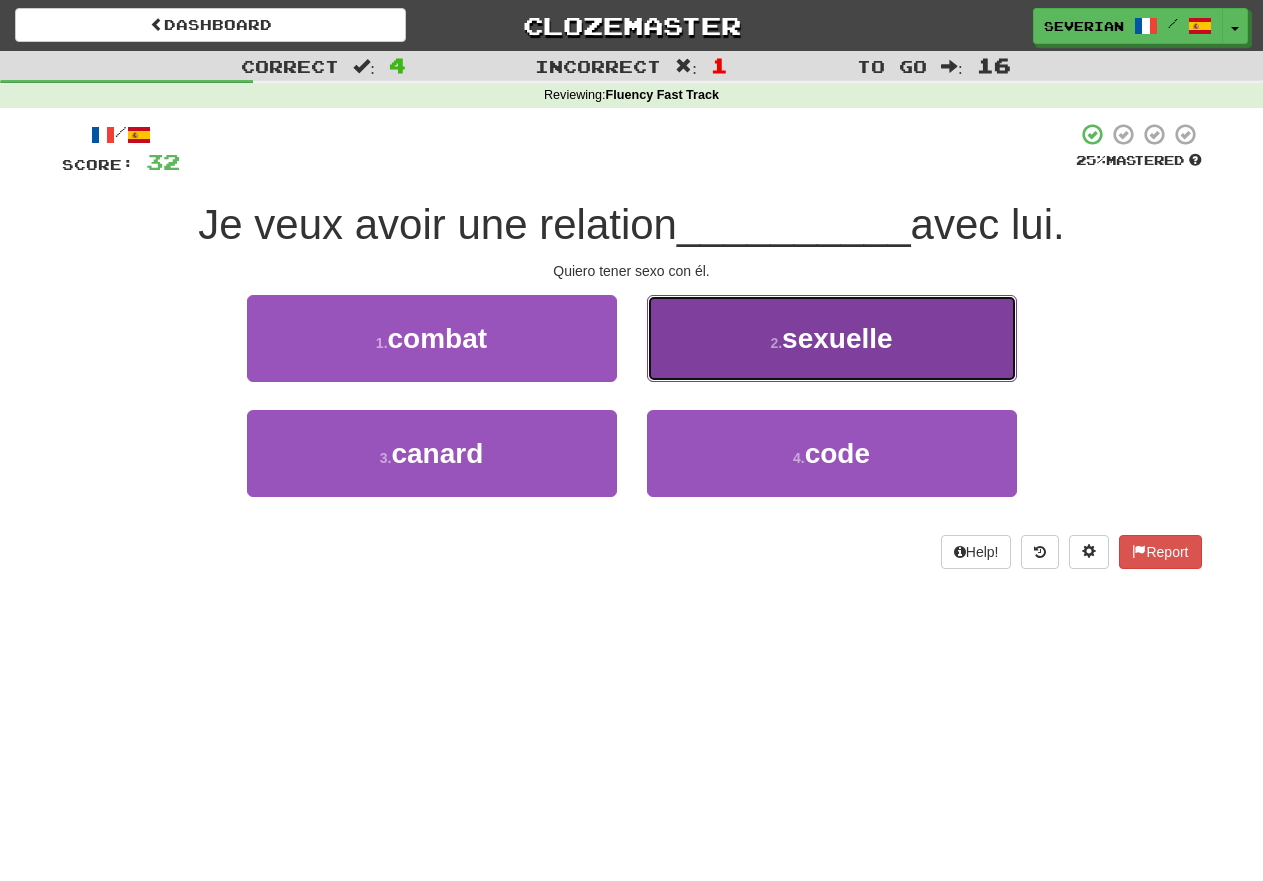 click on "2 .  sexuelle" at bounding box center [832, 338] 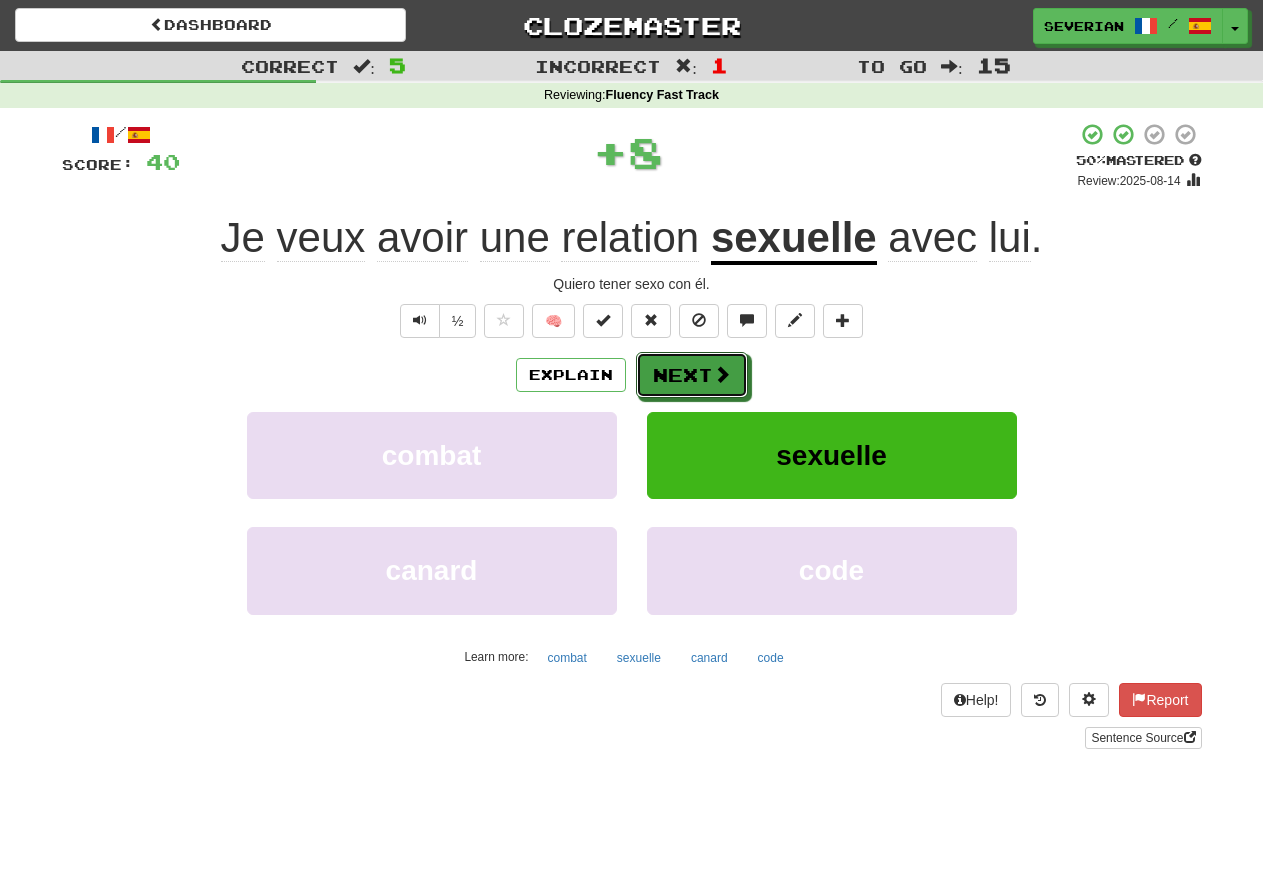 click on "Next" at bounding box center [692, 375] 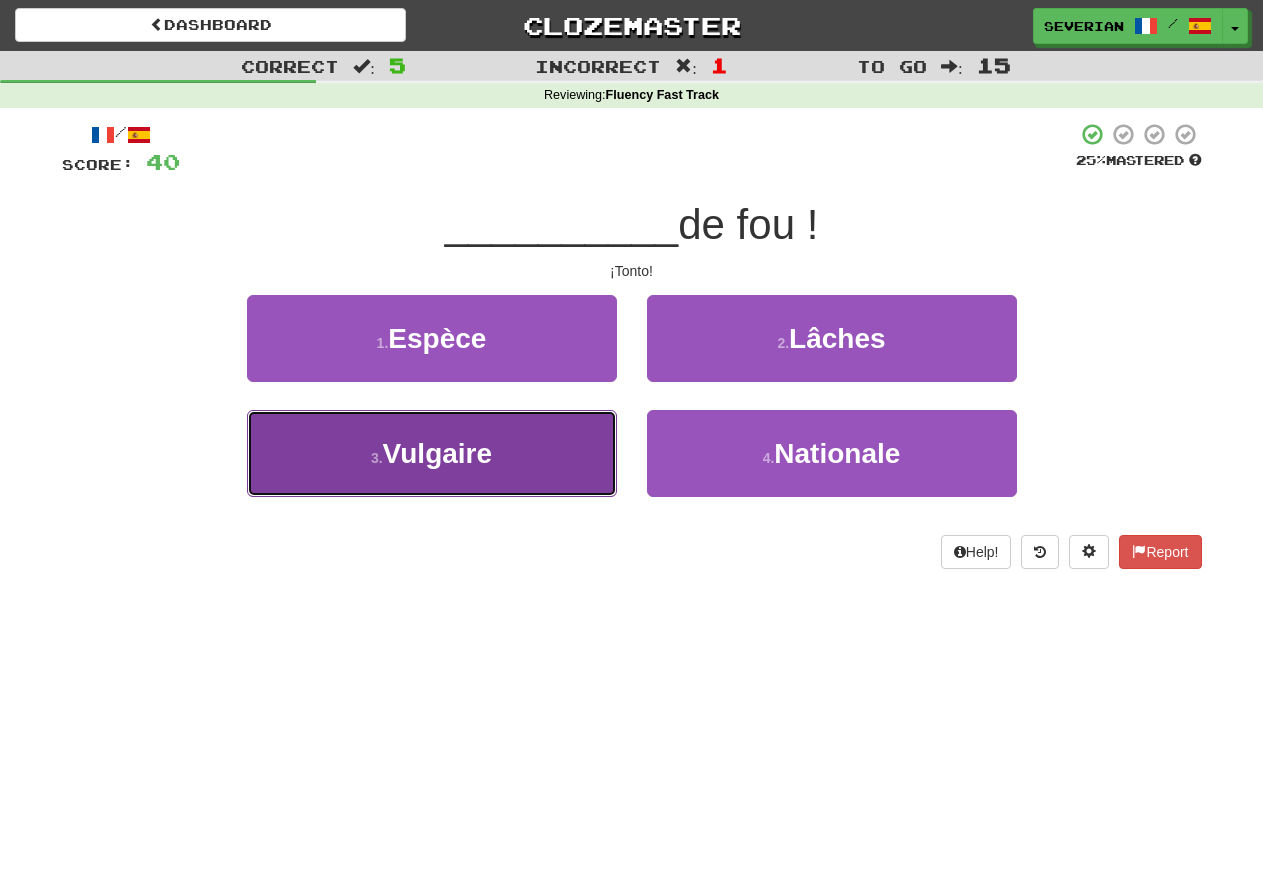 click on "3 .  Vulgaire" at bounding box center [432, 453] 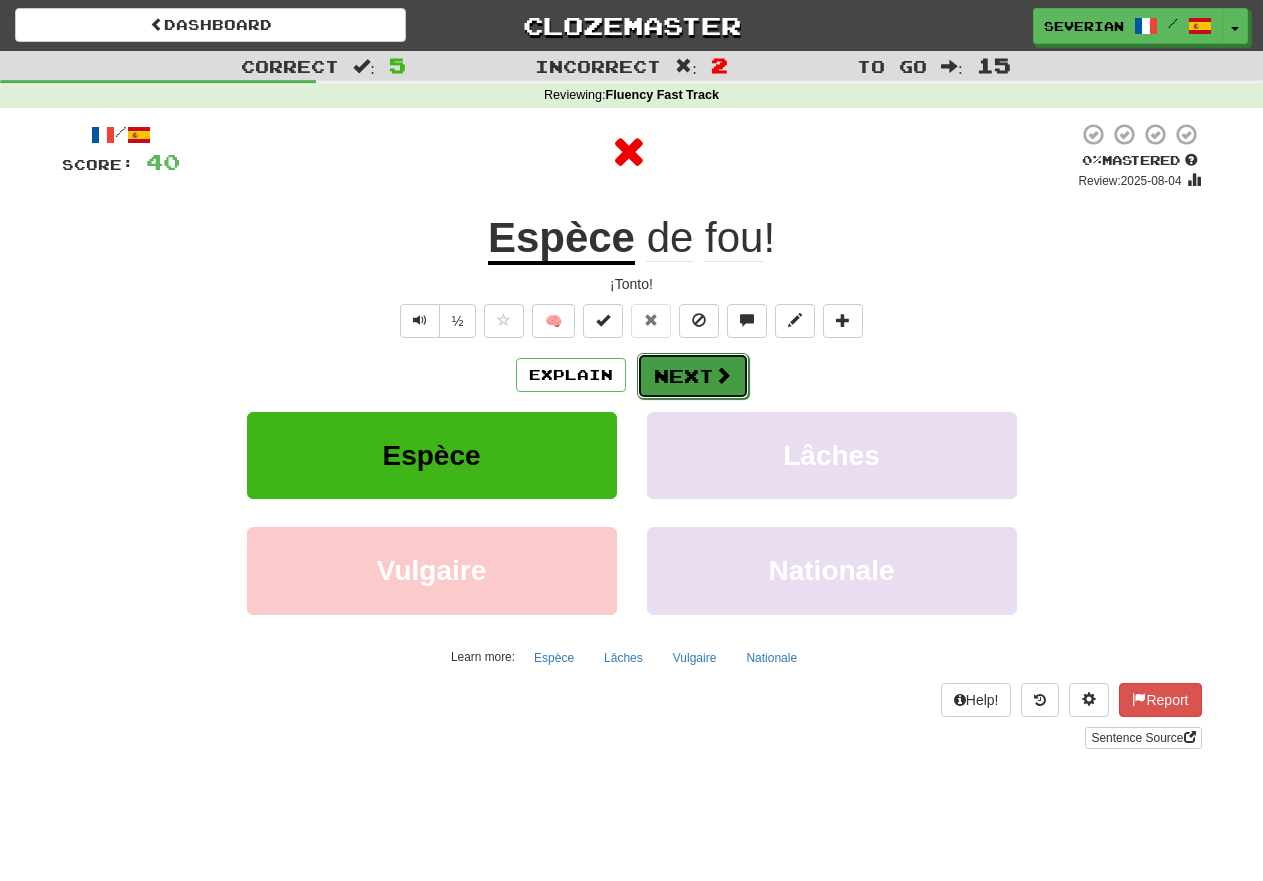 click on "Next" at bounding box center (693, 376) 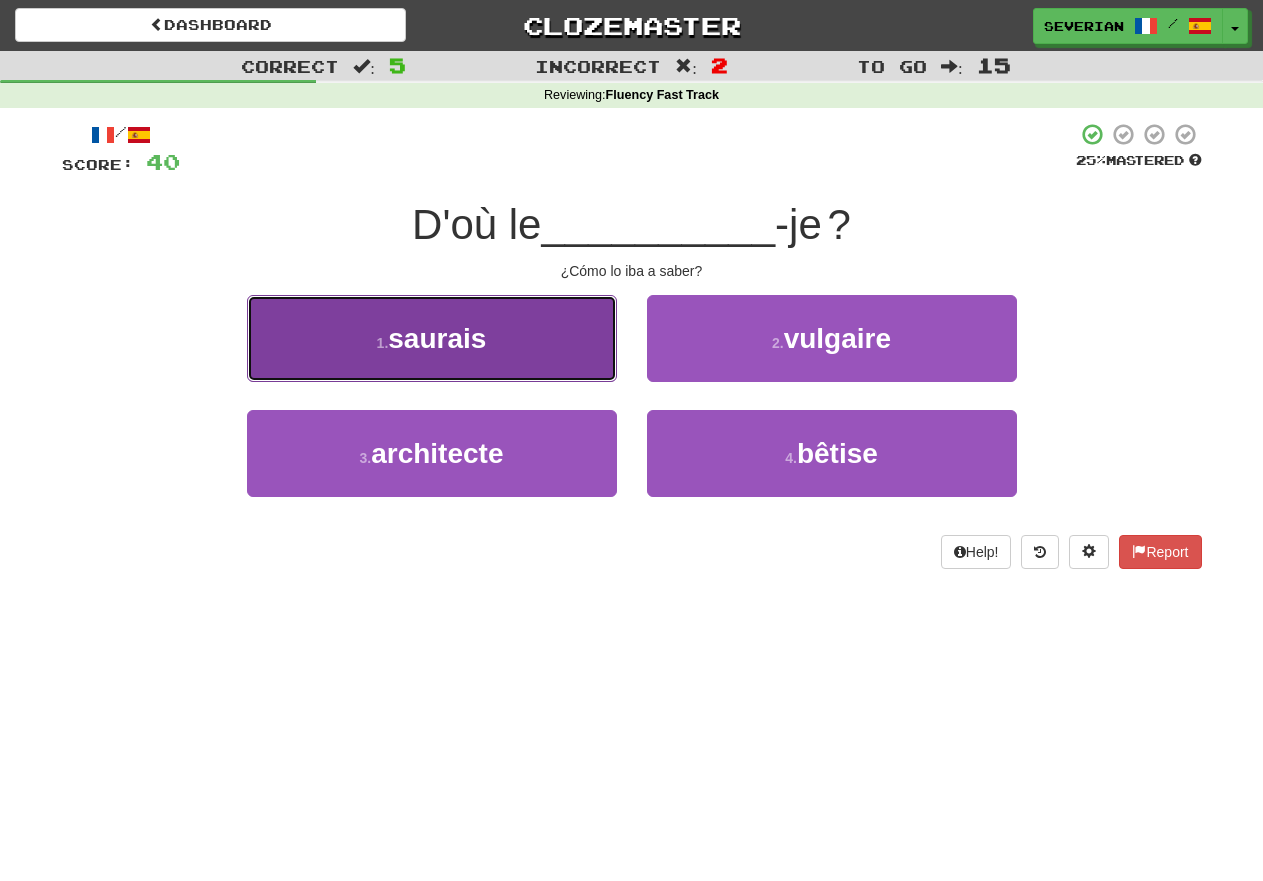 click on "1 .  saurais" at bounding box center [432, 338] 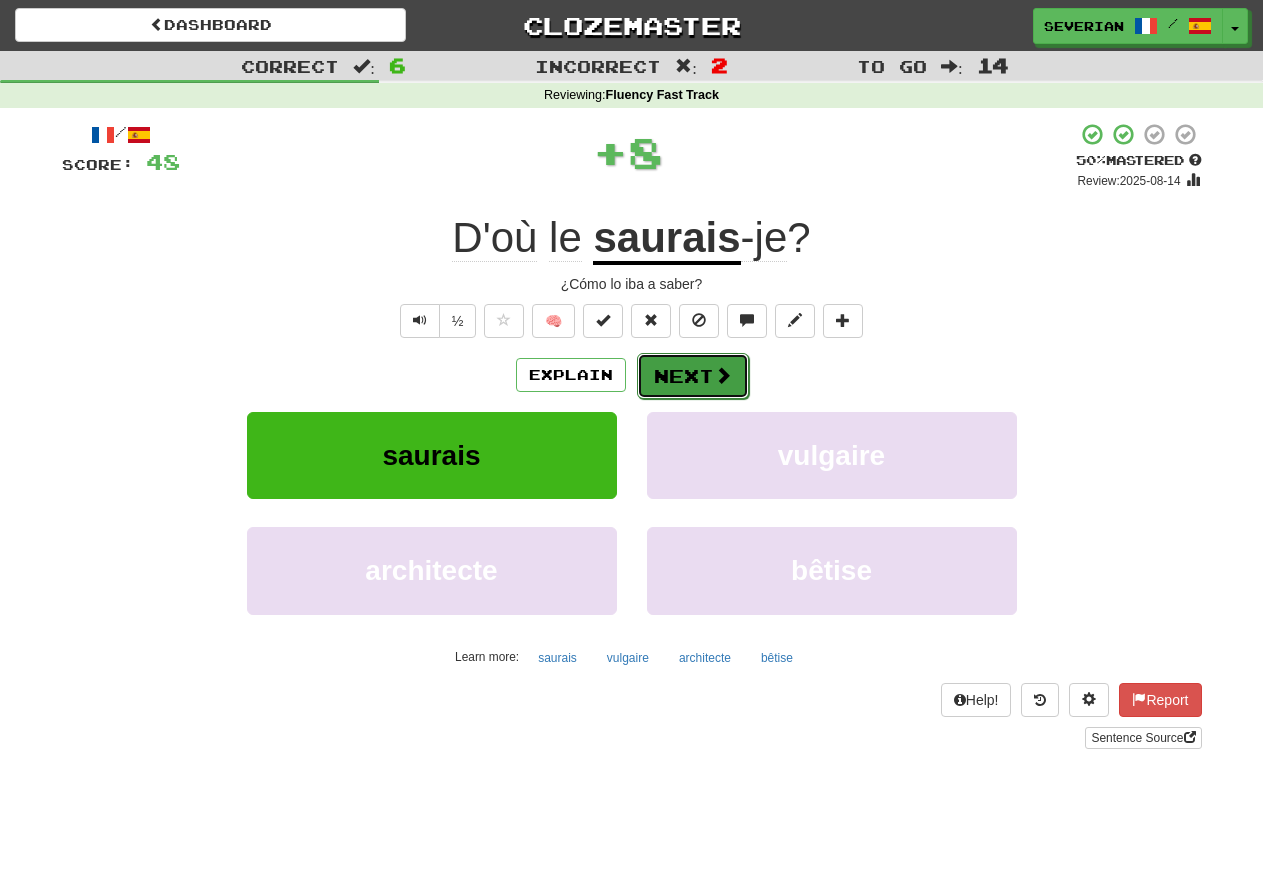 click on "Next" at bounding box center (693, 376) 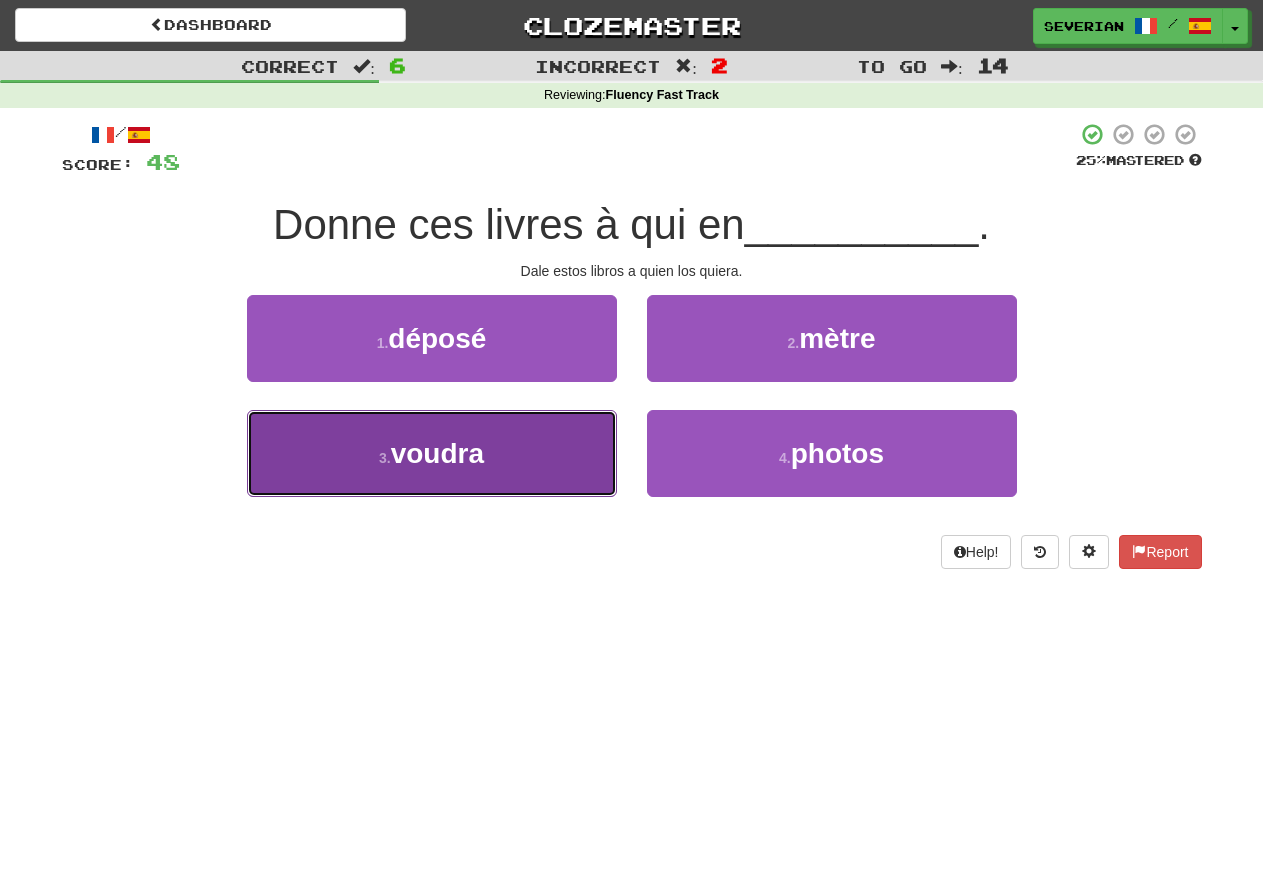 click on "voudra" at bounding box center [437, 453] 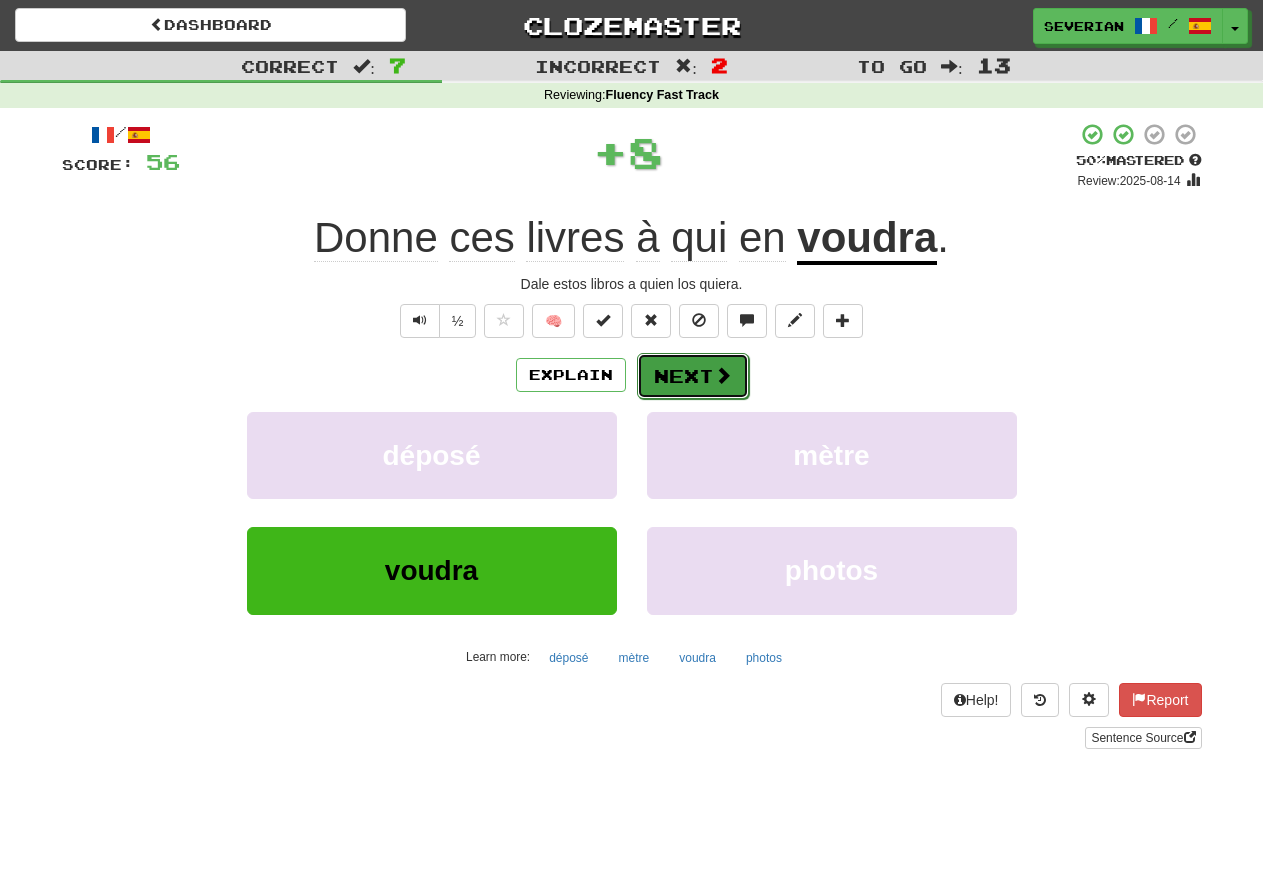 click on "Next" at bounding box center [693, 376] 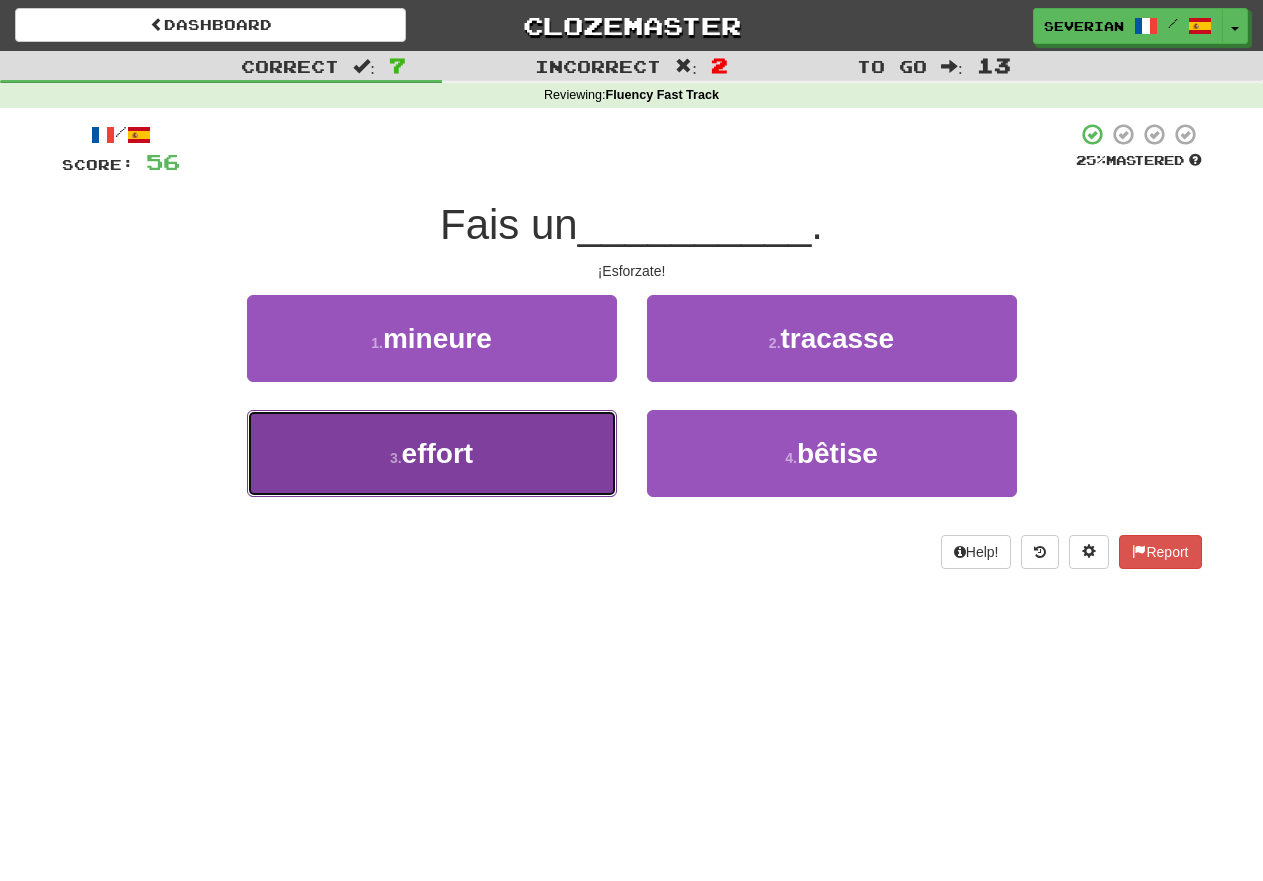 click on "3 .  effort" at bounding box center [432, 453] 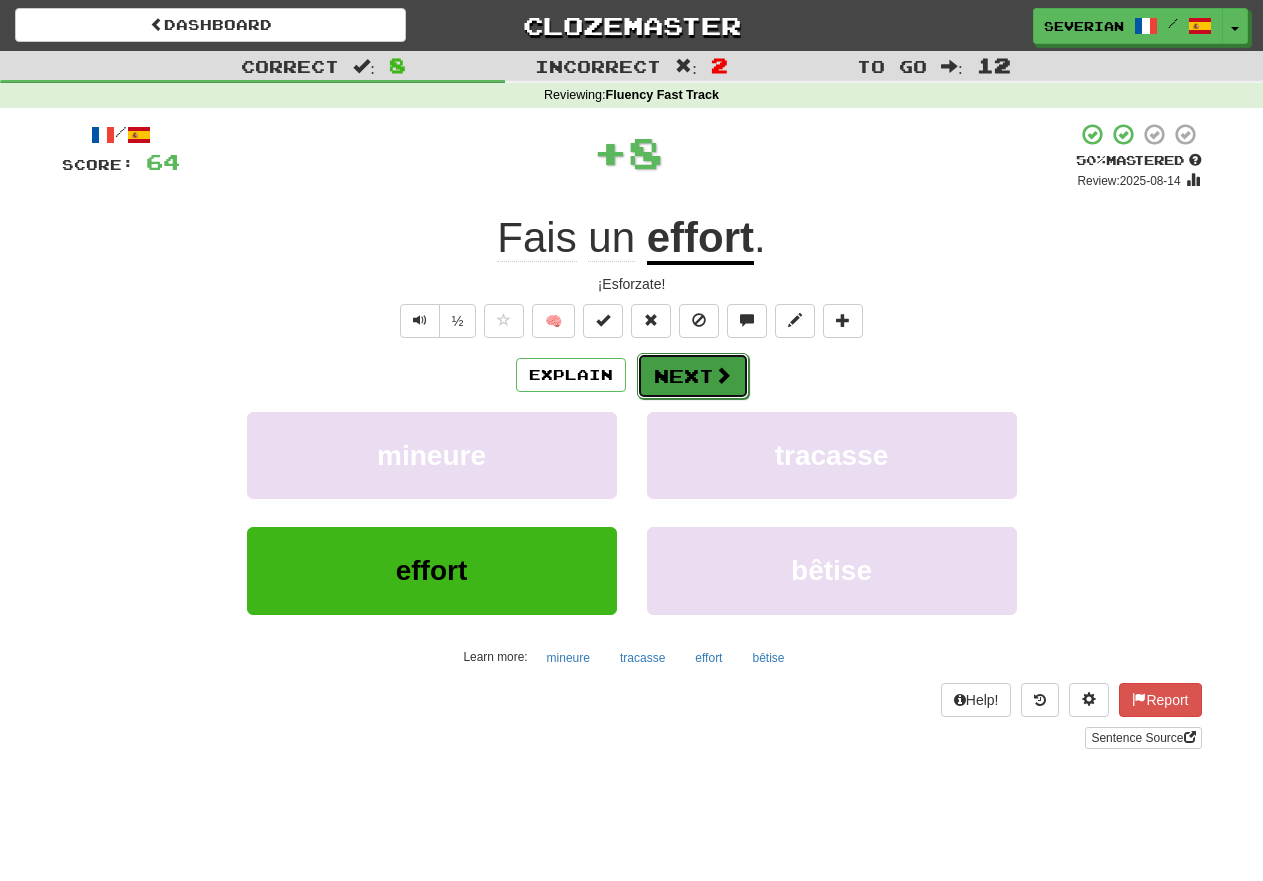 click on "Next" at bounding box center [693, 376] 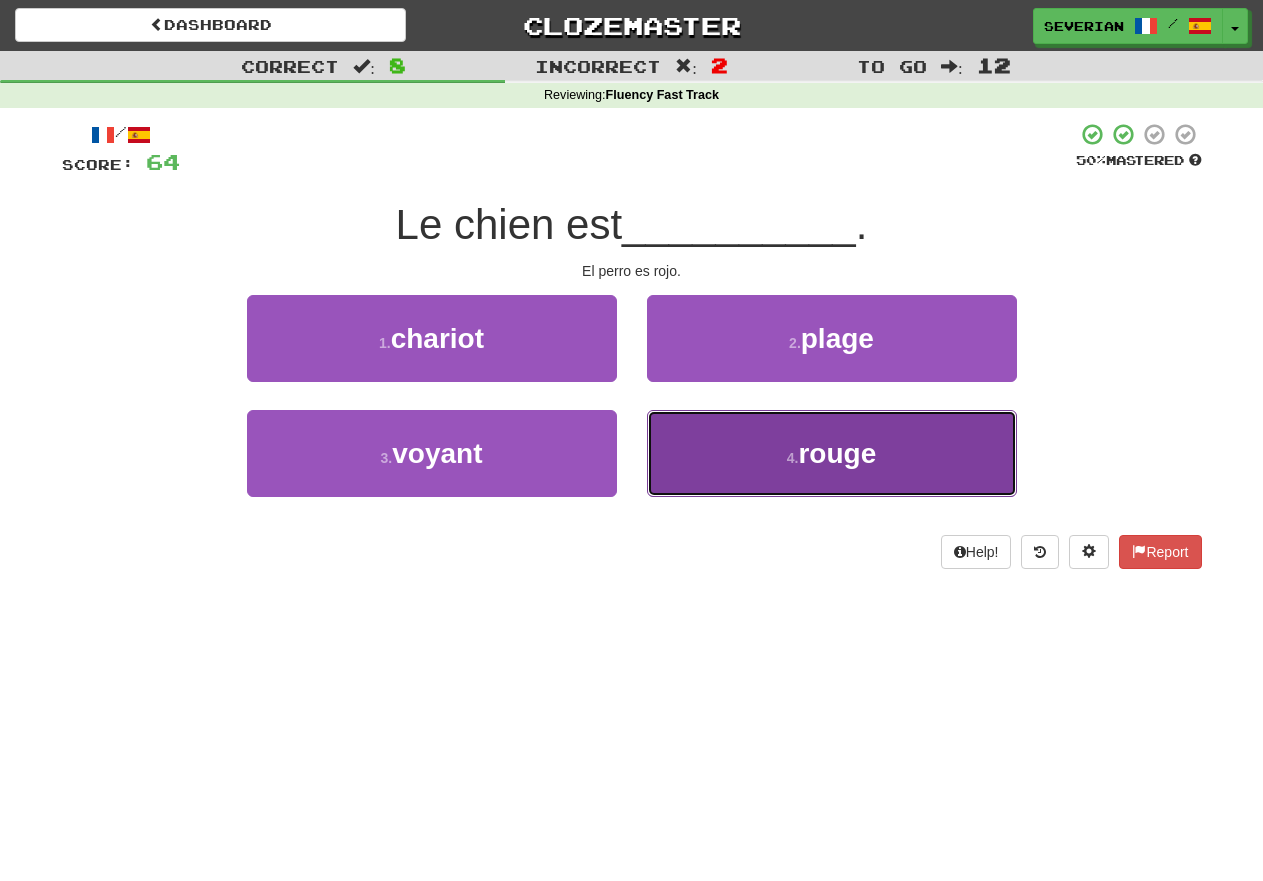 click on "4 .  rouge" at bounding box center (832, 453) 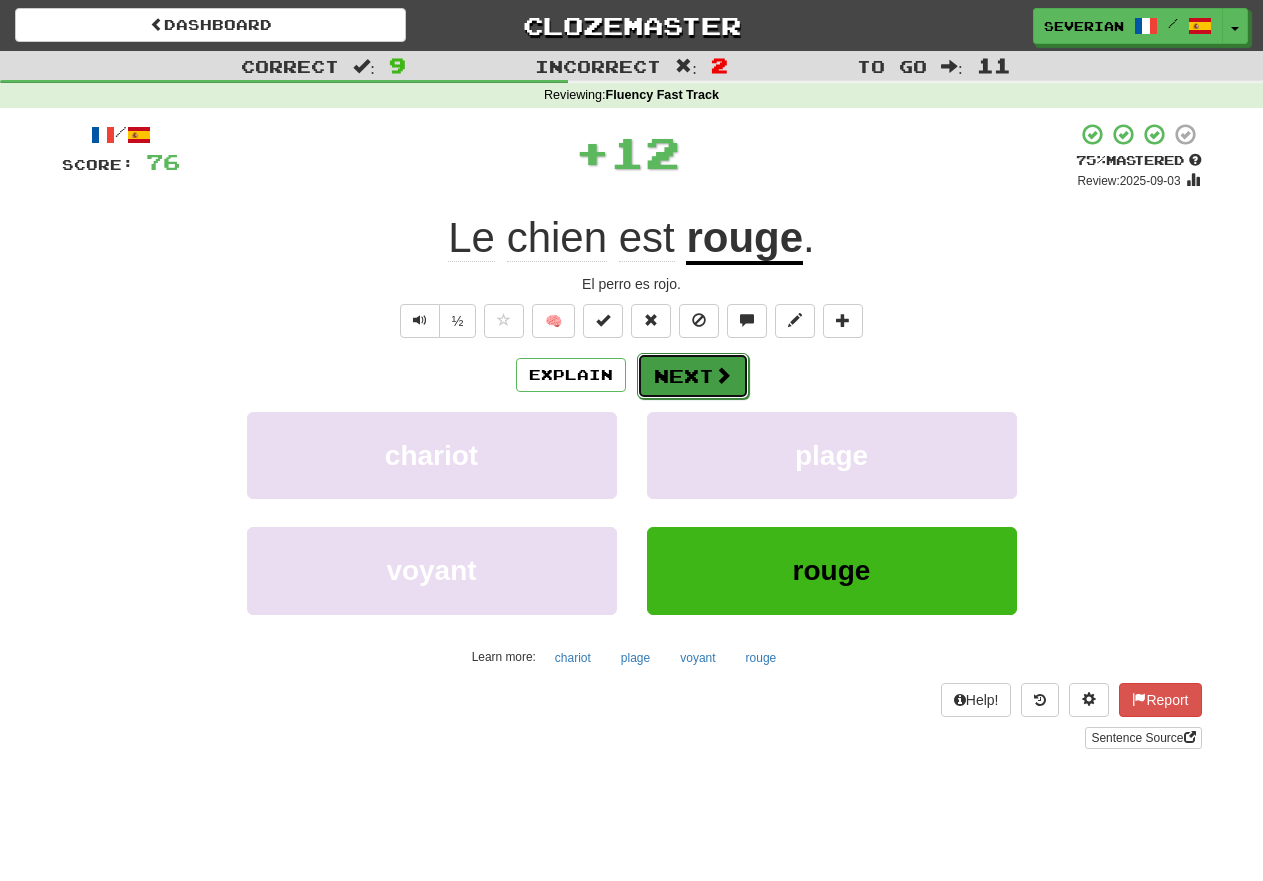 click at bounding box center (723, 375) 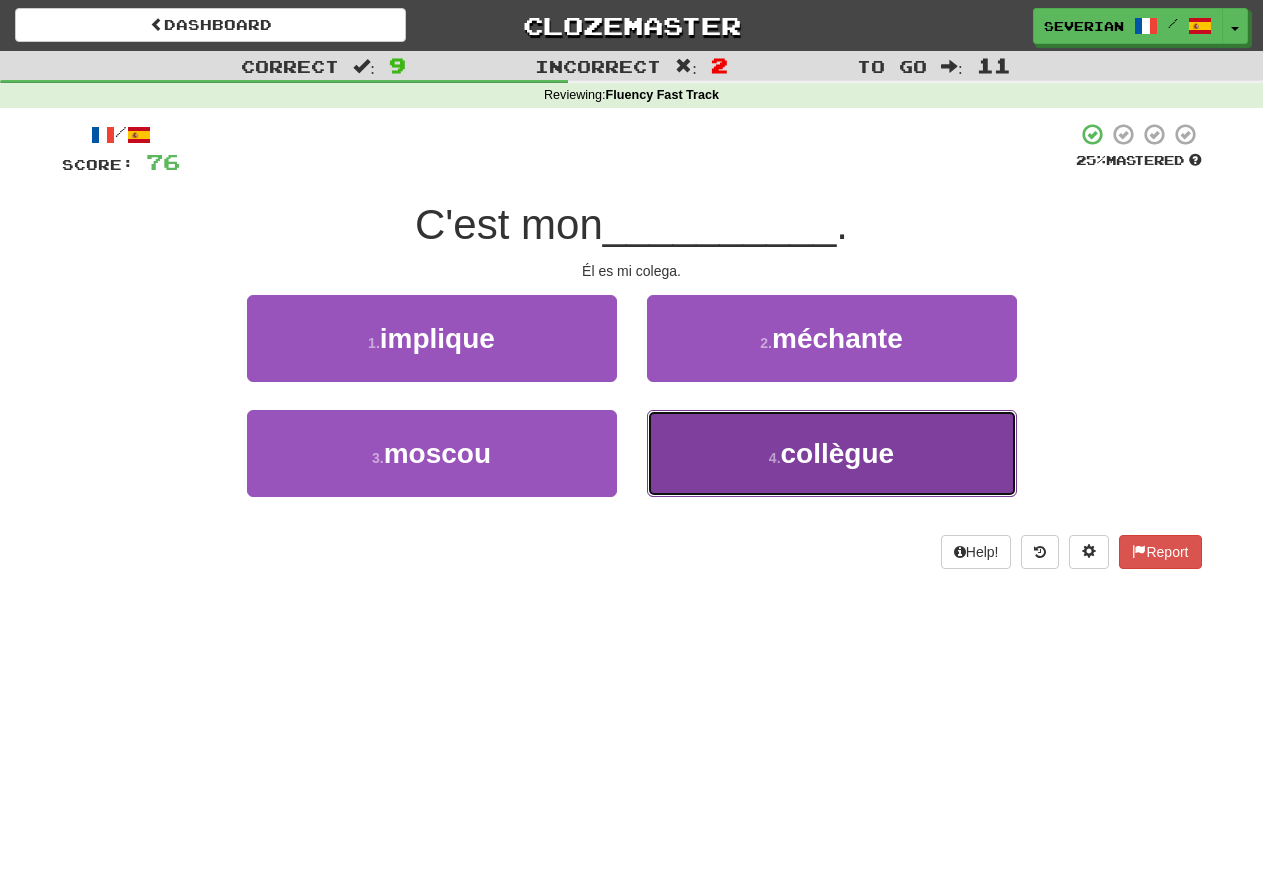 click on "4 .  collègue" at bounding box center (832, 453) 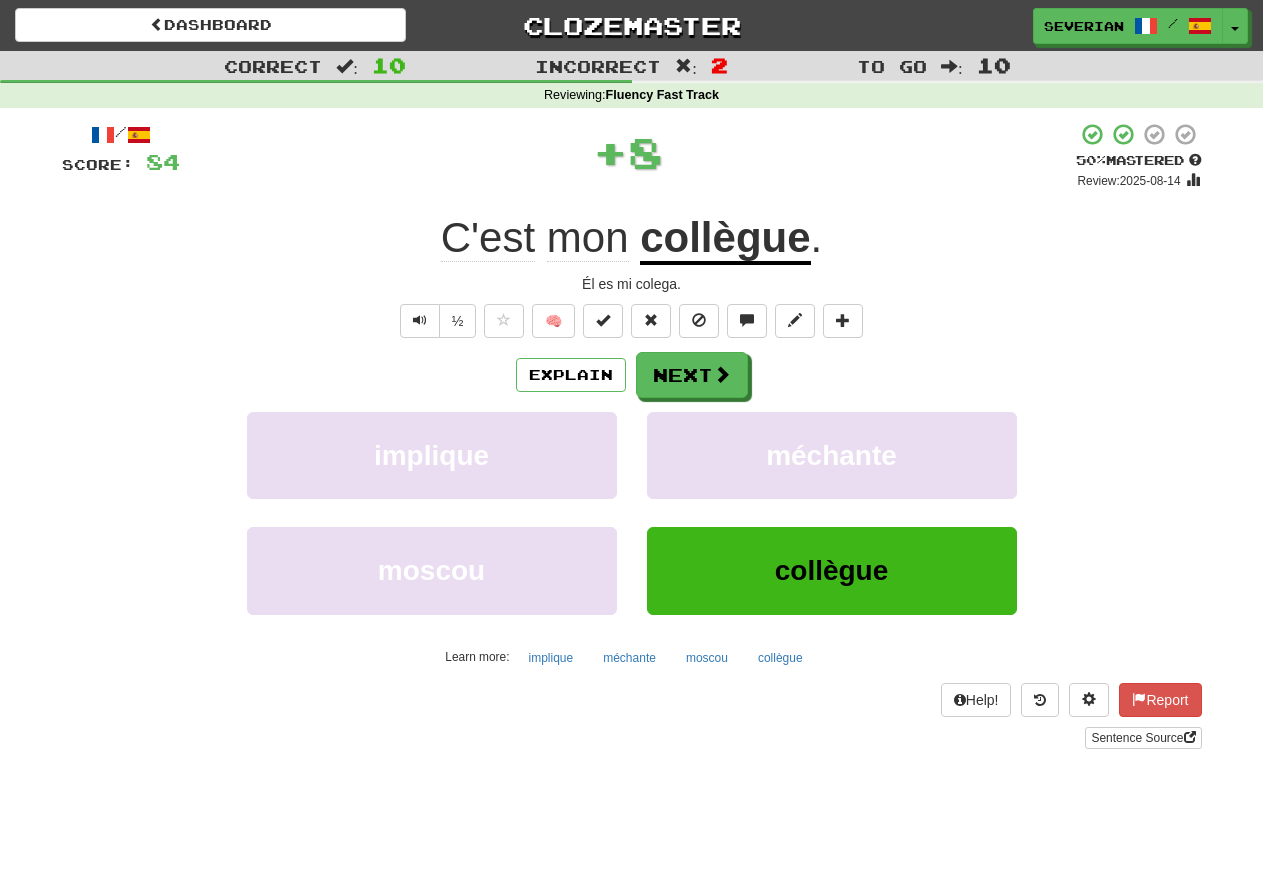 click on "/  Score:   84 + 8 50 %  Mastered Review:  2025-08-14 C'est   mon   collègue . Él es mi colega. ½ 🧠 Explain Next implique méchante moscou collègue Learn more: implique méchante moscou collègue  Help!  Report Sentence Source" at bounding box center (632, 435) 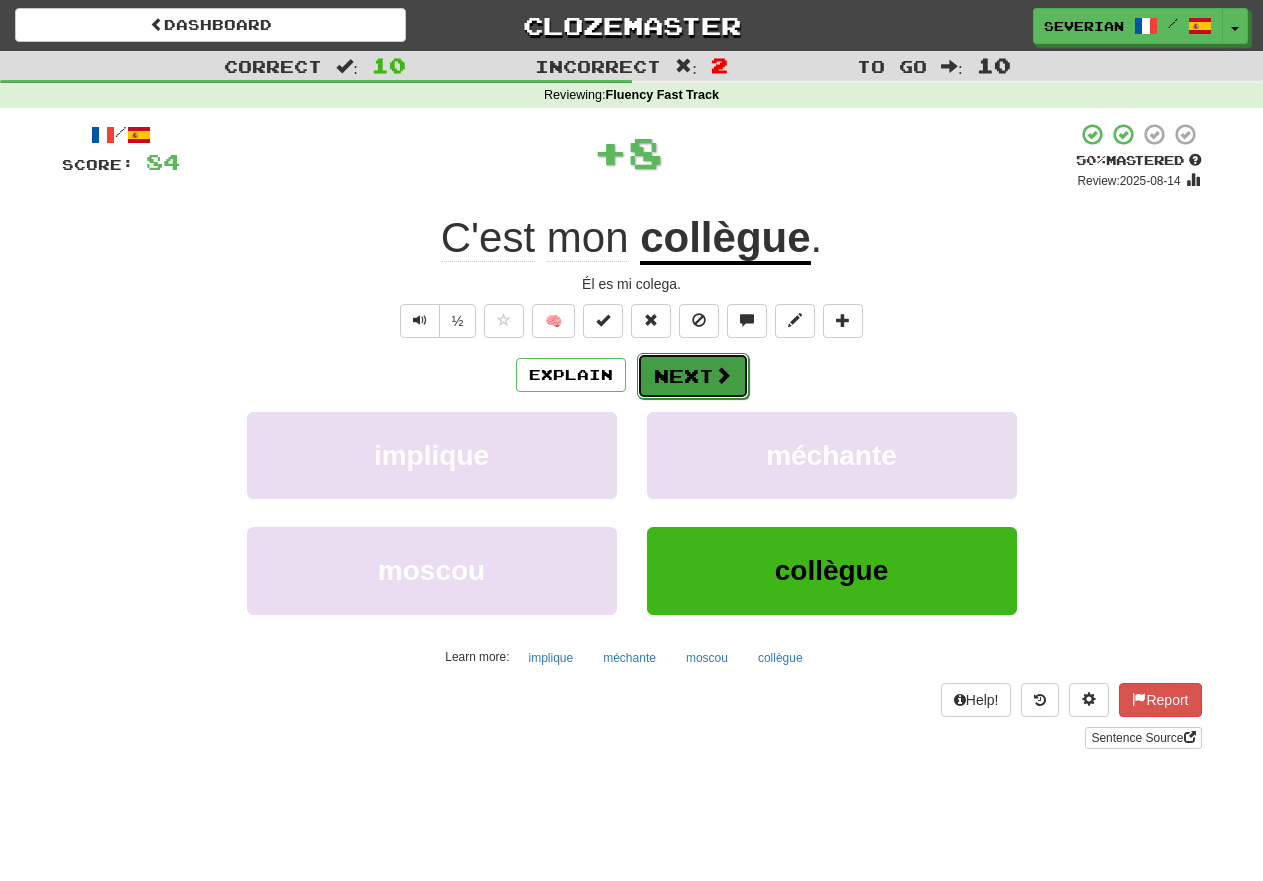 click on "Next" at bounding box center [693, 376] 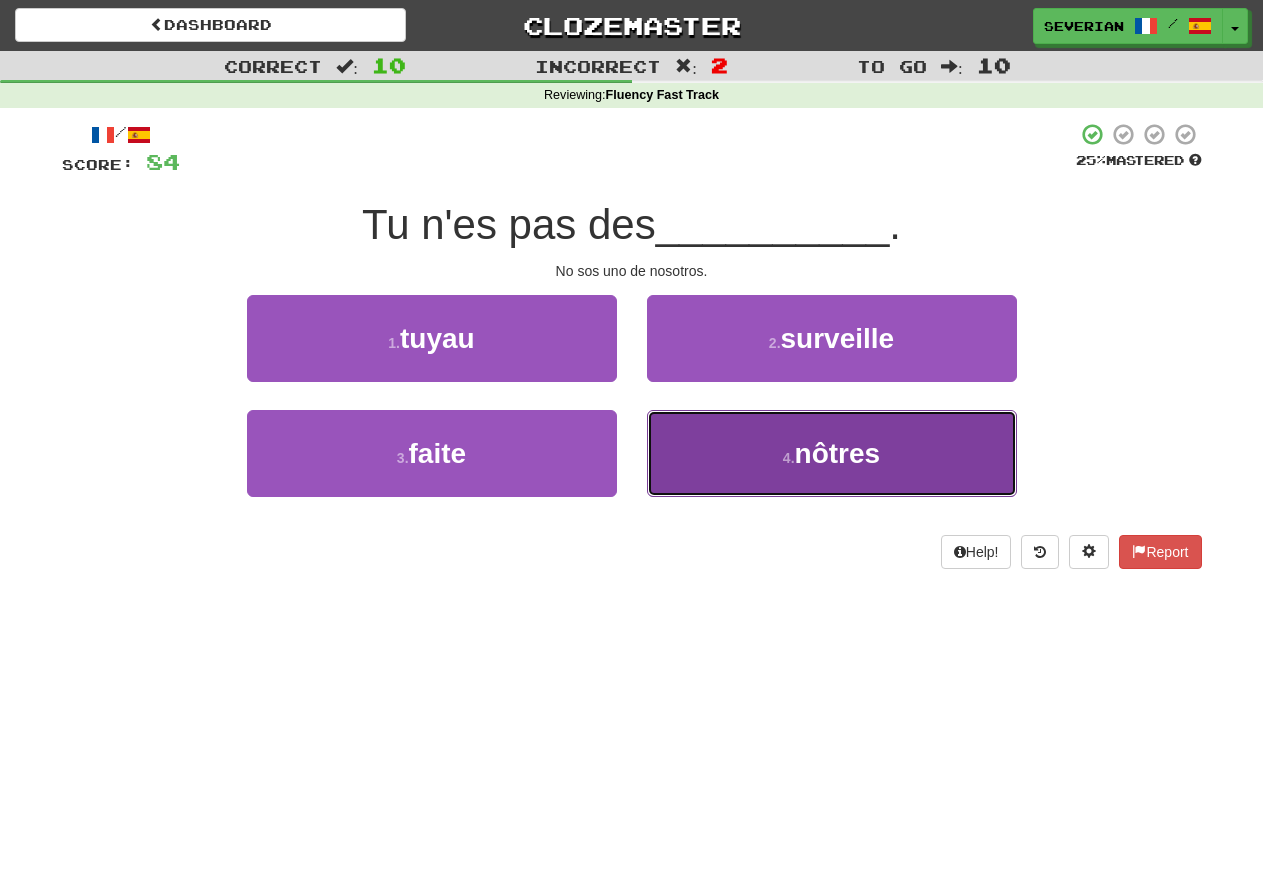 click on "4 .  nôtres" at bounding box center [832, 453] 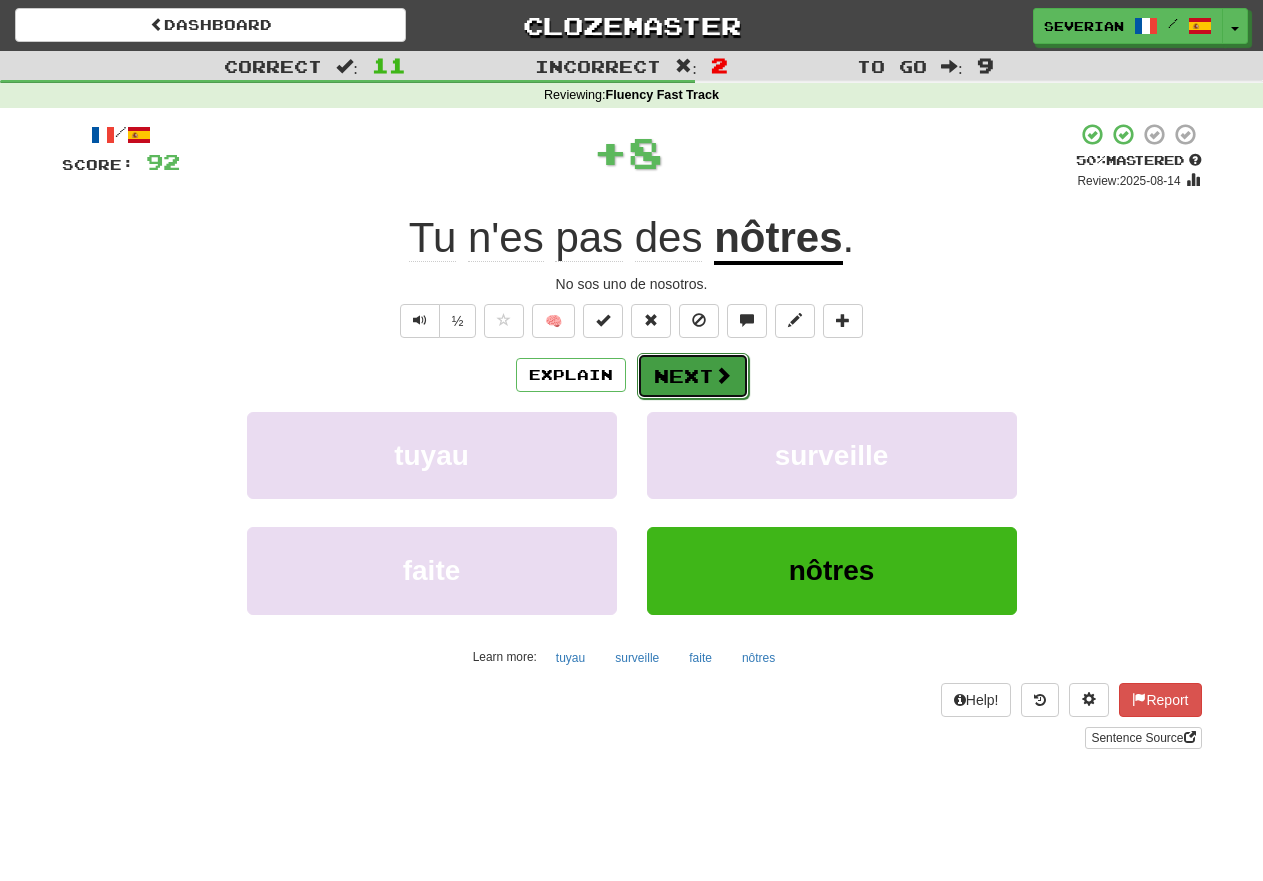 click on "Next" at bounding box center [693, 376] 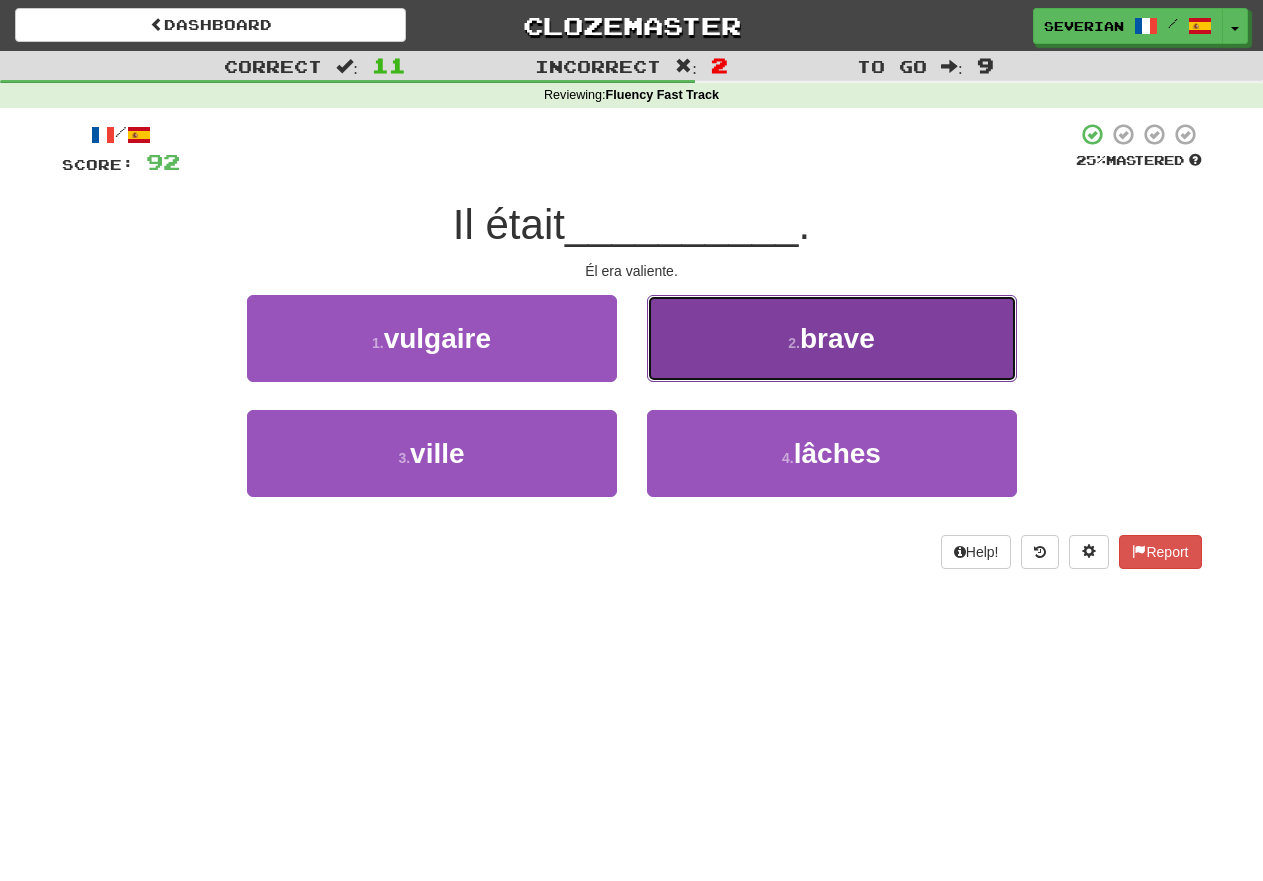click on "2 .  brave" at bounding box center [832, 338] 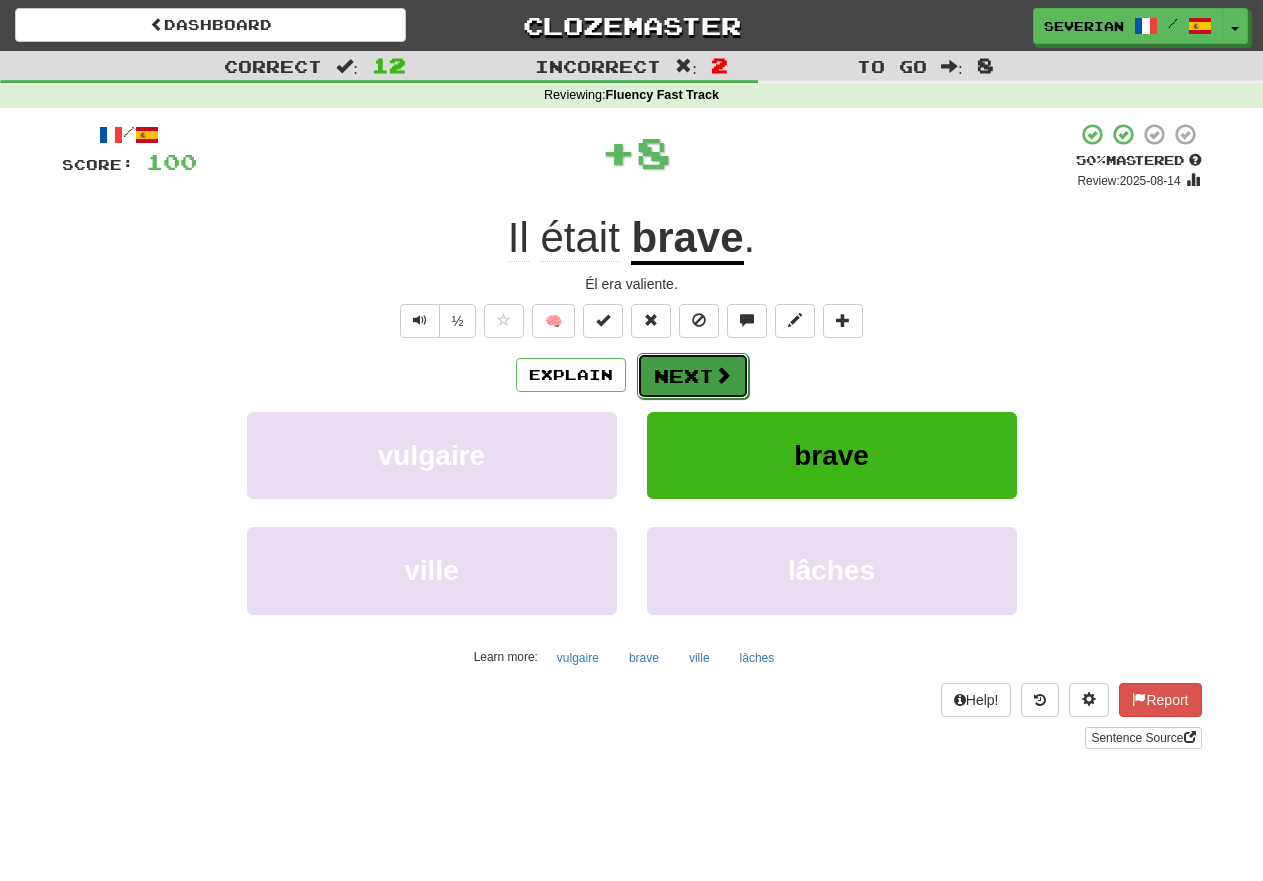 click on "Next" at bounding box center (693, 376) 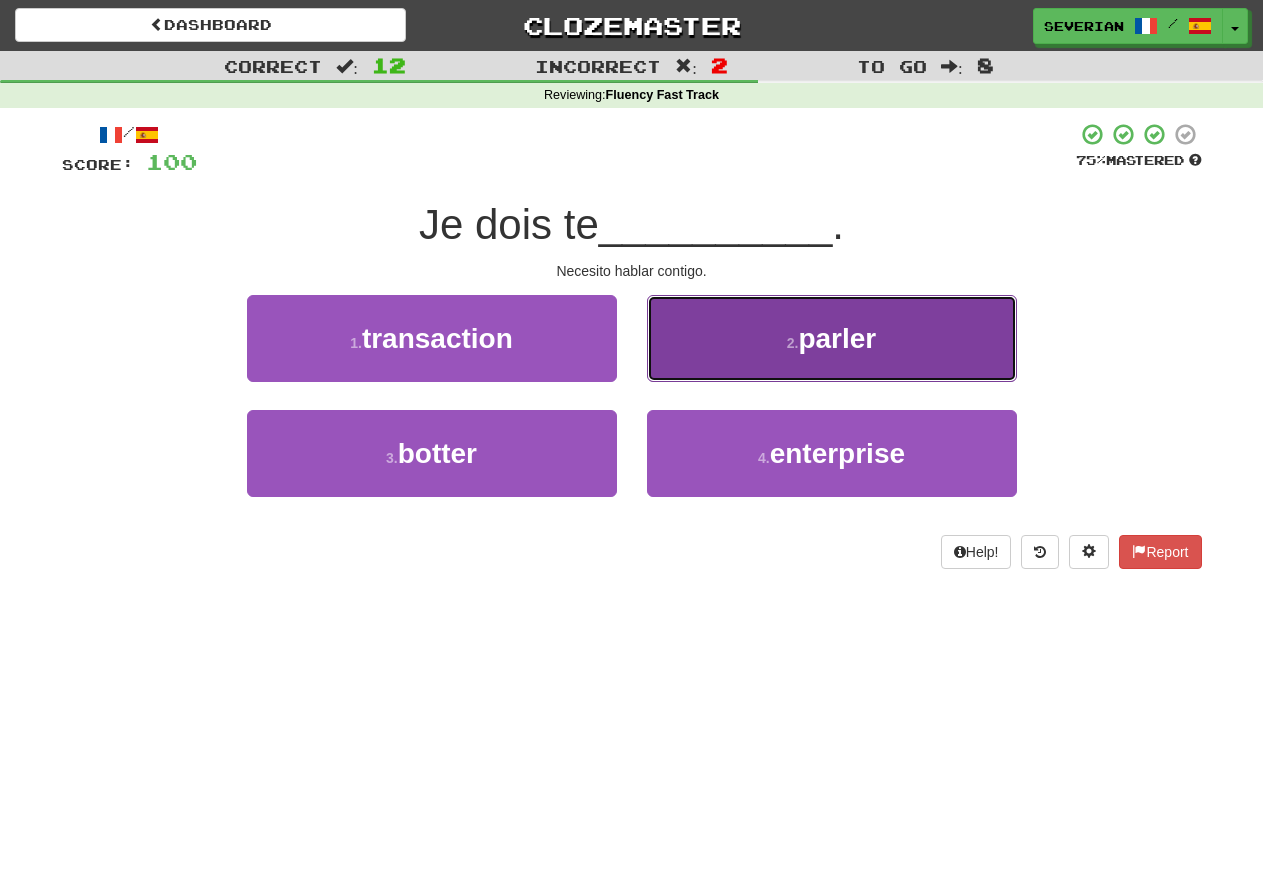 click on "2 .  parler" at bounding box center (832, 338) 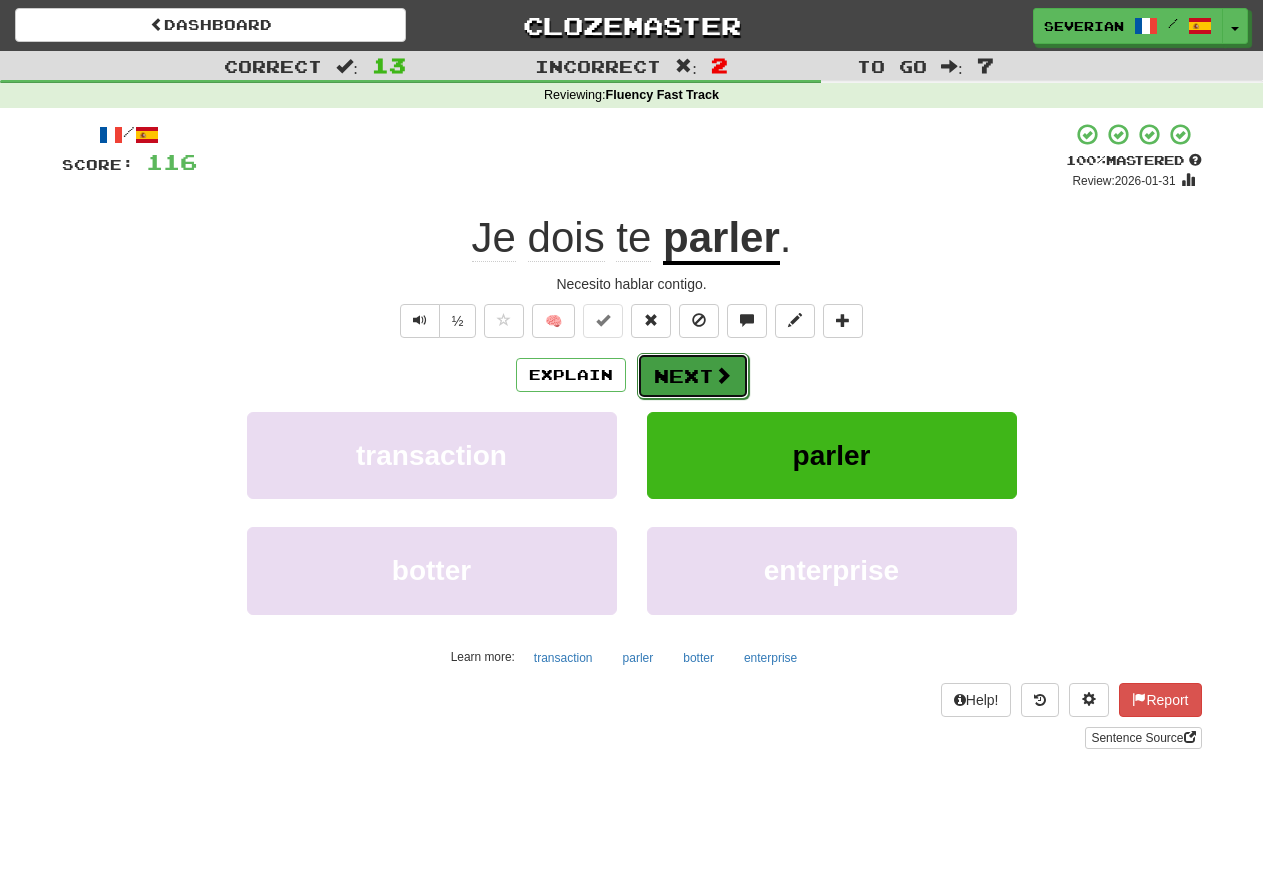 click on "Next" at bounding box center (693, 376) 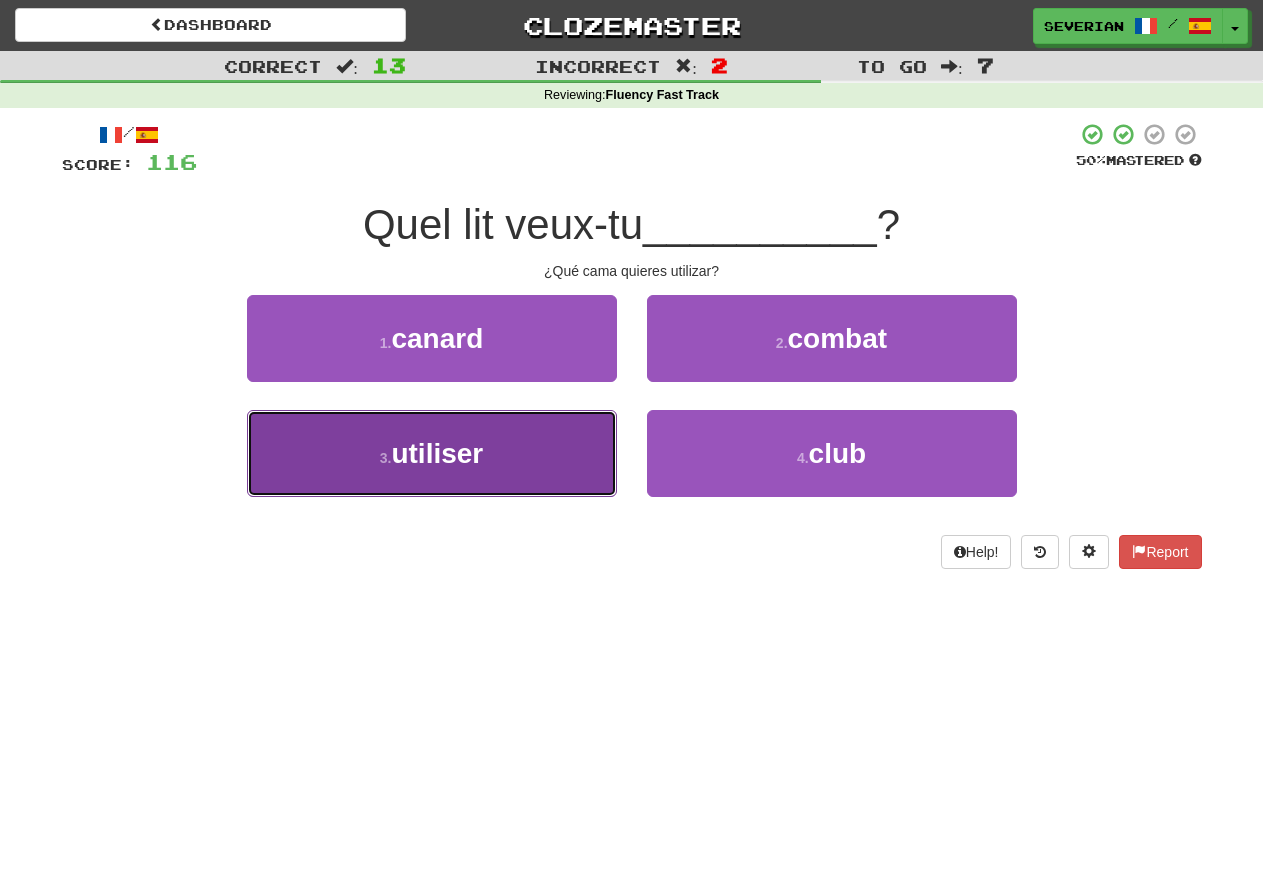click on "3 .  utiliser" at bounding box center (432, 453) 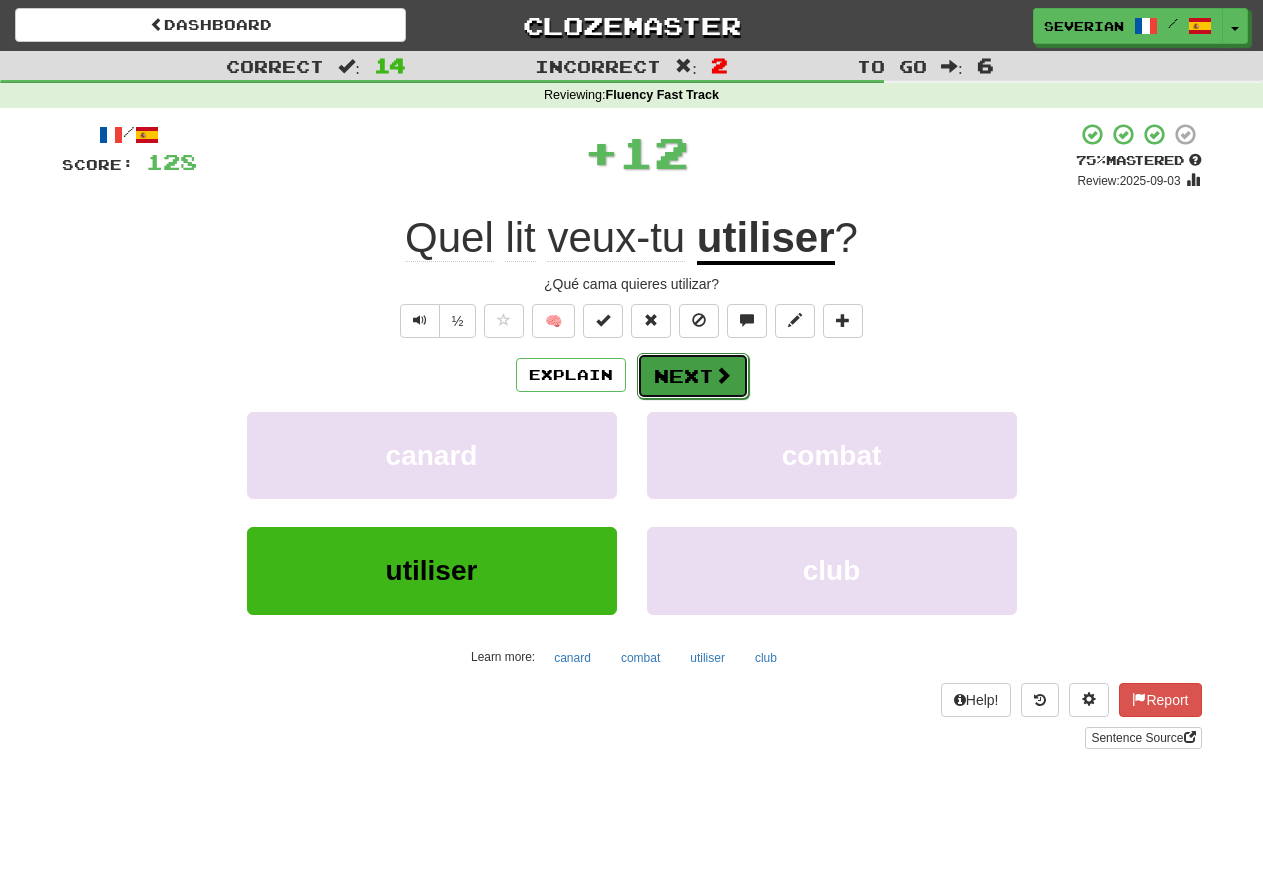 click on "Next" at bounding box center (693, 376) 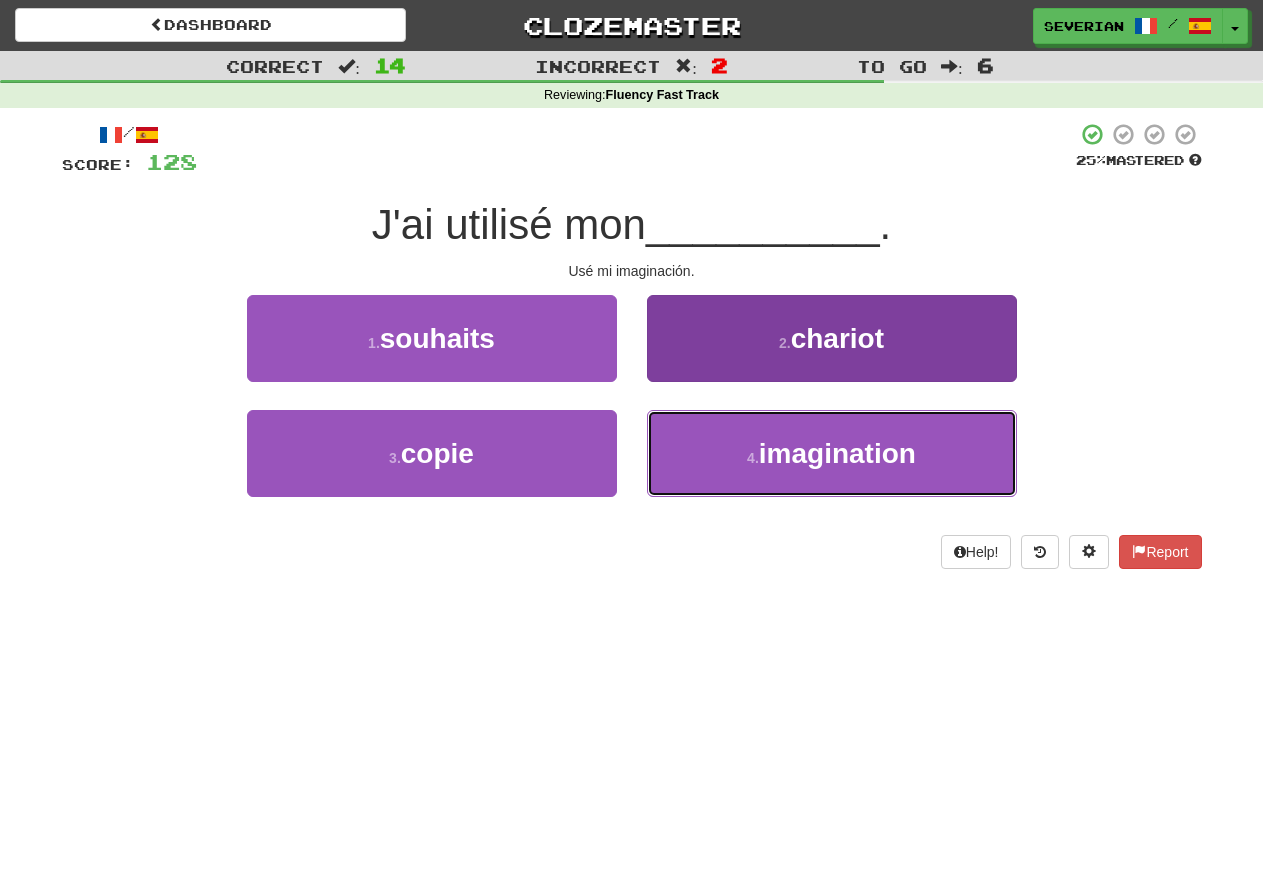 drag, startPoint x: 726, startPoint y: 443, endPoint x: 729, endPoint y: 411, distance: 32.140316 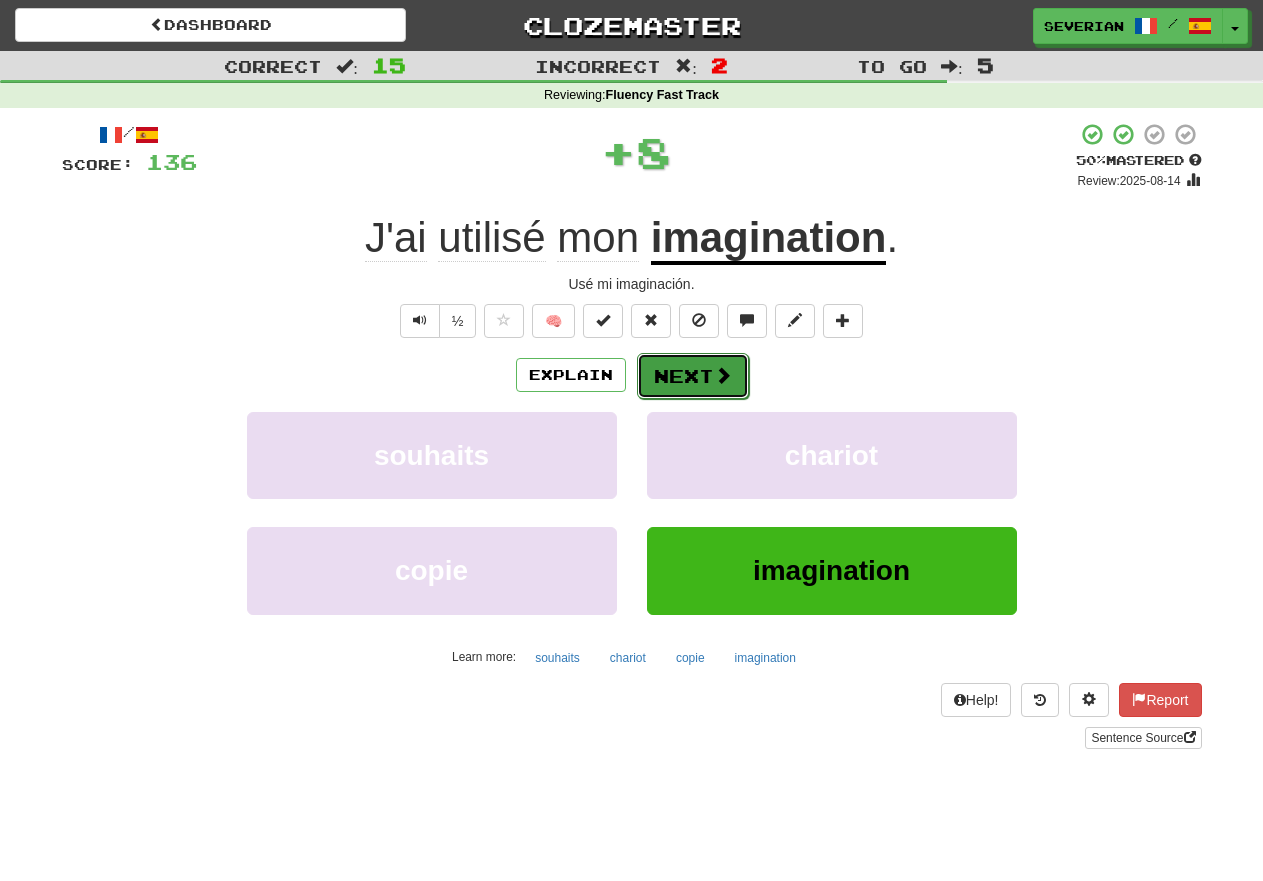 click on "Next" at bounding box center (693, 376) 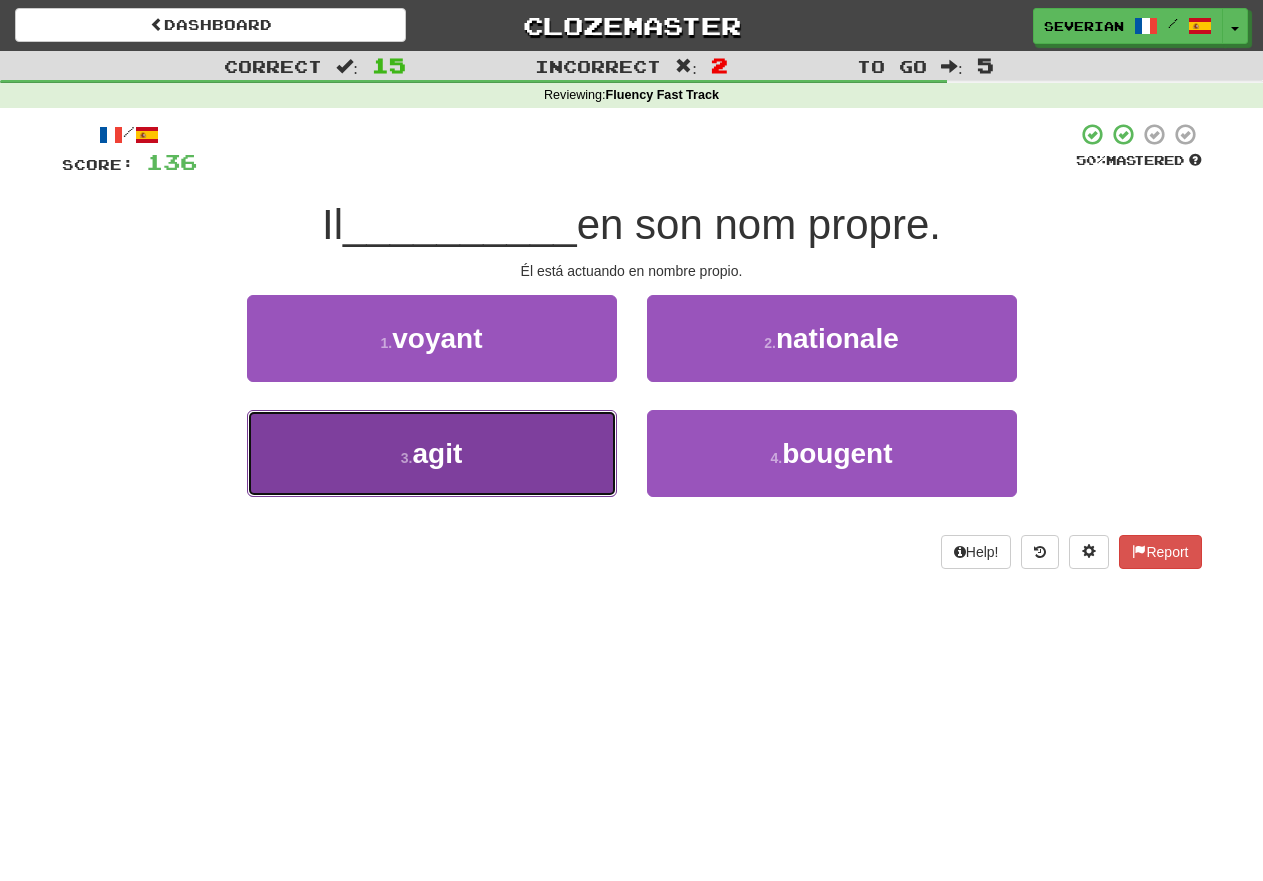 click on "3 .  agit" at bounding box center [432, 453] 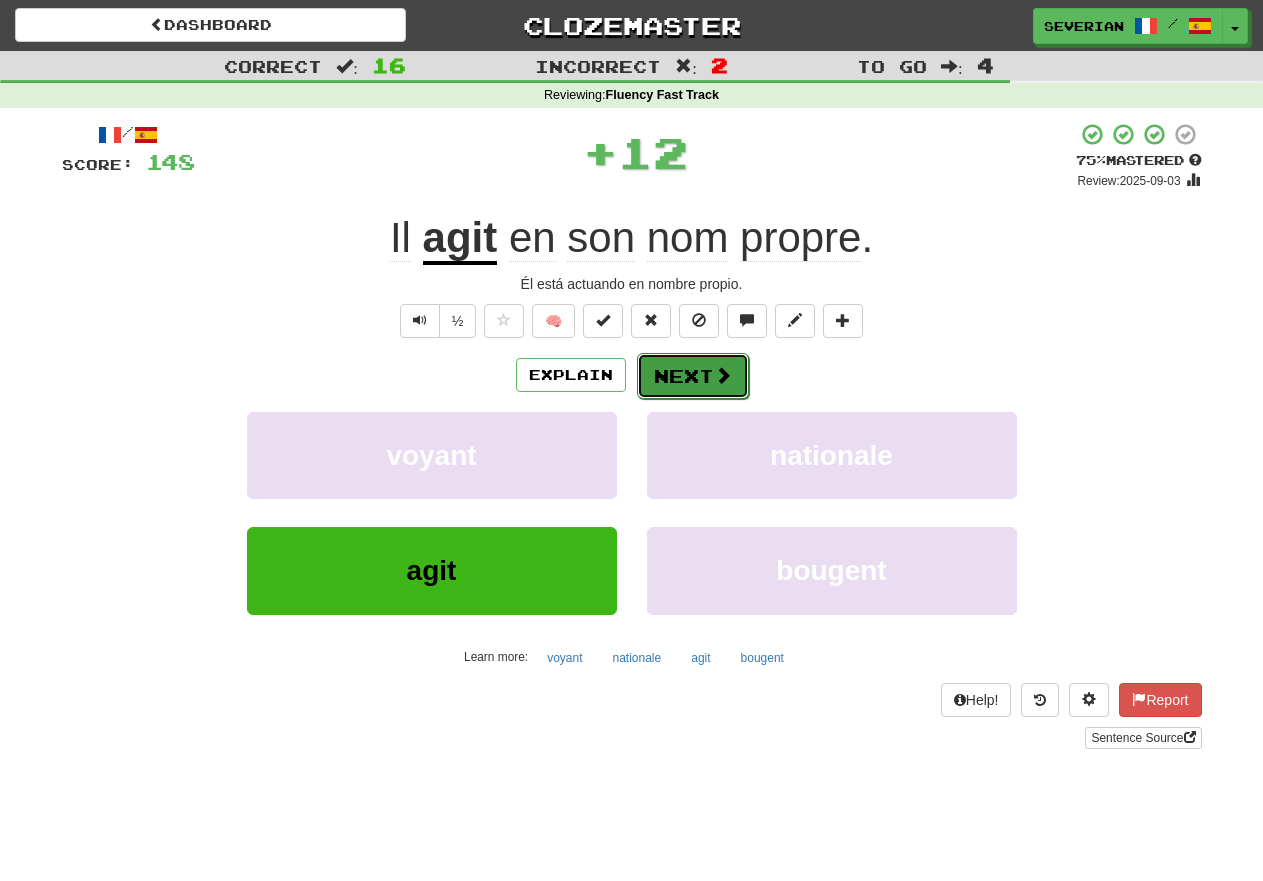 click on "Next" at bounding box center (693, 376) 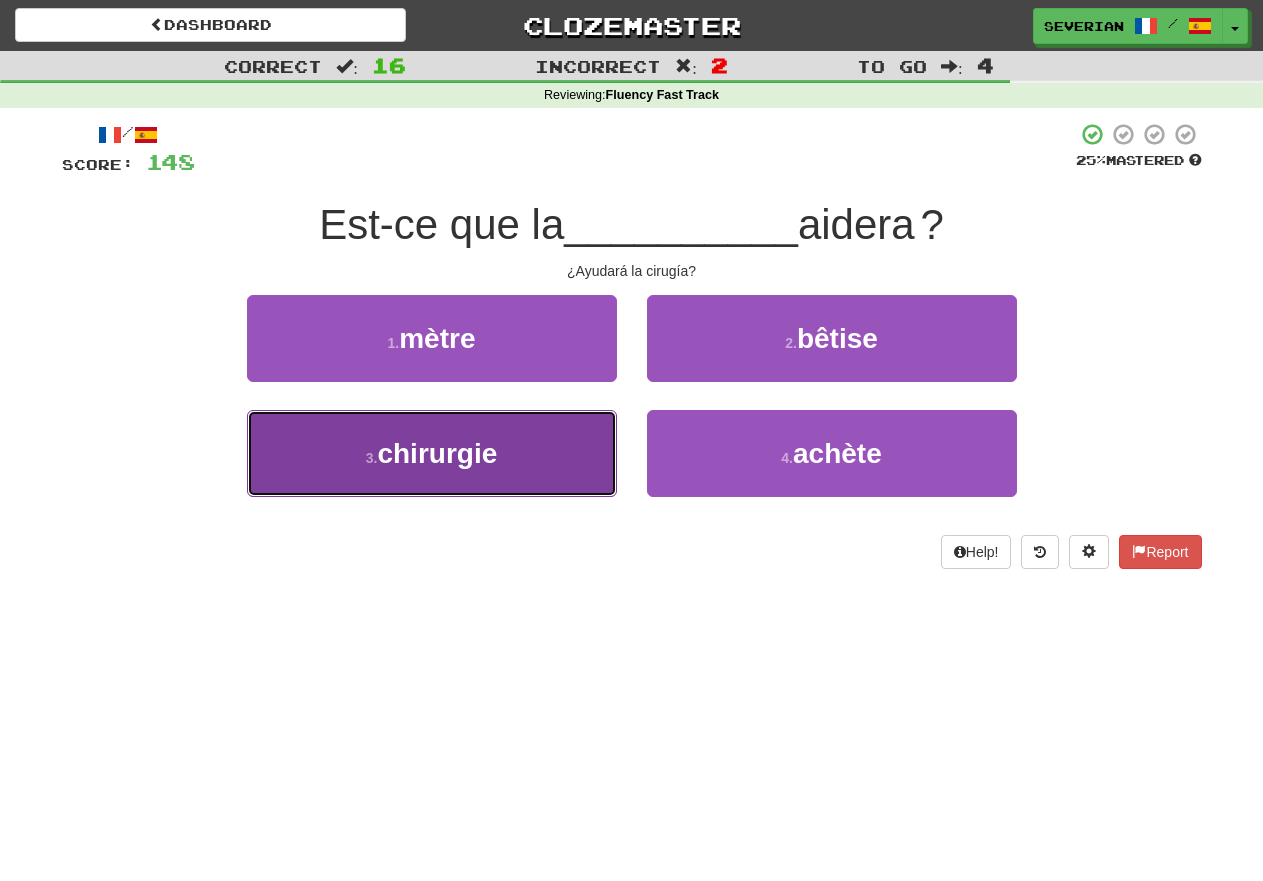 click on "3 .  chirurgie" at bounding box center [432, 453] 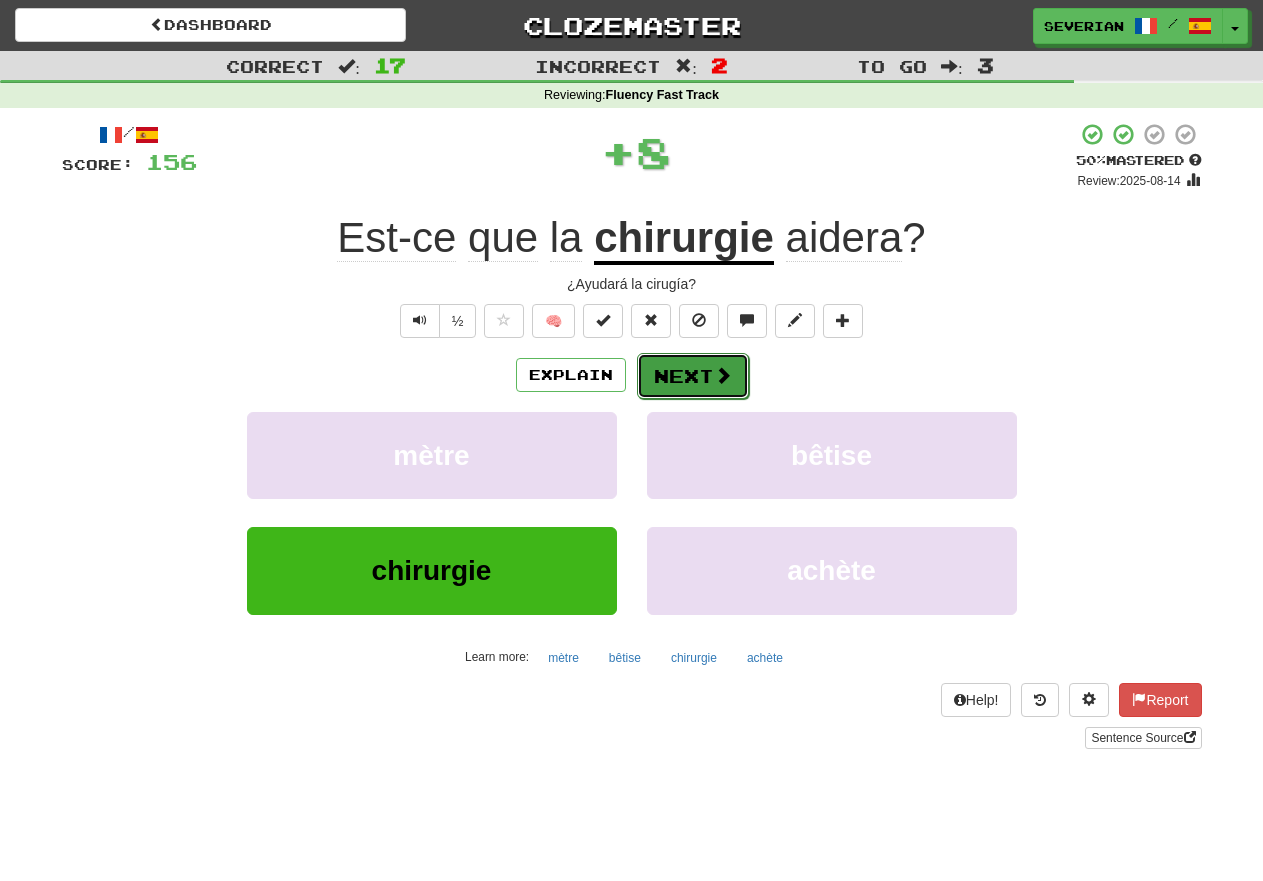 click on "Next" at bounding box center [693, 376] 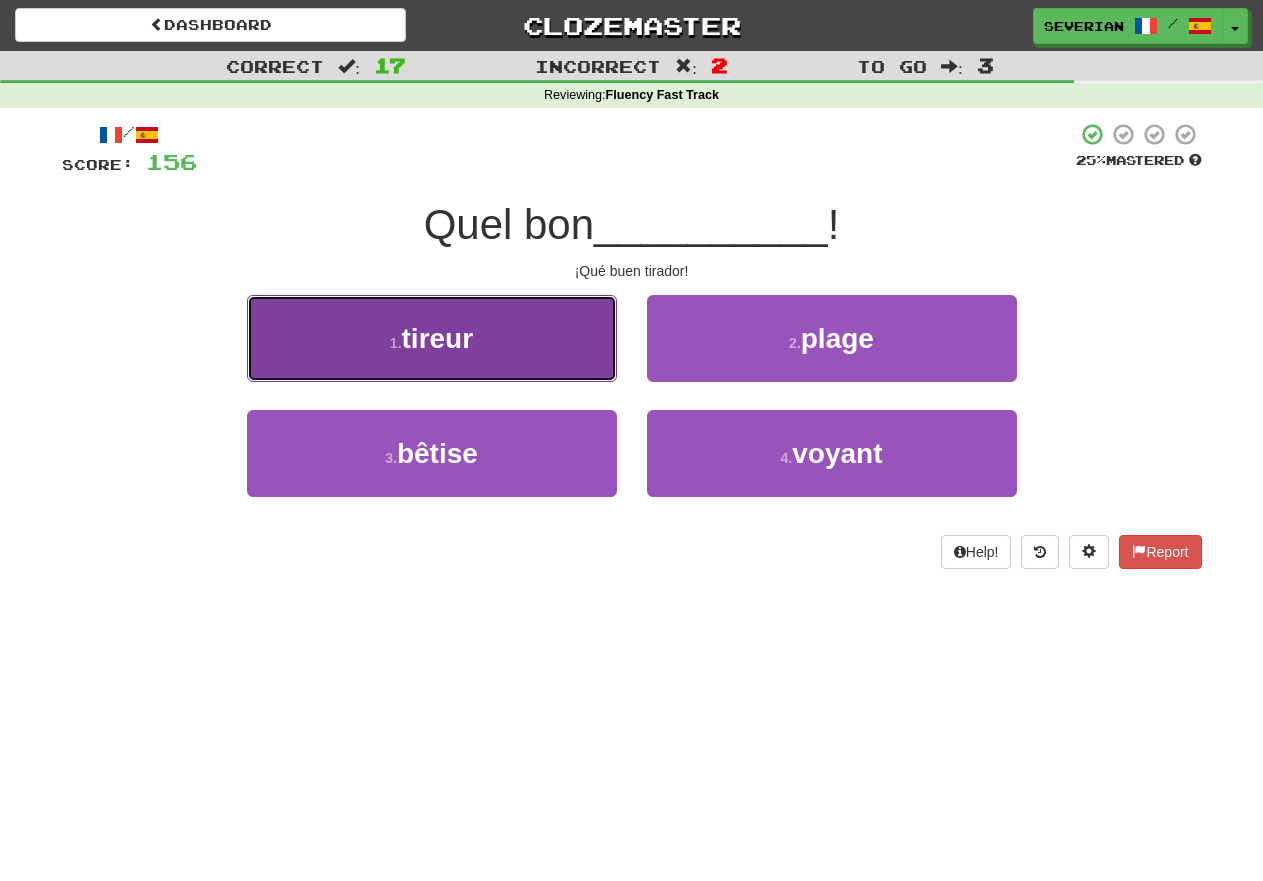 click on "1 .  tireur" at bounding box center (432, 338) 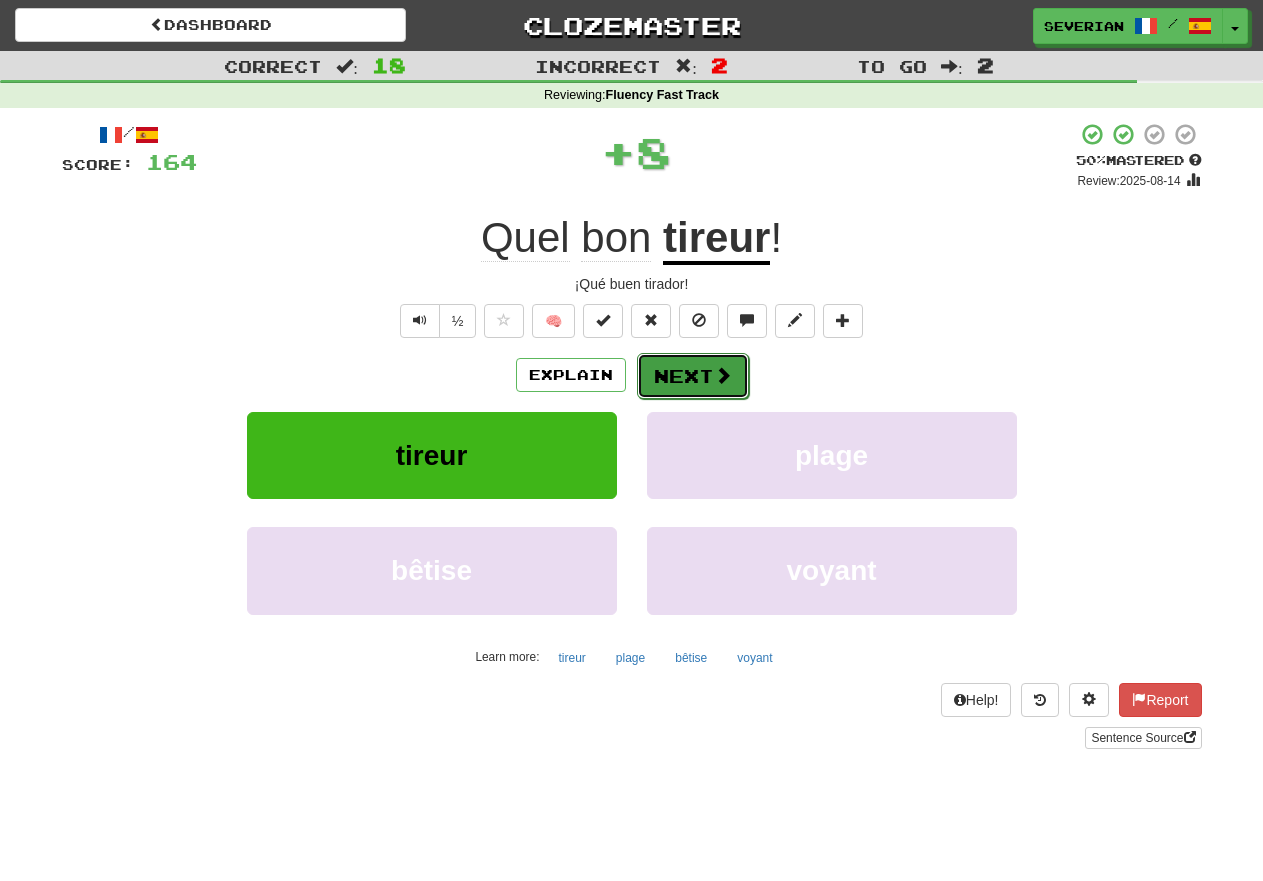 click on "Next" at bounding box center [693, 376] 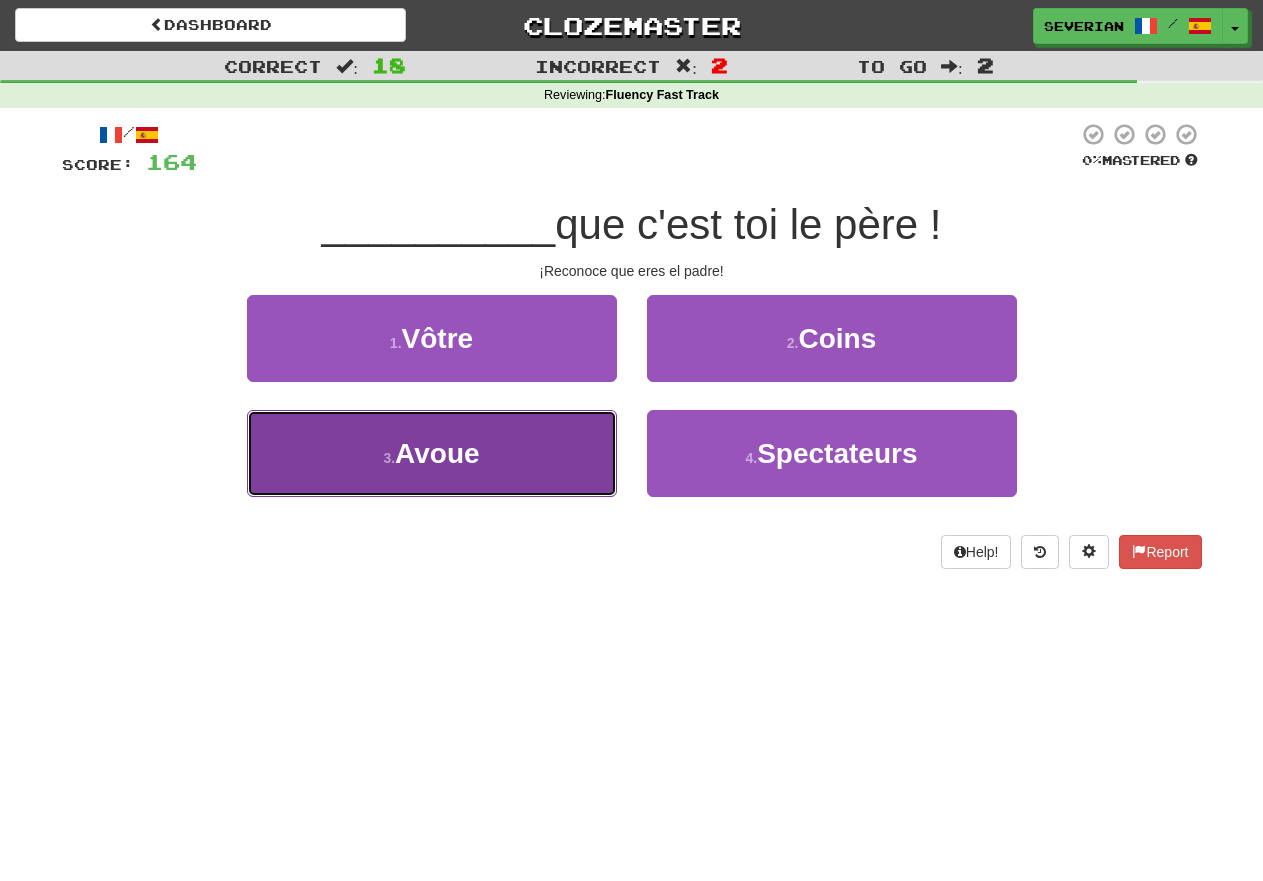 click on "Avoue" at bounding box center (437, 453) 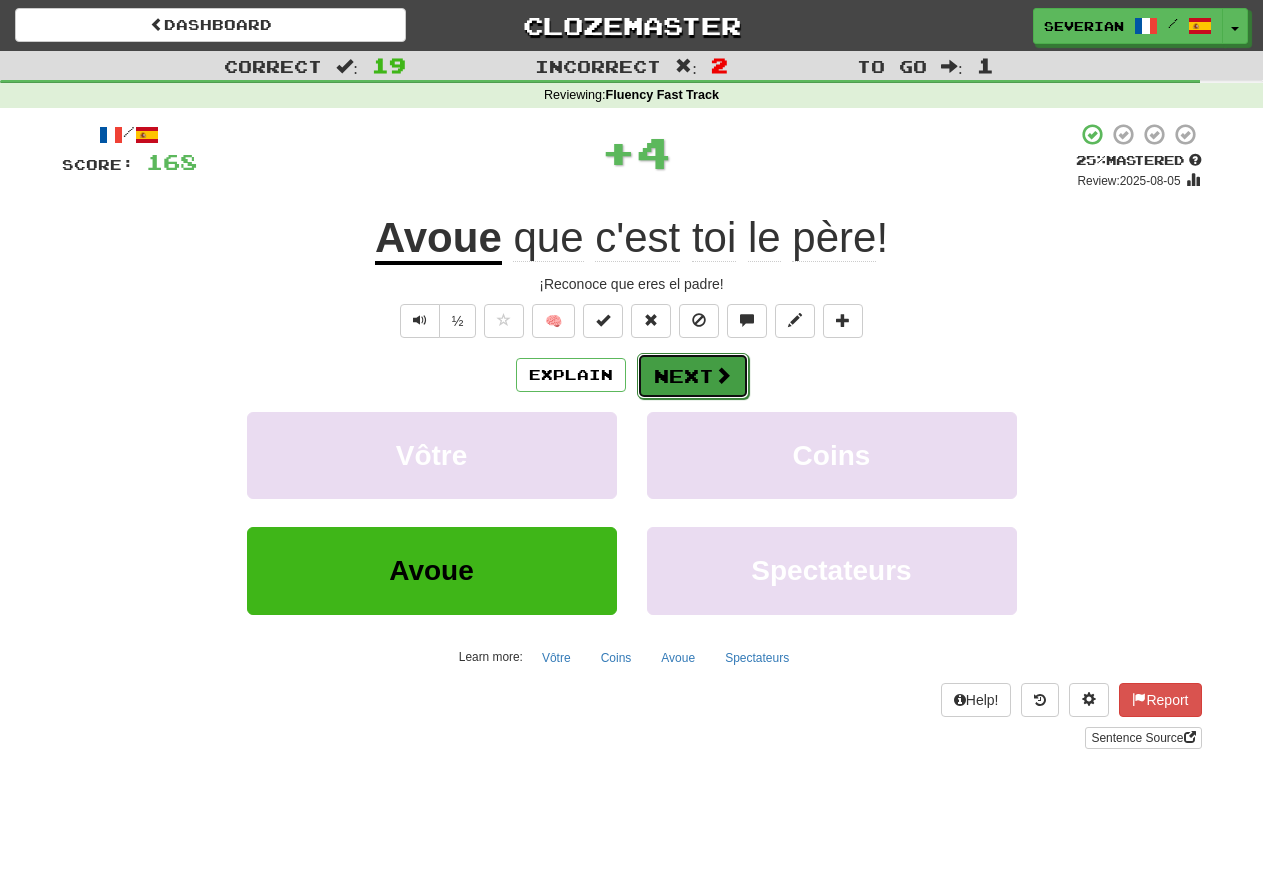 click on "Next" at bounding box center [693, 376] 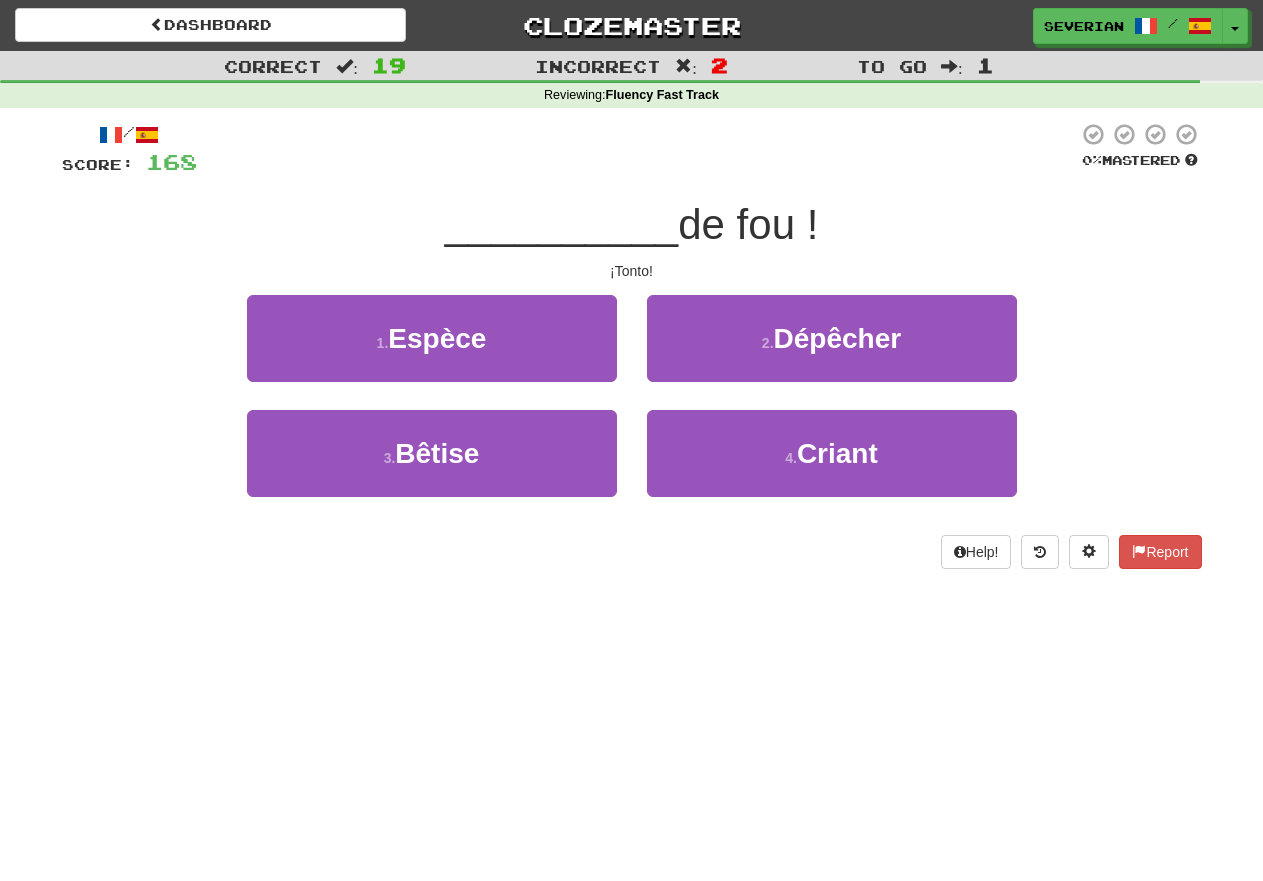 click on "1 .  Espèce" at bounding box center [432, 352] 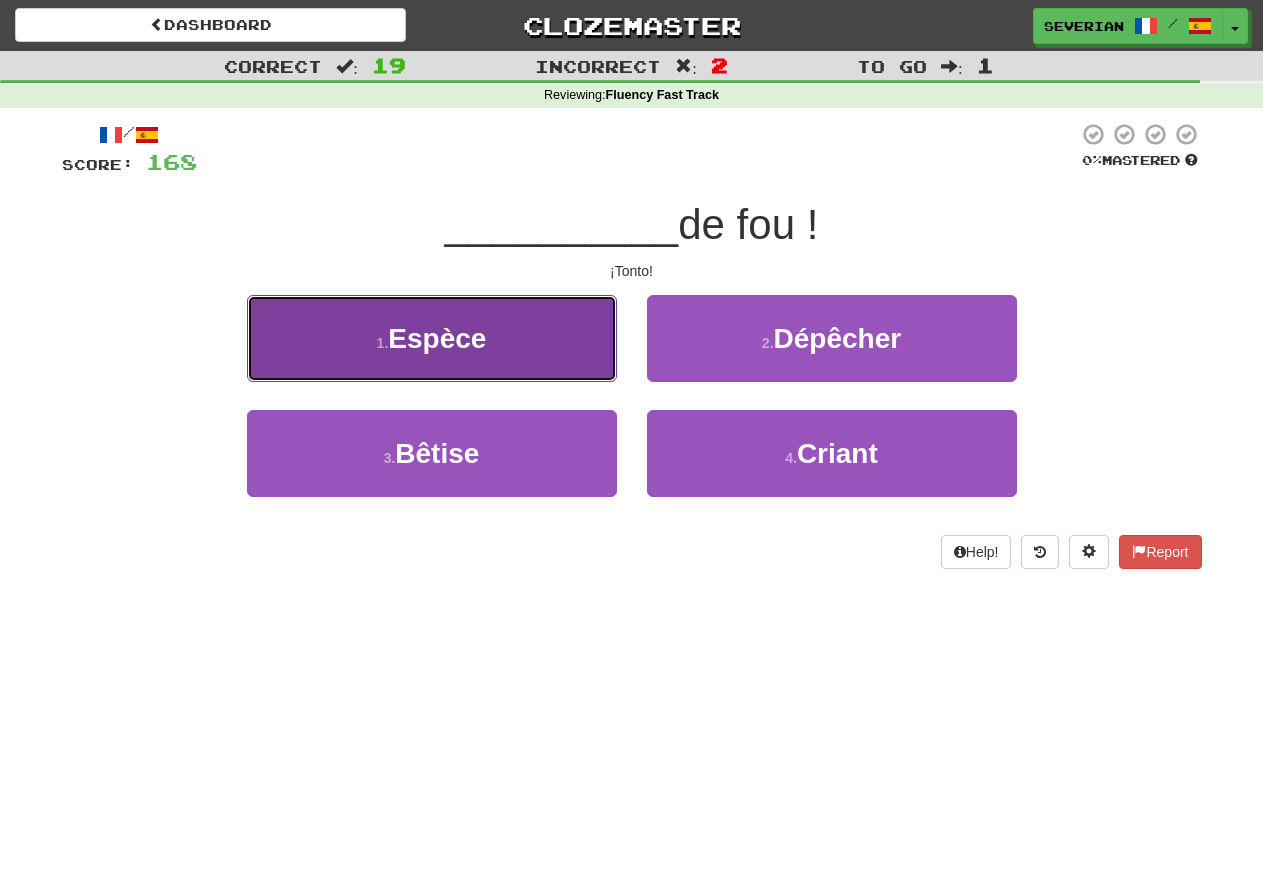 click on "1 .  Espèce" at bounding box center [432, 338] 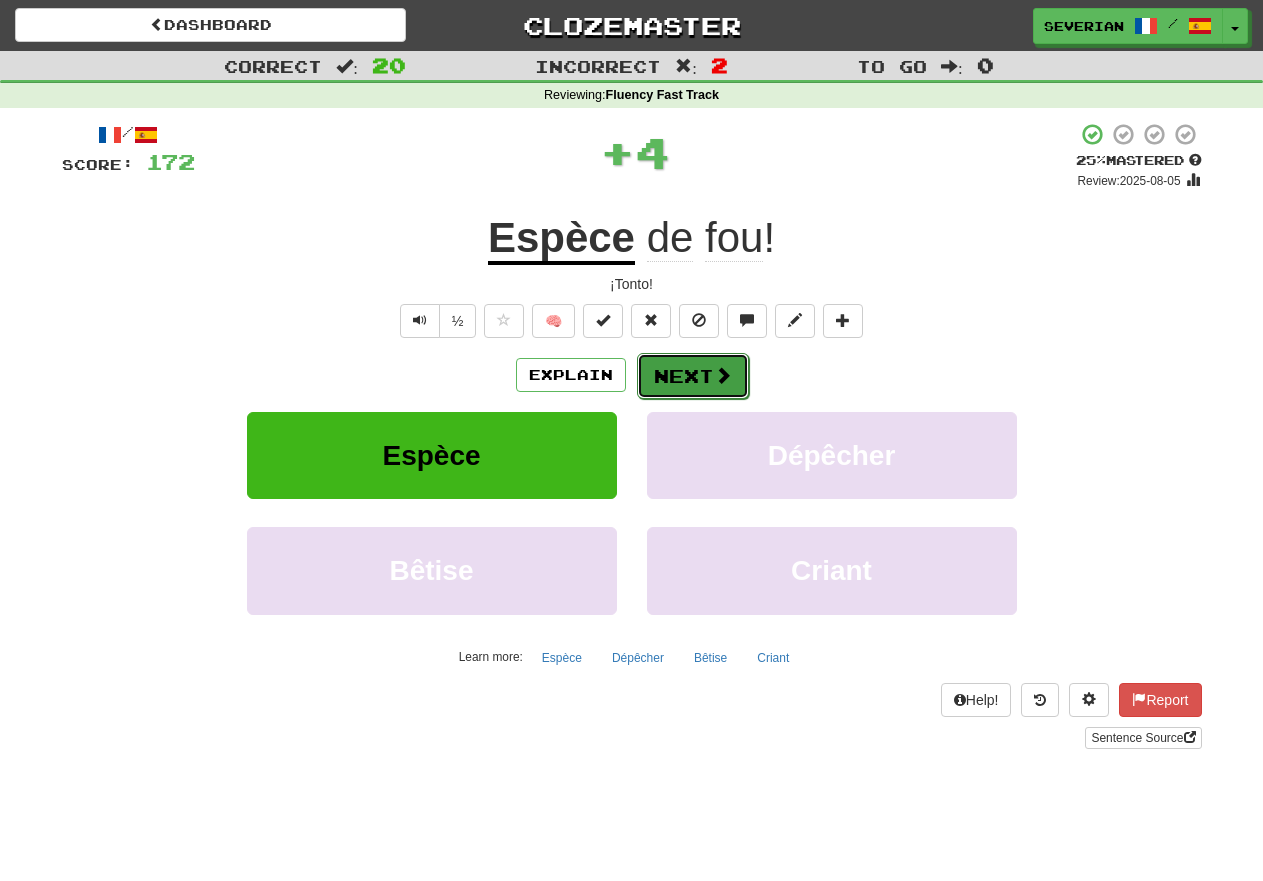 click on "Next" at bounding box center (693, 376) 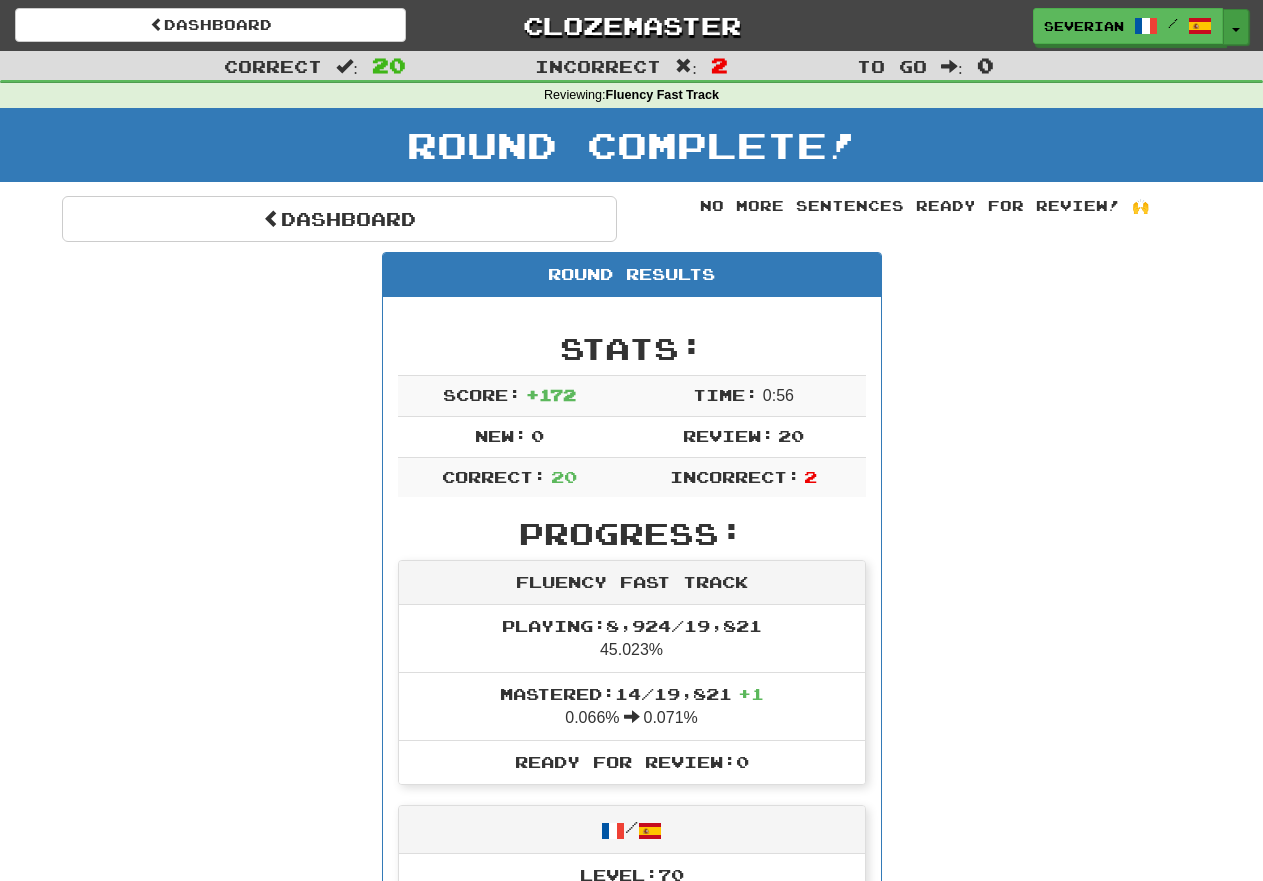 click at bounding box center [1236, 30] 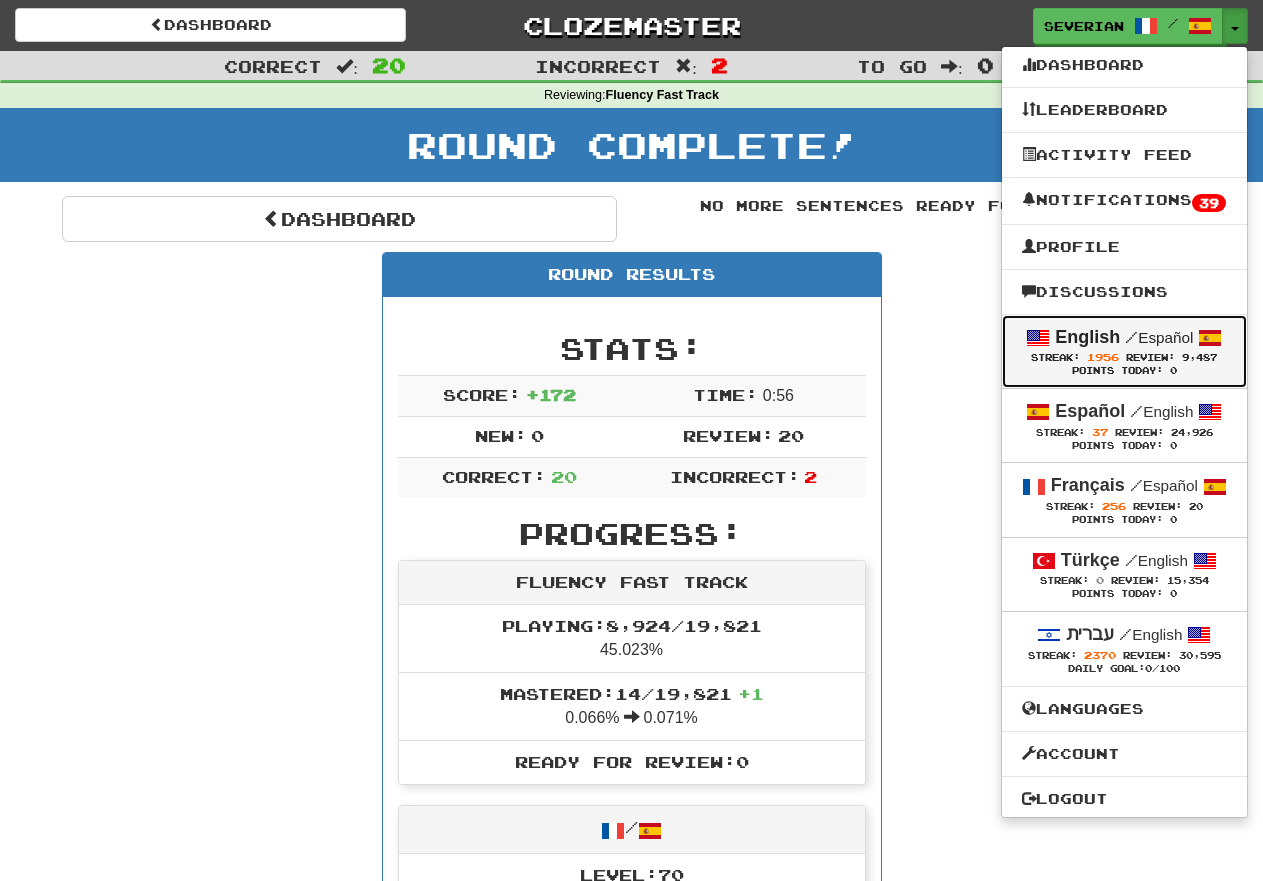 click on "Points Today: 0" at bounding box center [1124, 371] 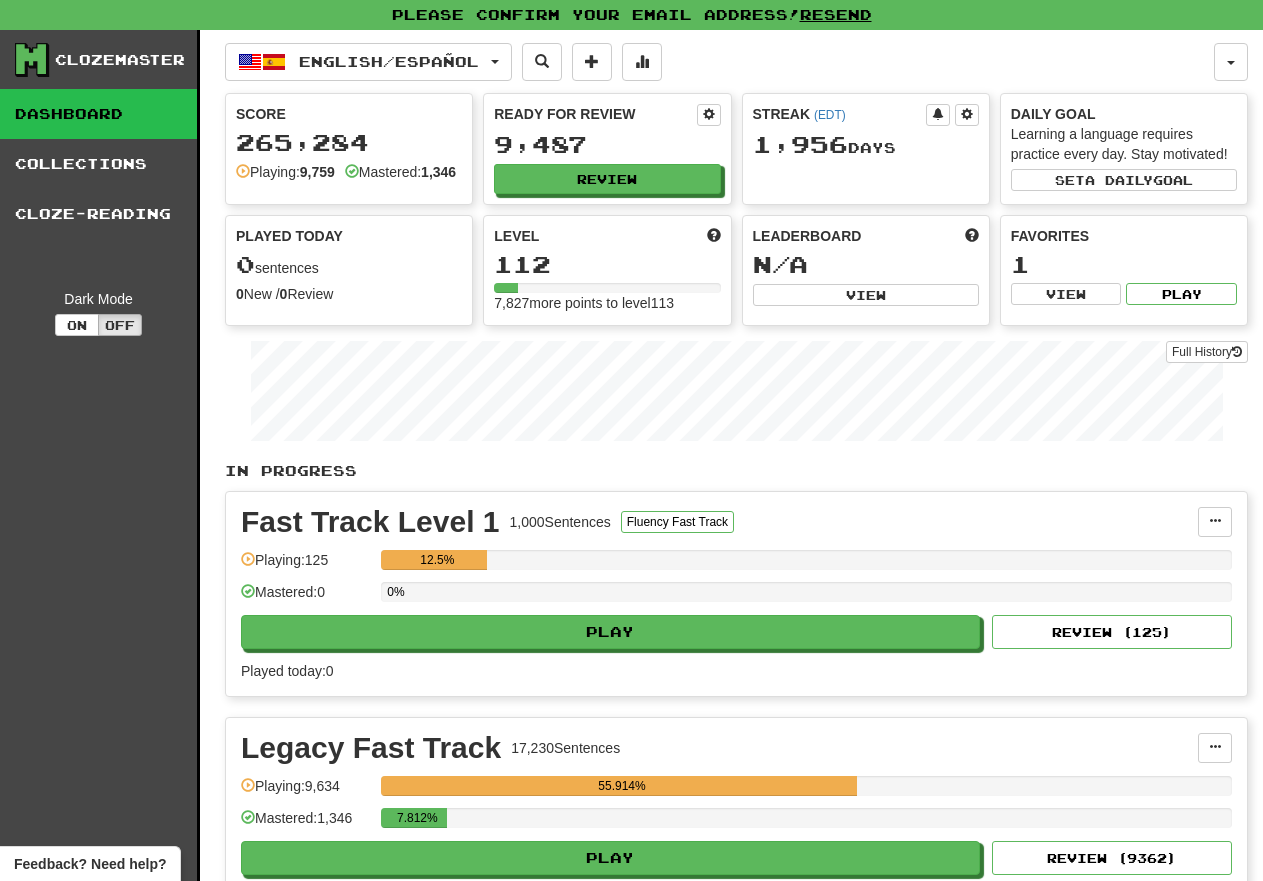 scroll, scrollTop: 0, scrollLeft: 0, axis: both 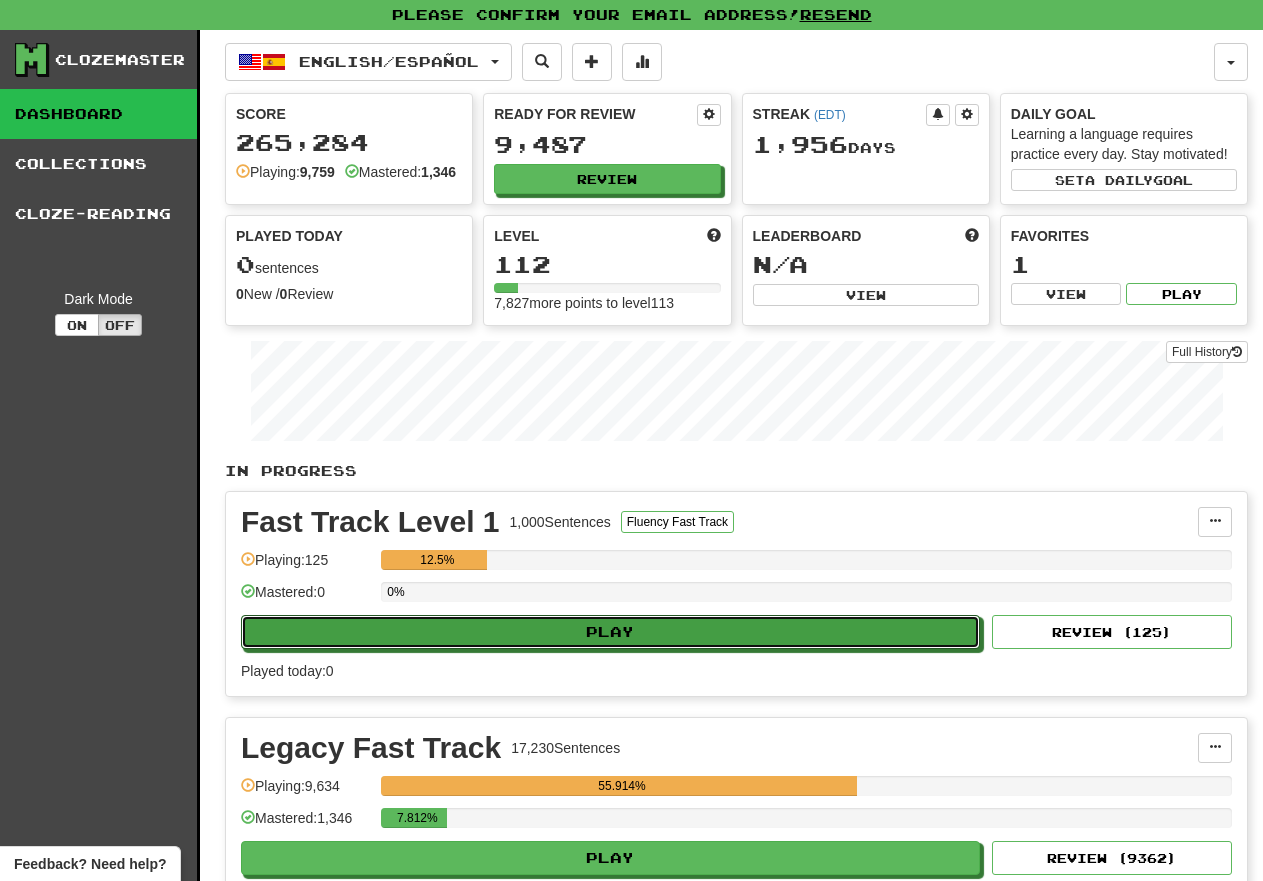 click on "English  /  Español English  /  Español Streak:  1956   Review:  9,487 Points today:  0 Español  /  English Streak:  37   Review:  24,926 Points today:  0 Français  /  Español Streak:  257   Review:  0 Points today:  172 Türkçe  /  English Streak:  0   Review:  15,354 Points today:  0 עברית  /  English Streak:  2370   Review:  30,595 Daily Goal:  0  /  100  Language Pairing Username: severian Edit  Account  Notifications 39  Activity Feed  Profile  Leaderboard  Forum  Logout Score 265,284  Playing:  9,759  Mastered:  1,346 Ready for Review 9,487   Review Streak   ( EDT ) 1,956  Day s Daily Goal Learning a language requires practice every day. Stay motivated! Set  a daily  goal Played Today 0  sentences 0  New /  0  Review Full History  Level 112 7,827  more points to level  113 Leaderboard N/A View Favorites 1 View Play Full History  In Progress Fast Track Level 1 1,000  Sentences Fluency Fast Track Manage Sentences Unpin from Dashboard  Playing:  125 12.5%  Mastered:  0 0% Play Review ( 125 ) 0 )" at bounding box center [736, 534] 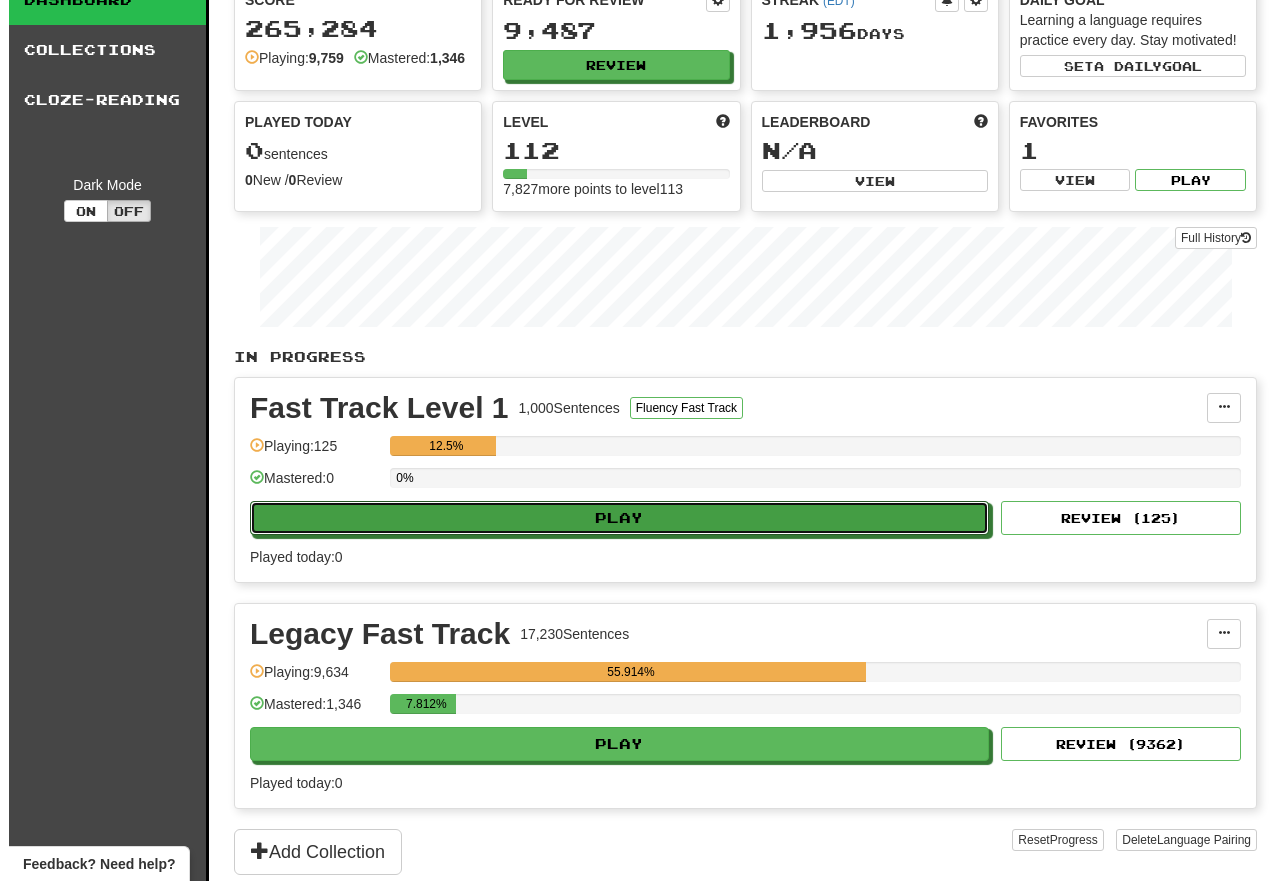 scroll, scrollTop: 200, scrollLeft: 0, axis: vertical 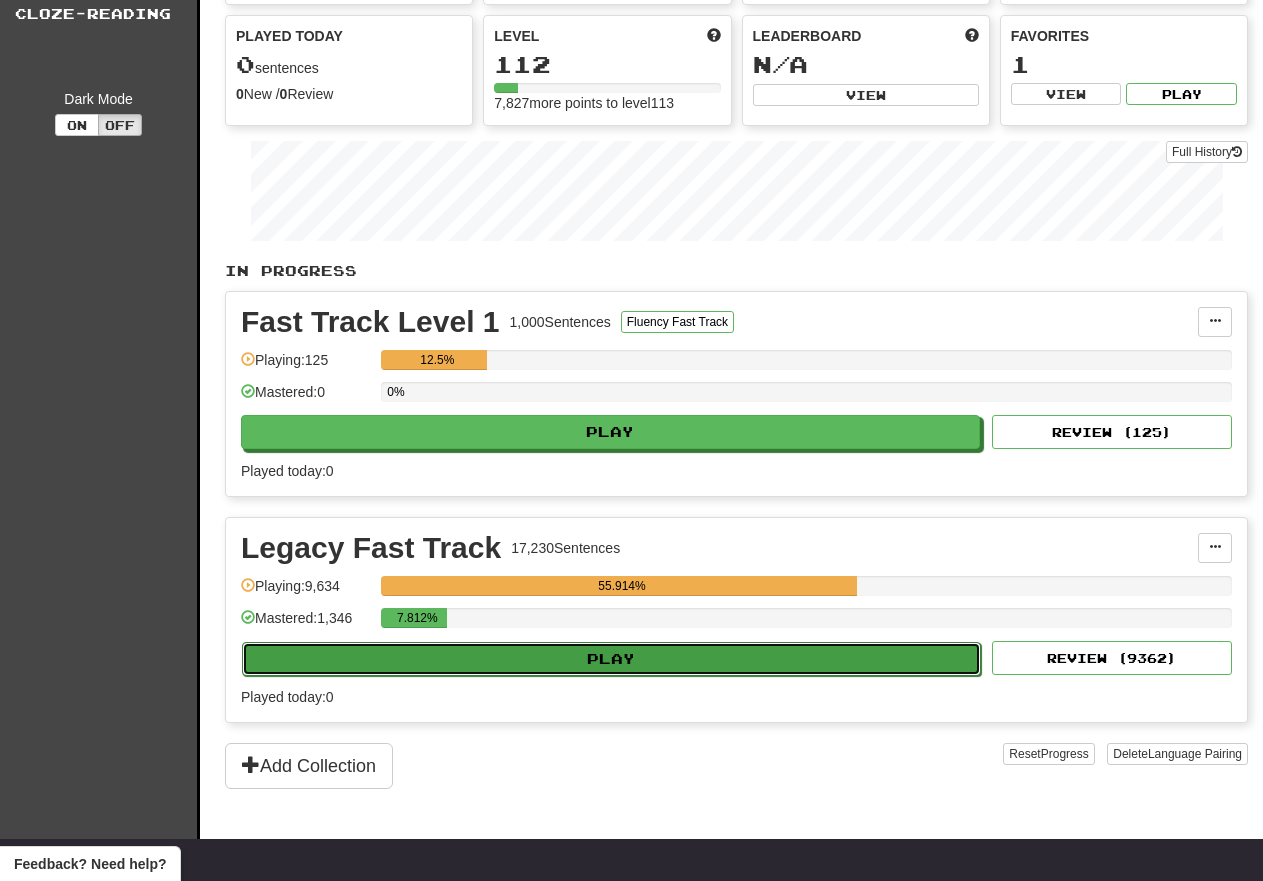 click on "Play" at bounding box center [611, 659] 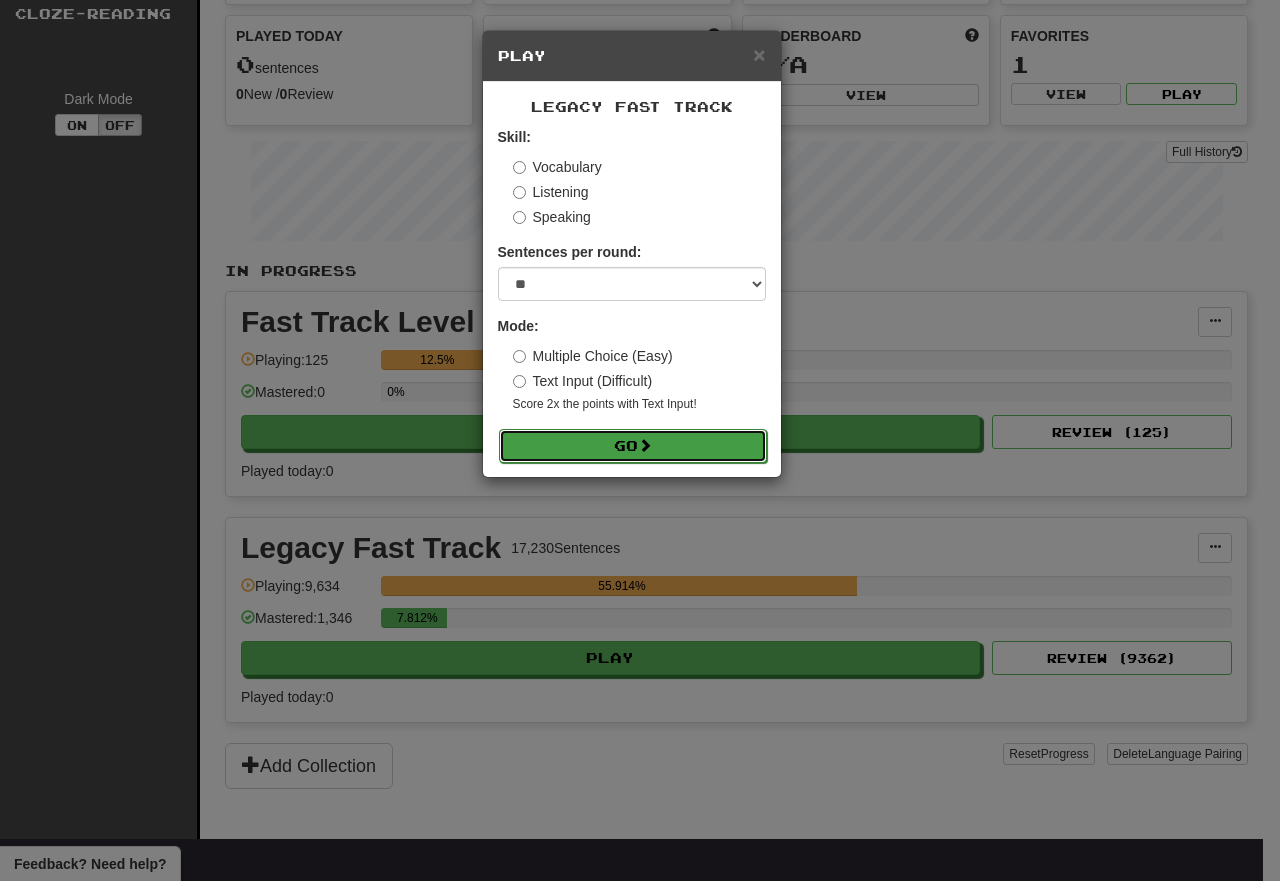 click on "Go" at bounding box center [633, 446] 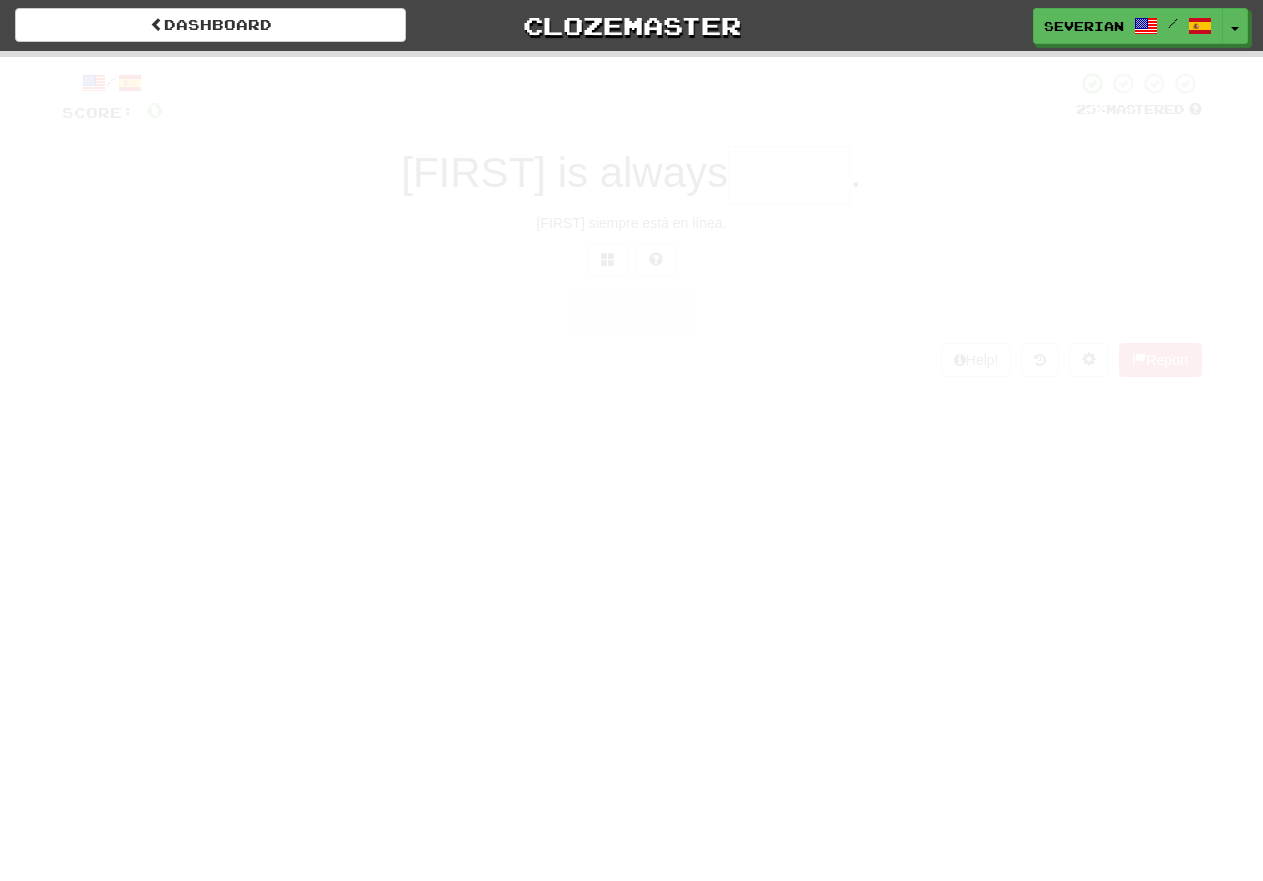 scroll, scrollTop: 0, scrollLeft: 0, axis: both 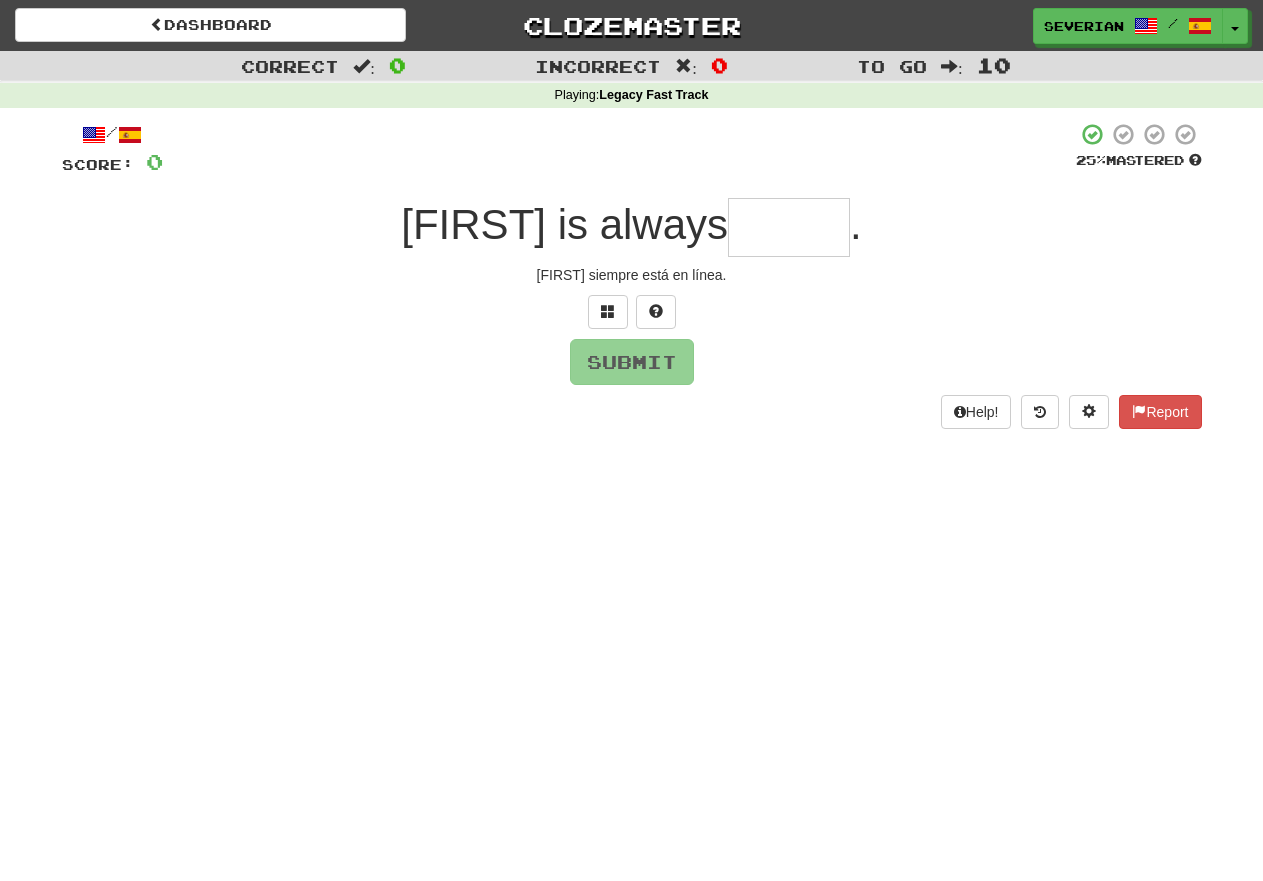 click at bounding box center [789, 227] 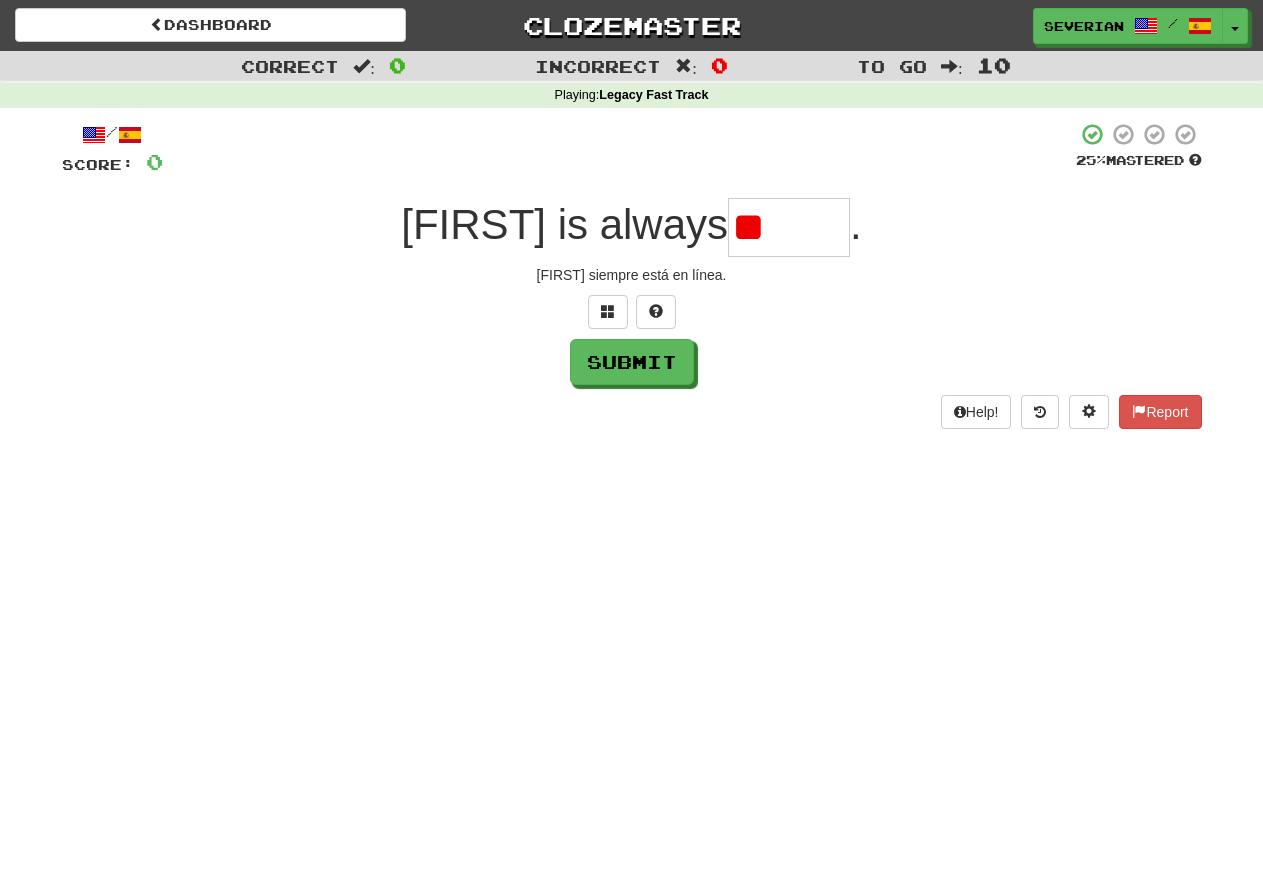 type on "*" 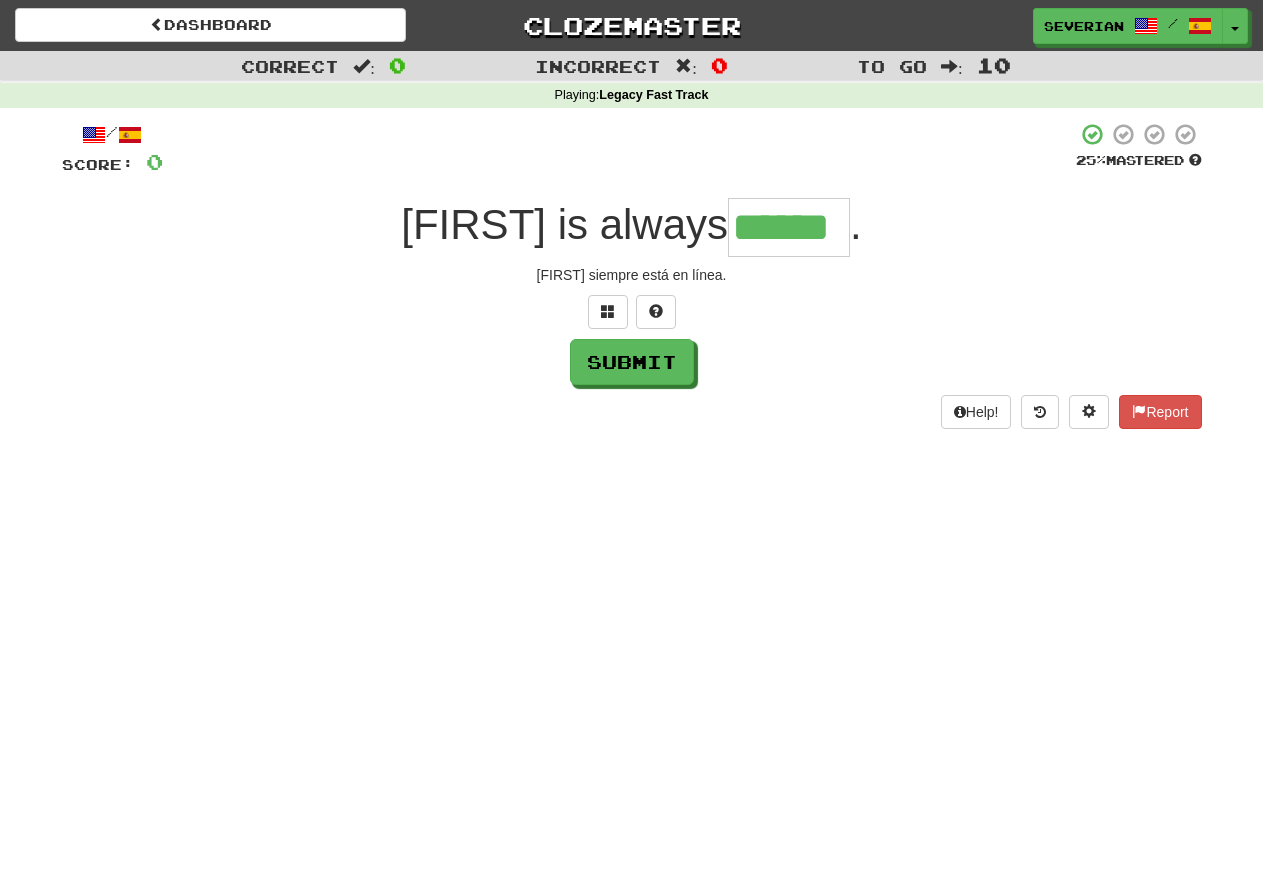 type on "******" 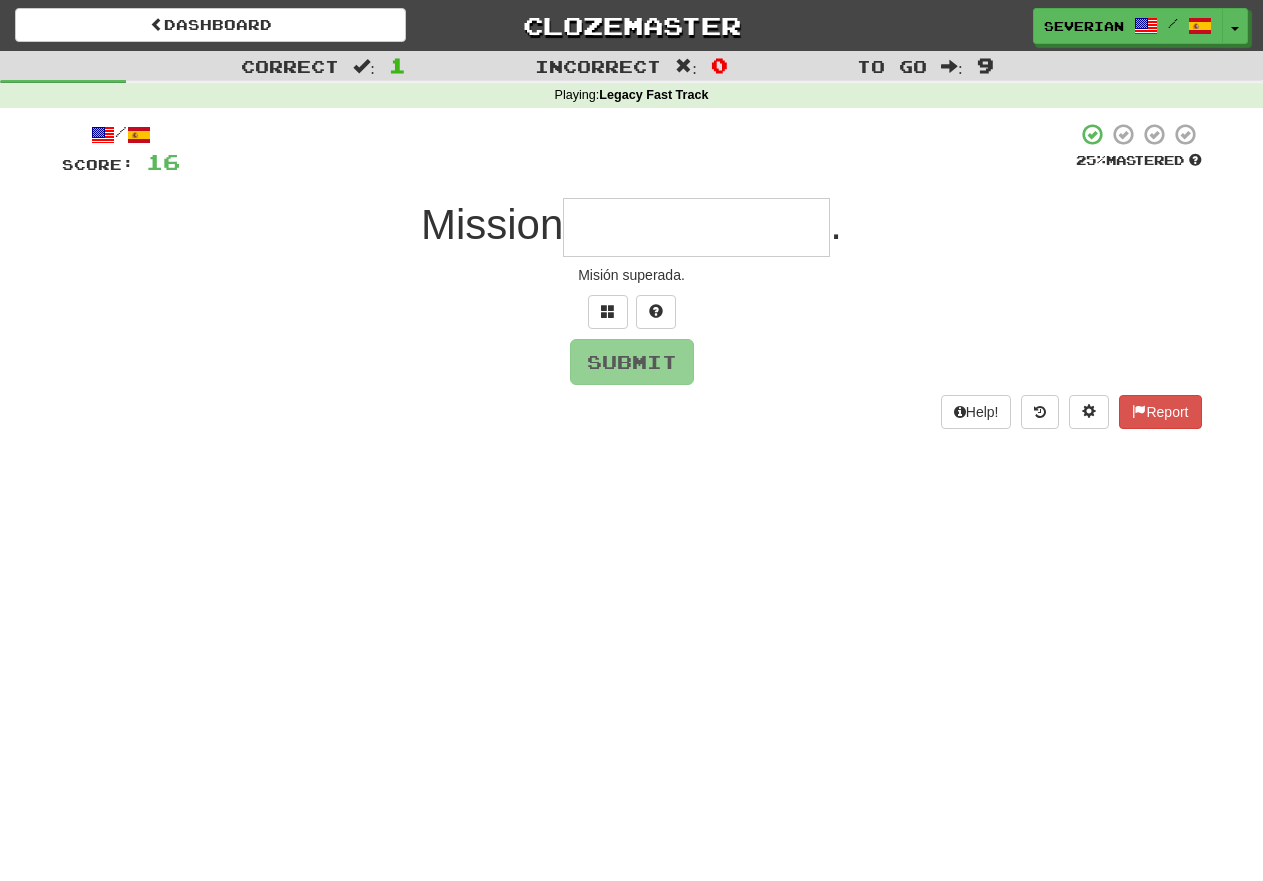type on "*" 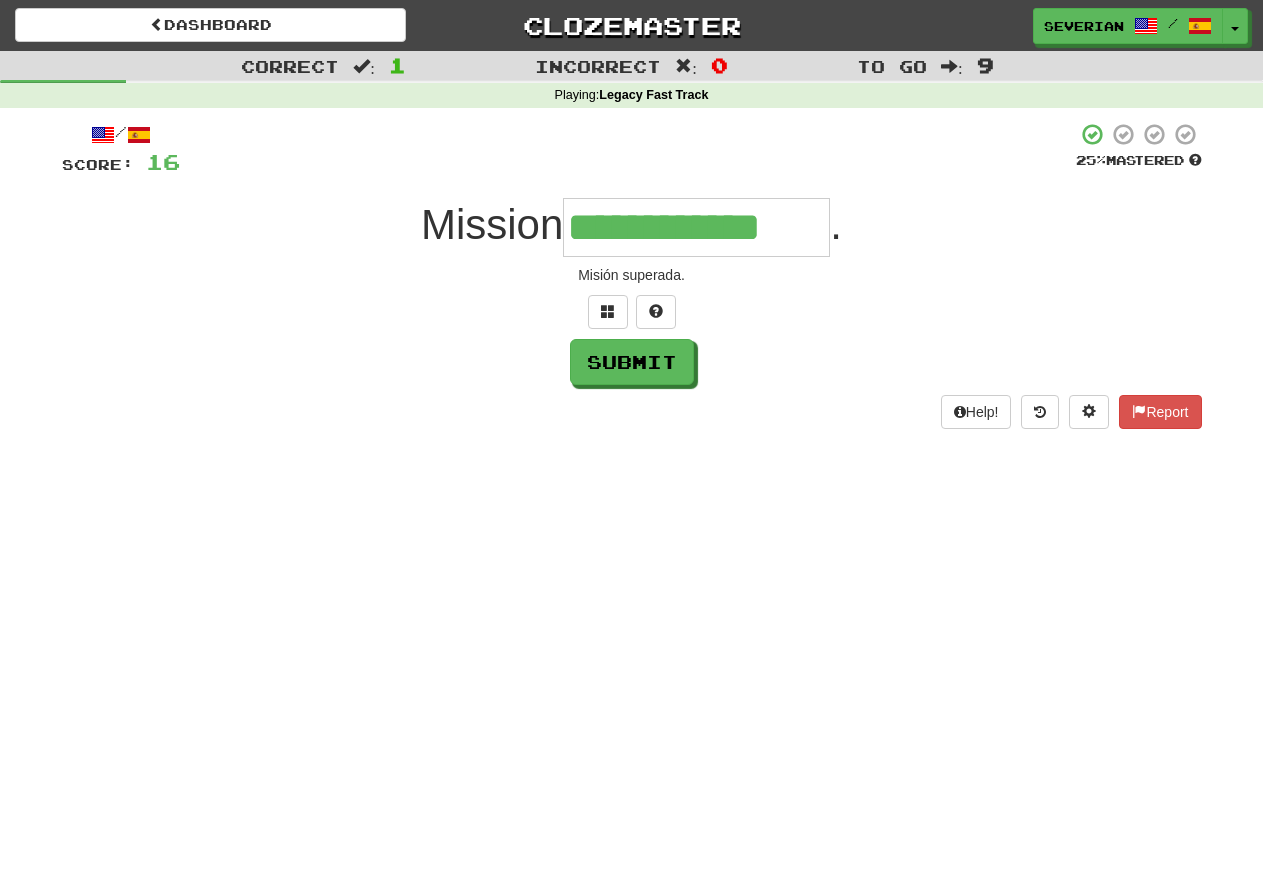type on "**********" 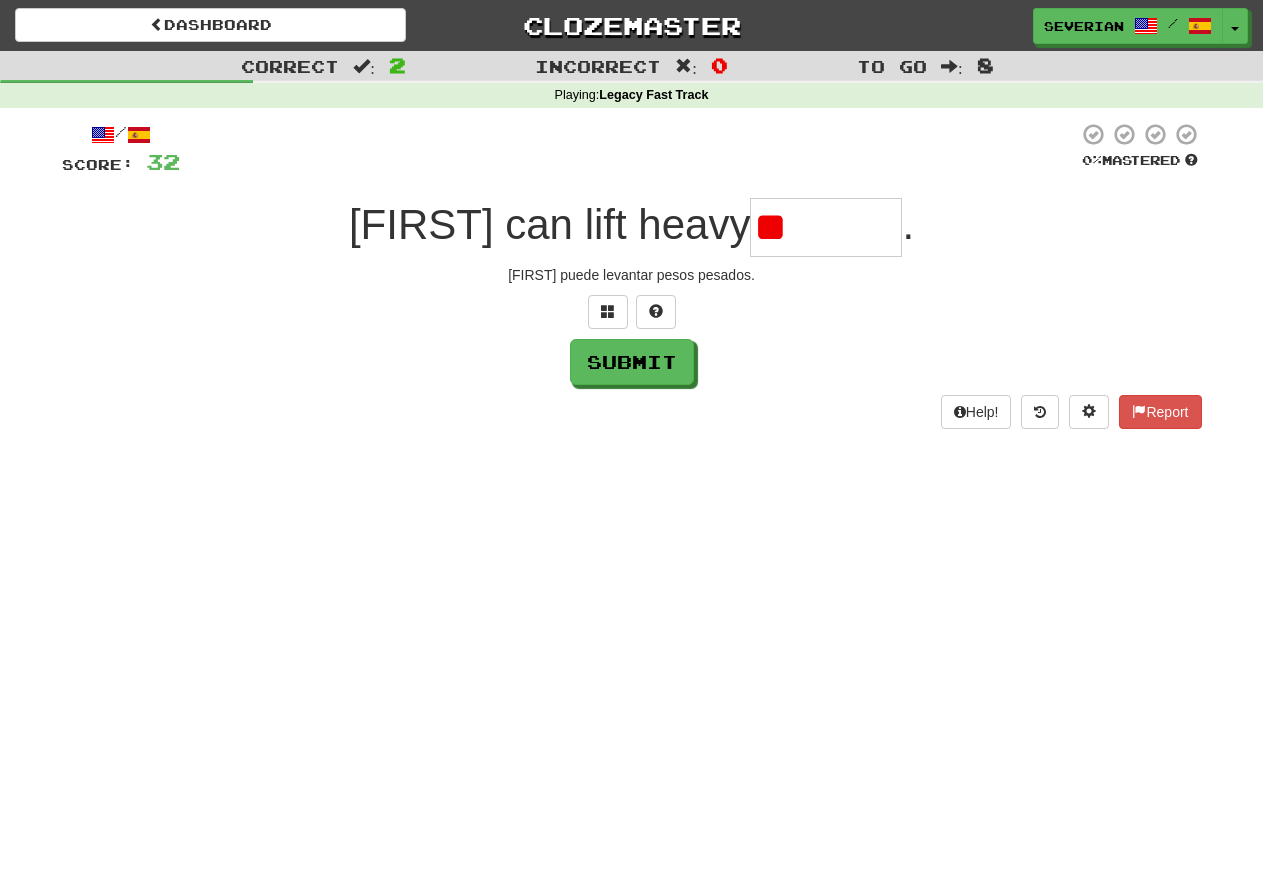type on "*" 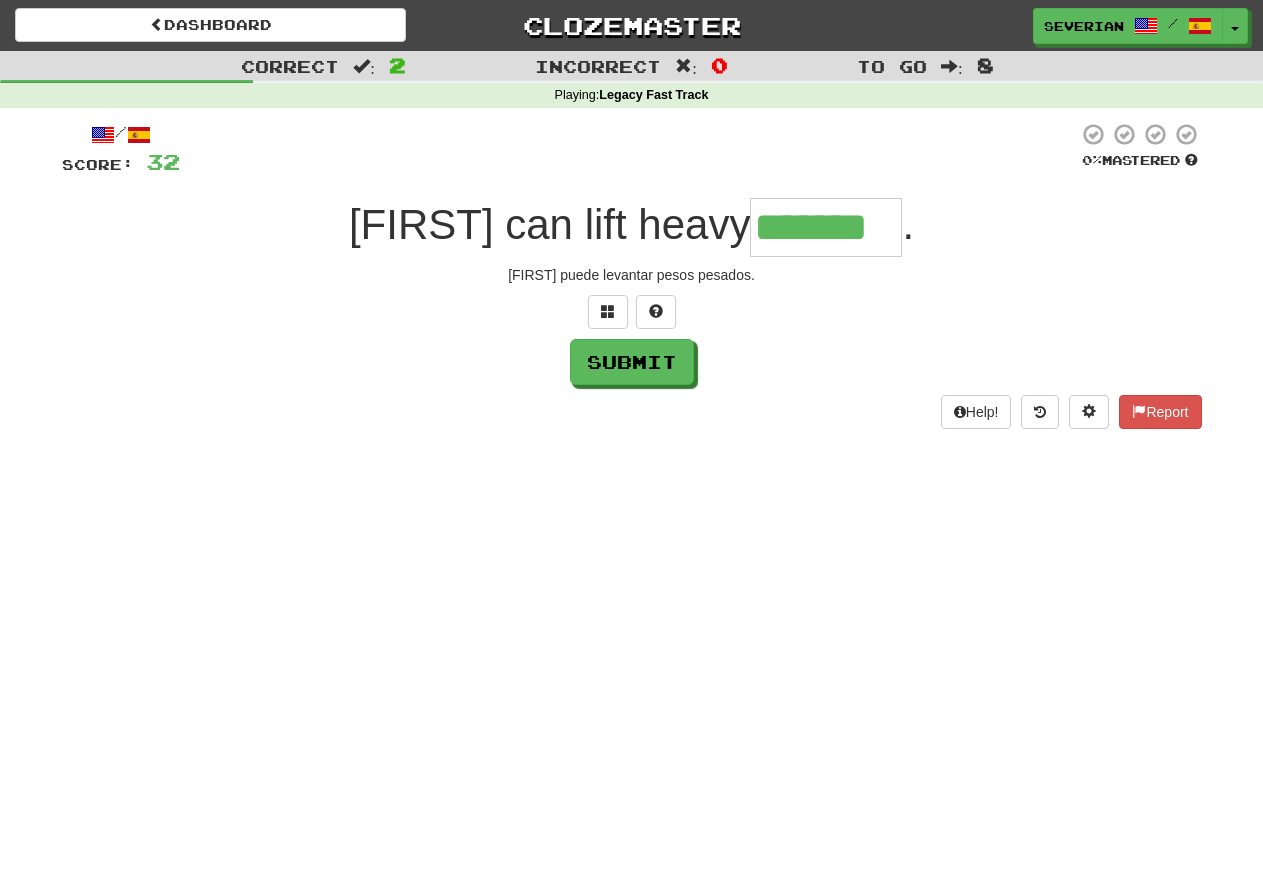 type on "*******" 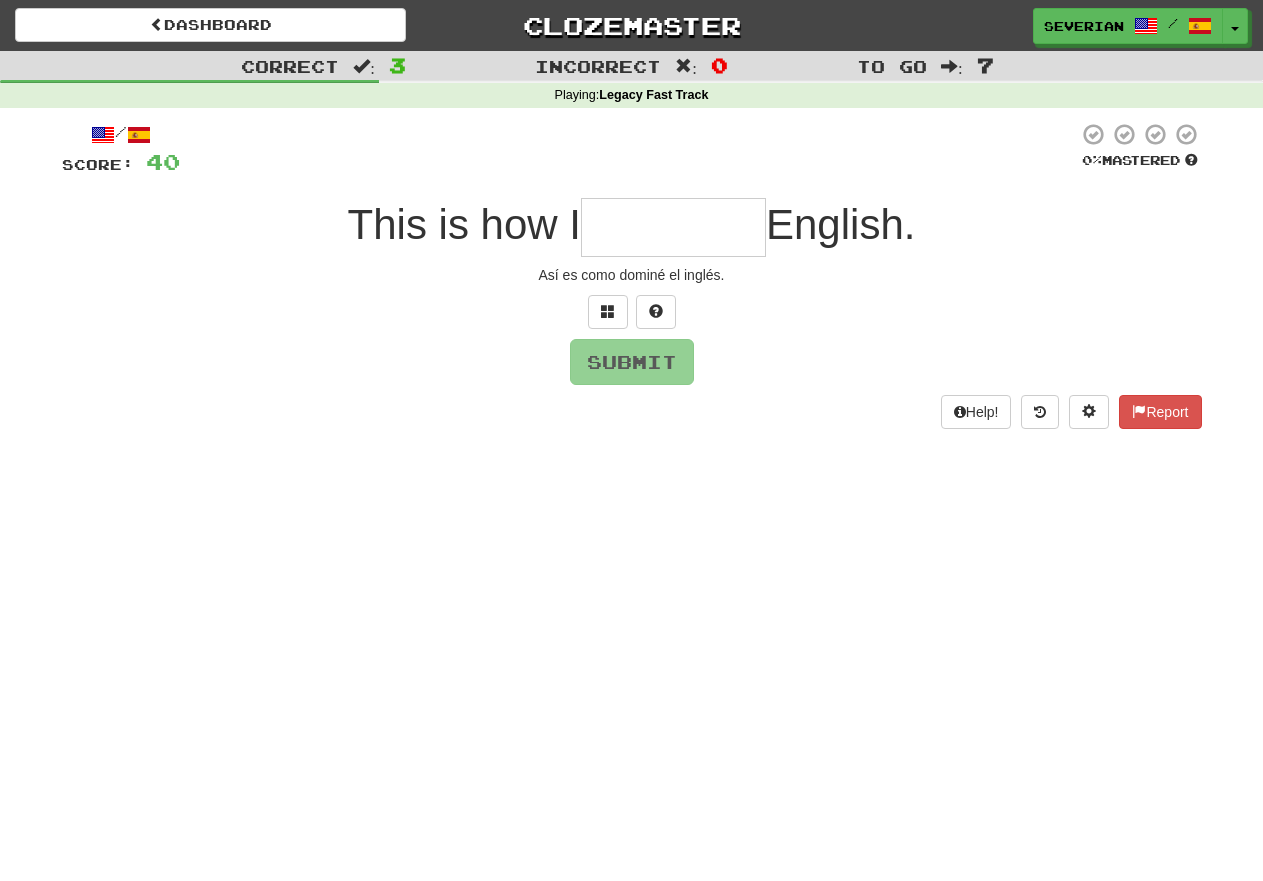 type on "*" 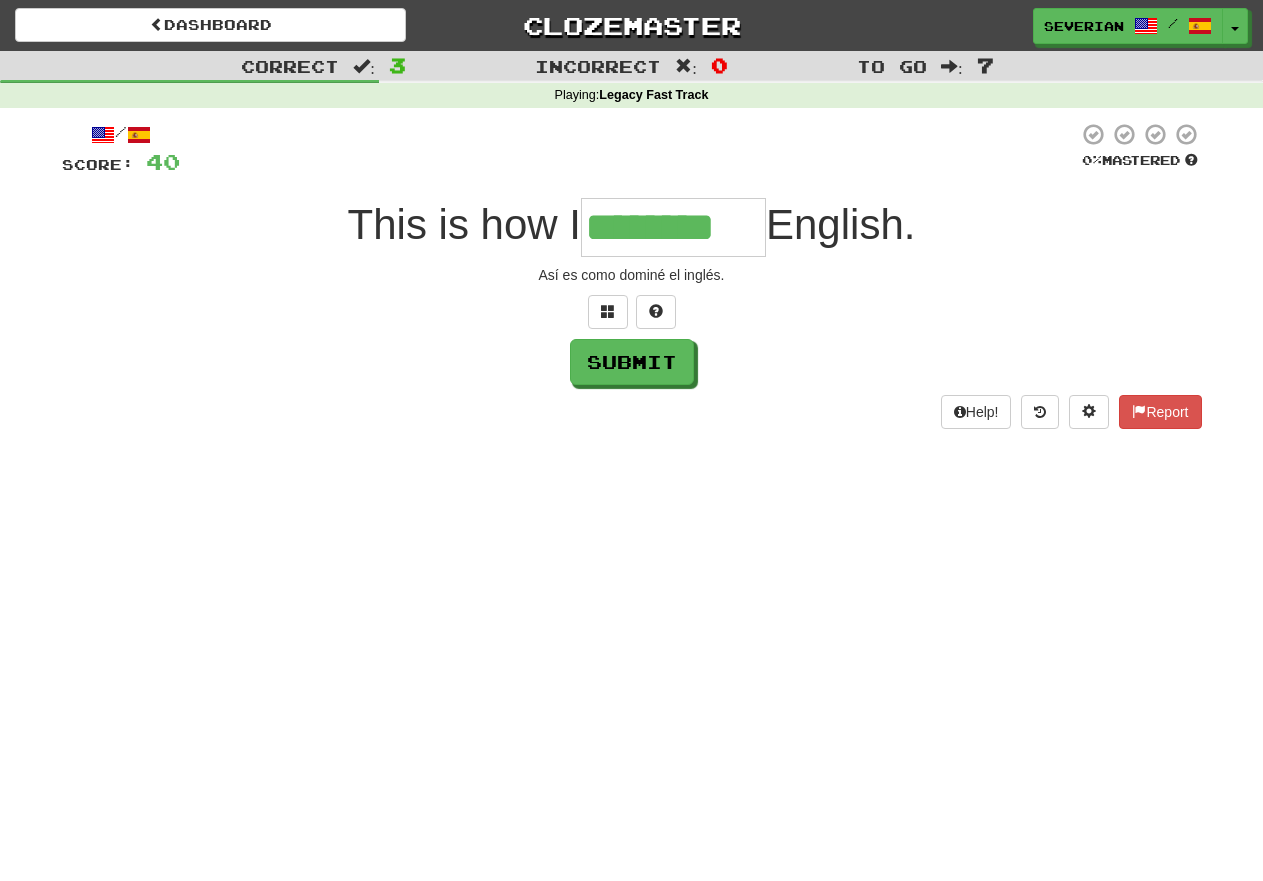 type on "********" 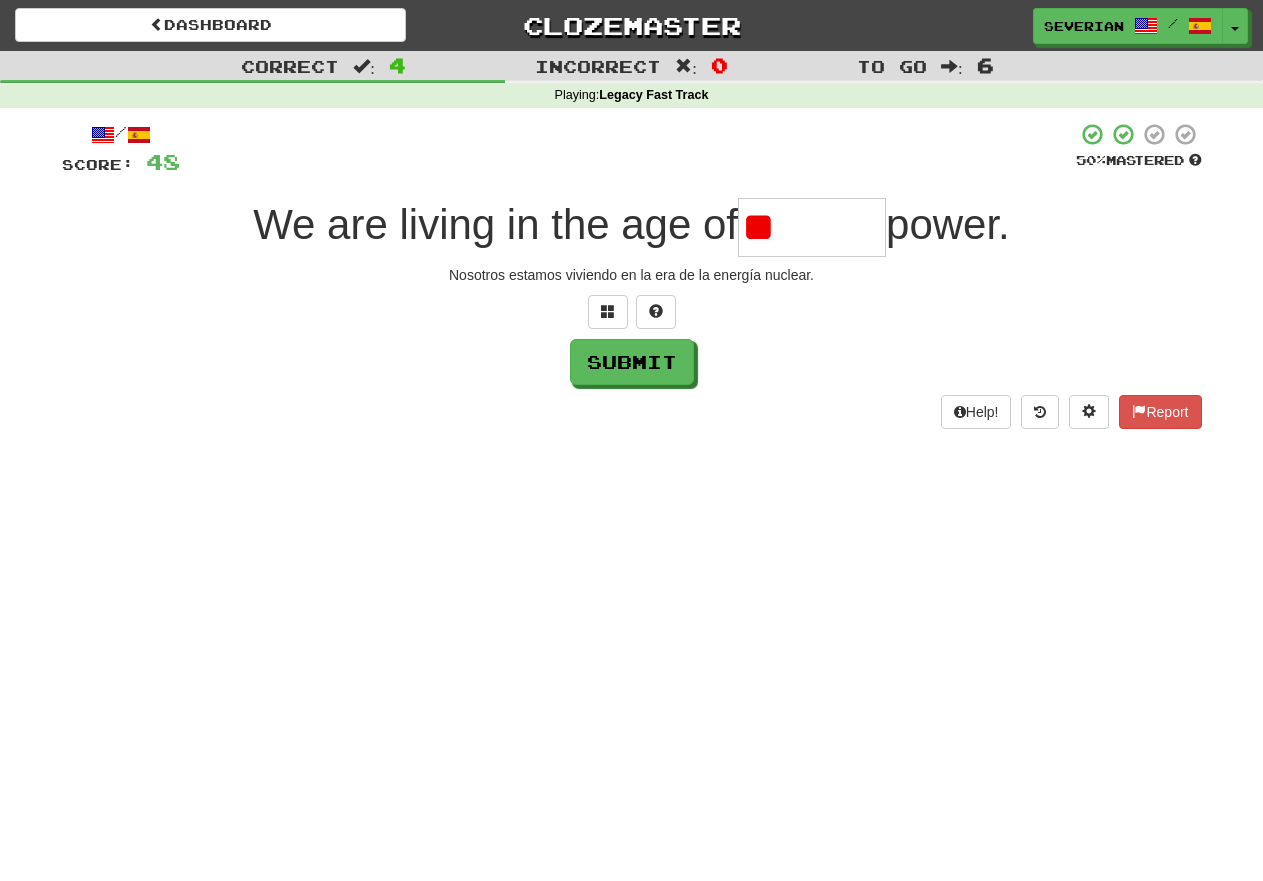 type on "*" 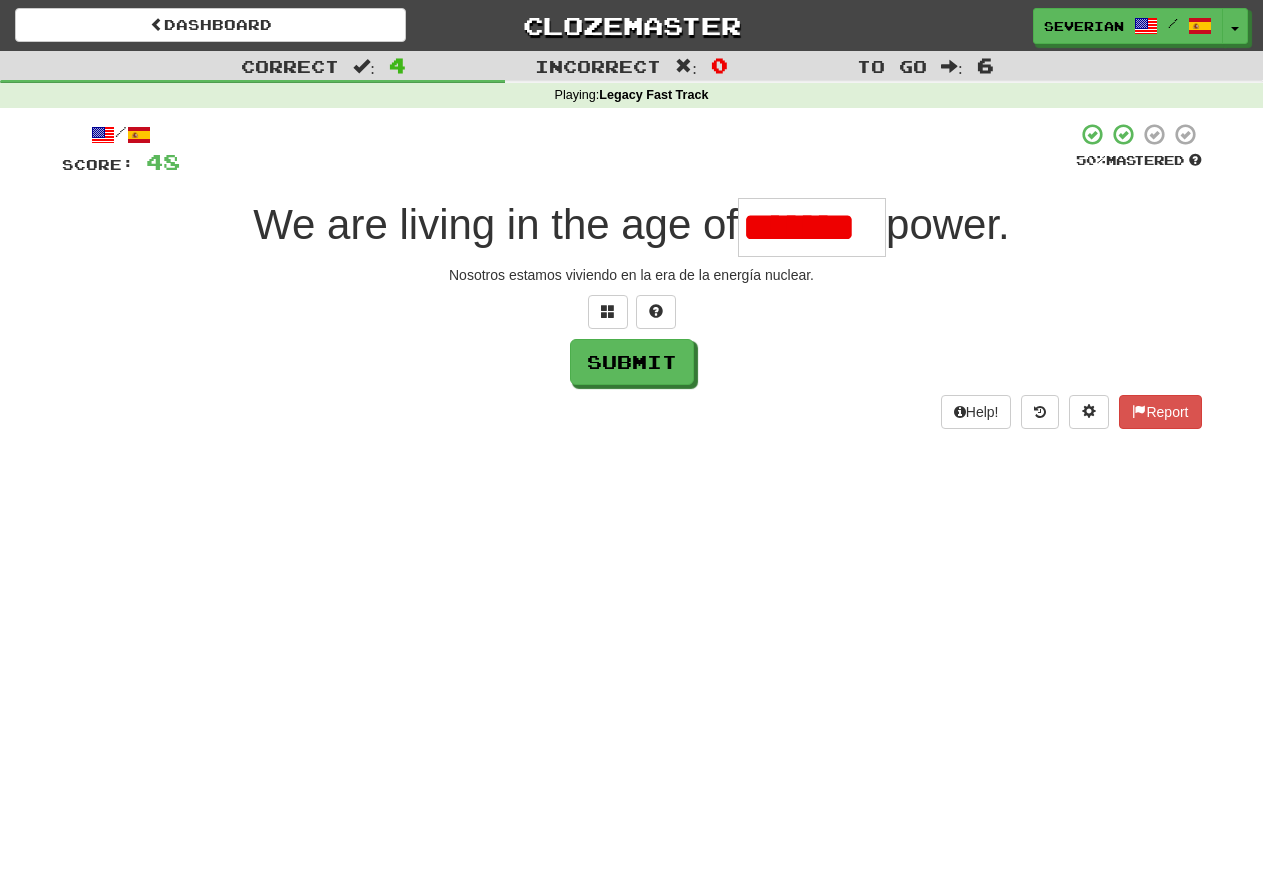 scroll, scrollTop: 0, scrollLeft: 0, axis: both 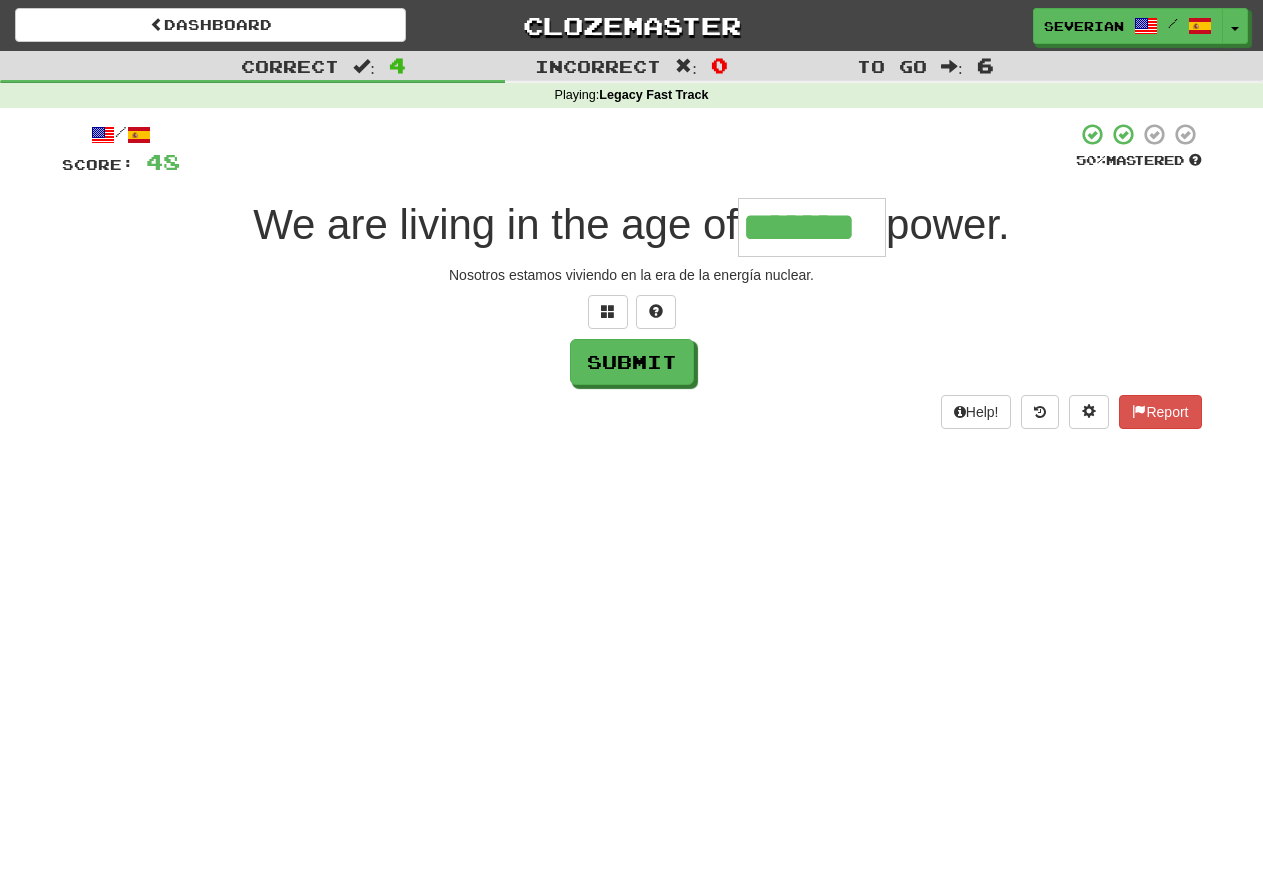 type on "*******" 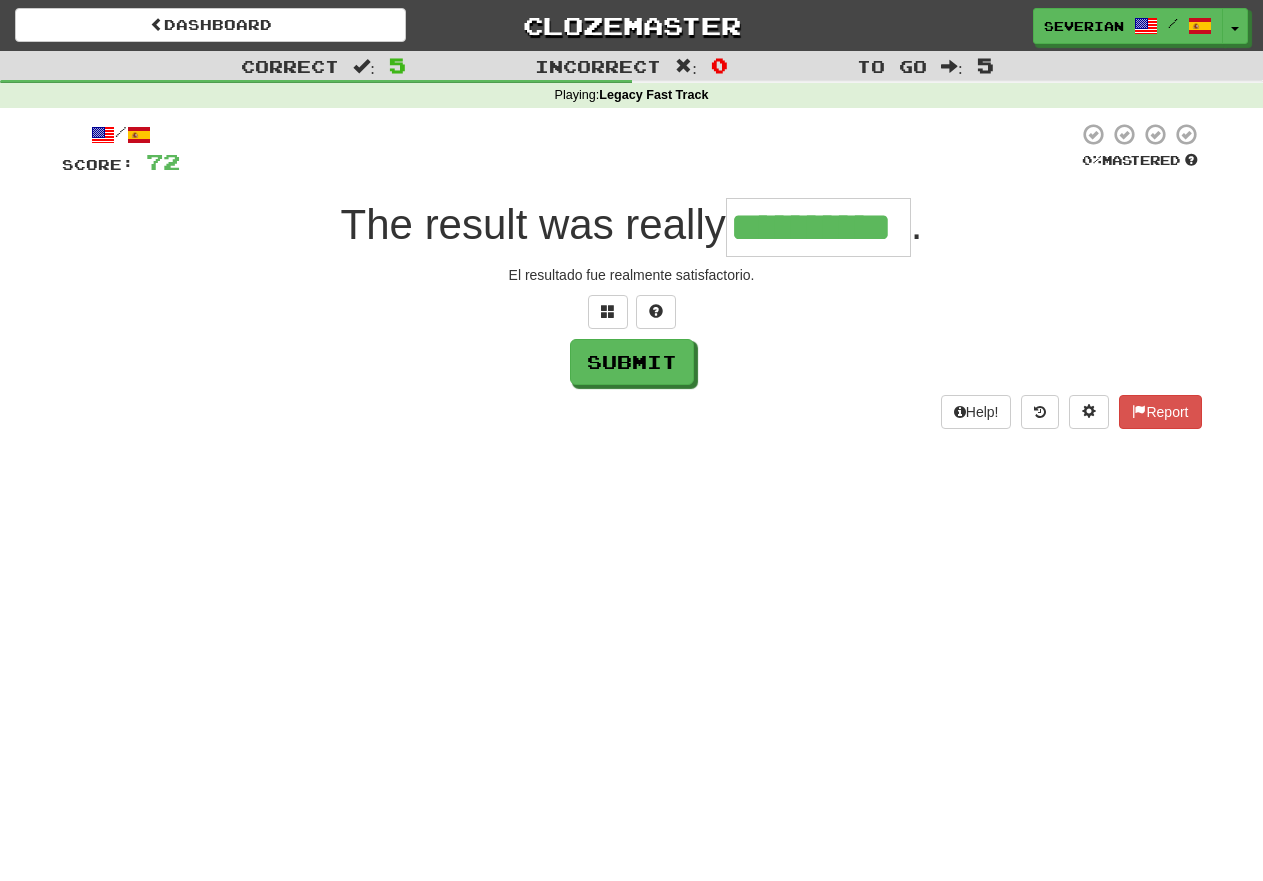 type on "**********" 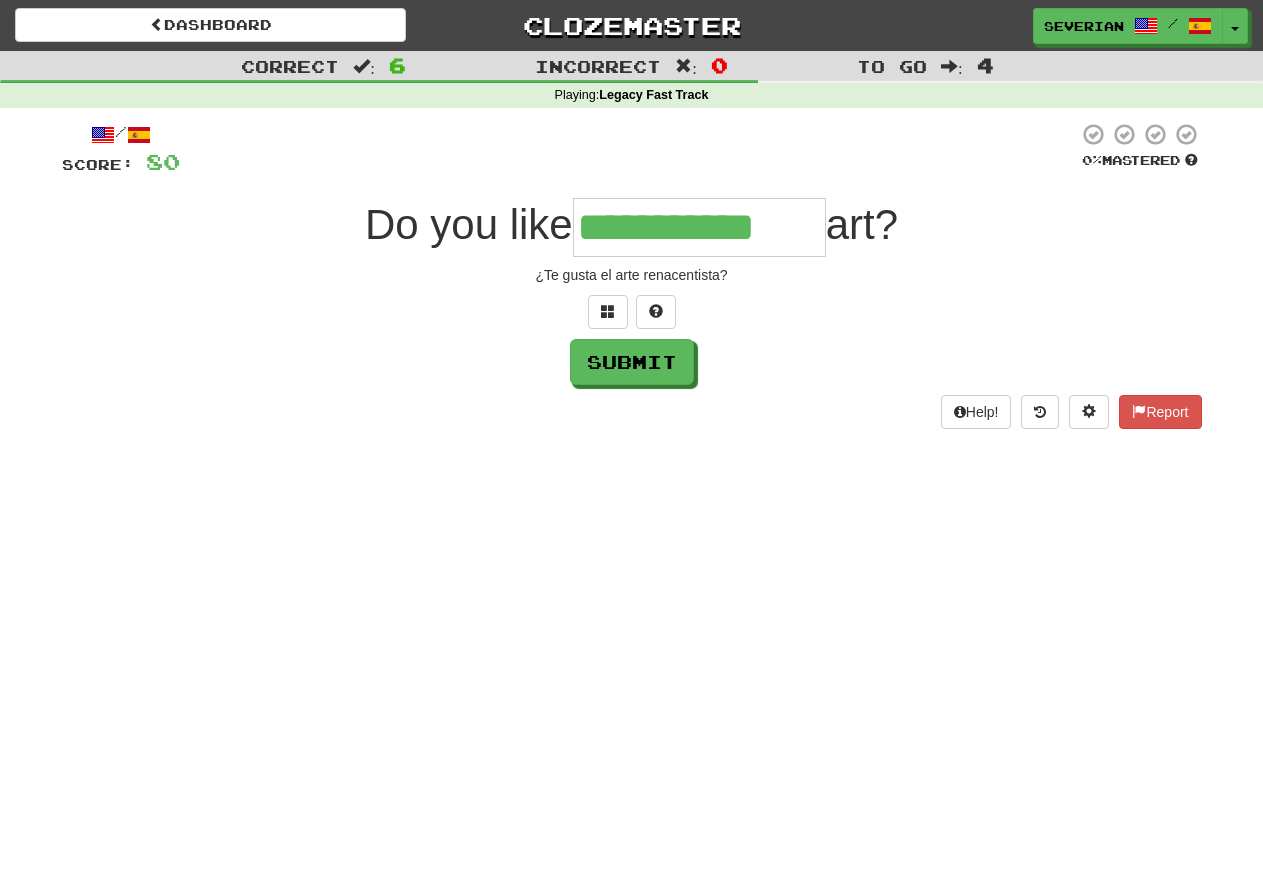 type on "**********" 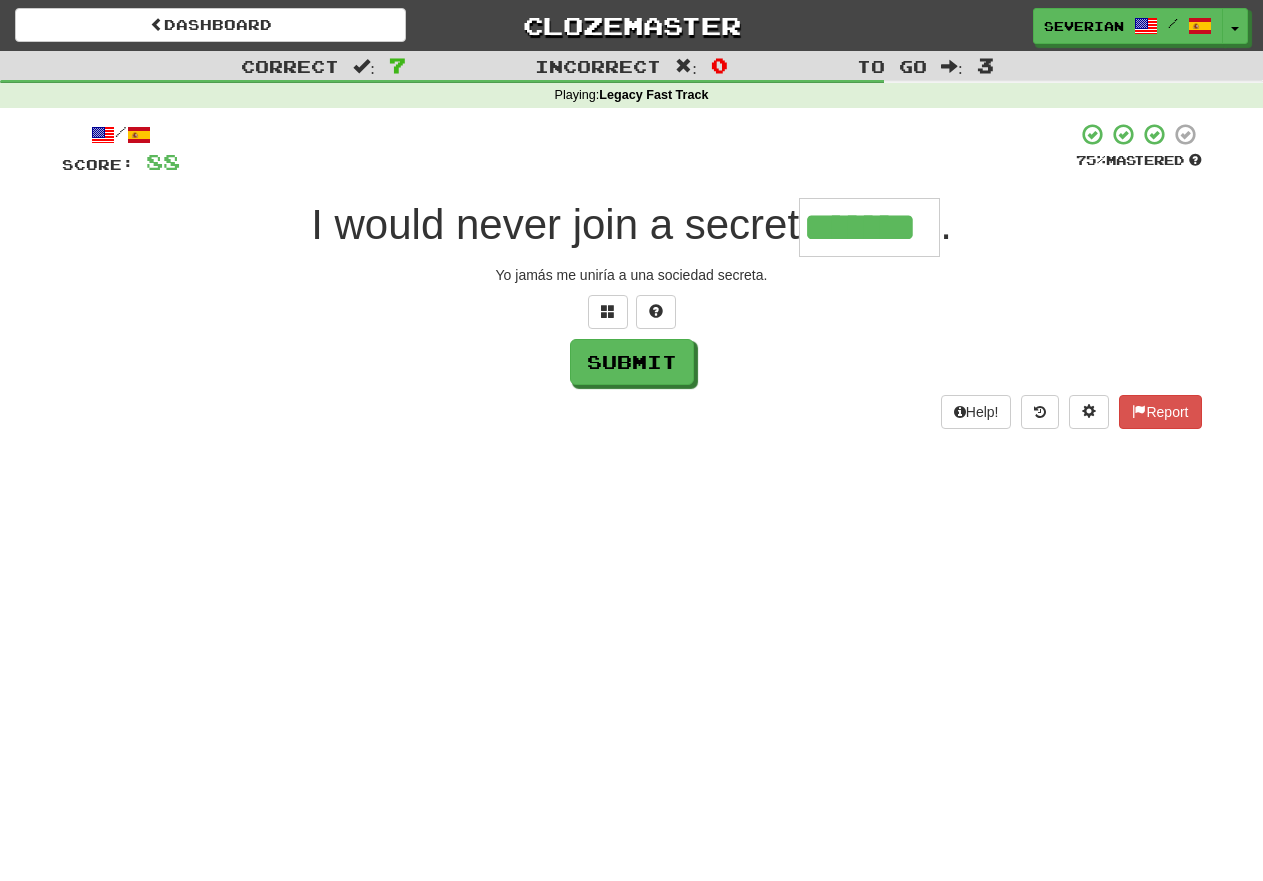 type on "*******" 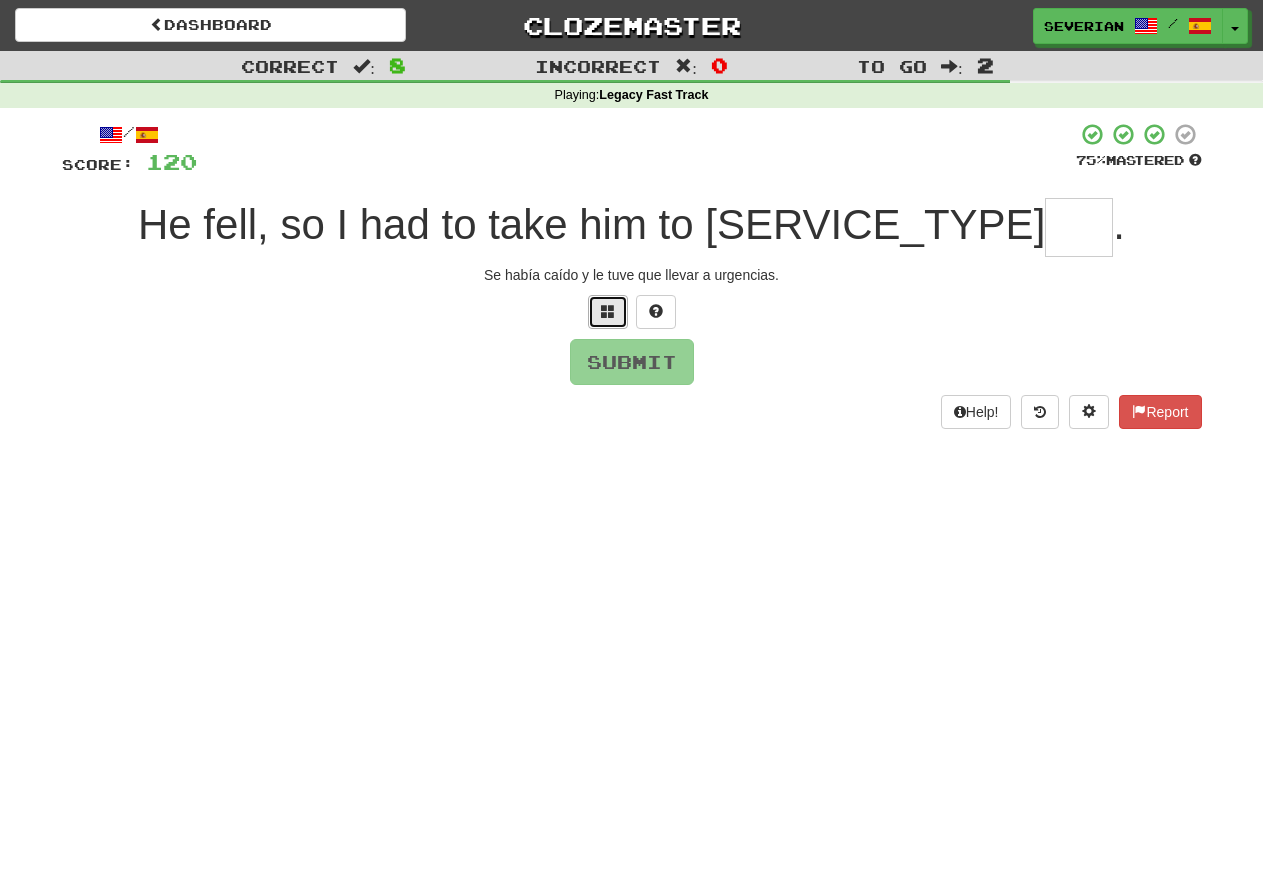 click at bounding box center (608, 312) 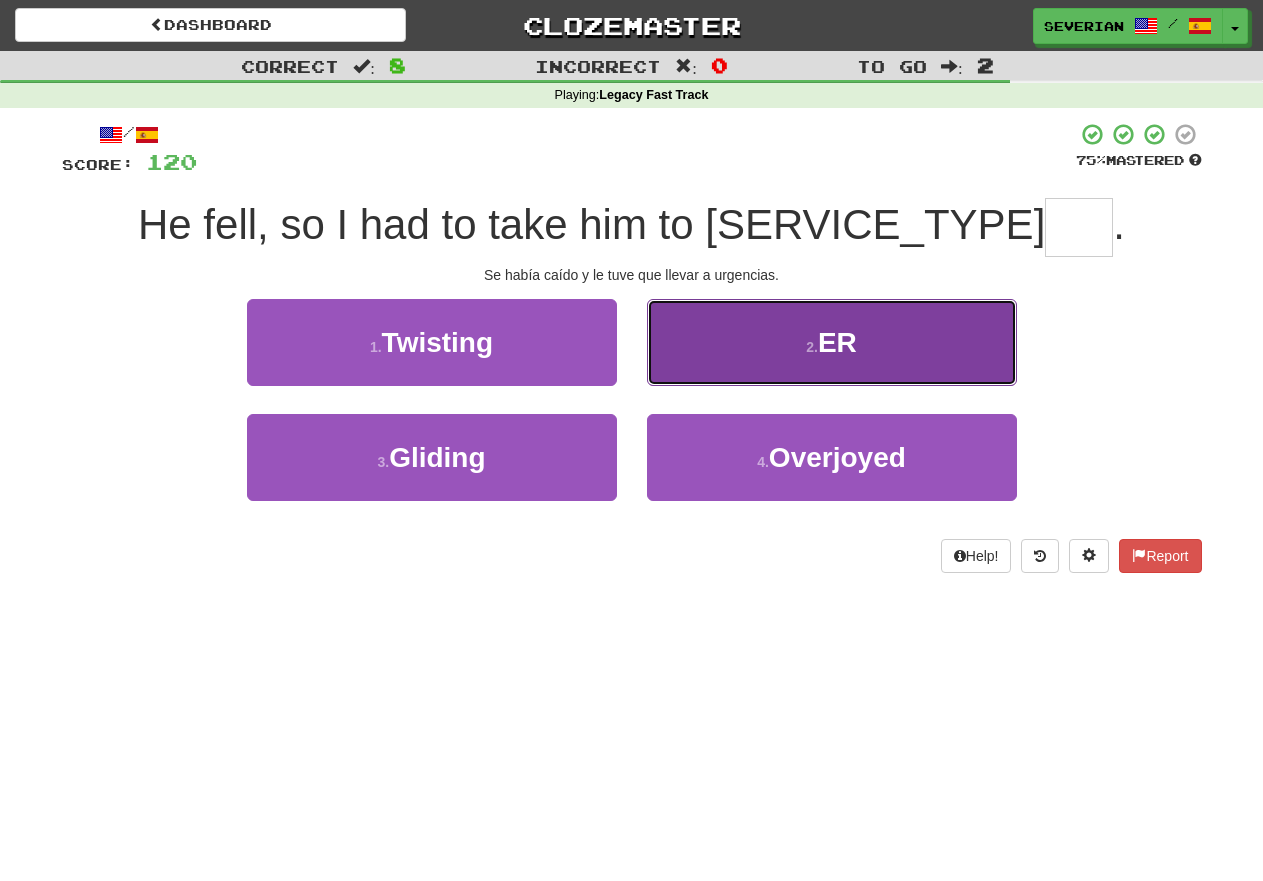 click on "2 .  ER" at bounding box center [832, 342] 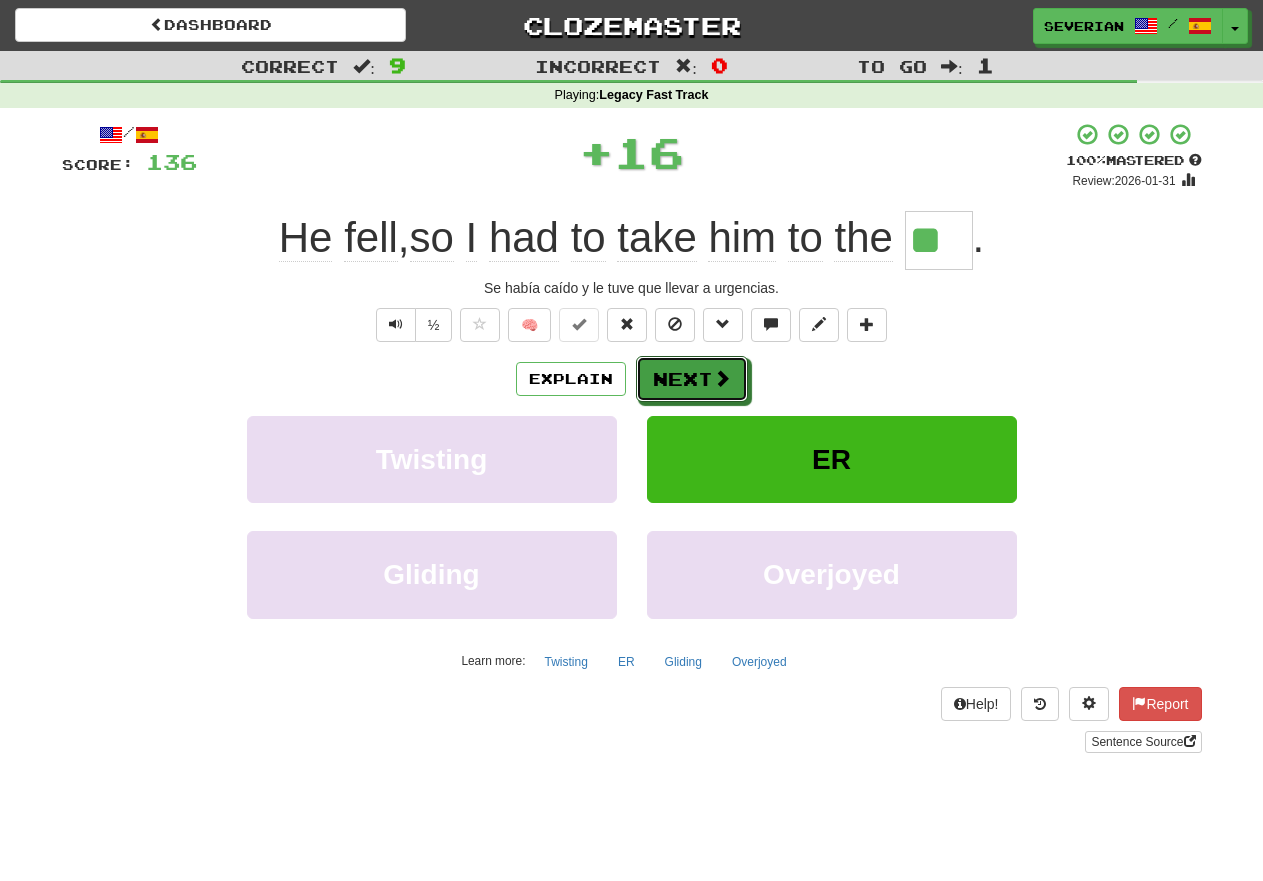 click on "Next" at bounding box center (692, 379) 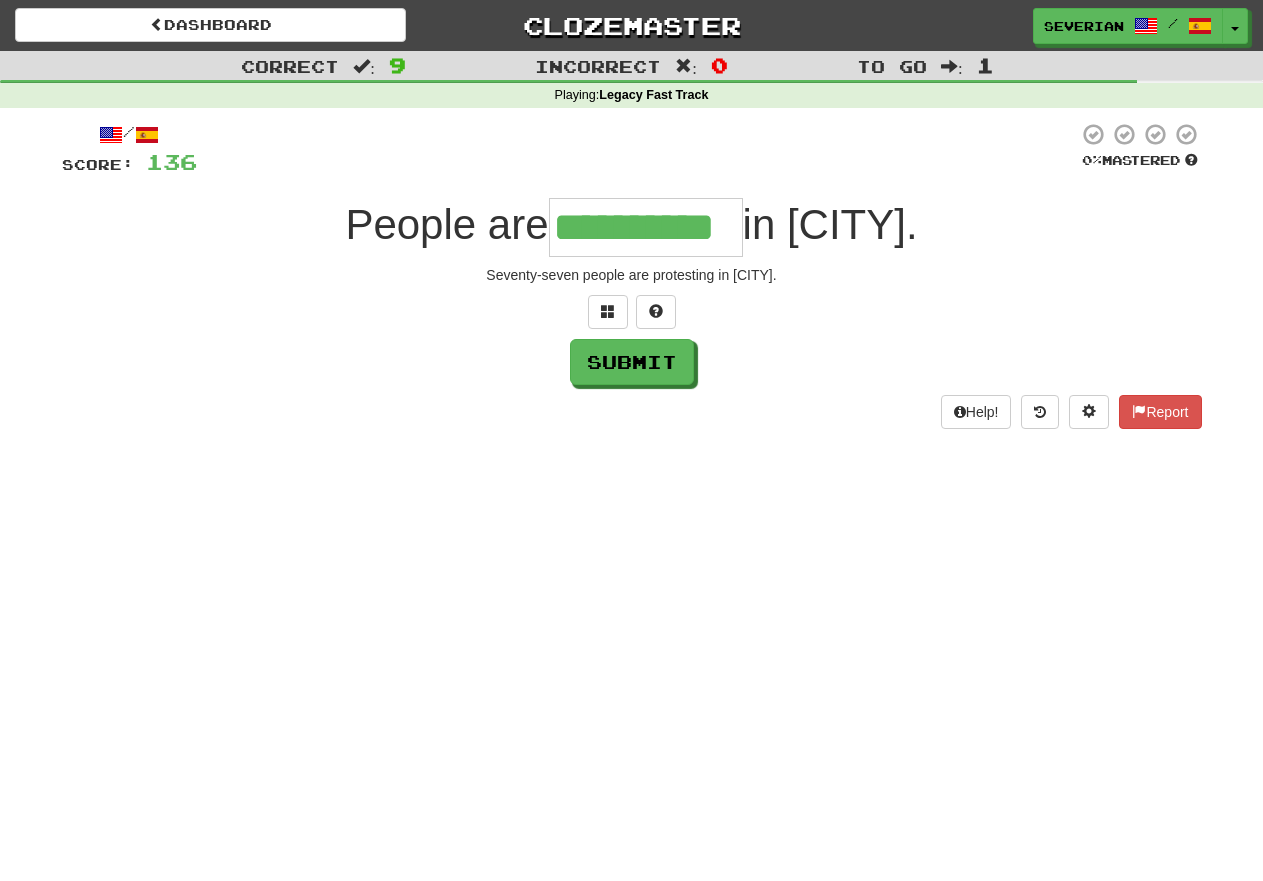 type on "**********" 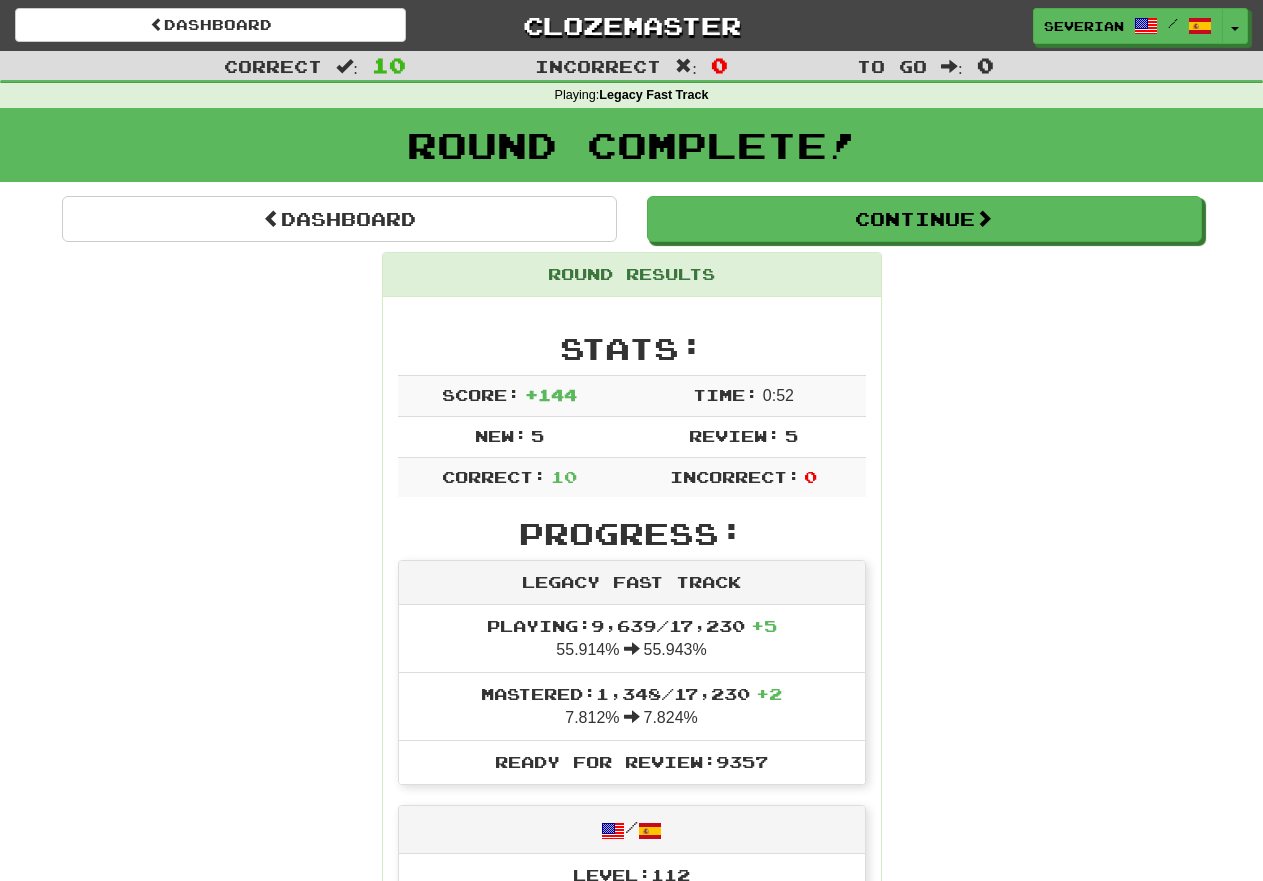 click on "Dashboard
Clozemaster
severian
/
Toggle Dropdown
Dashboard
Leaderboard
Activity Feed
Notifications
39
Profile
Discussions
English
/
Español
Streak:
1956
Review:
9,487
Points Today: 0
Español
/
English
Streak:
37
Review:
24,926
Points Today: 0
Français
/
Español
Streak:
257
Review:
0
Points Today: 172
Türkçe
/
English
Streak:
0
Review:
15,354
Points Today: 0
עברית
/
English
Streak:
2370
Review:
30,595
Daily Goal:  0 /100
Languages
Account
Logout
severian
/
Toggle Dropdown
Dashboard
Leaderboard
Activity Feed
Notifications
39
Profile" at bounding box center (631, 25) 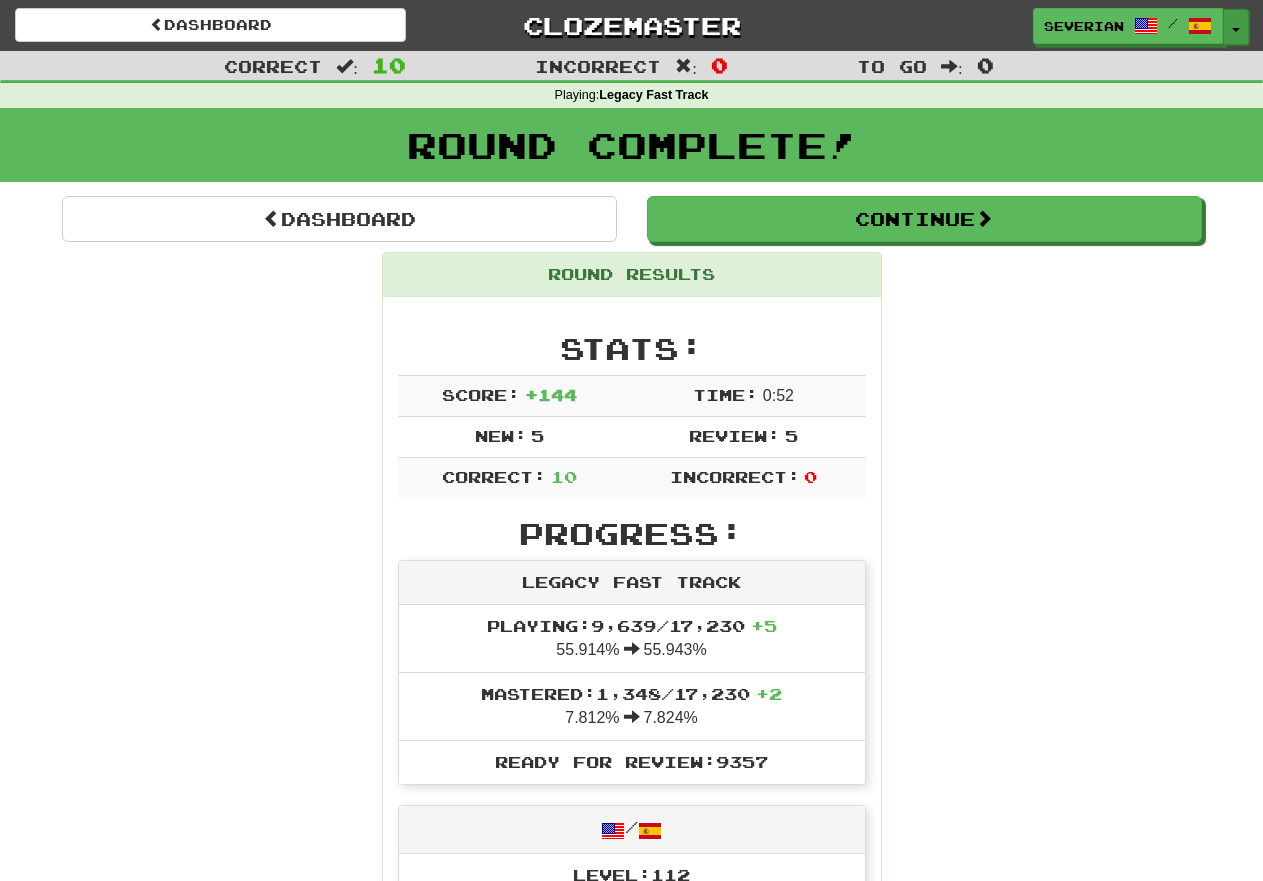 click on "Toggle Dropdown" at bounding box center [1236, 27] 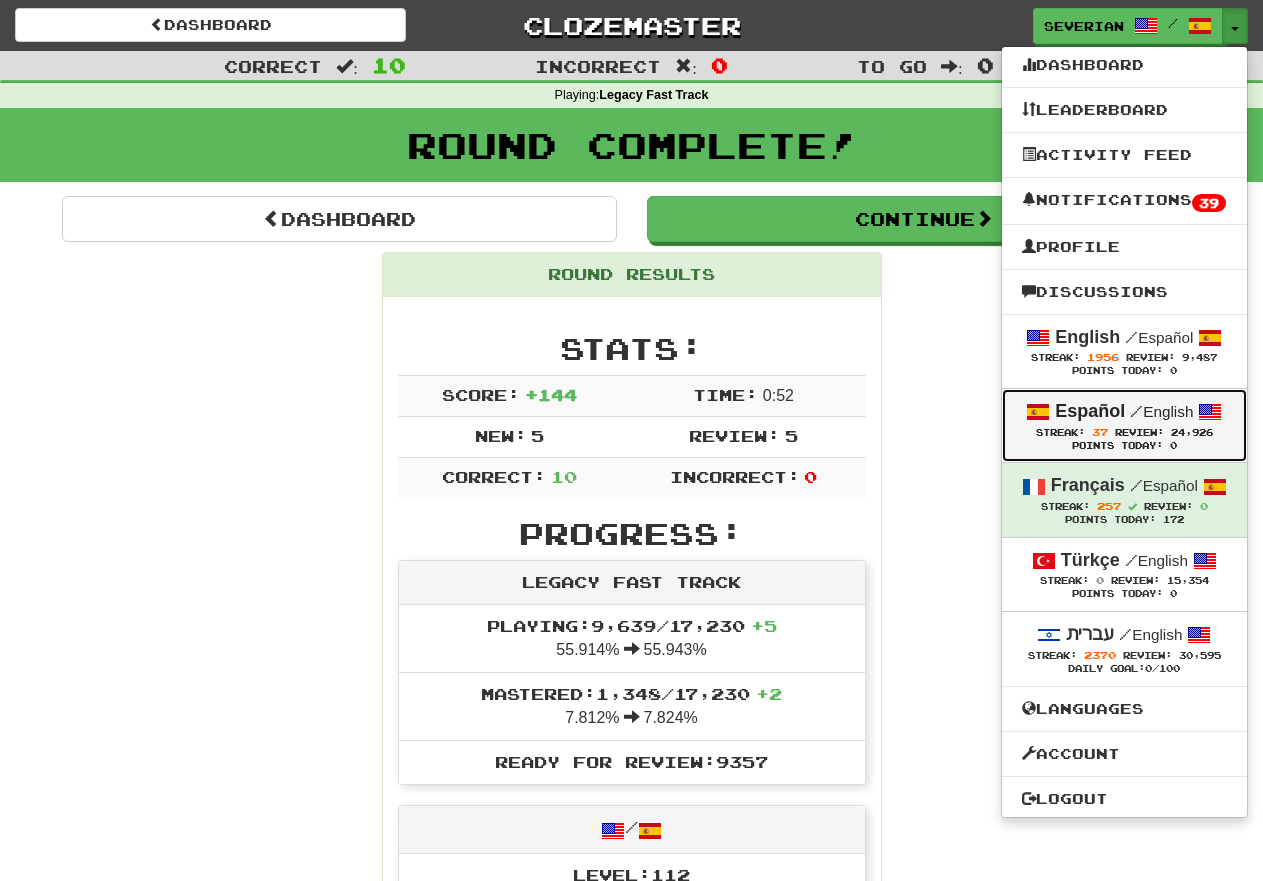 click on "Points Today: 0" at bounding box center [1124, 446] 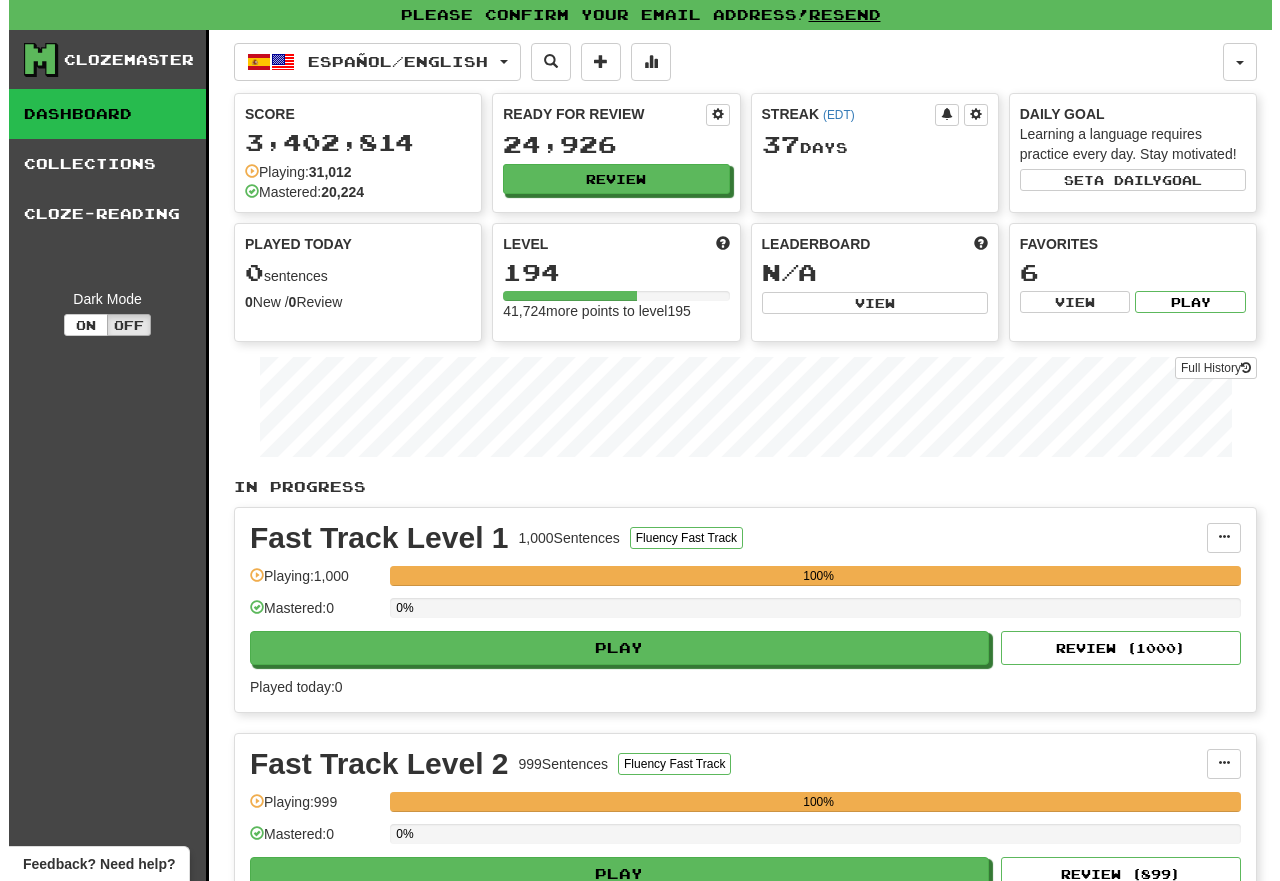 scroll, scrollTop: 0, scrollLeft: 0, axis: both 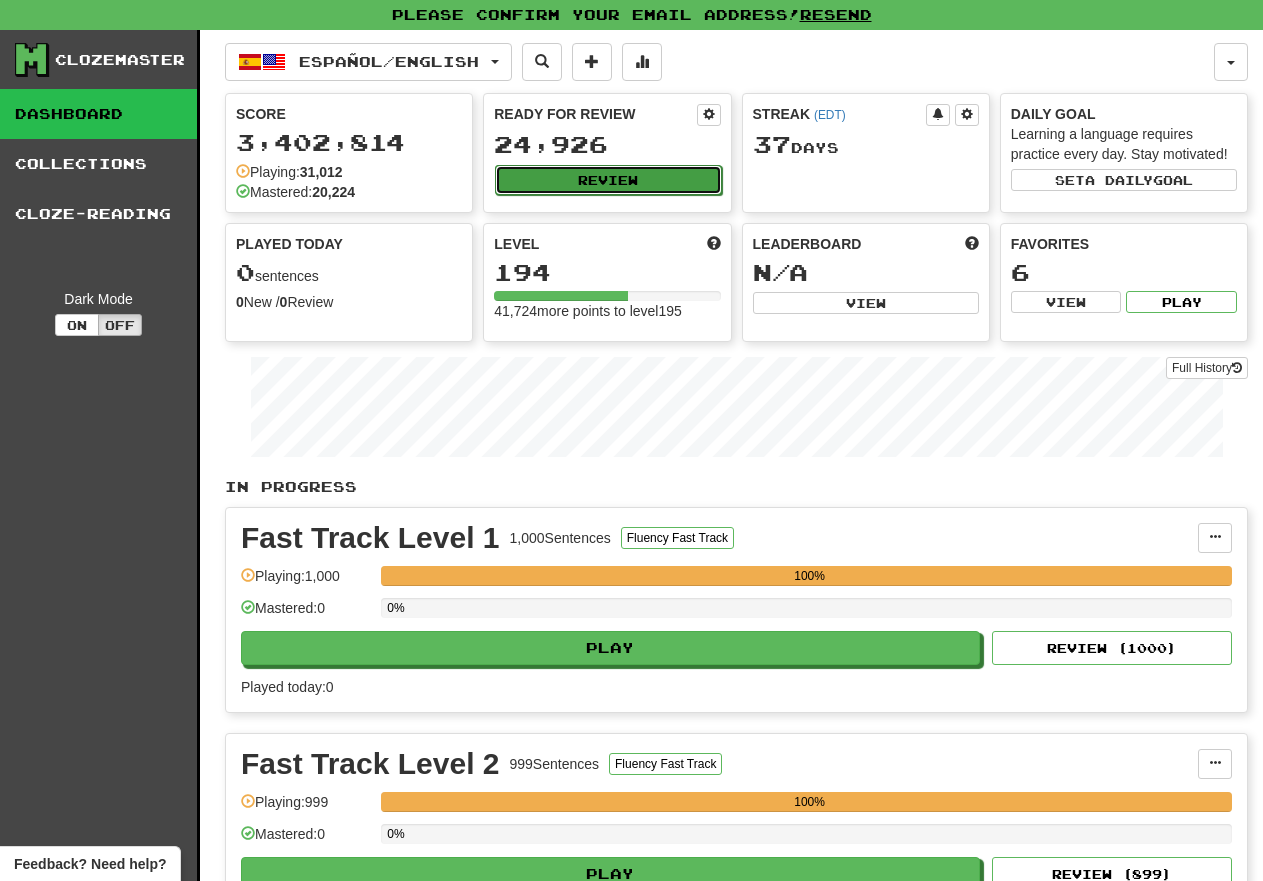 click on "Review" at bounding box center [608, 180] 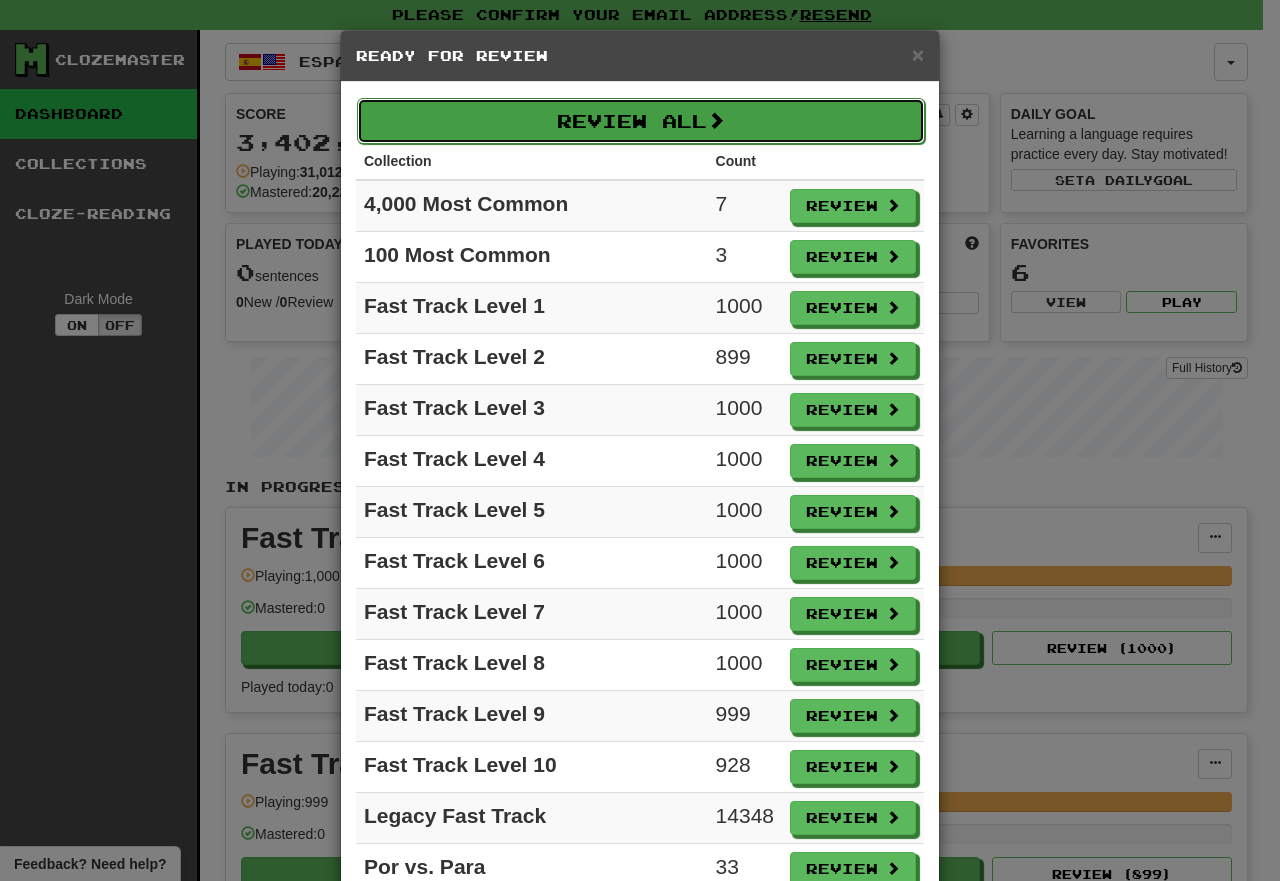 click on "Review All" at bounding box center (641, 121) 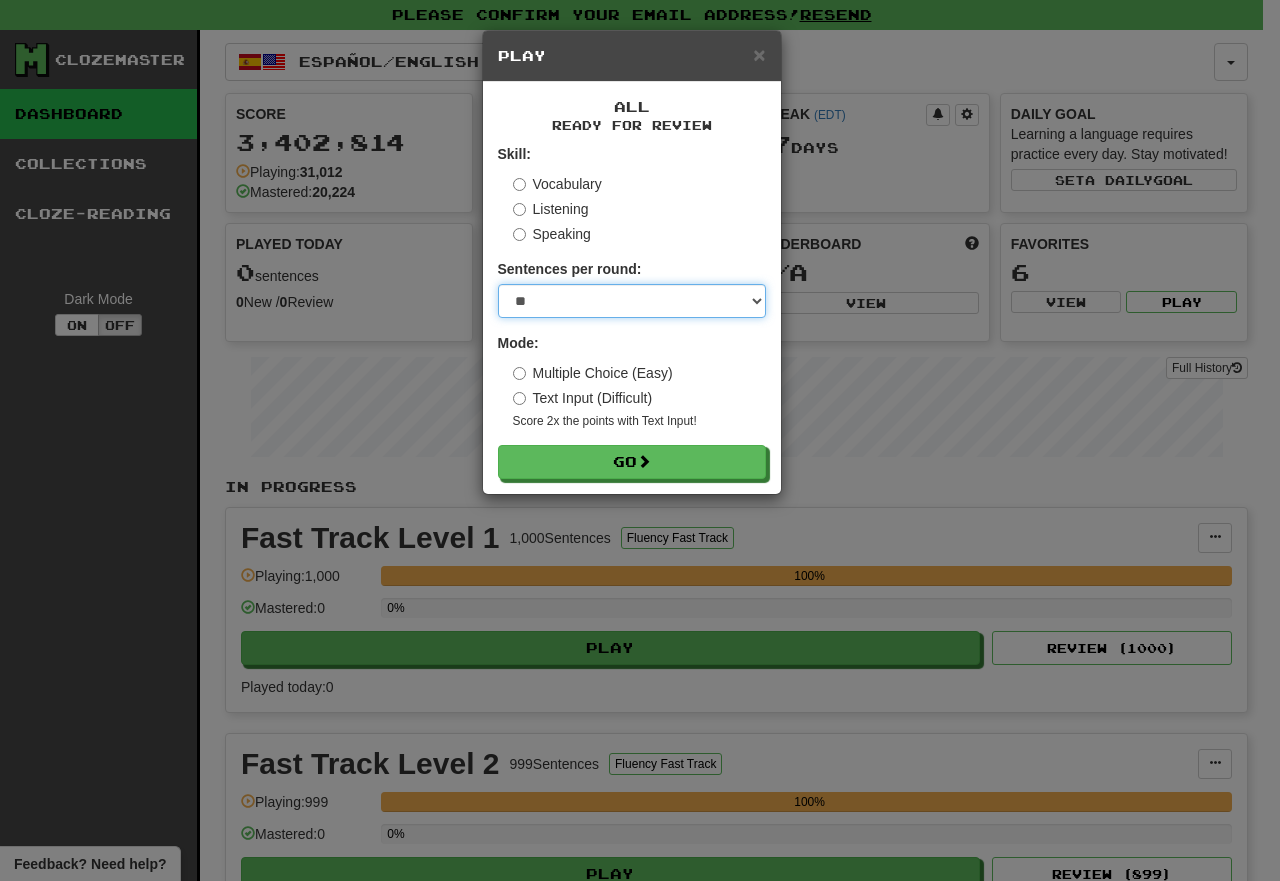 drag, startPoint x: 655, startPoint y: 295, endPoint x: 640, endPoint y: 315, distance: 25 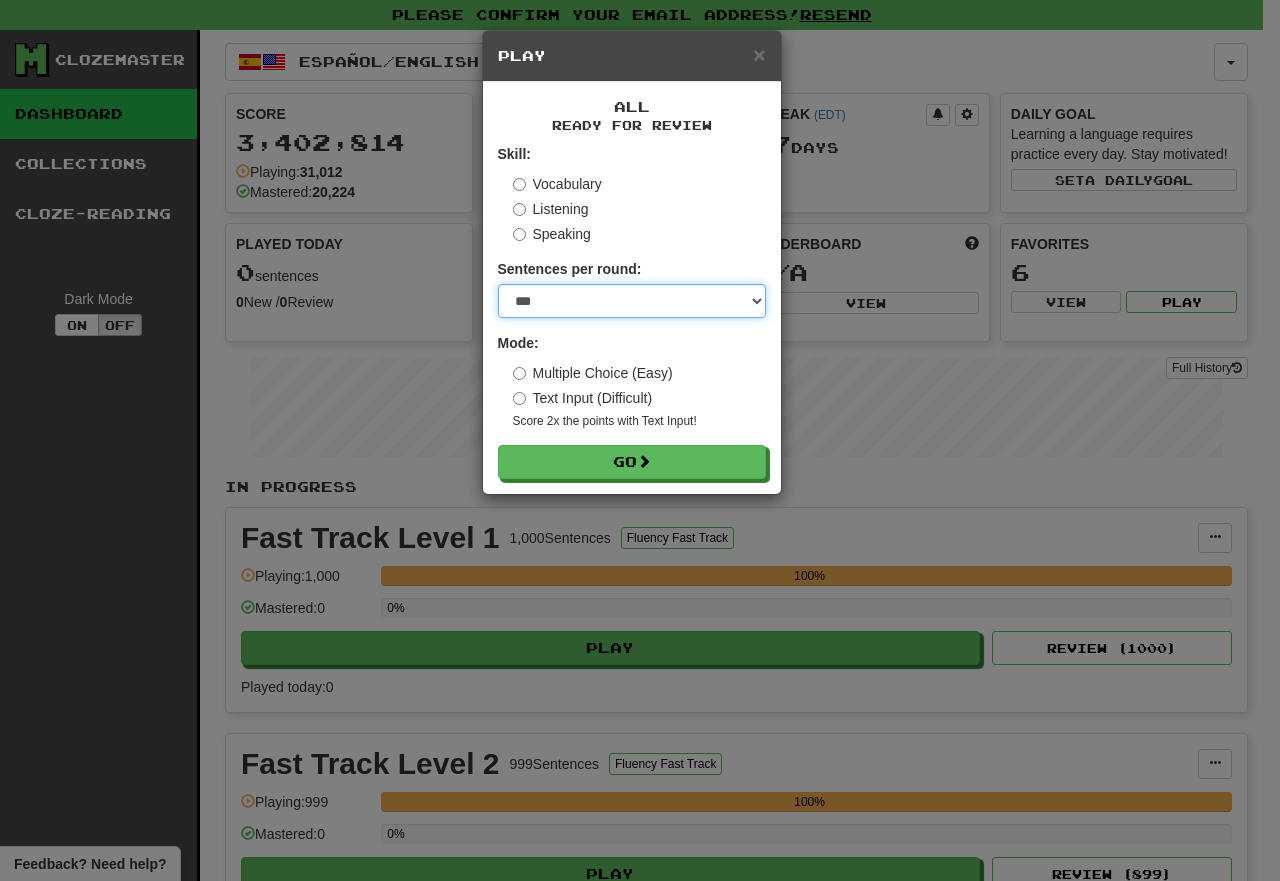 click on "* ** ** ** ** ** *** ********" at bounding box center (632, 301) 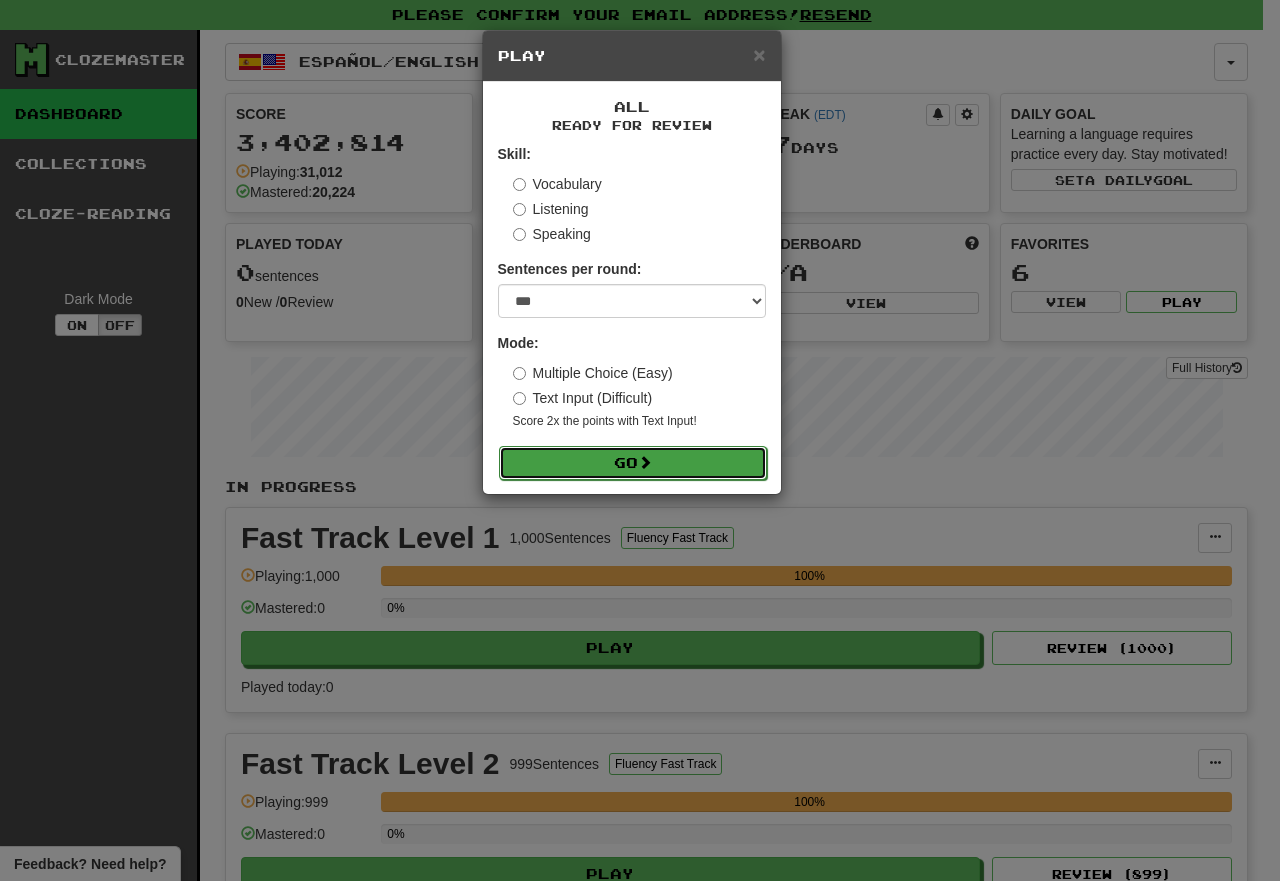 click on "Go" at bounding box center [633, 463] 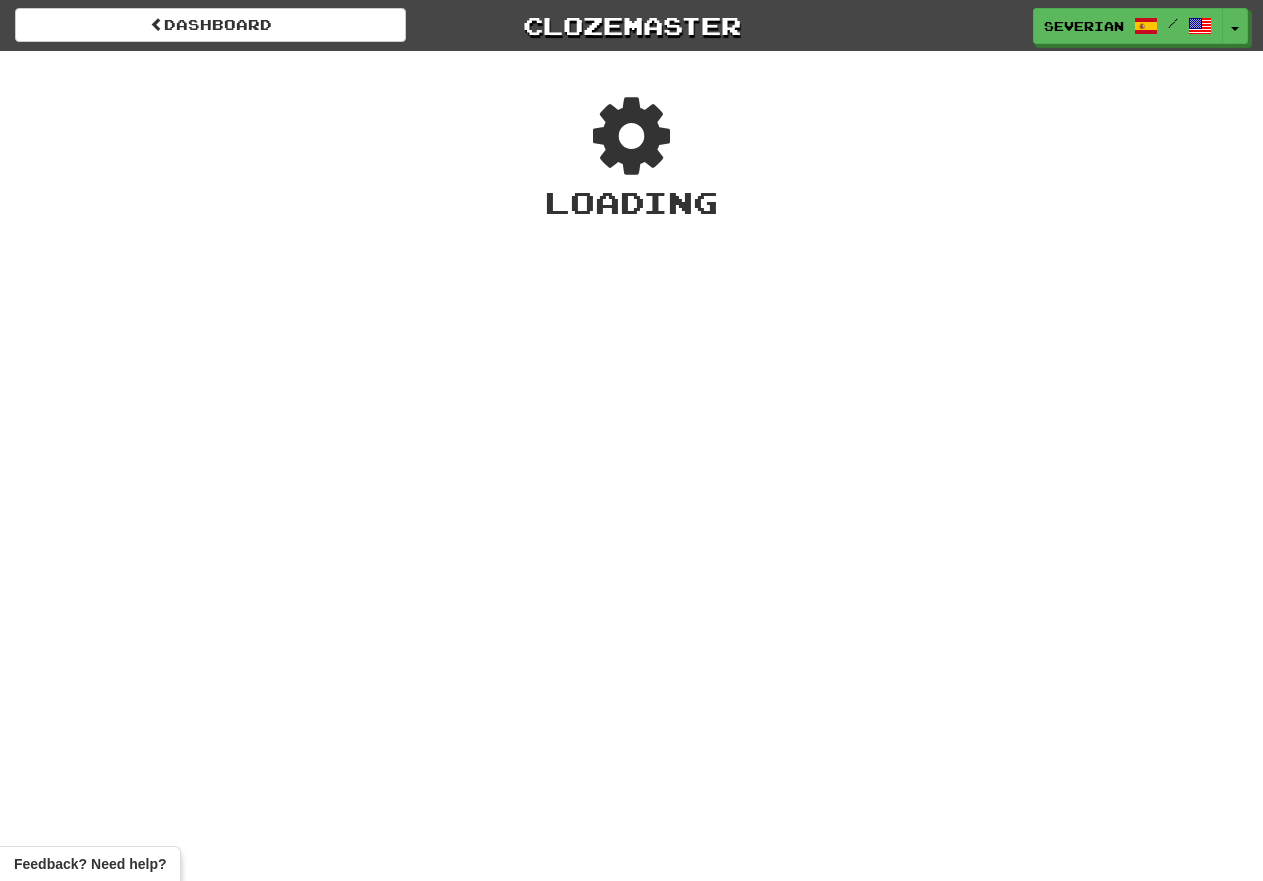 scroll, scrollTop: 0, scrollLeft: 0, axis: both 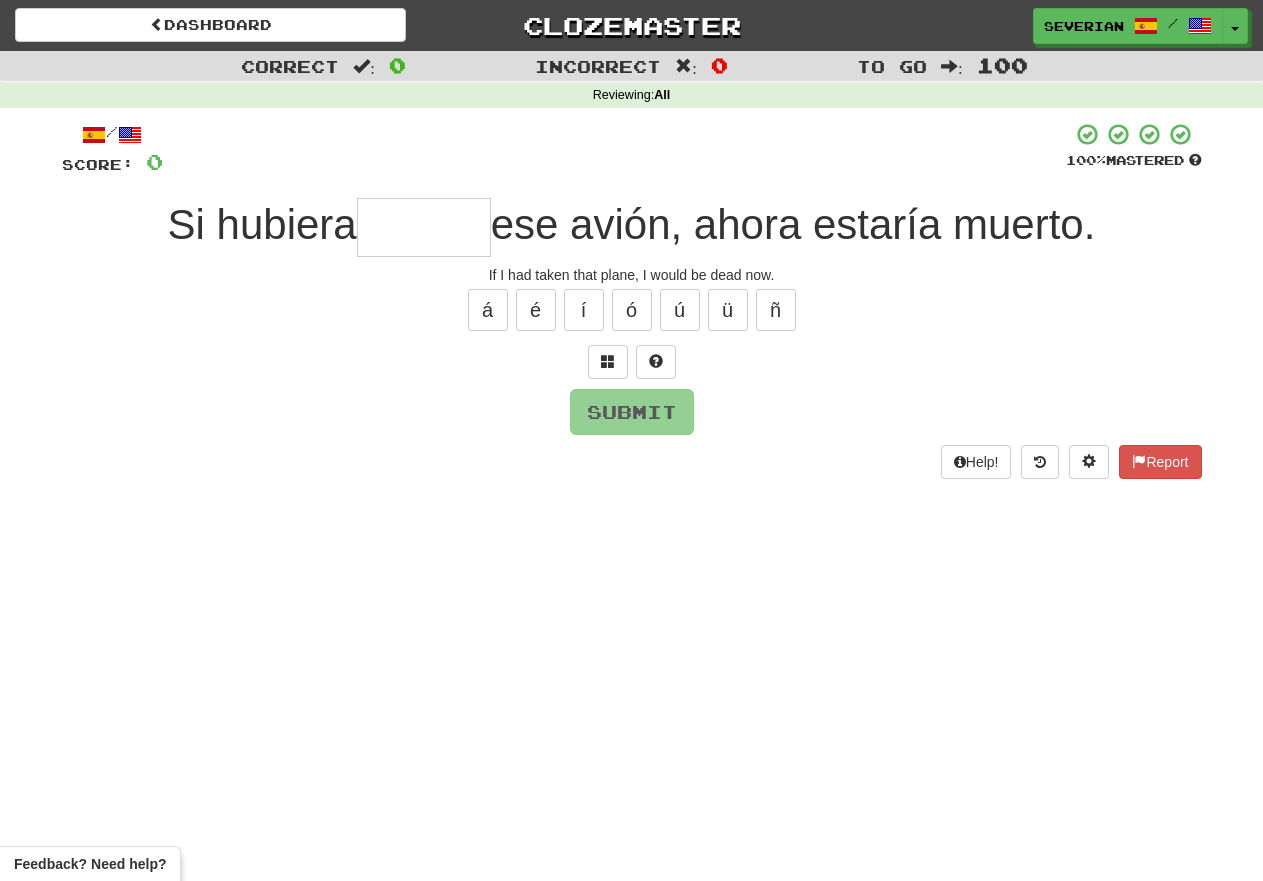 click at bounding box center (424, 227) 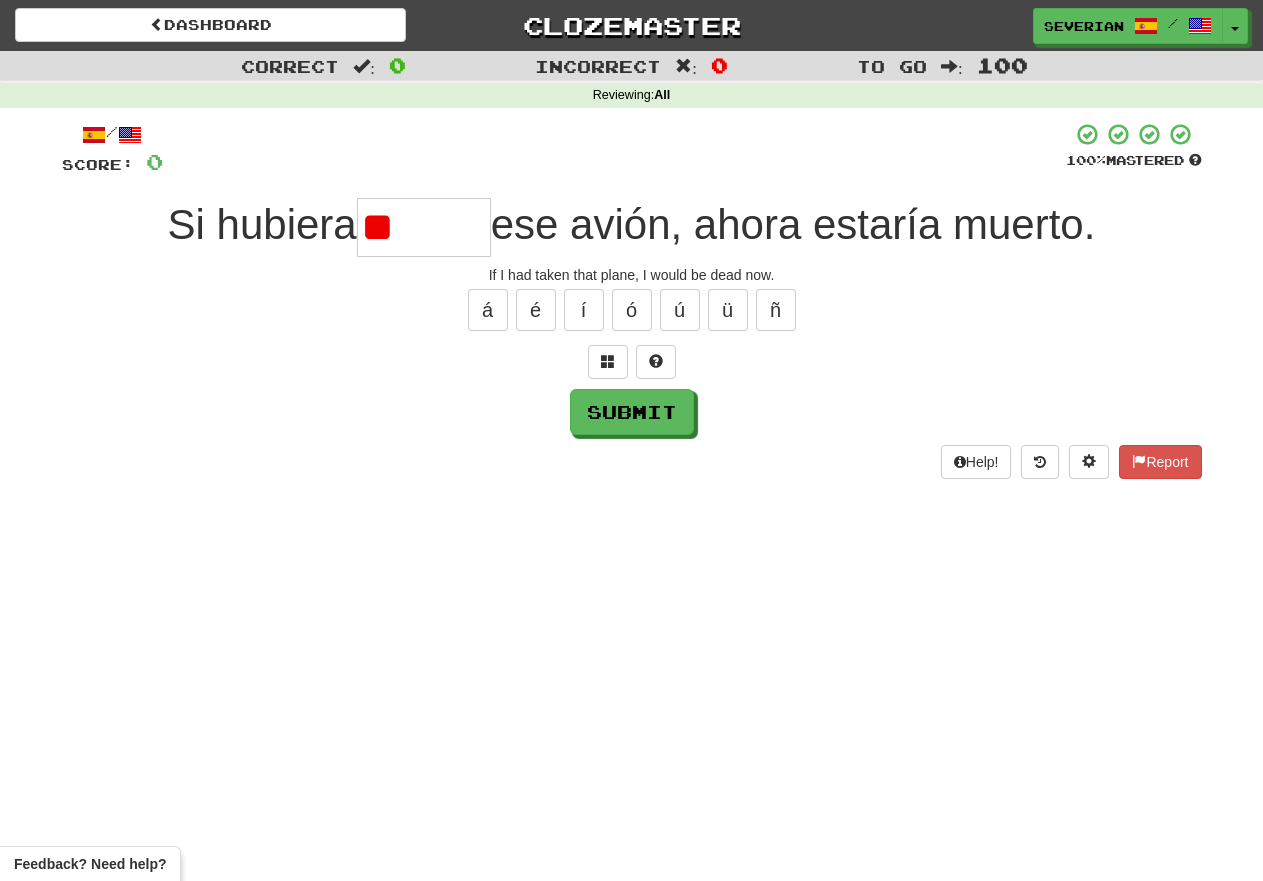 type on "*" 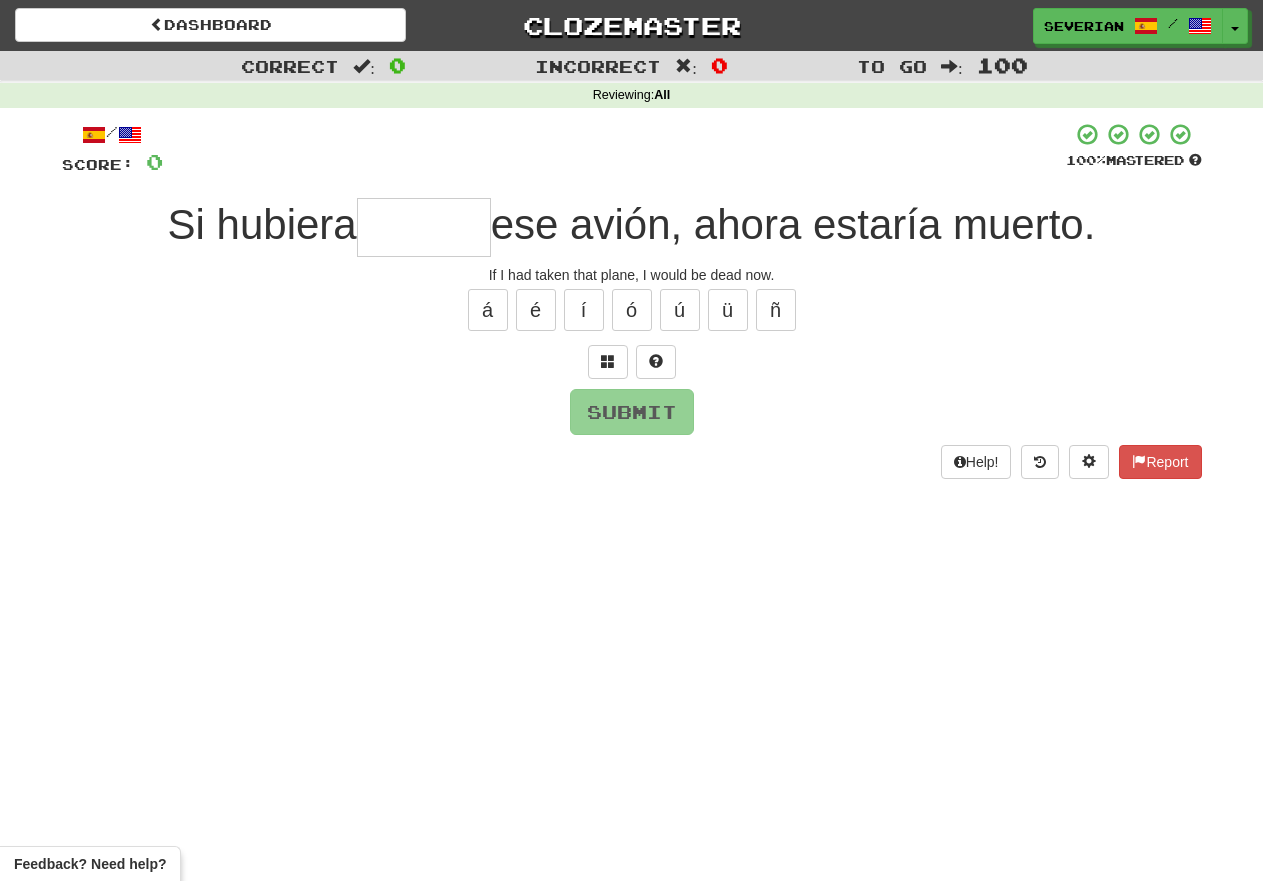 type on "*" 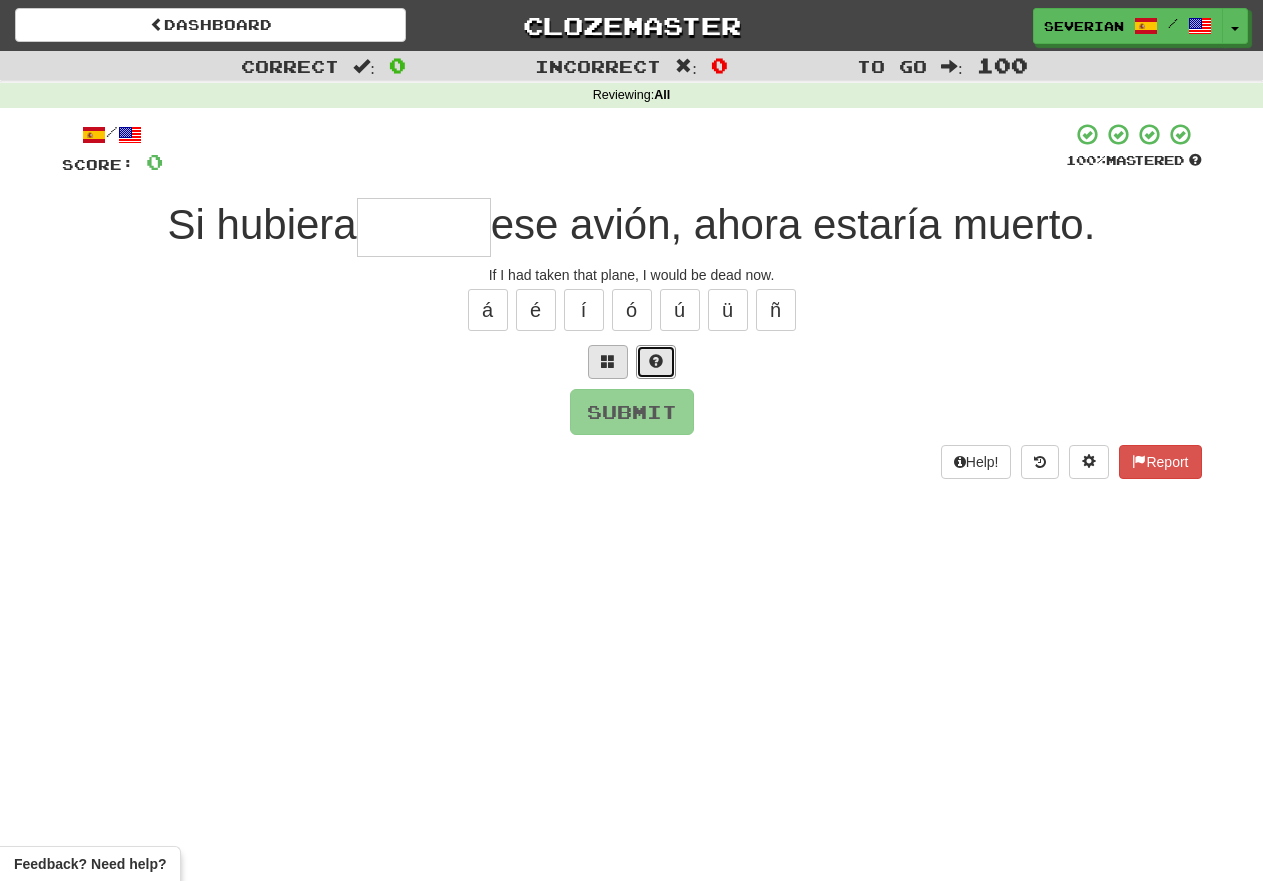 drag, startPoint x: 640, startPoint y: 359, endPoint x: 606, endPoint y: 364, distance: 34.36568 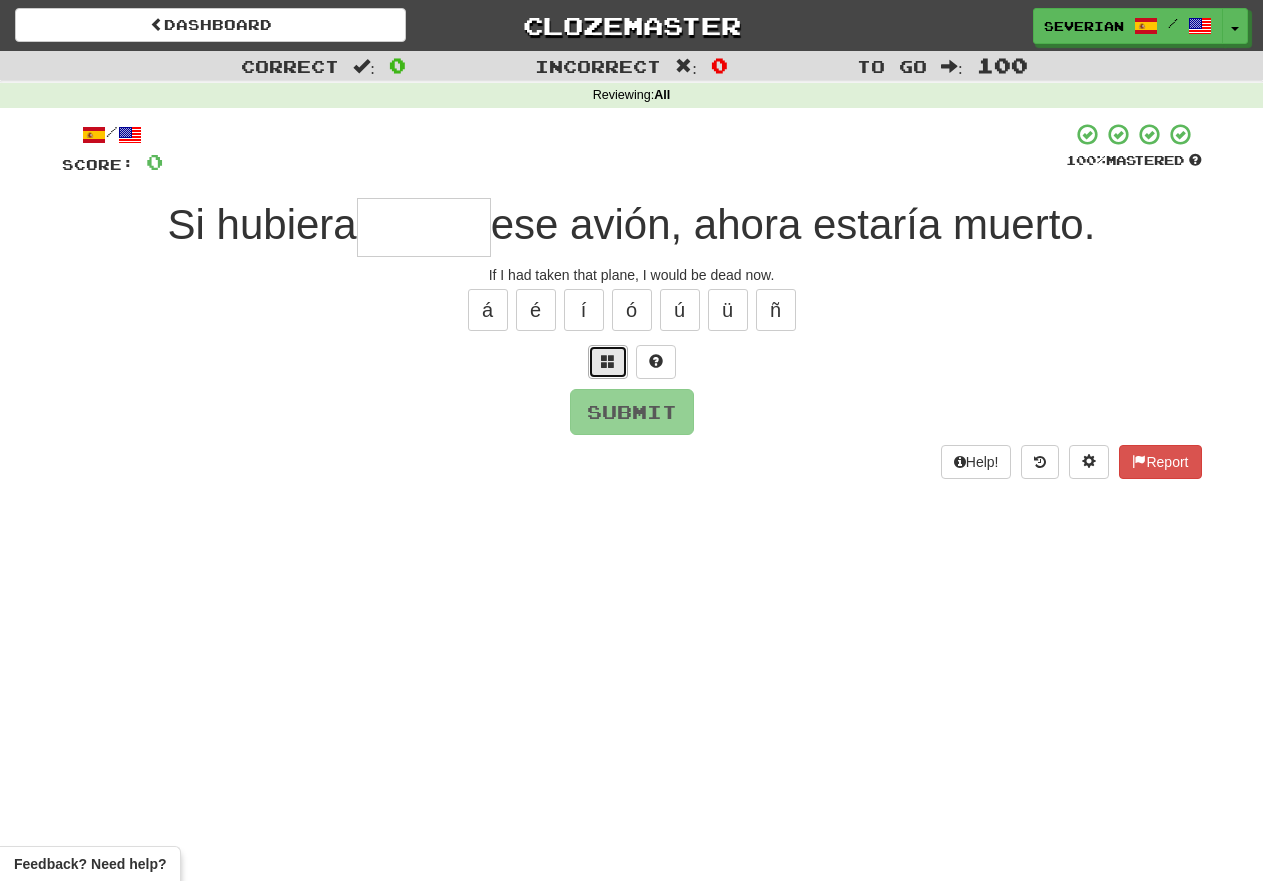 click at bounding box center (608, 361) 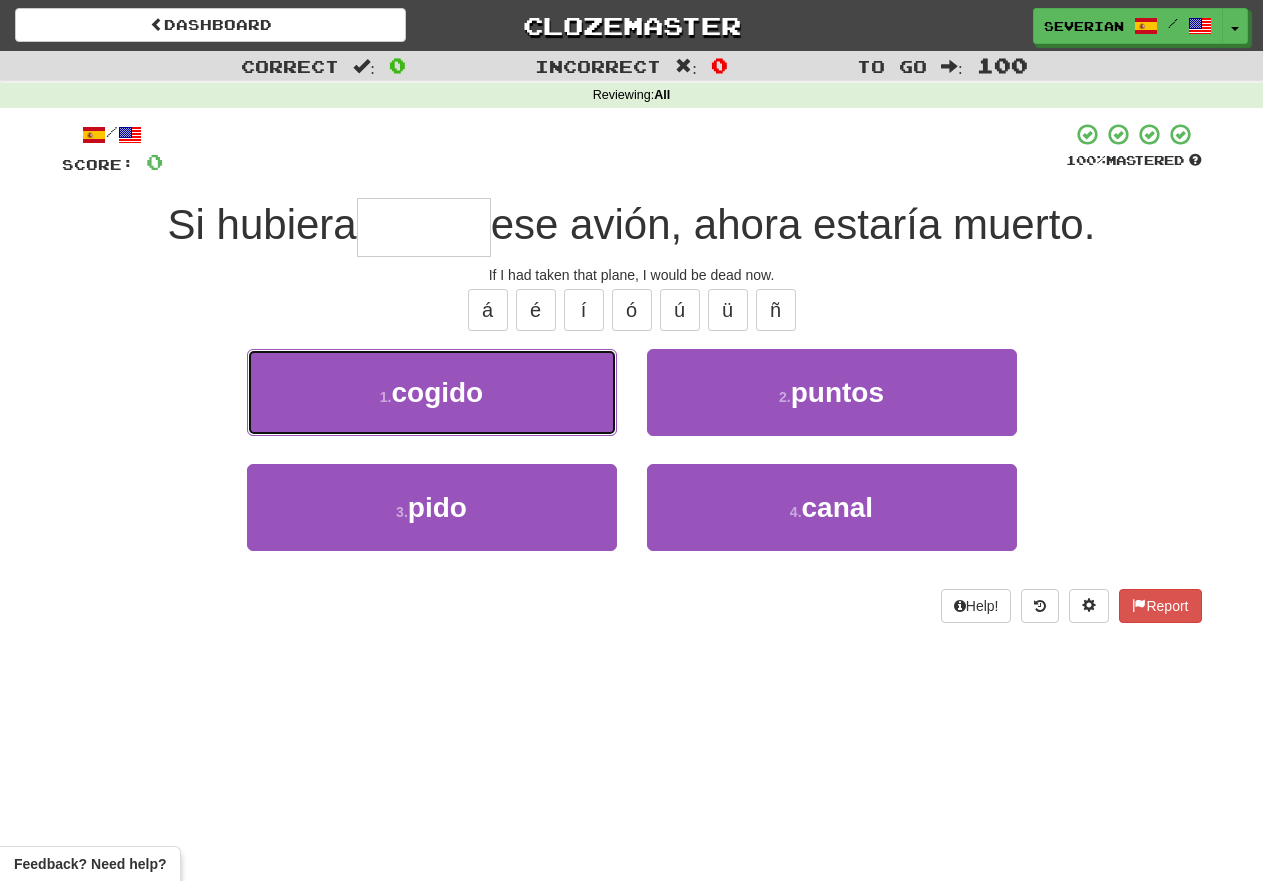 drag, startPoint x: 424, startPoint y: 403, endPoint x: 508, endPoint y: 410, distance: 84.29116 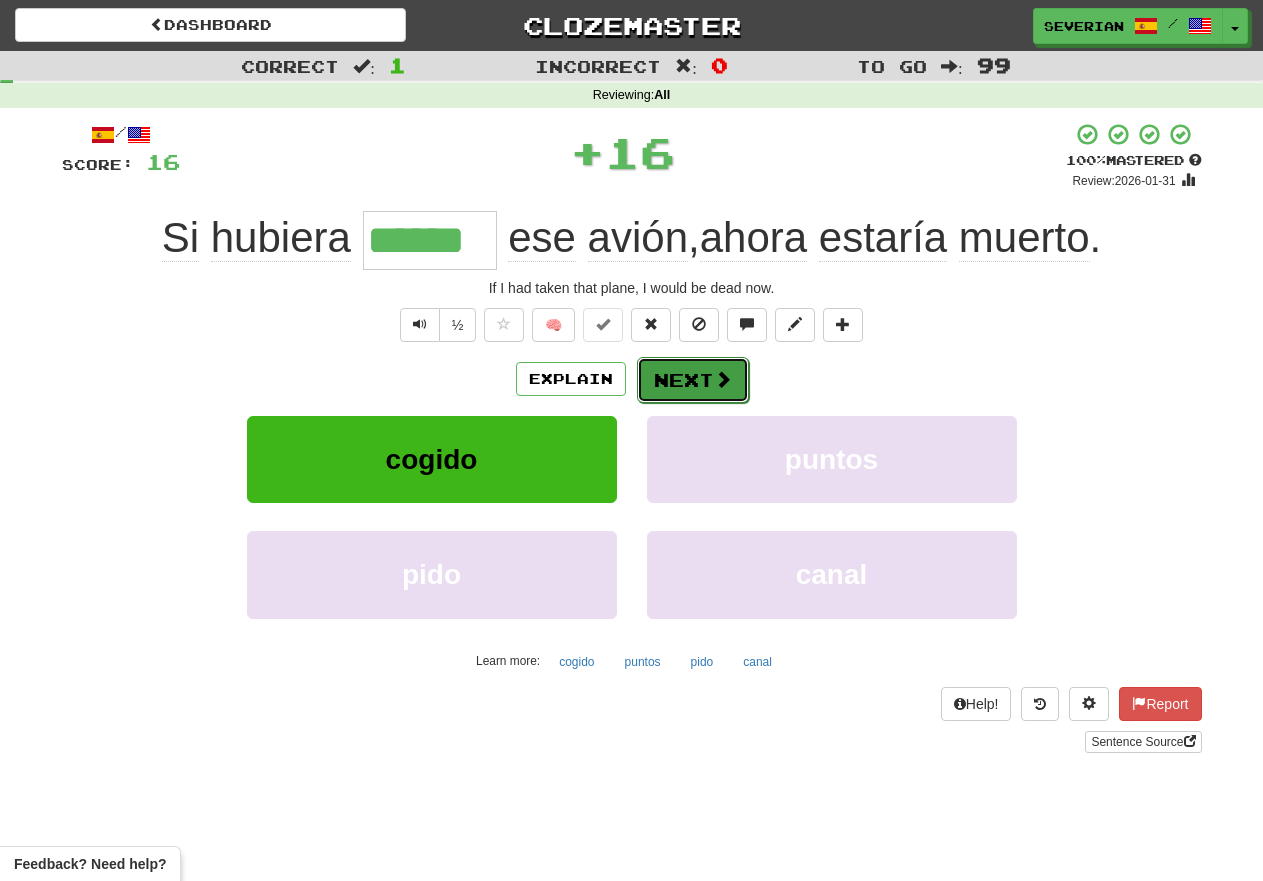 click on "Next" at bounding box center (693, 380) 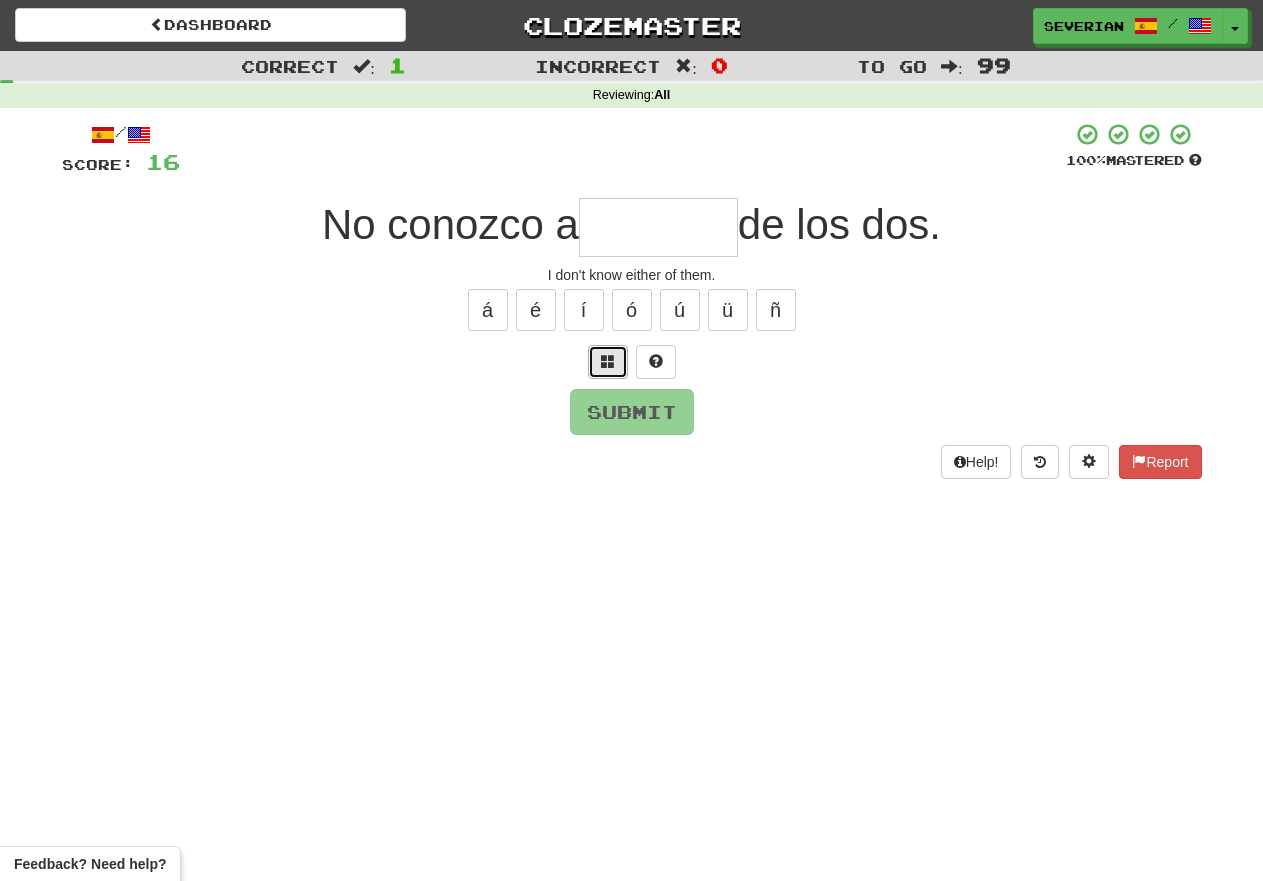 click at bounding box center [608, 361] 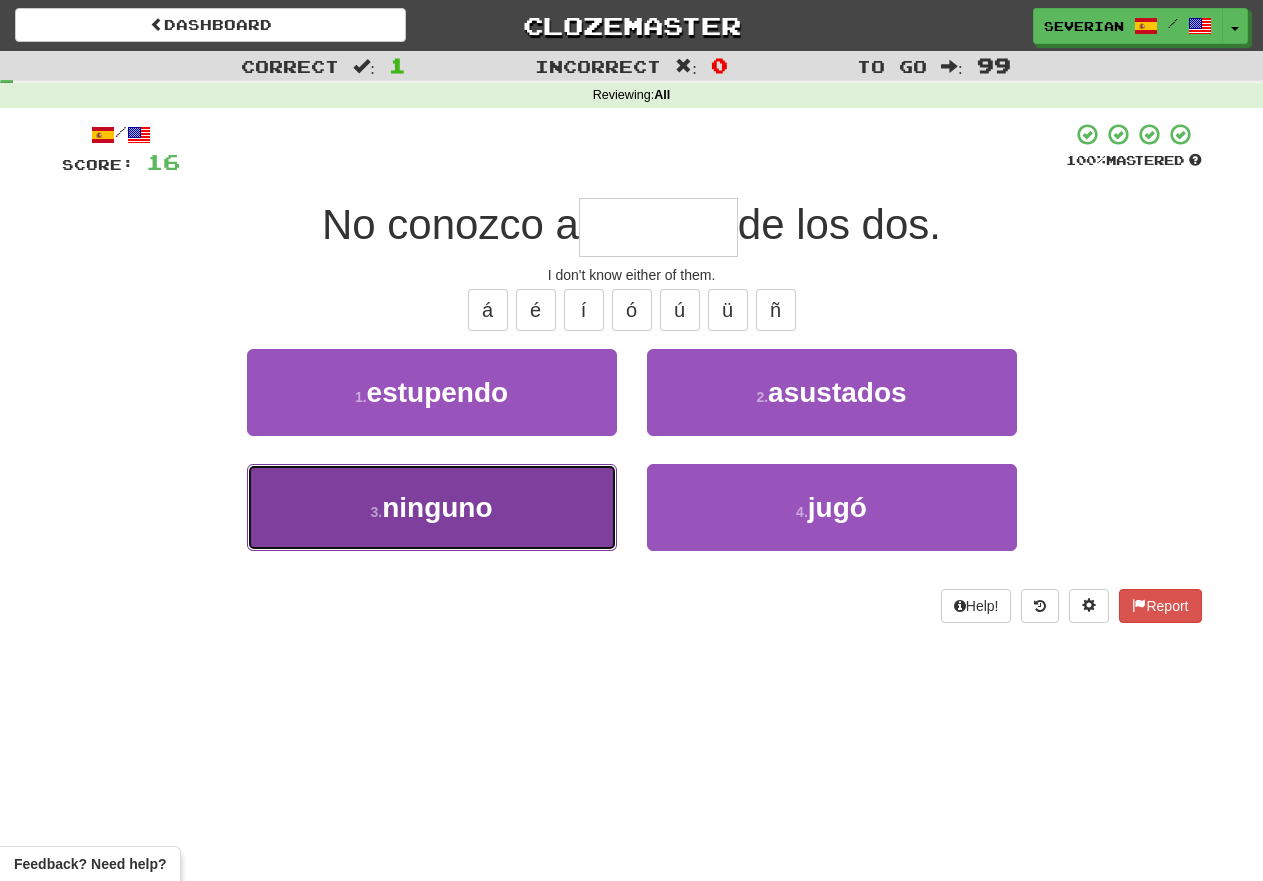 click on "ninguno" at bounding box center (437, 507) 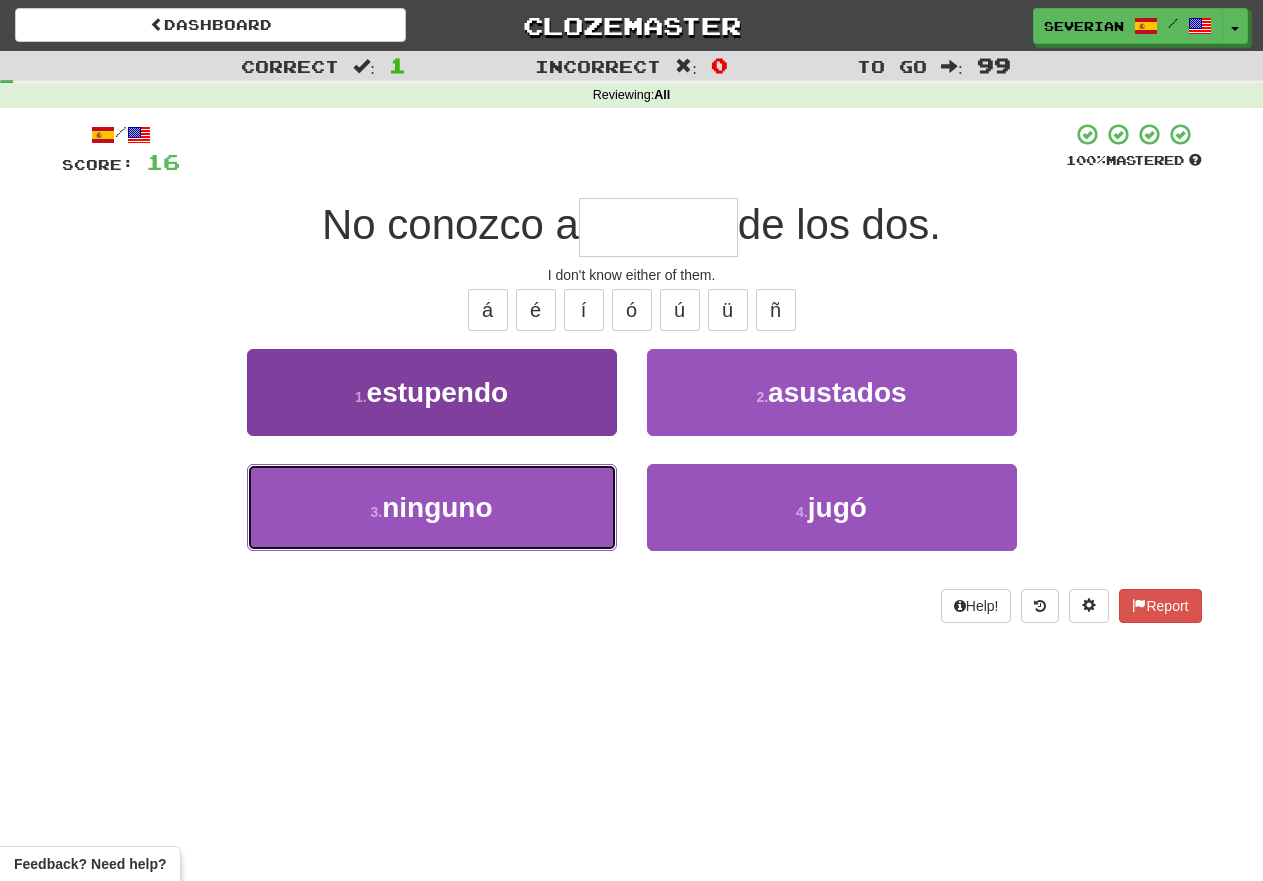 type on "*******" 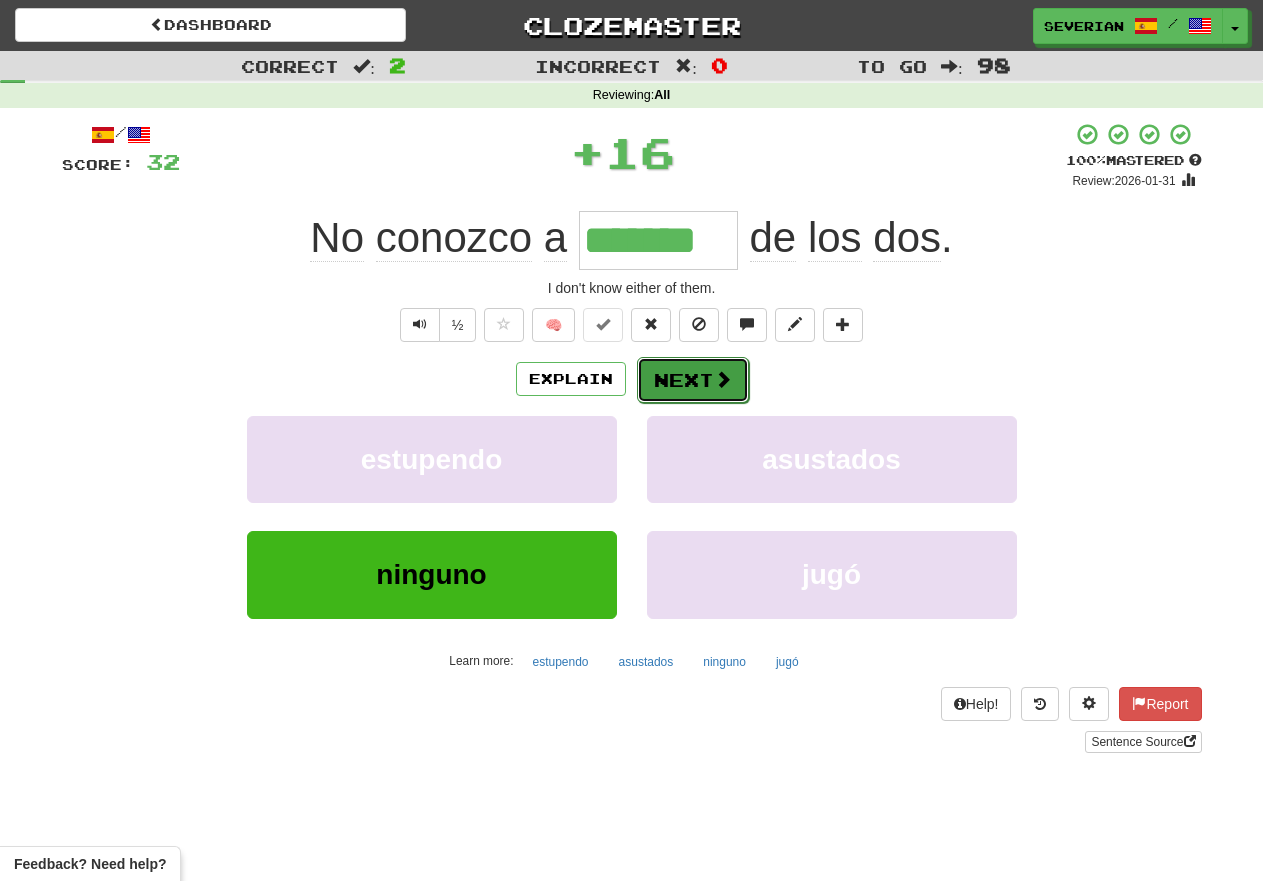 click on "Next" at bounding box center (693, 380) 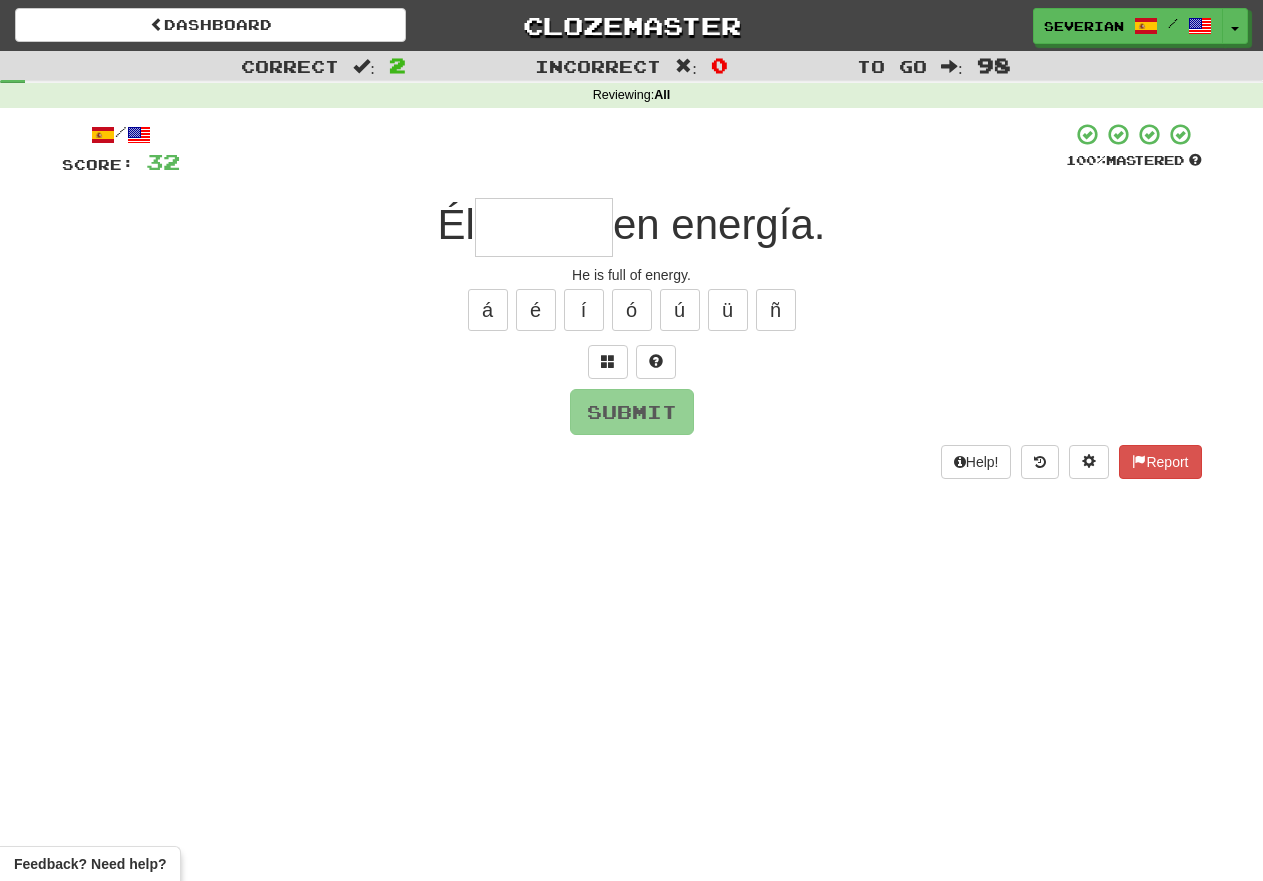 type on "*" 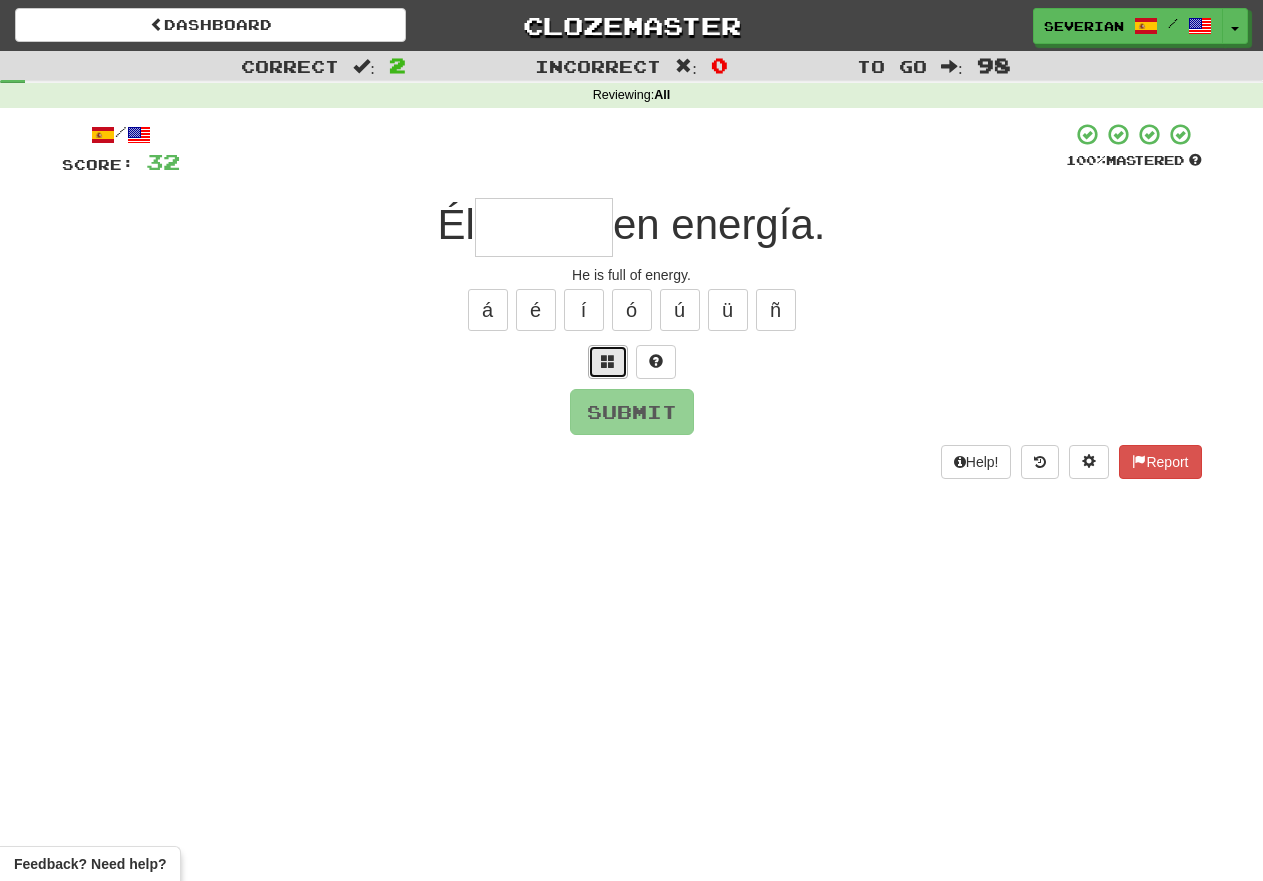 click at bounding box center [608, 362] 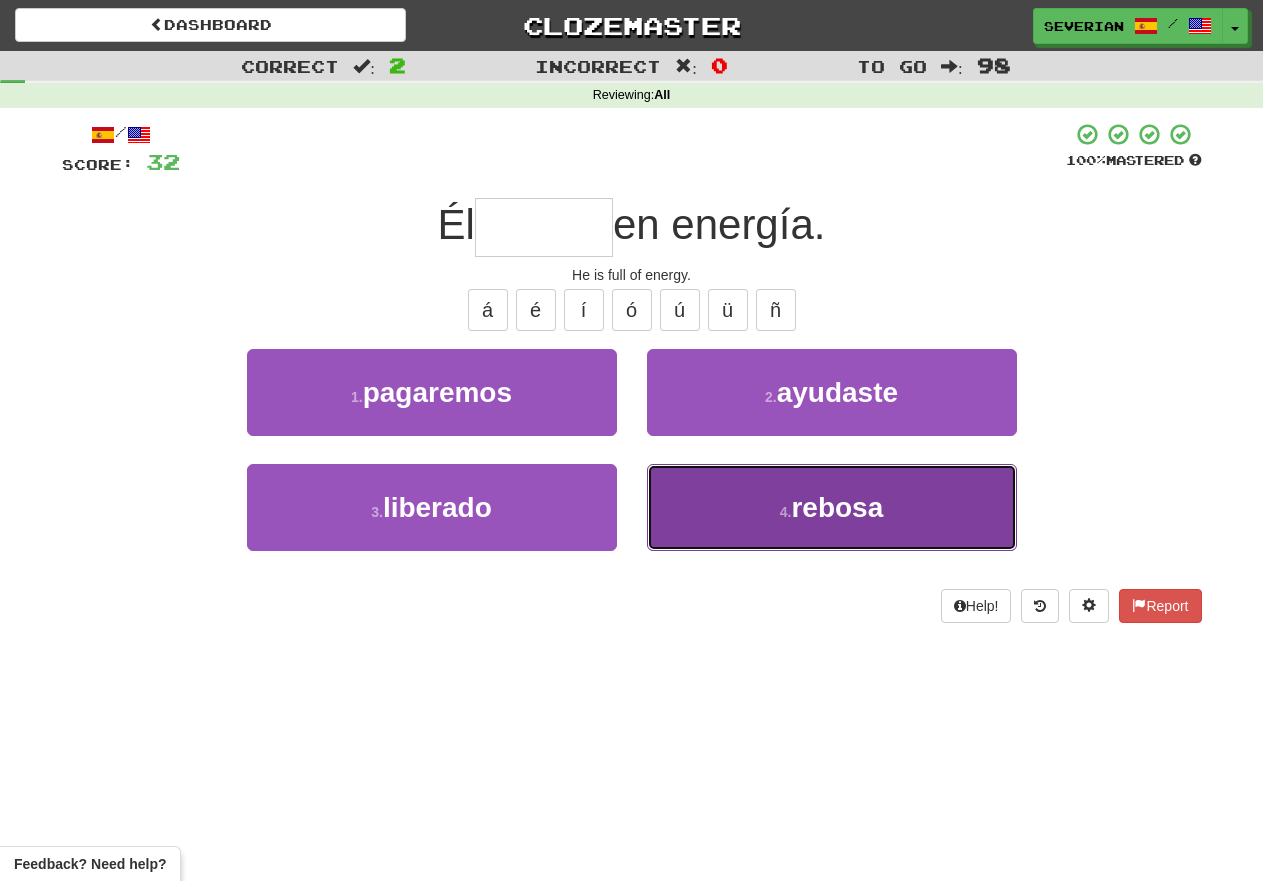 click on "4 .  rebosa" at bounding box center (832, 507) 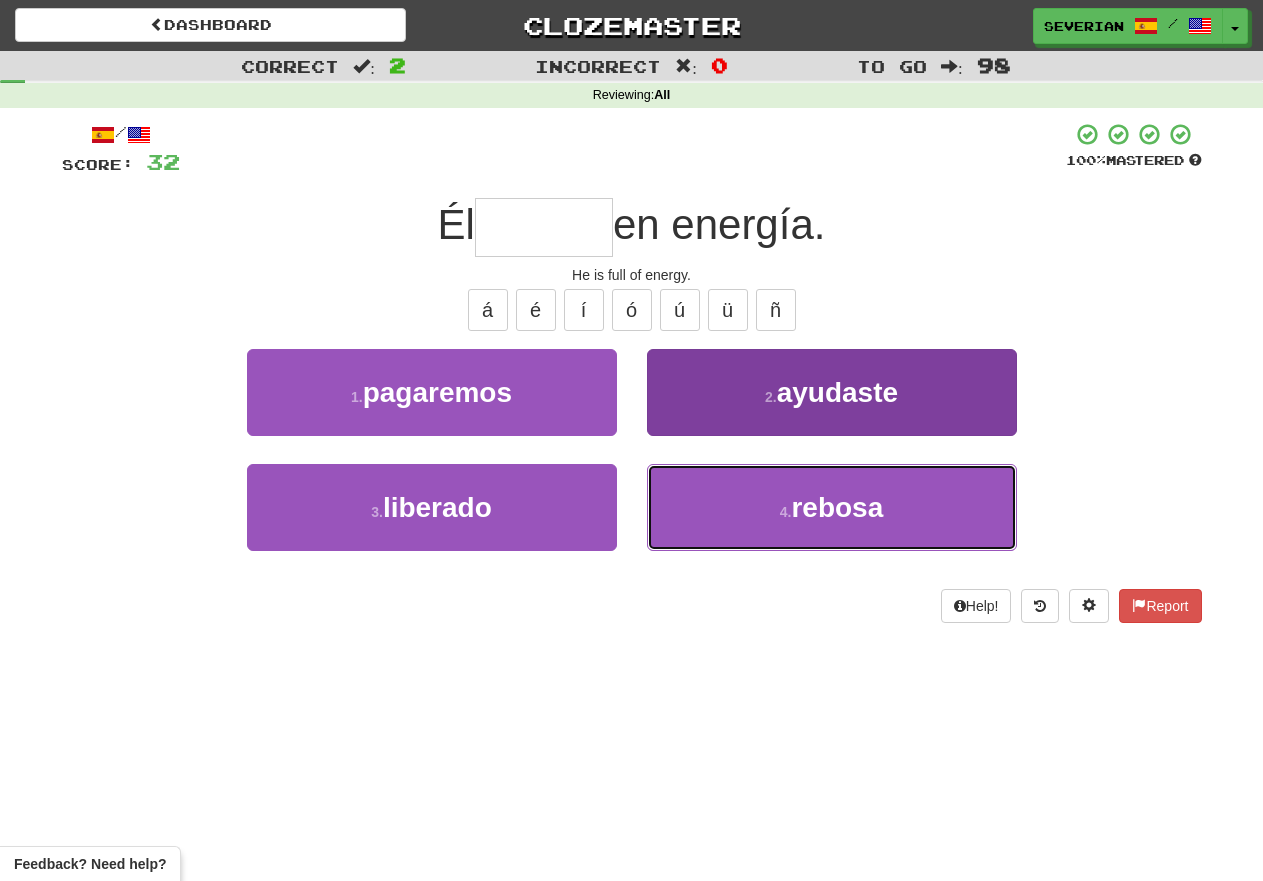 type on "******" 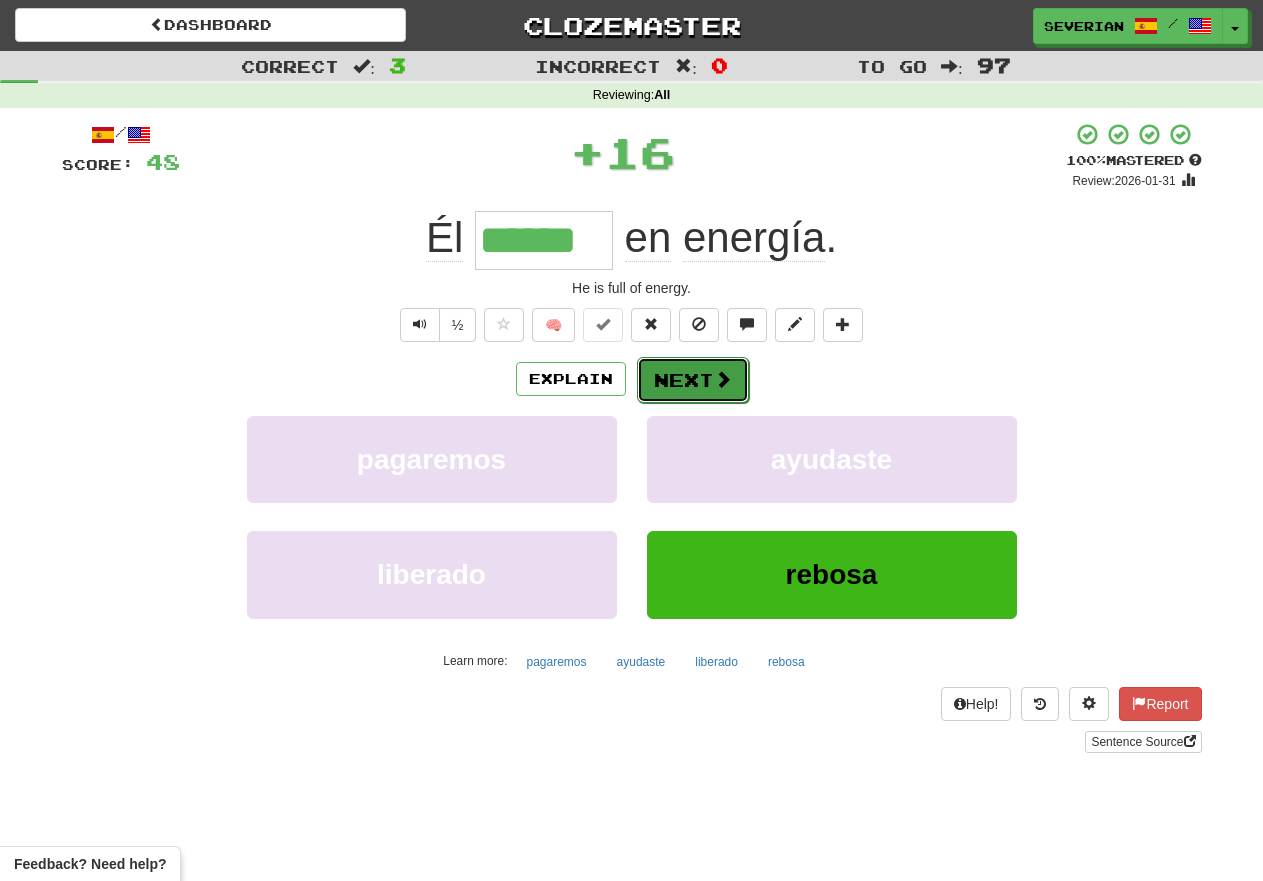 click on "Next" at bounding box center (693, 380) 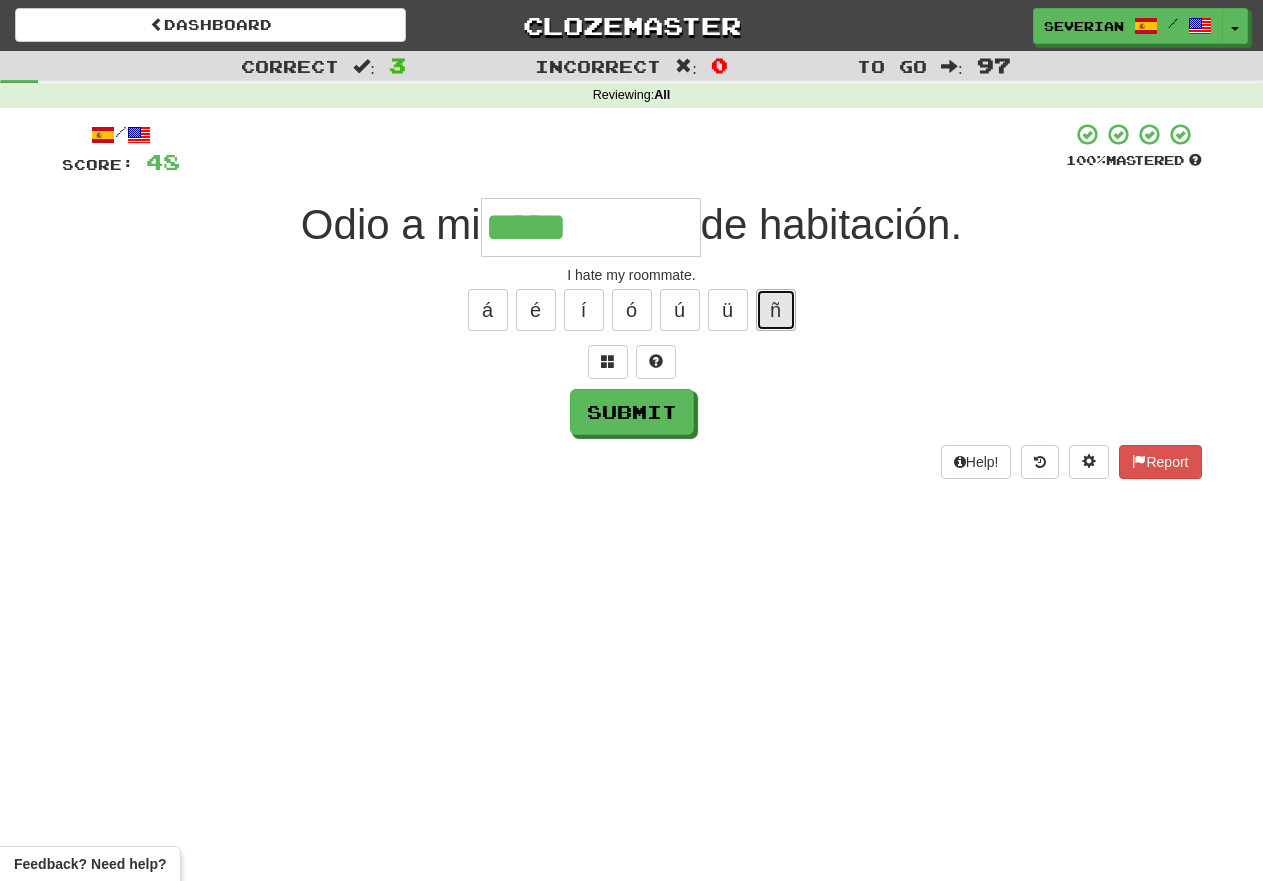 click on "ñ" at bounding box center (776, 310) 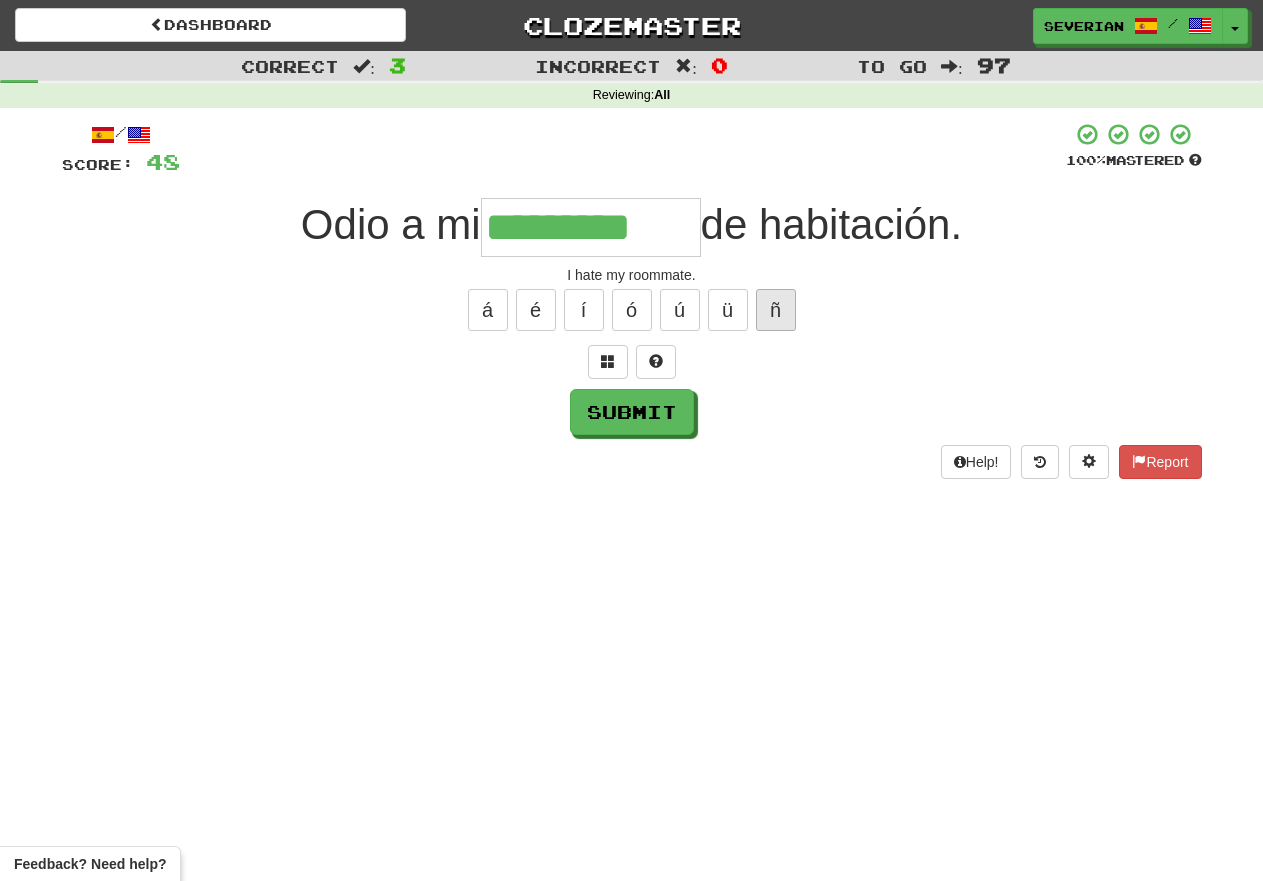 type on "*********" 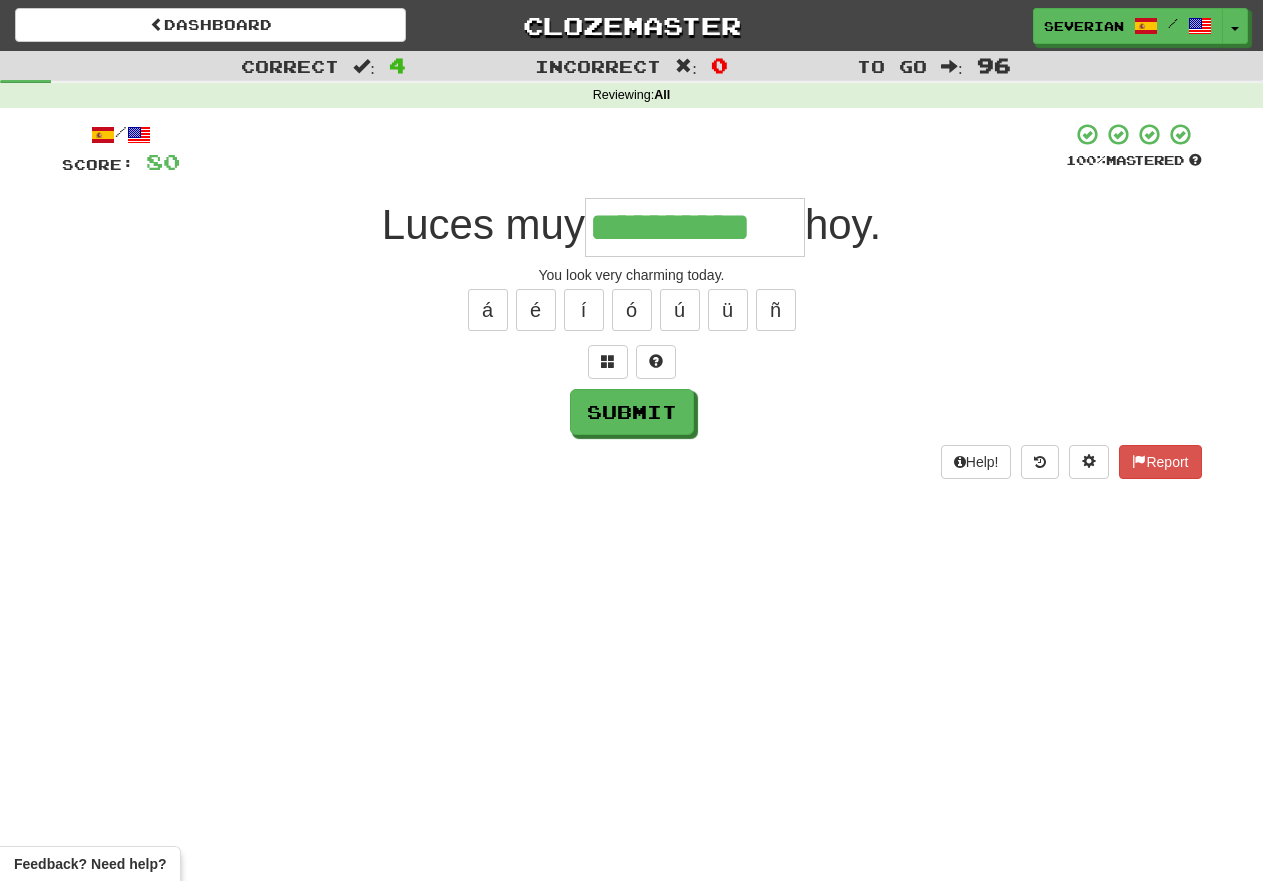 type on "**********" 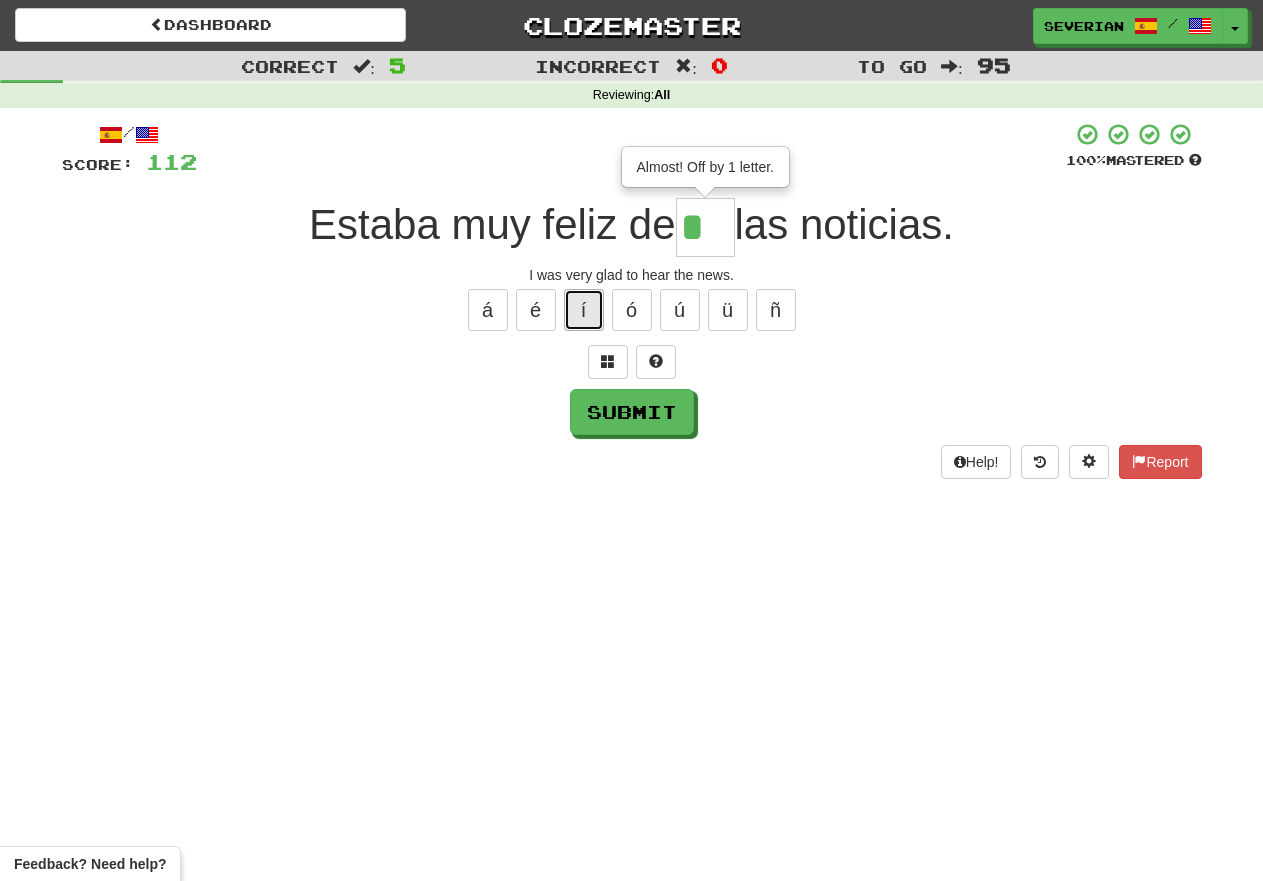 click on "í" at bounding box center (584, 310) 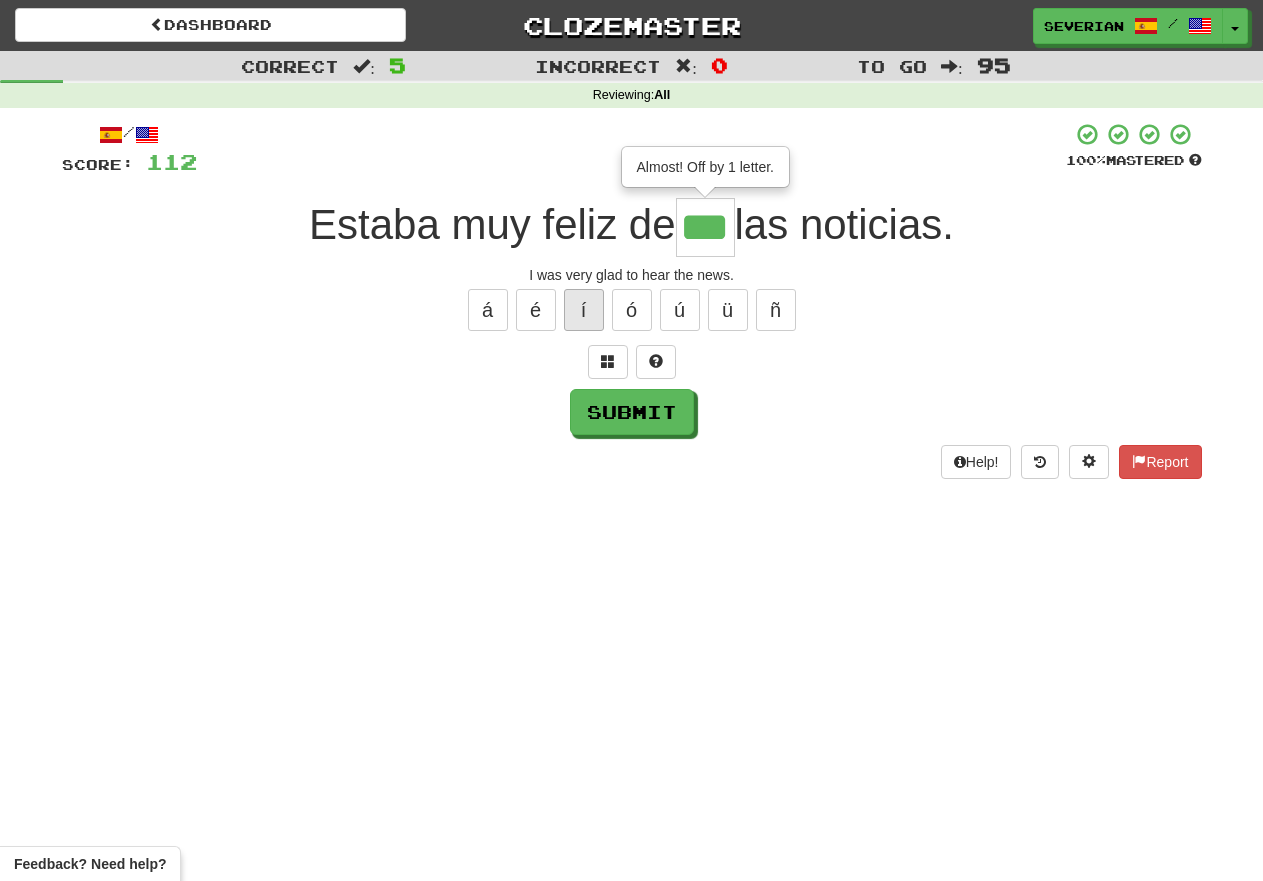 type on "***" 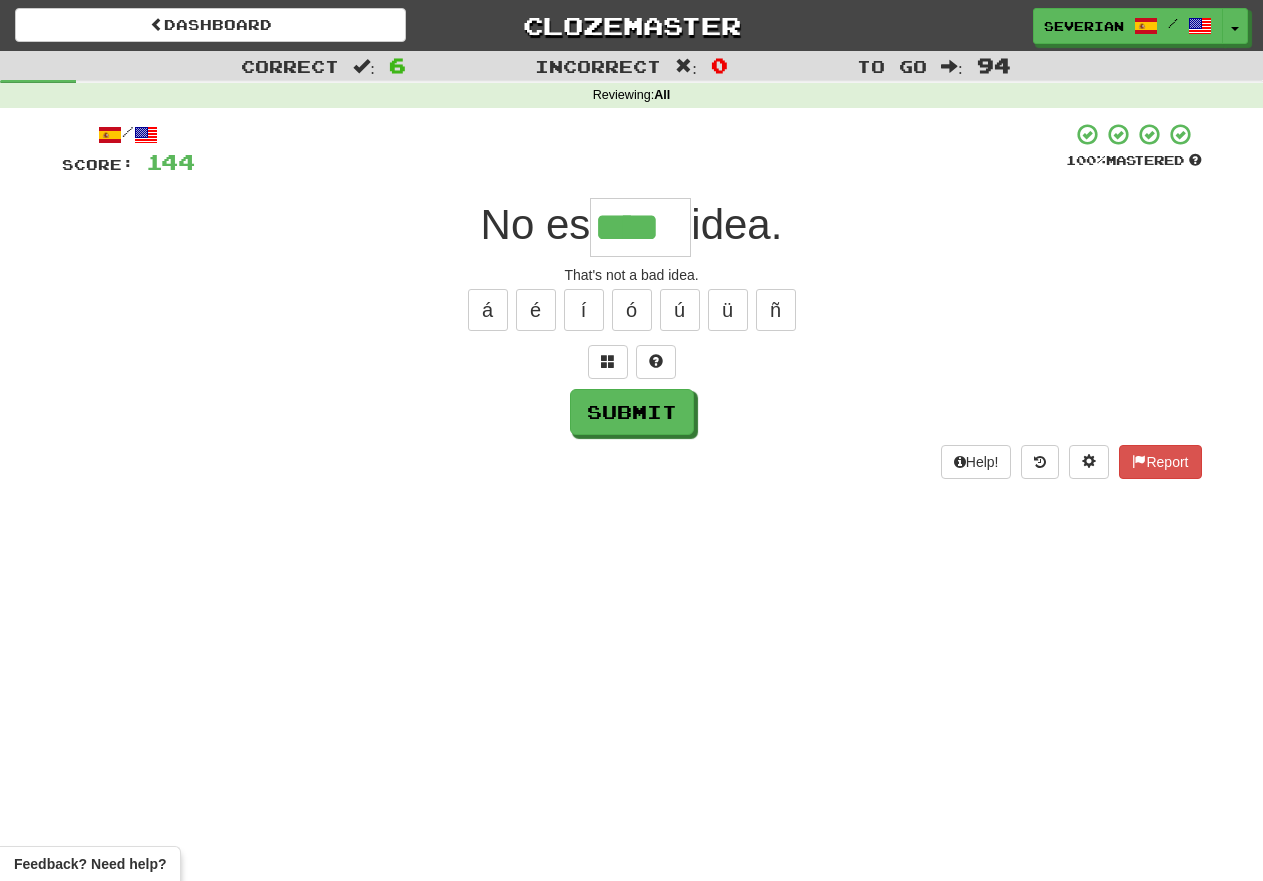 type on "****" 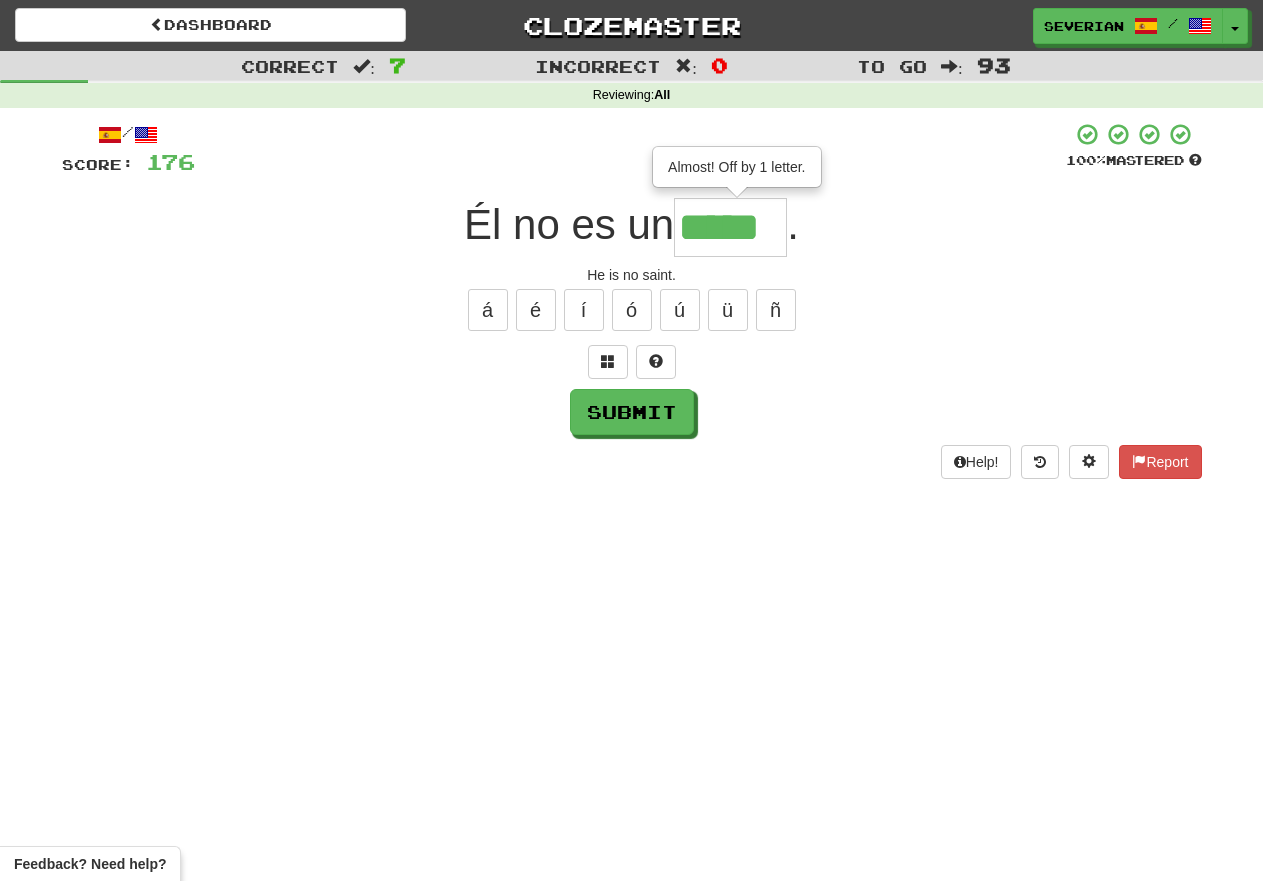 type on "*****" 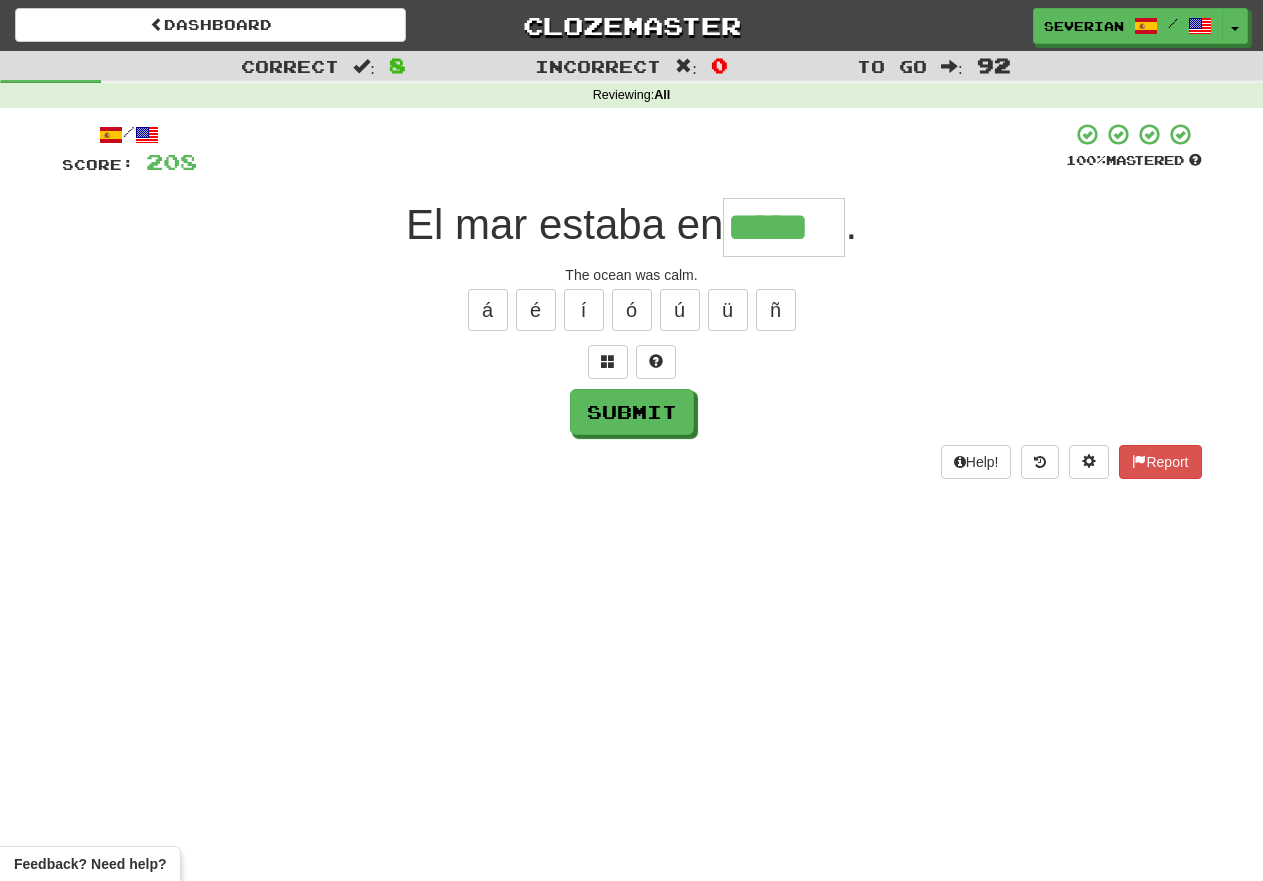 type on "*****" 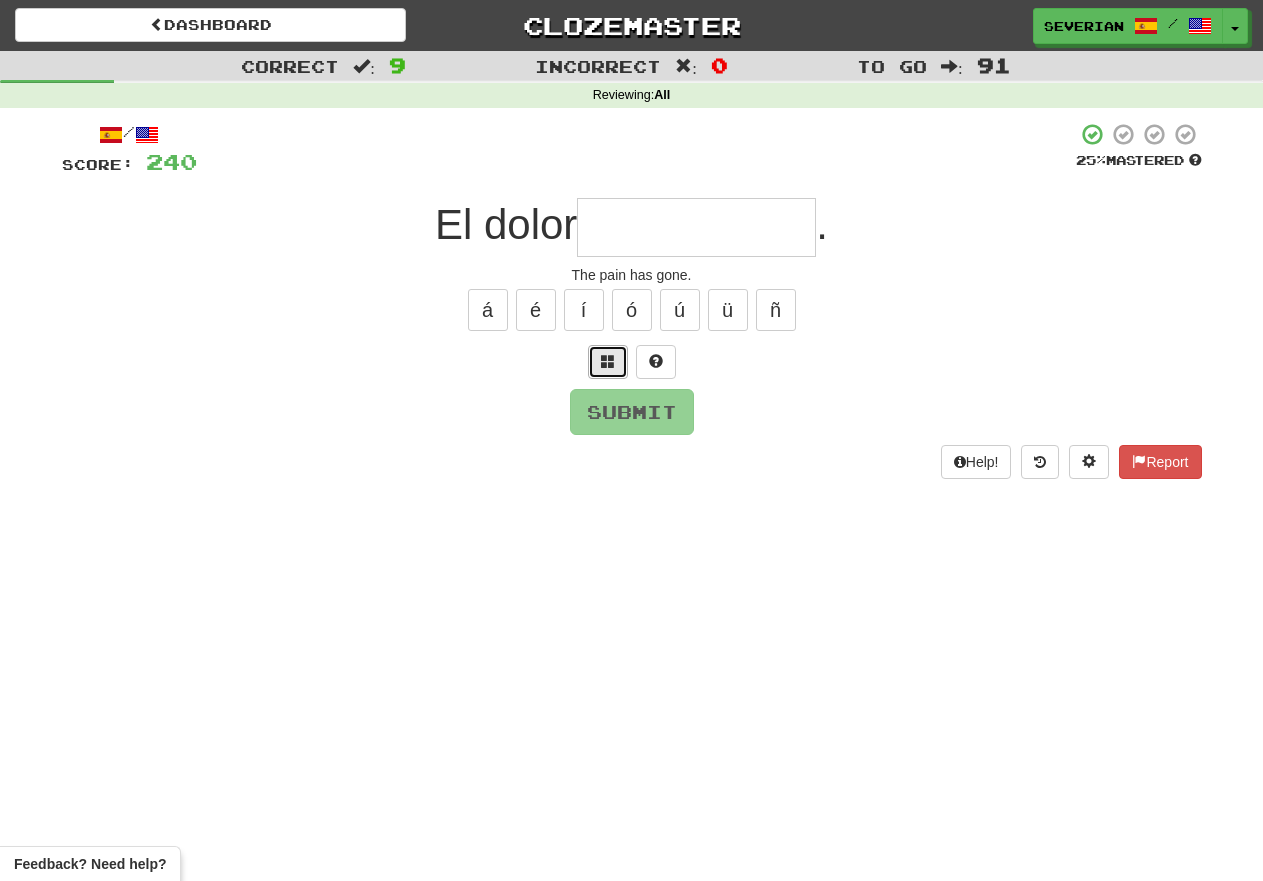 click at bounding box center (608, 361) 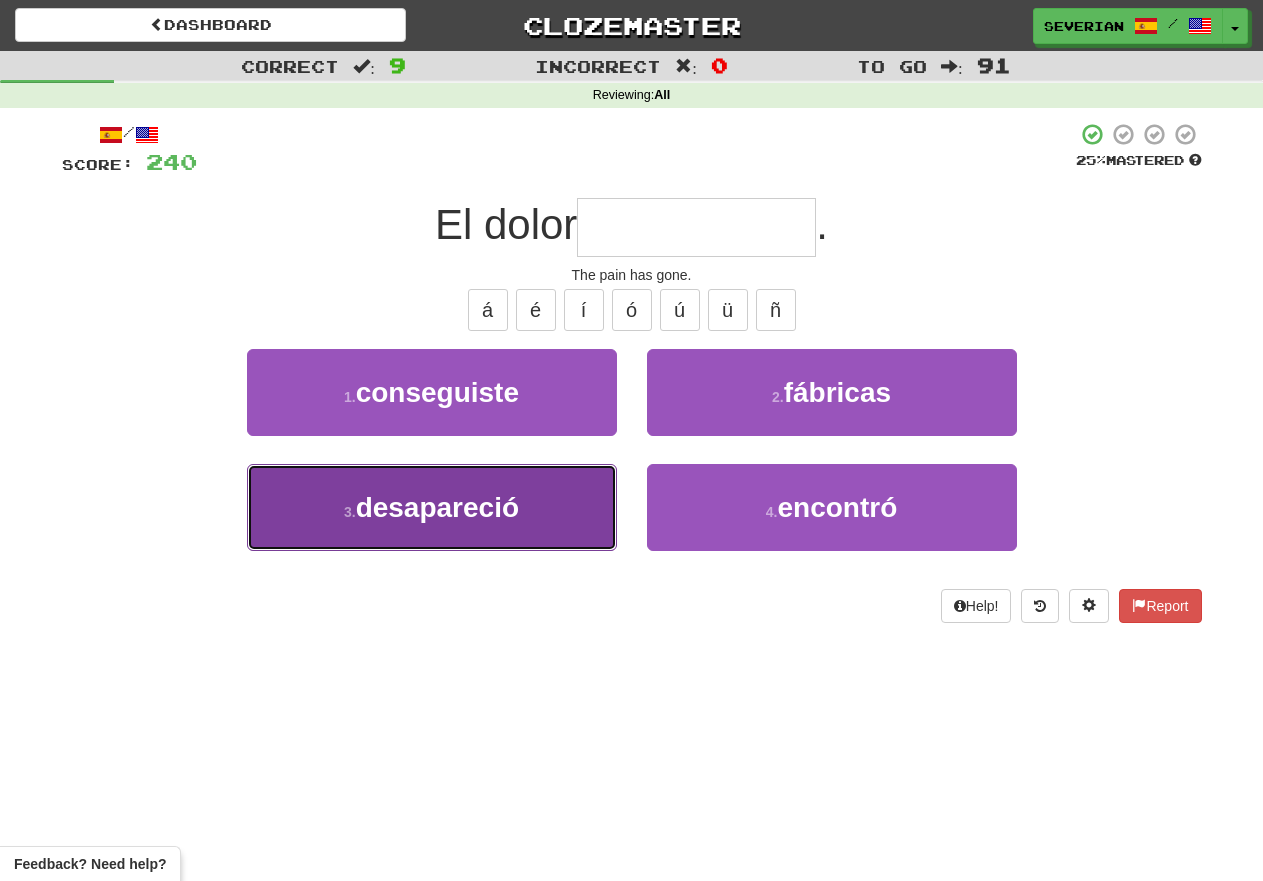 click on "desapareció" at bounding box center (437, 507) 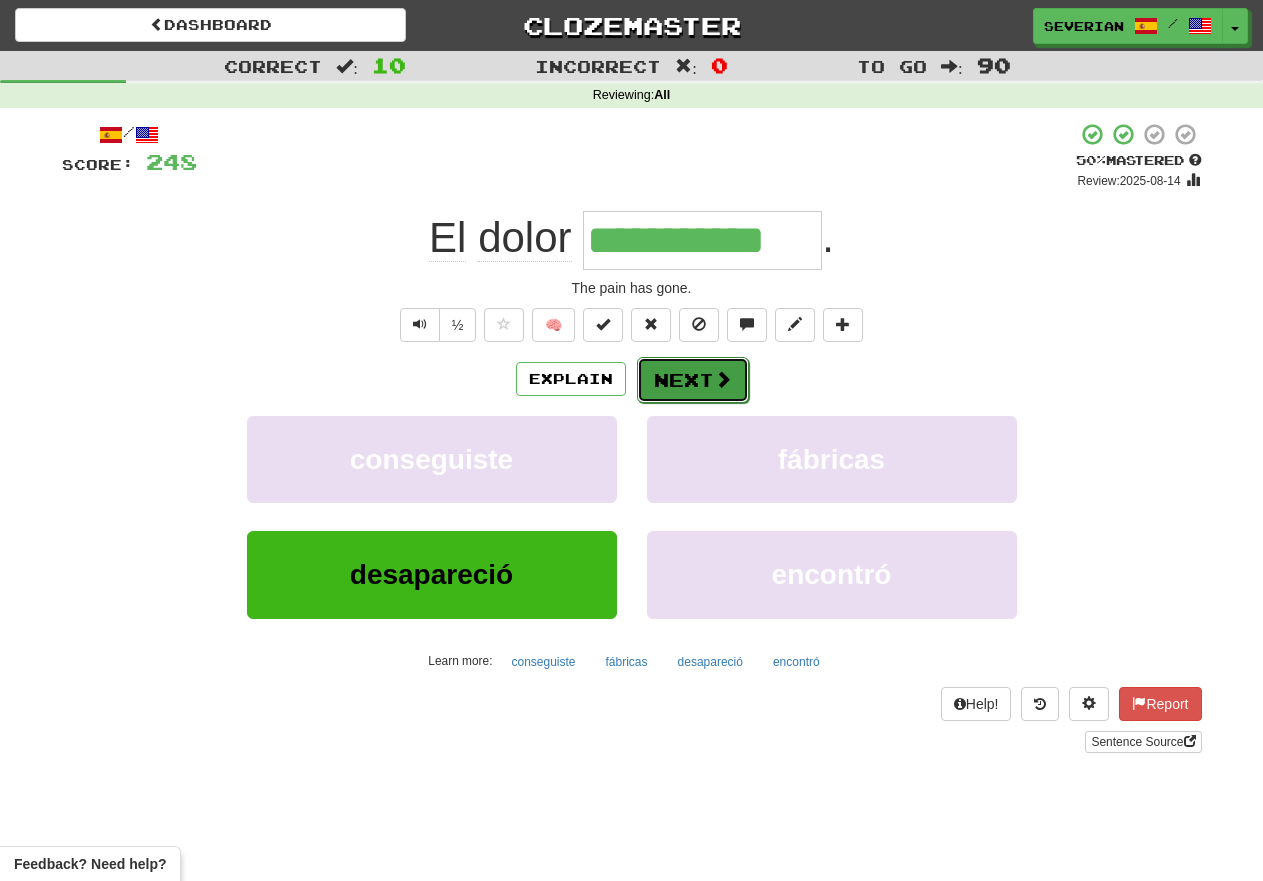 click on "Next" at bounding box center [693, 380] 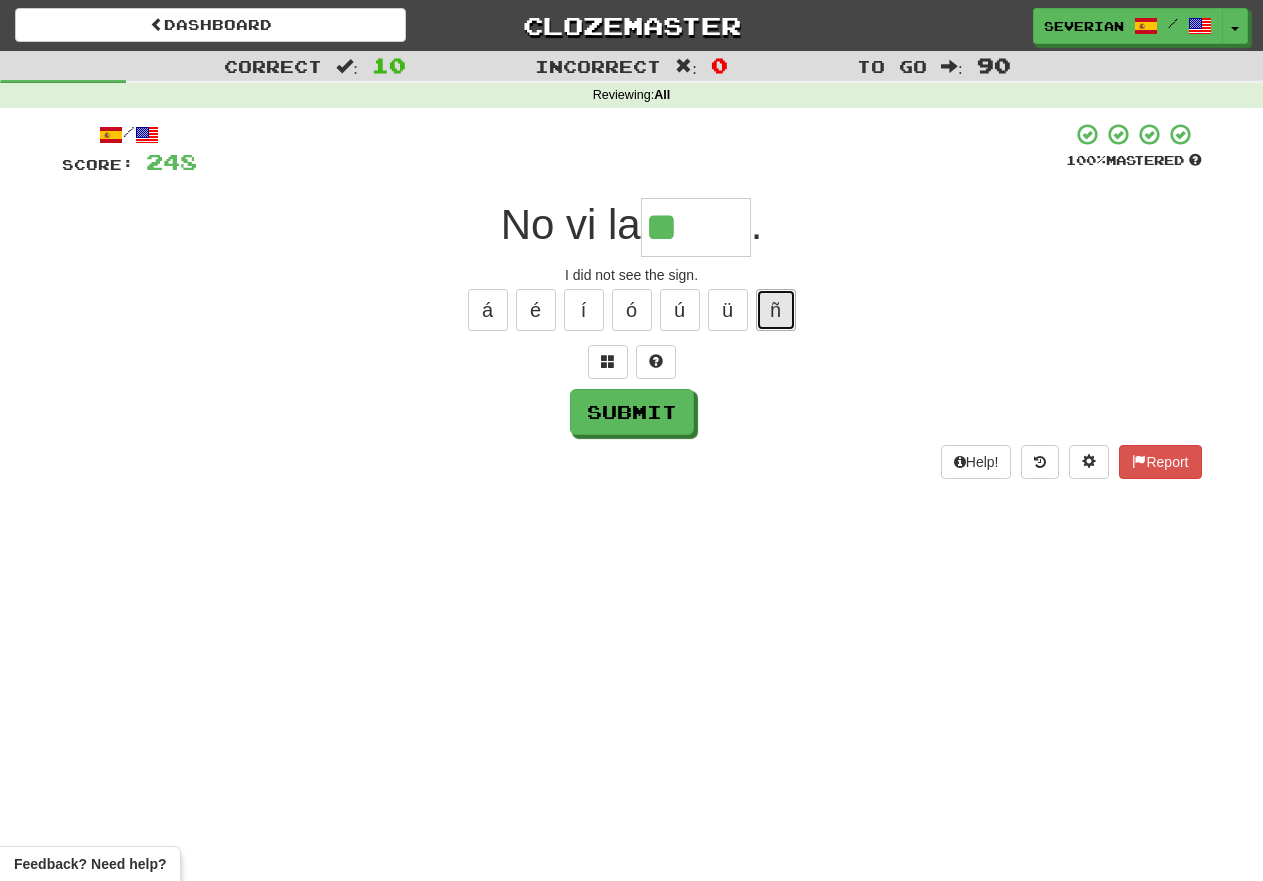 click on "ñ" at bounding box center (776, 310) 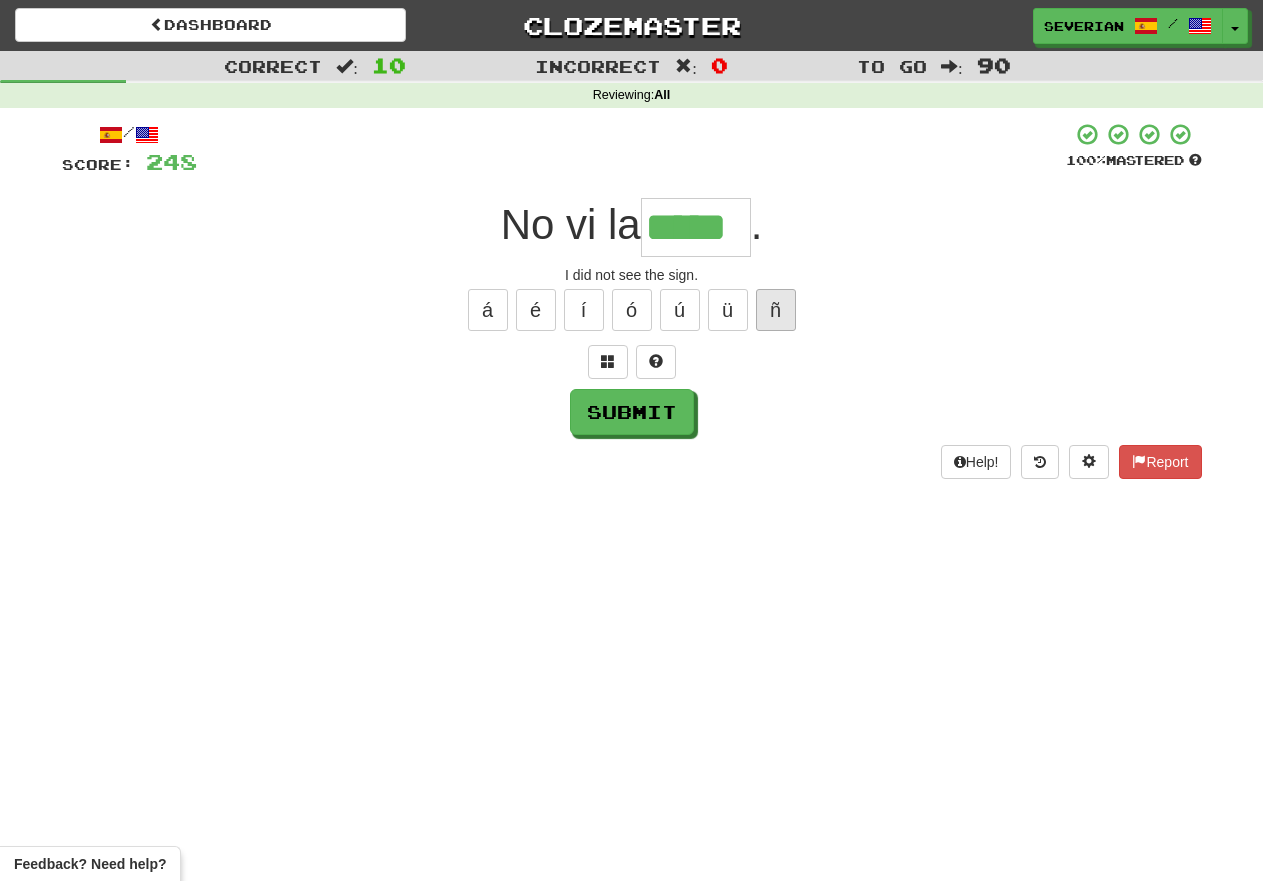 type on "*****" 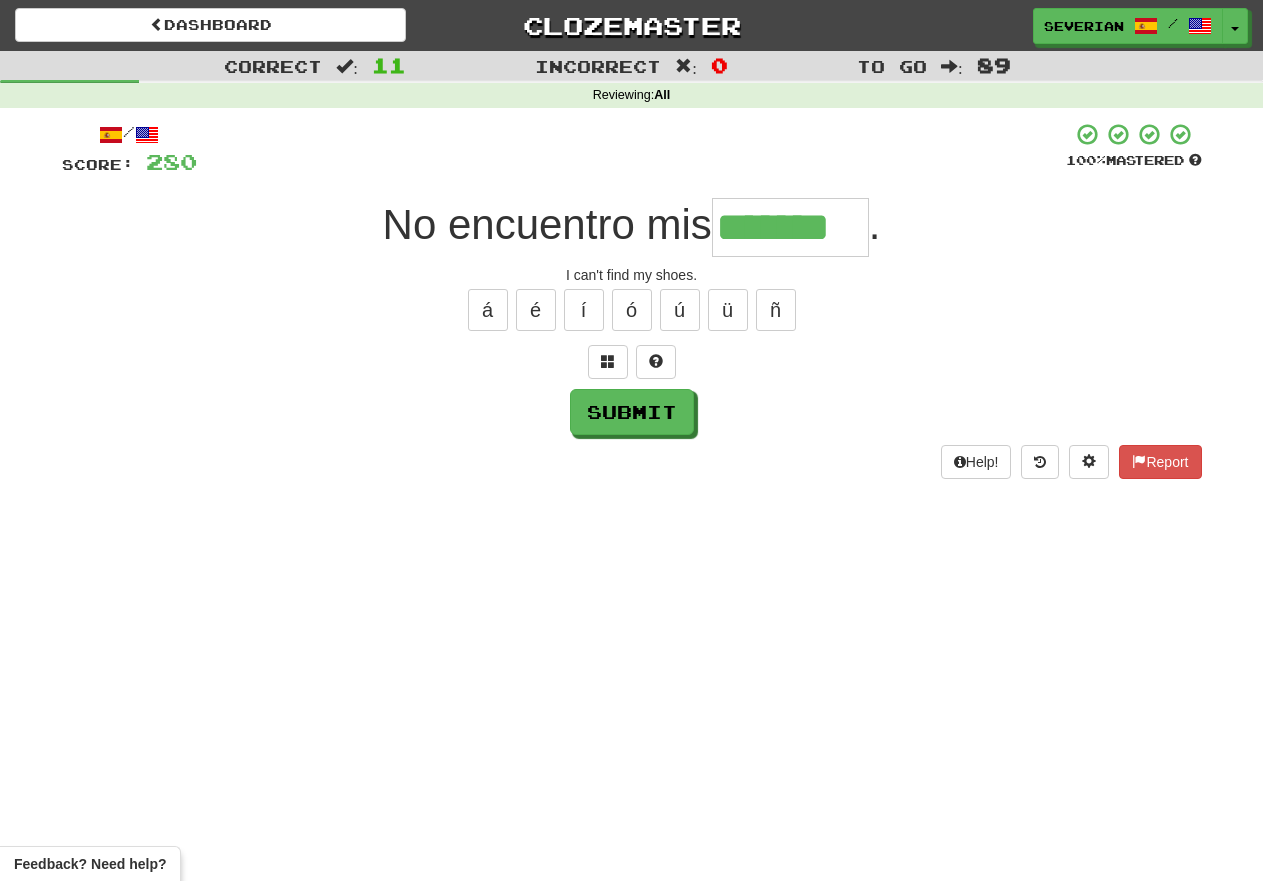 type on "*******" 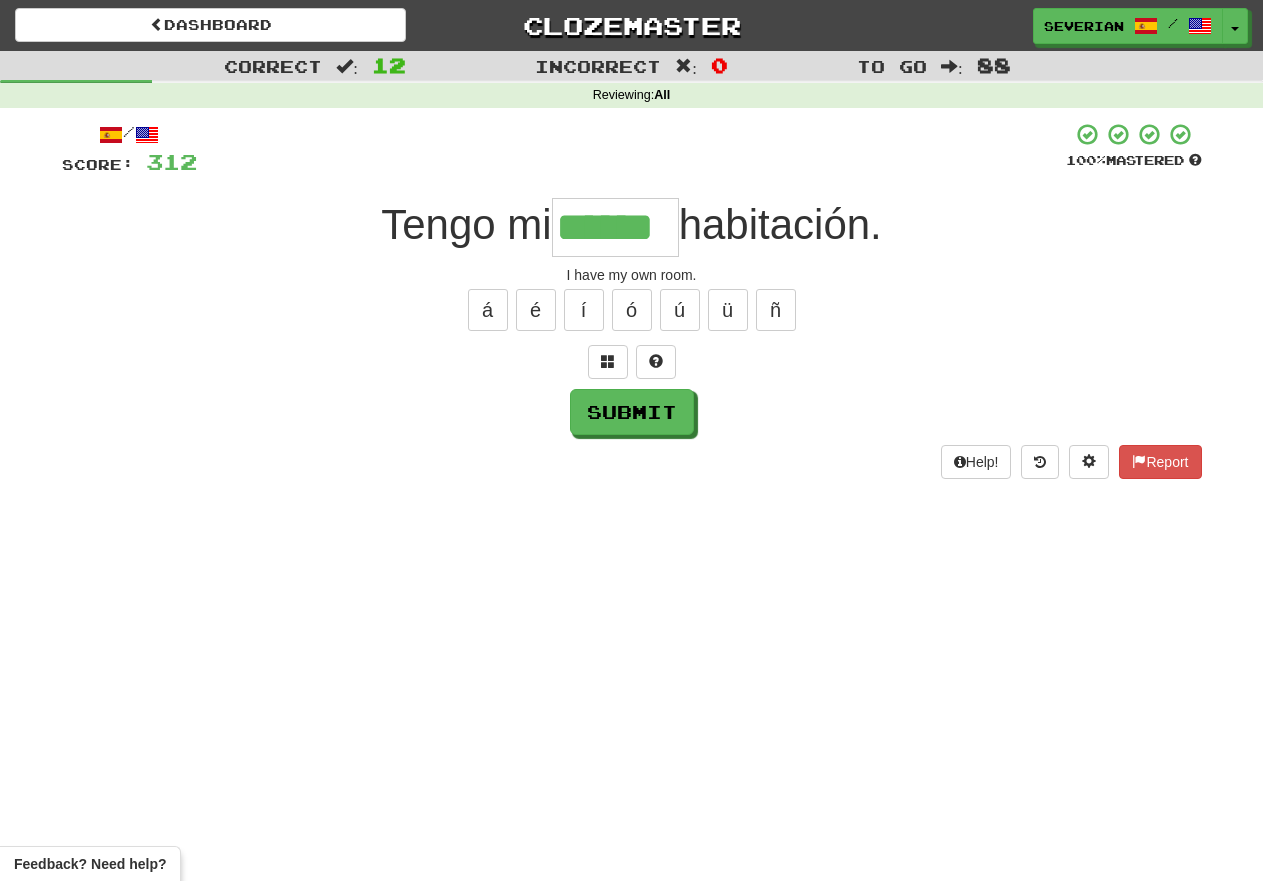 type on "******" 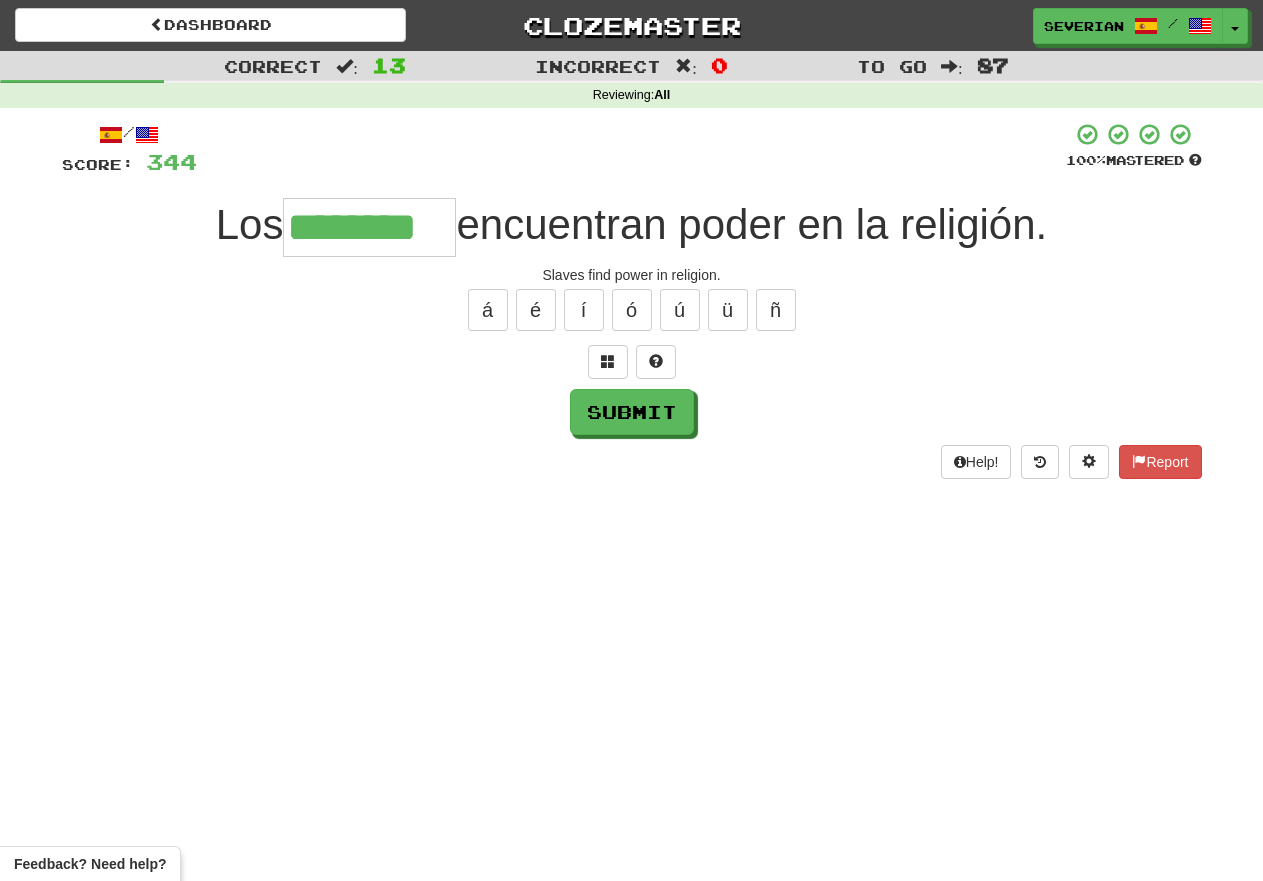 type on "********" 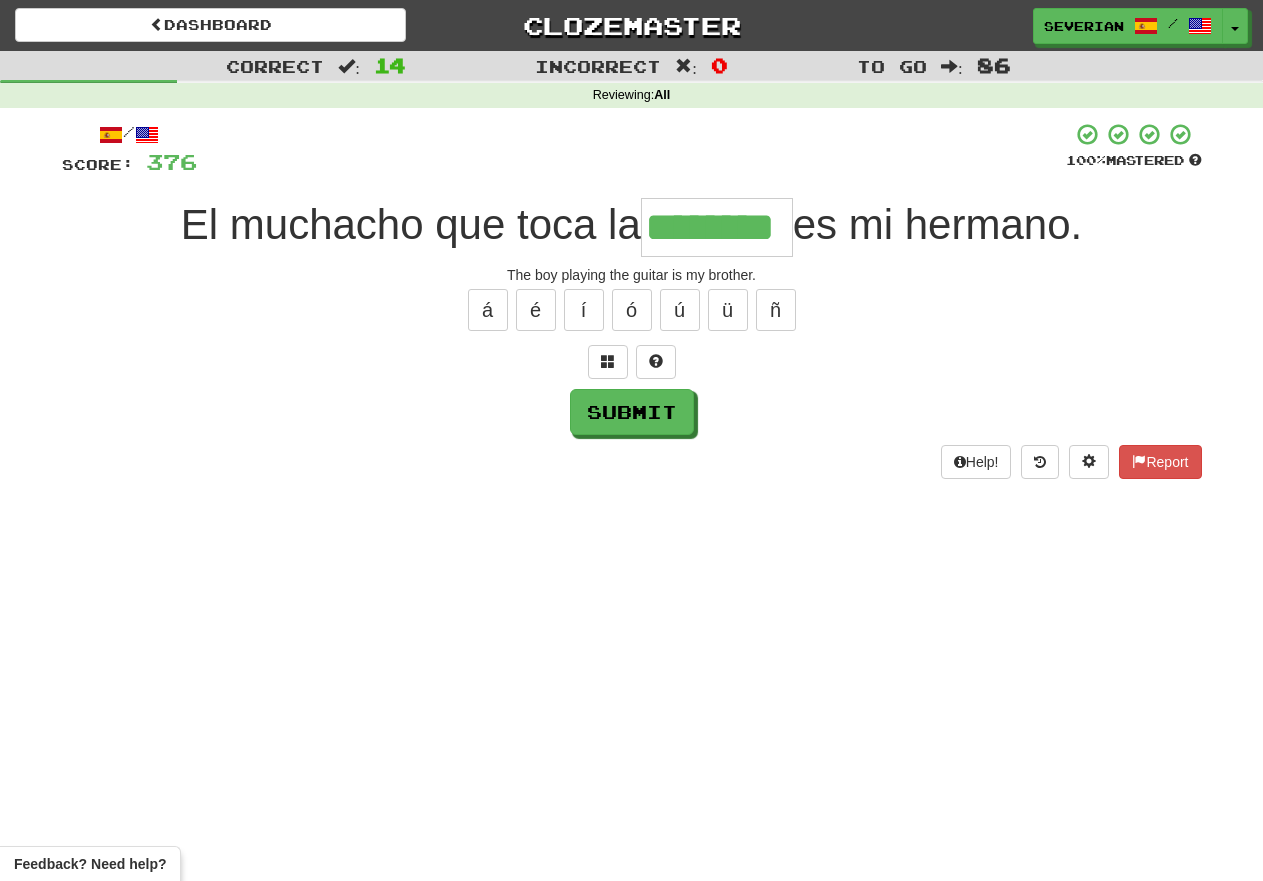 type on "********" 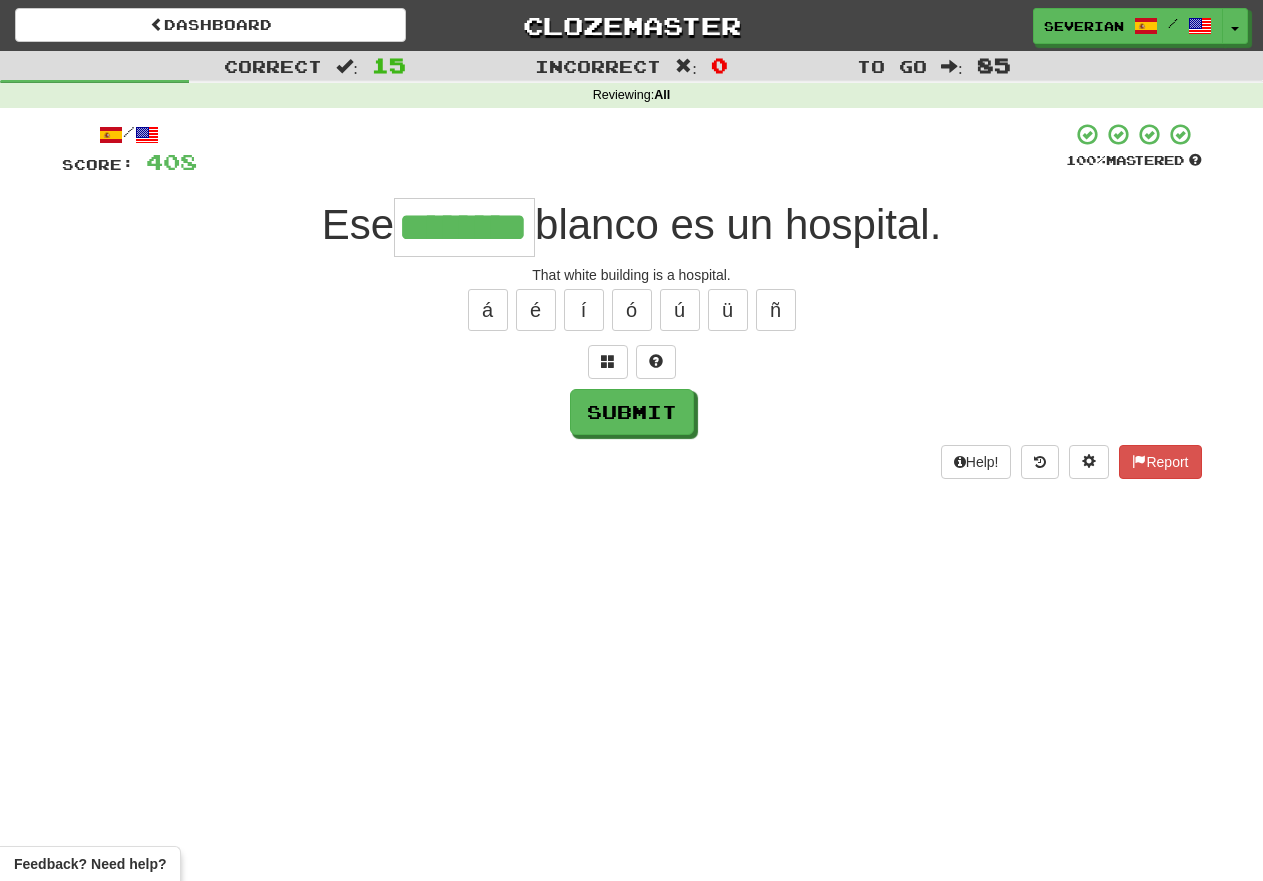 type on "********" 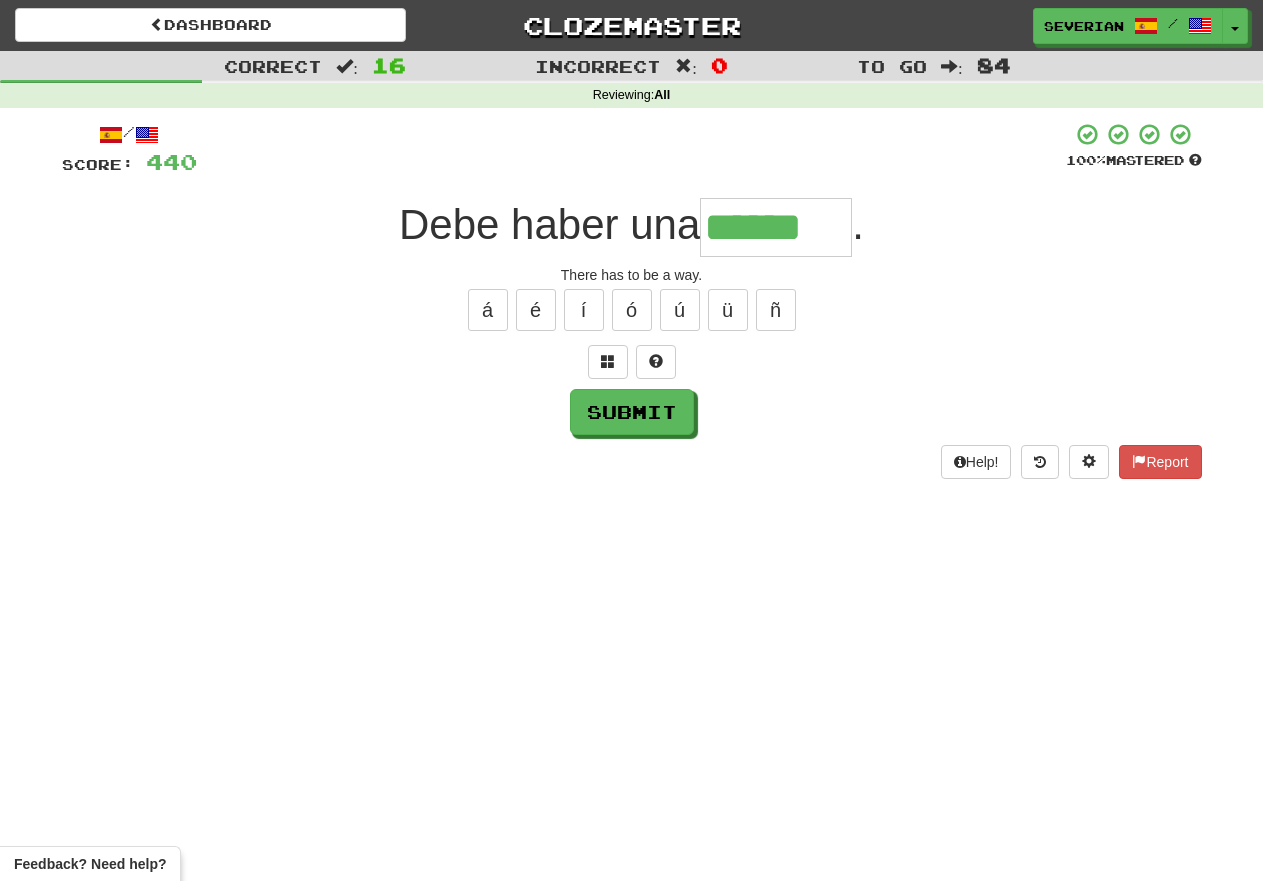 type on "******" 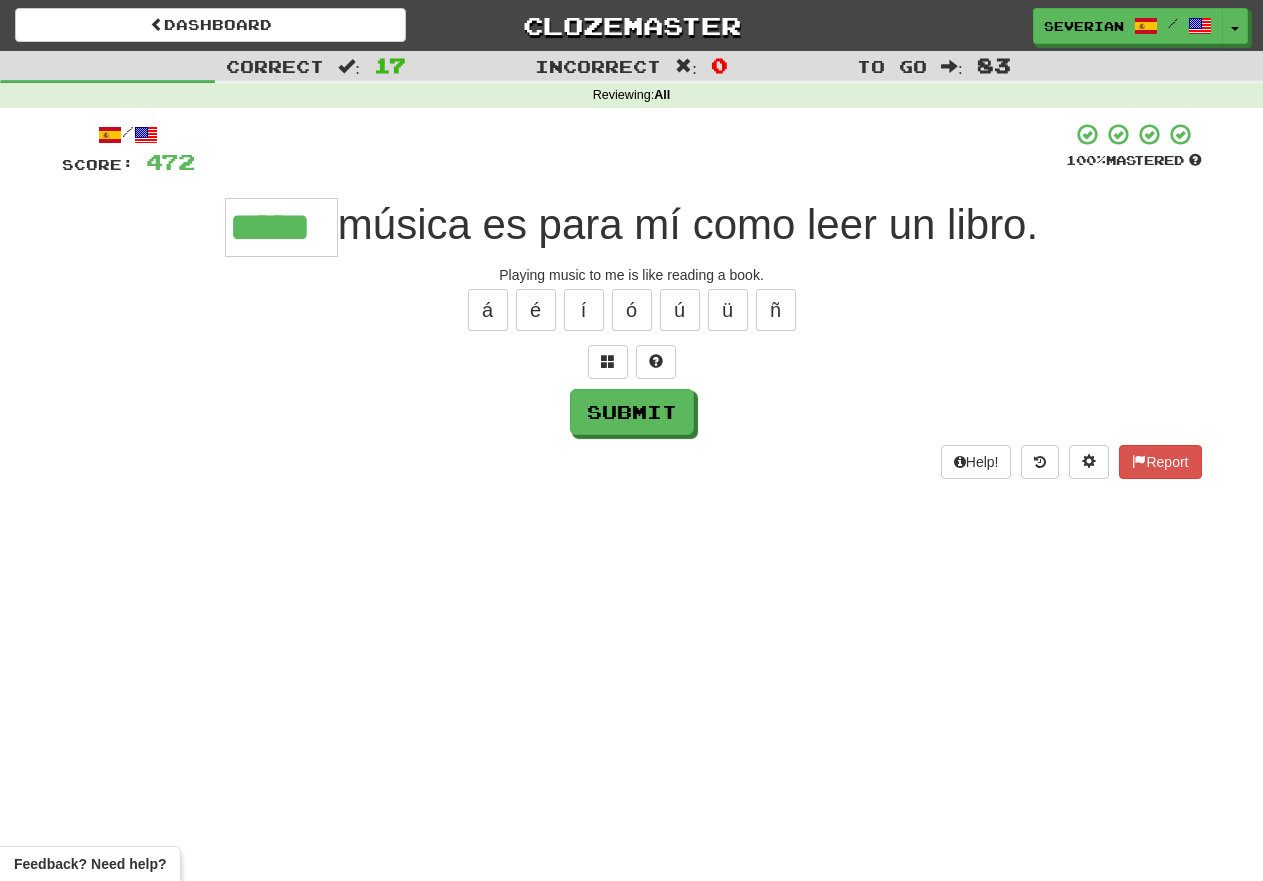 type on "*****" 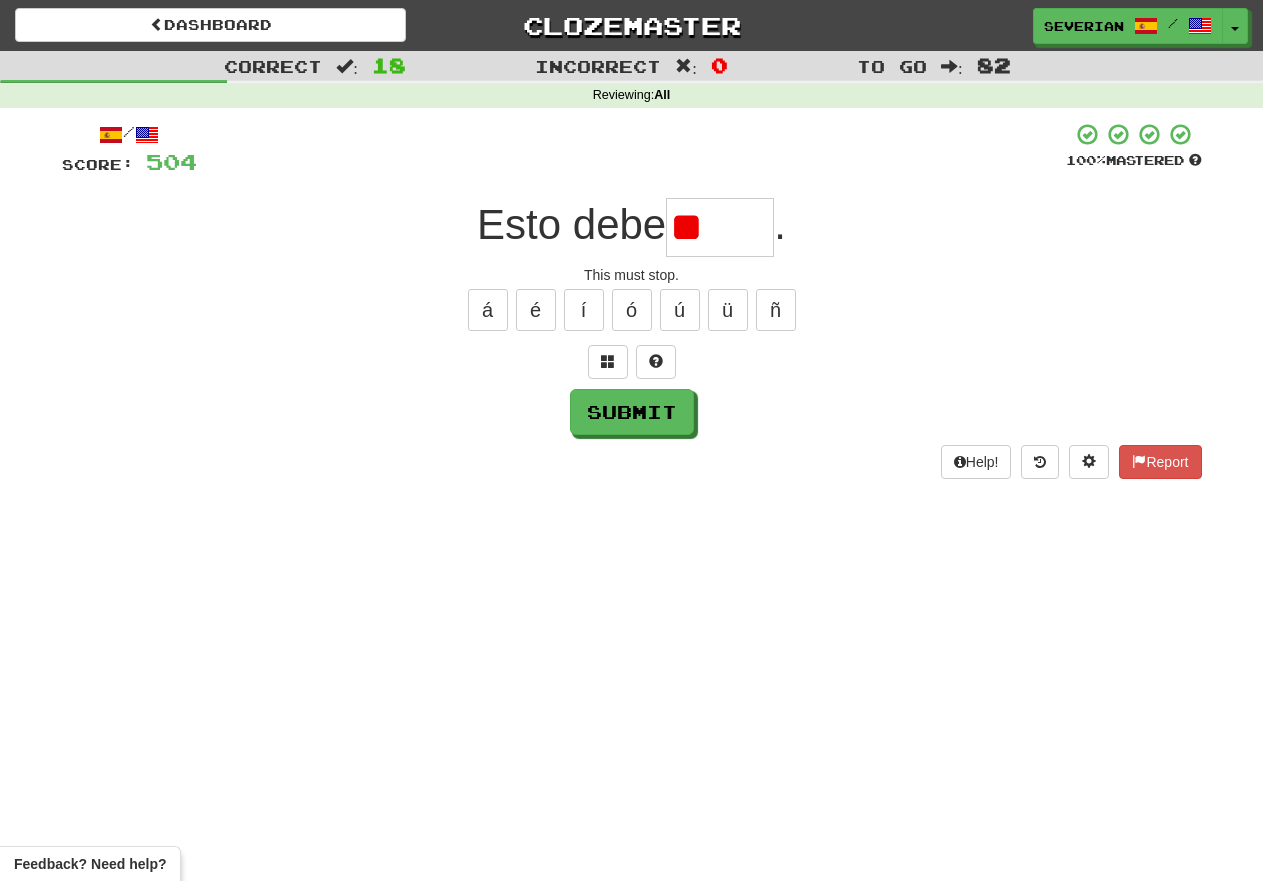 type on "*" 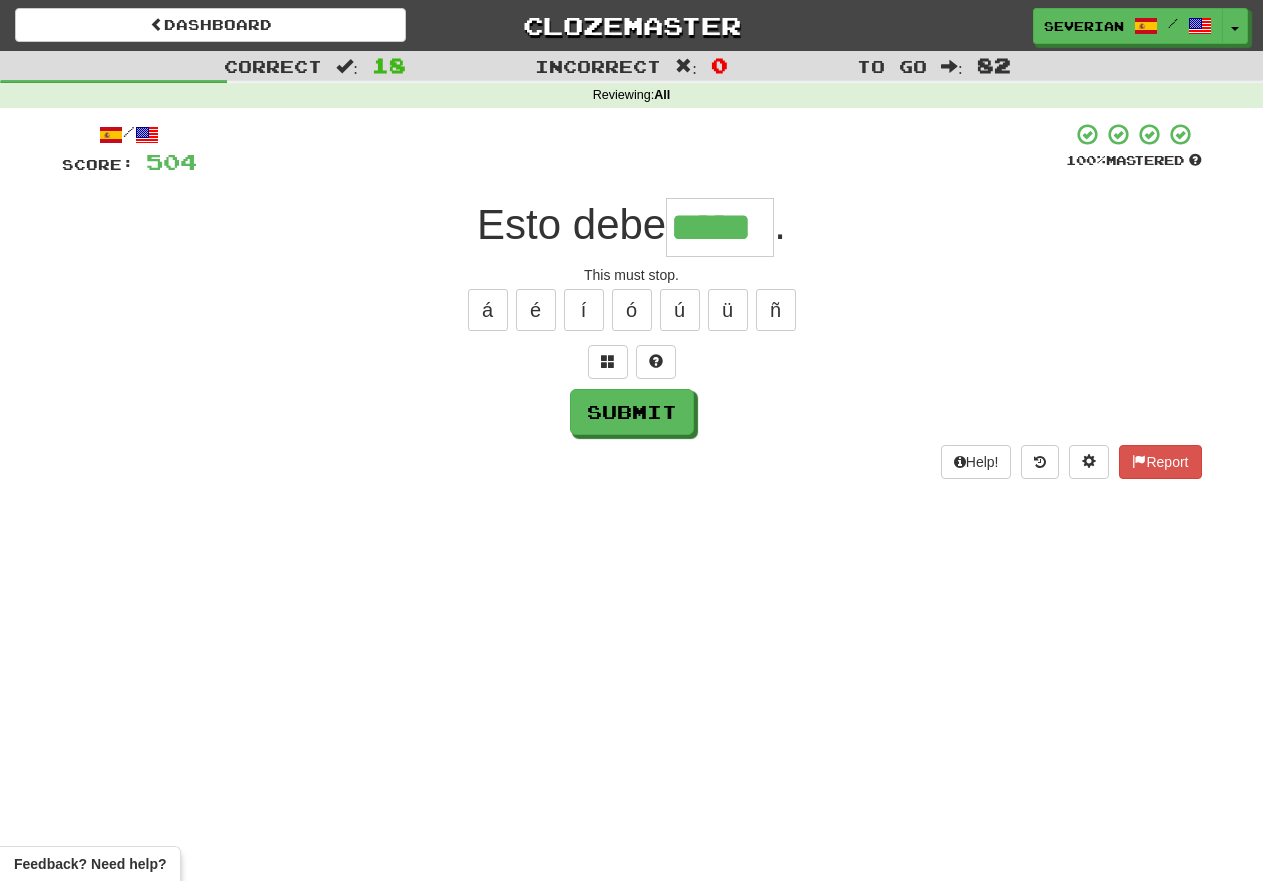 type on "*****" 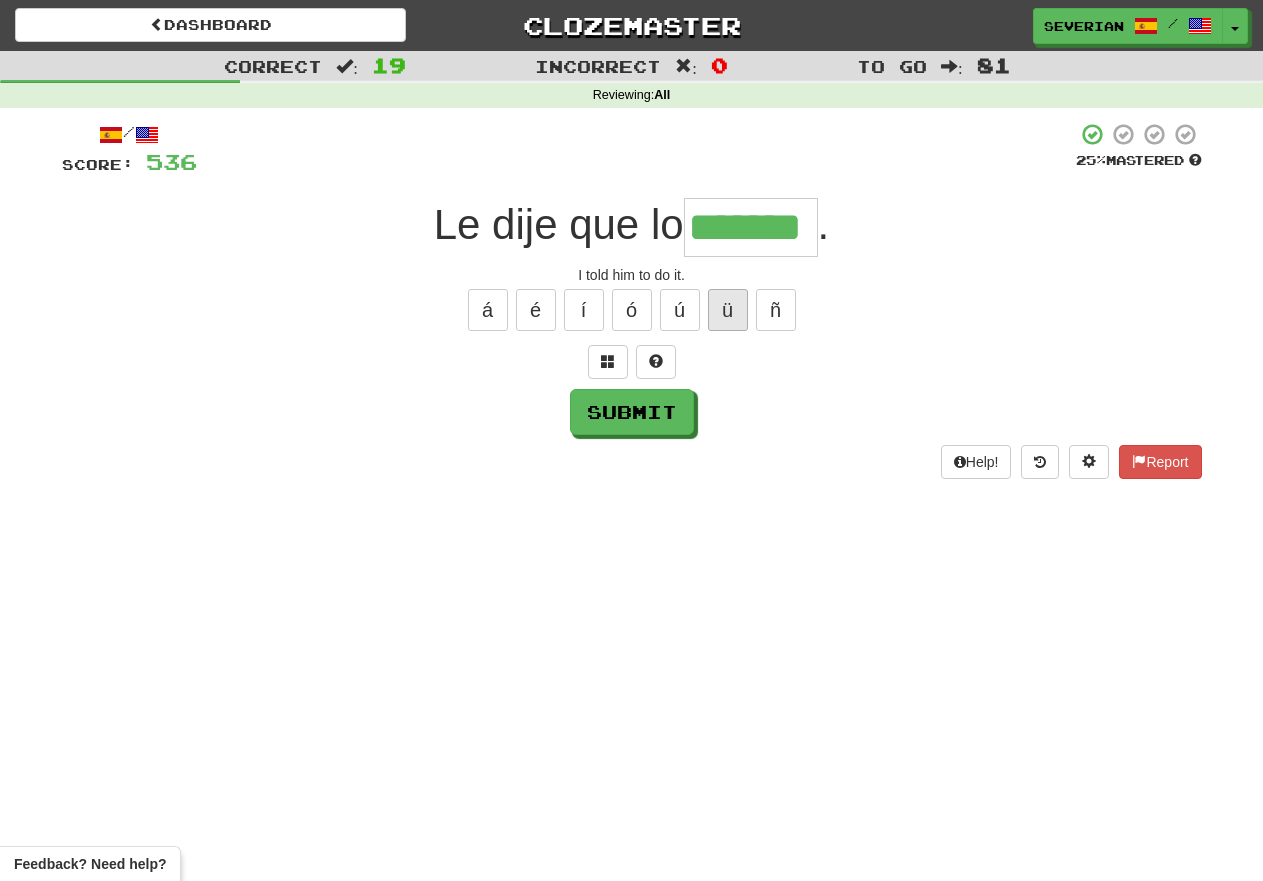 type on "*******" 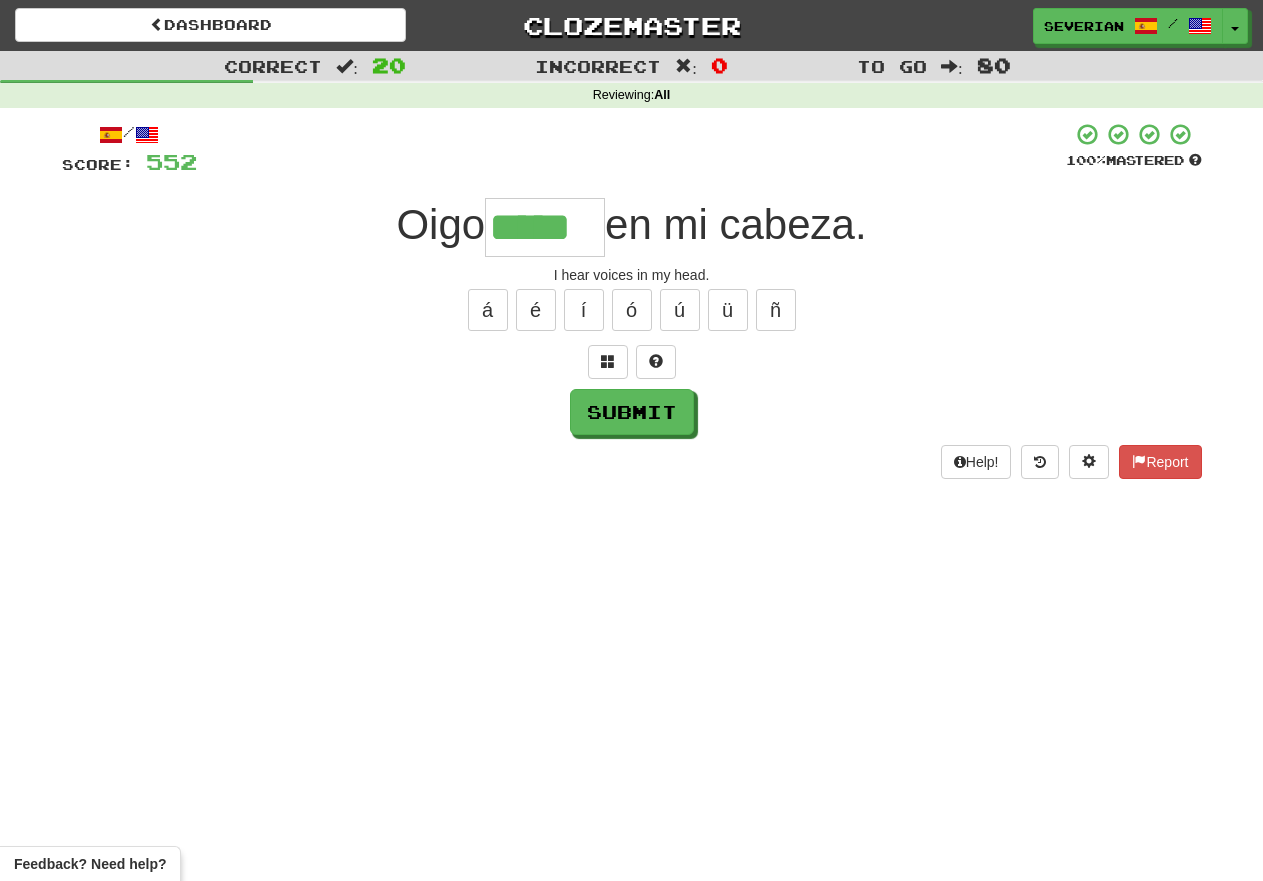 type on "*****" 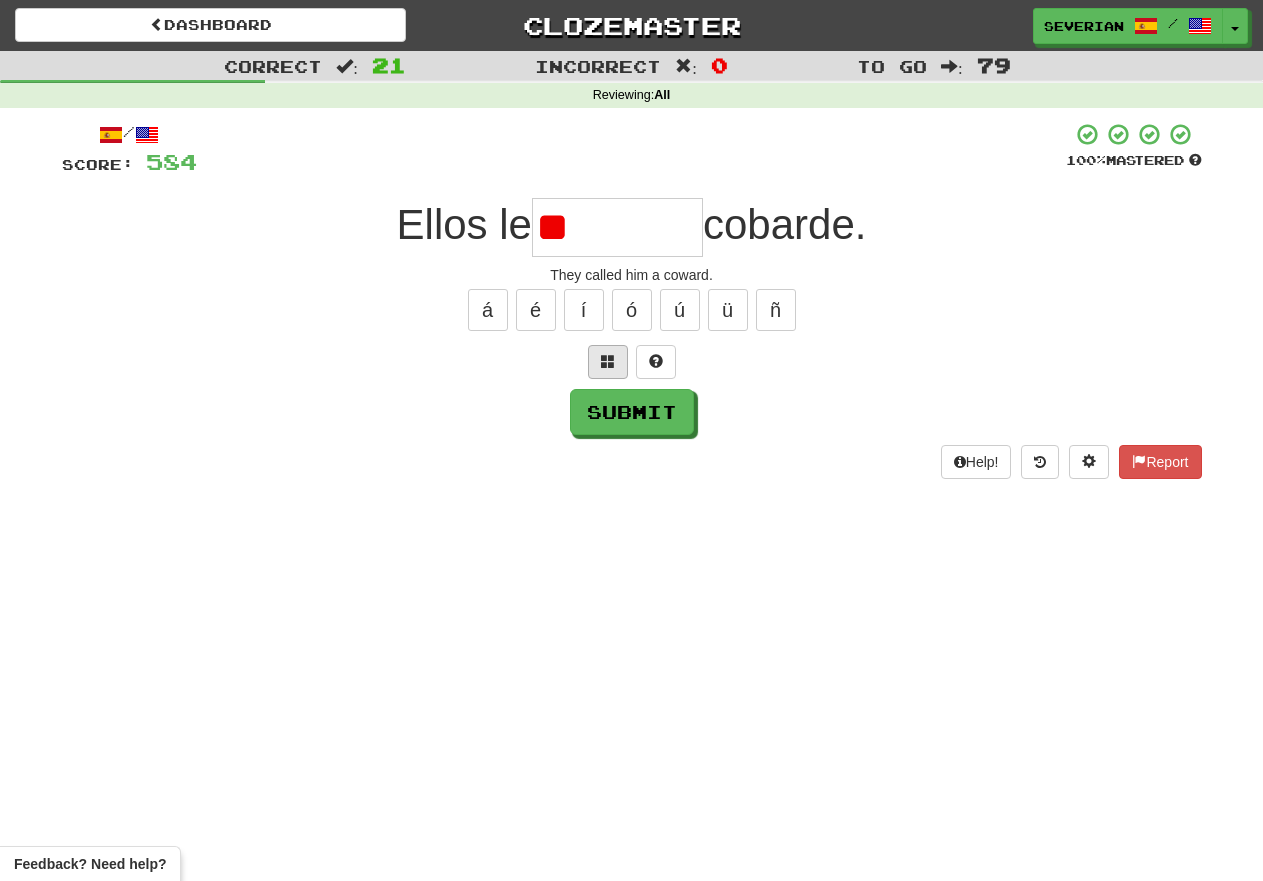 type on "*" 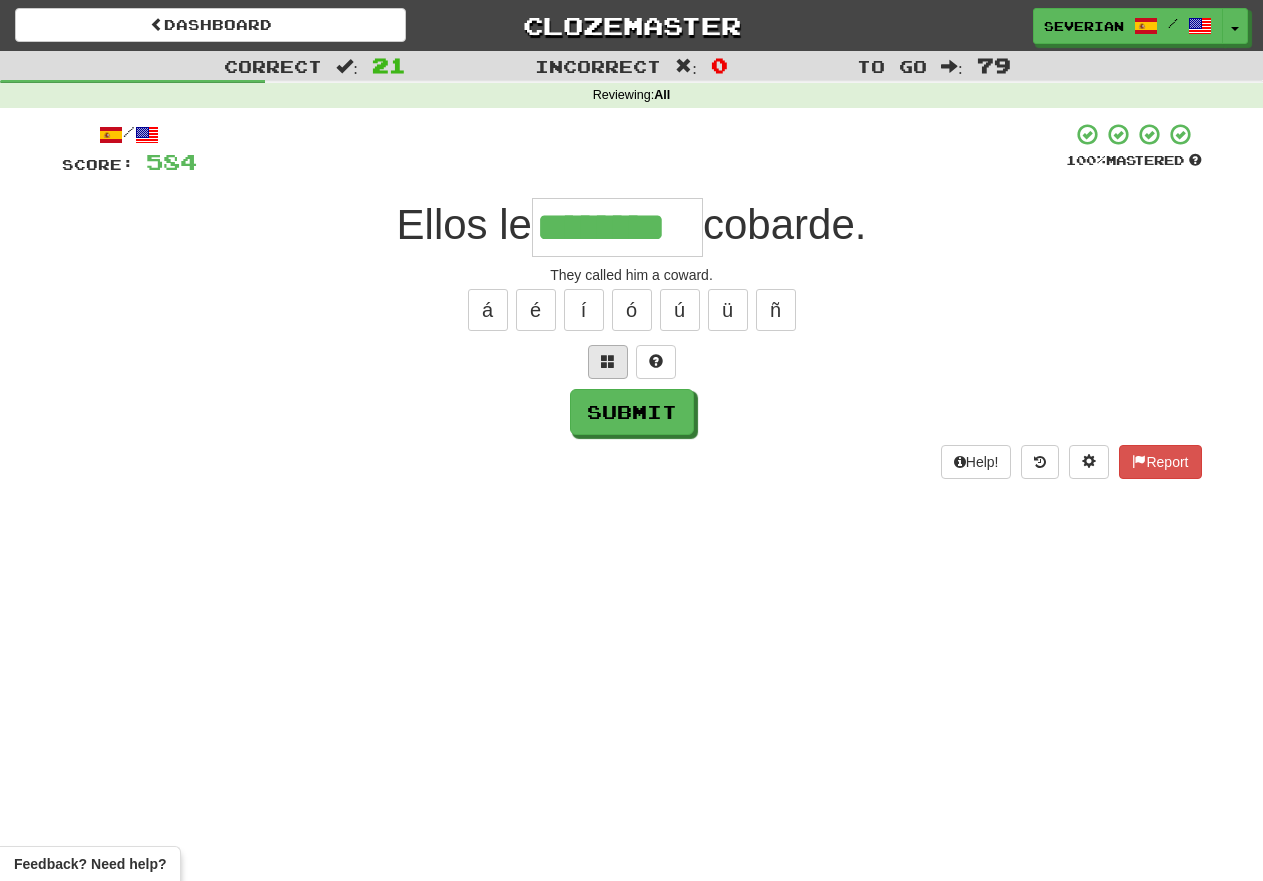 type on "********" 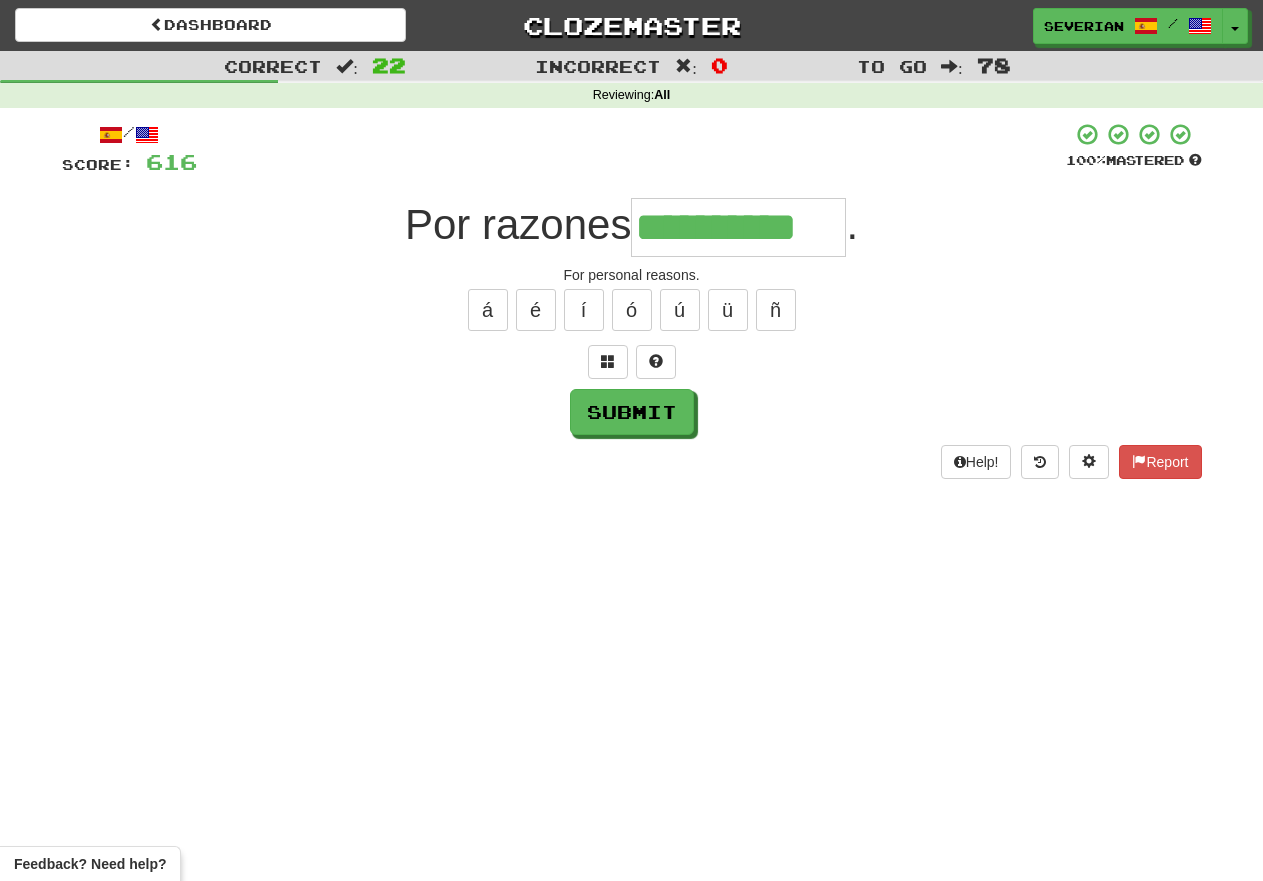 type on "**********" 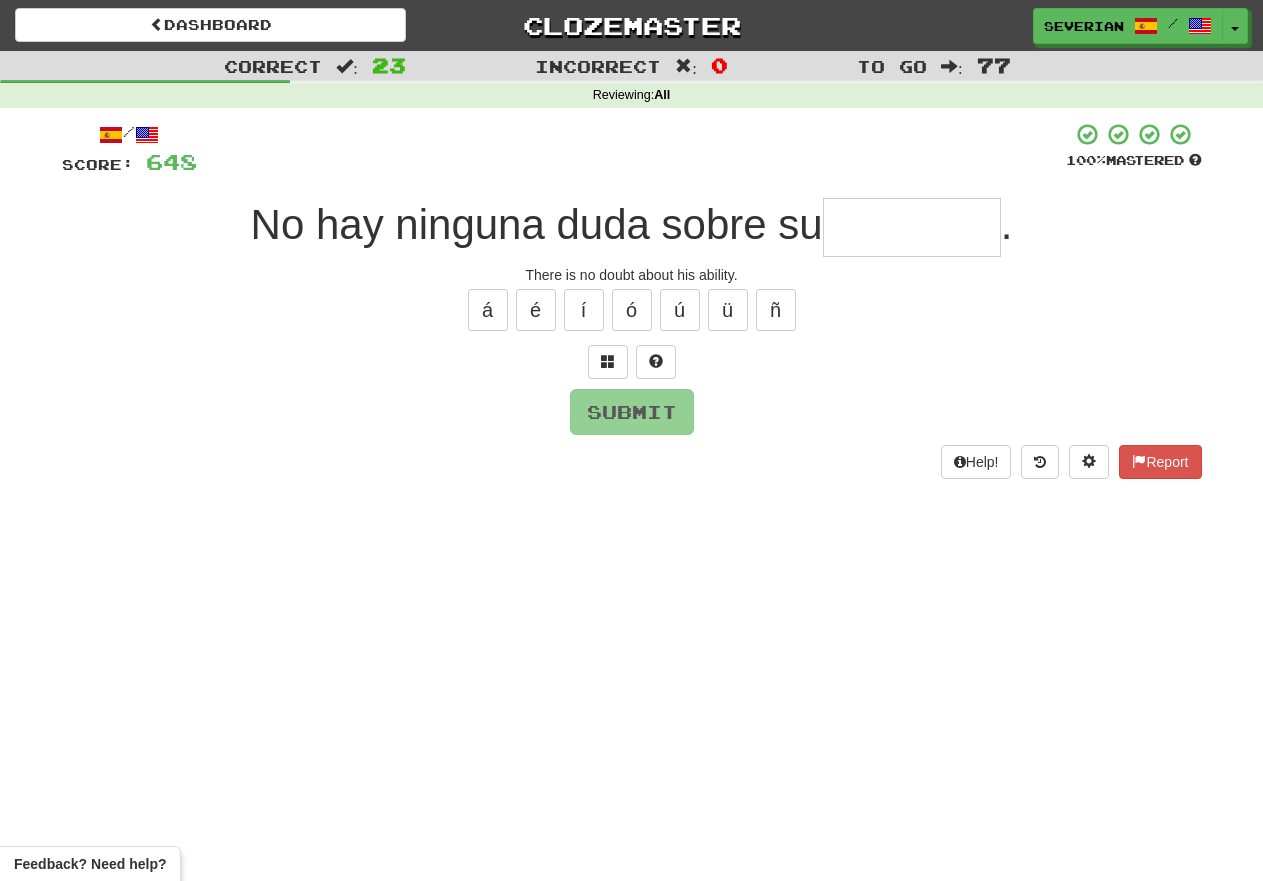 type on "*" 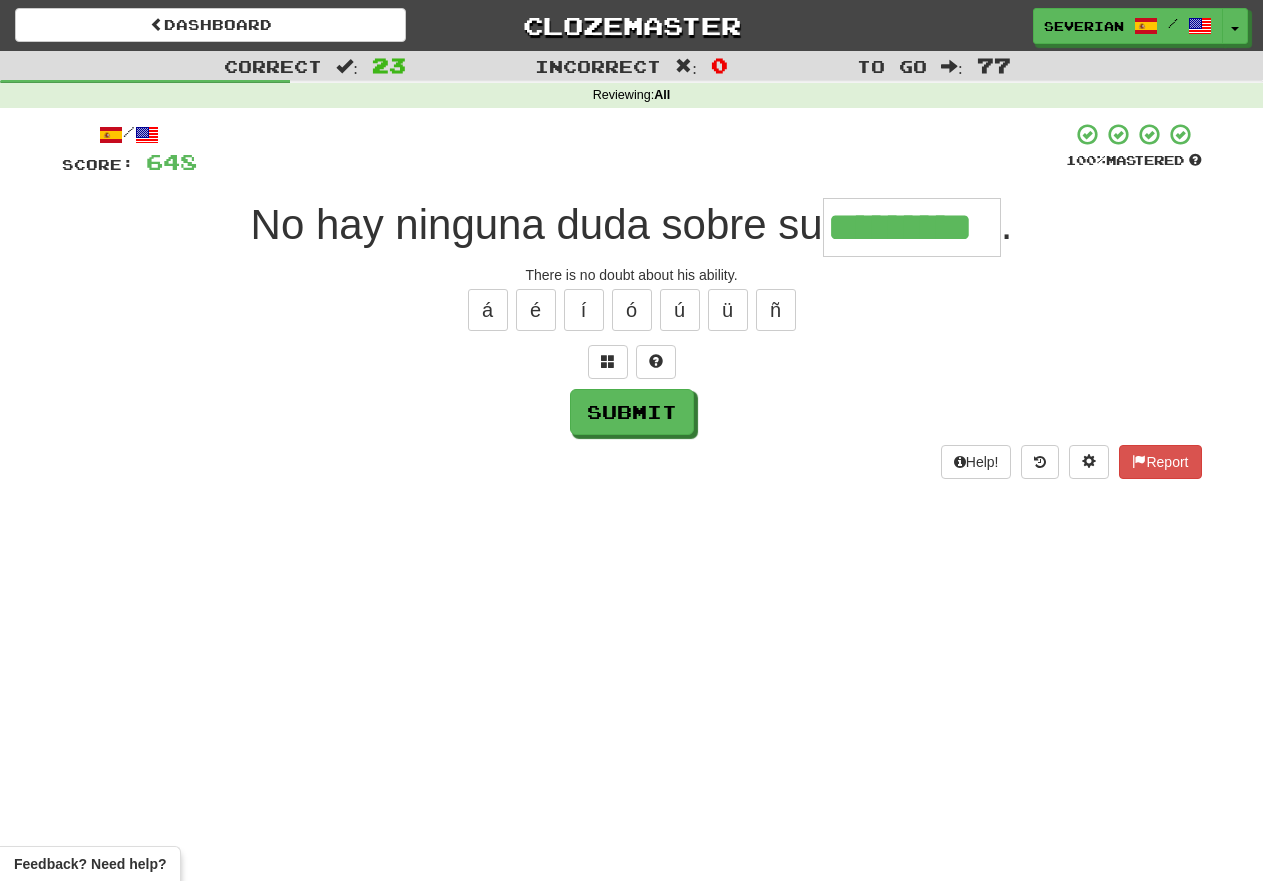 type on "*********" 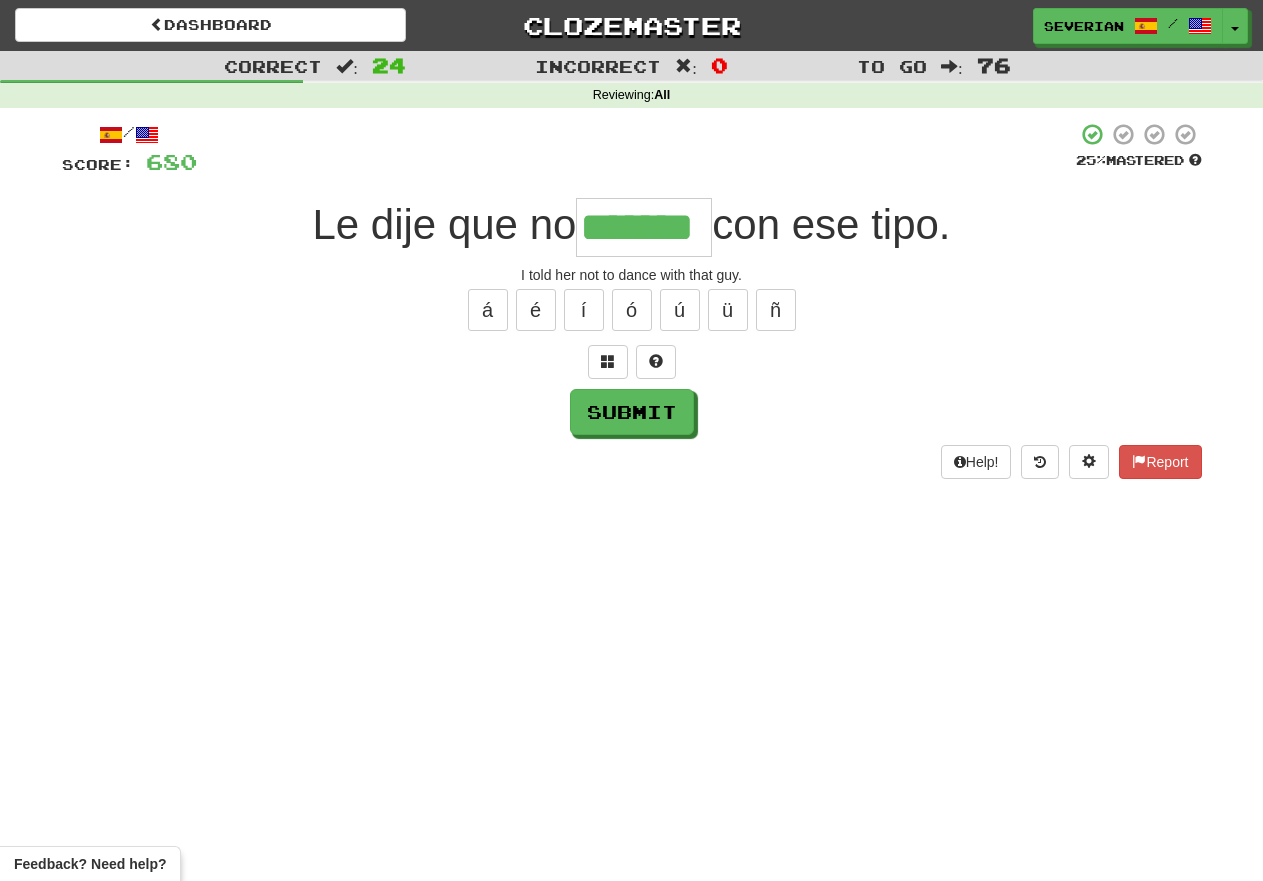 type on "*******" 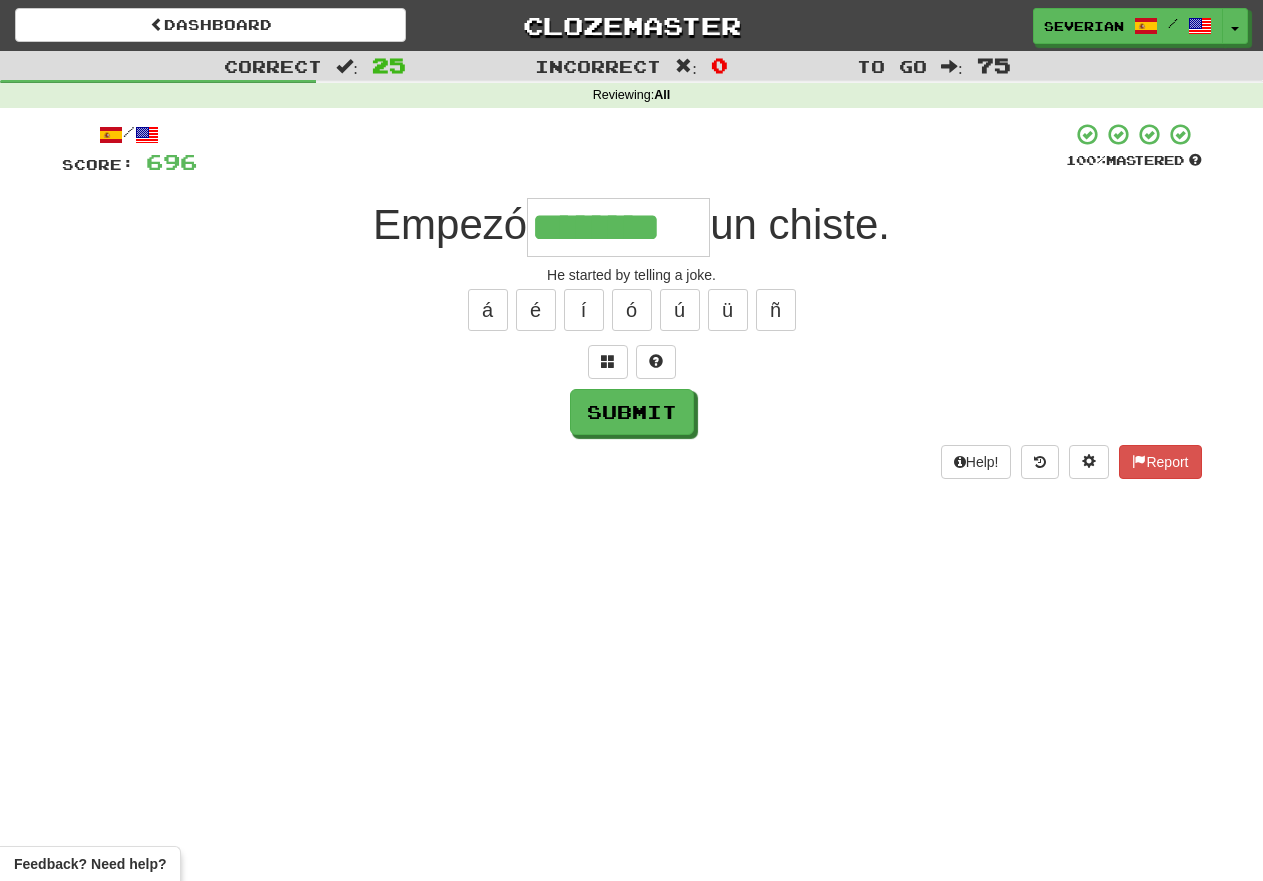 type on "********" 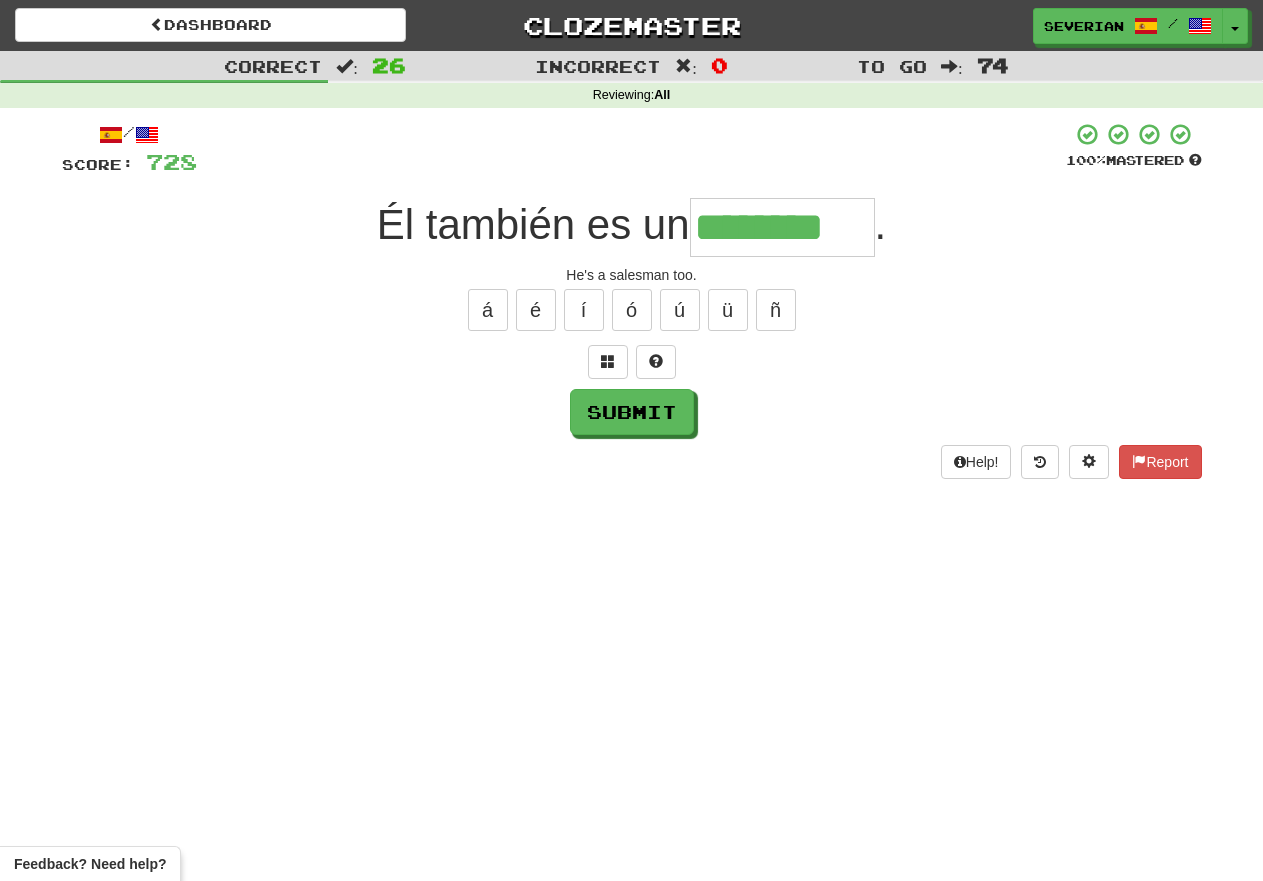 type on "********" 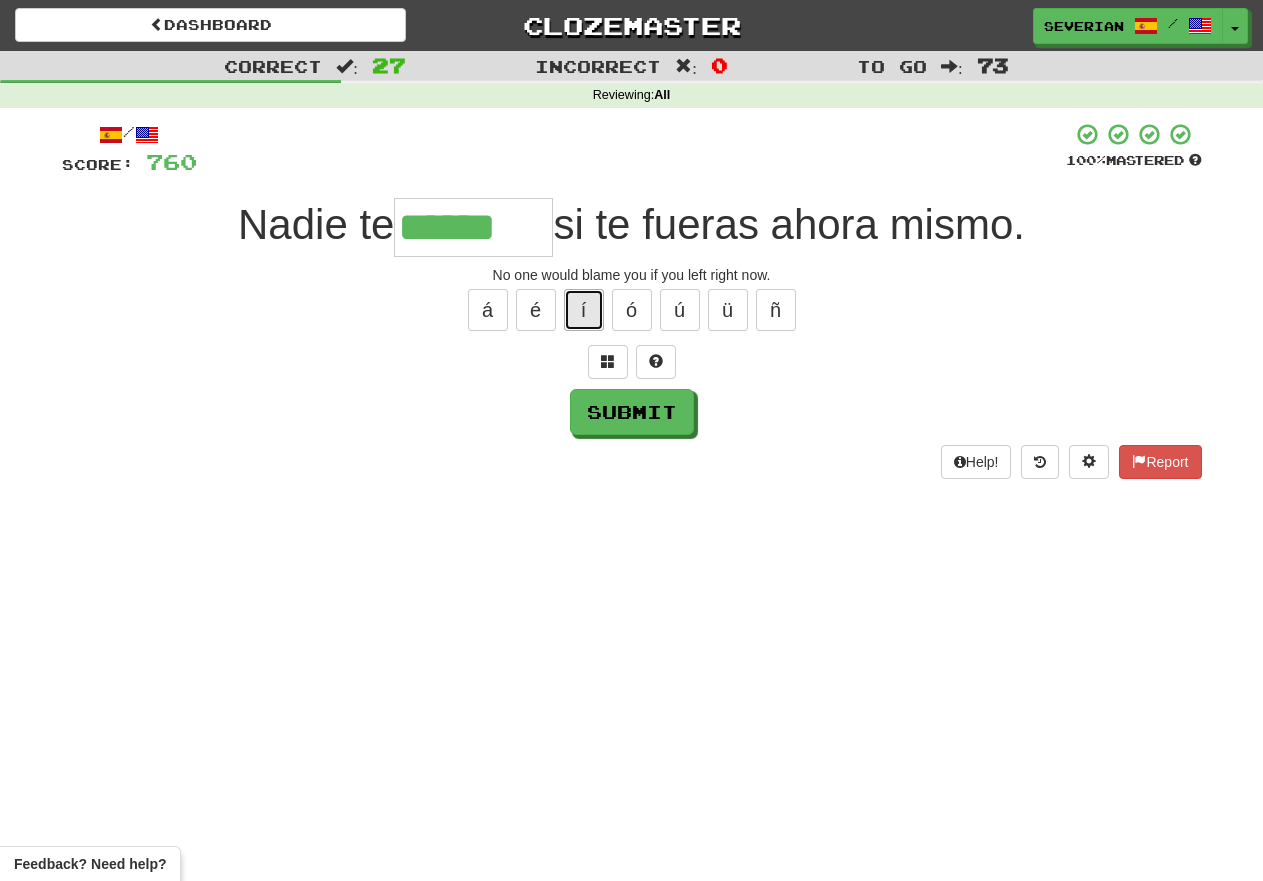 click on "í" at bounding box center [584, 310] 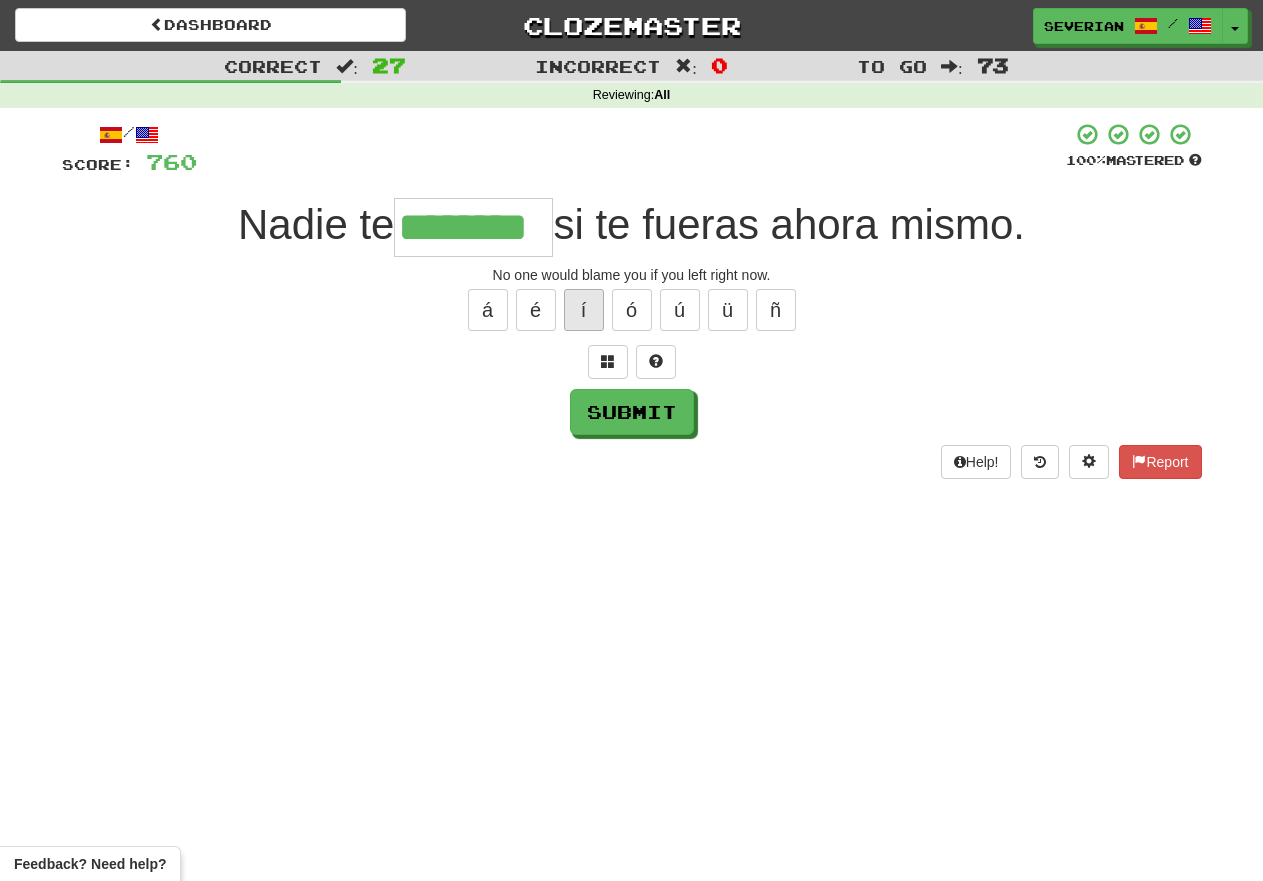 type on "********" 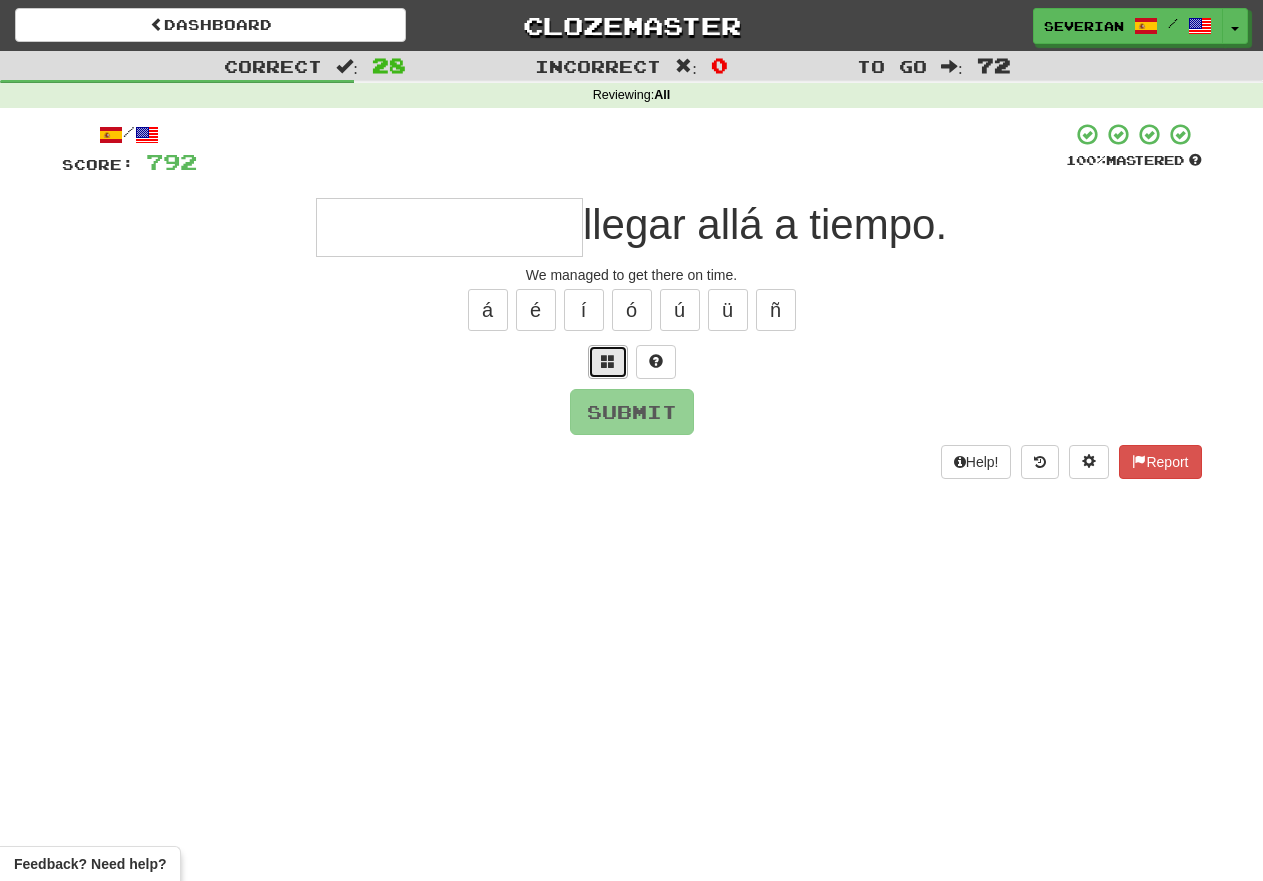 click at bounding box center [608, 362] 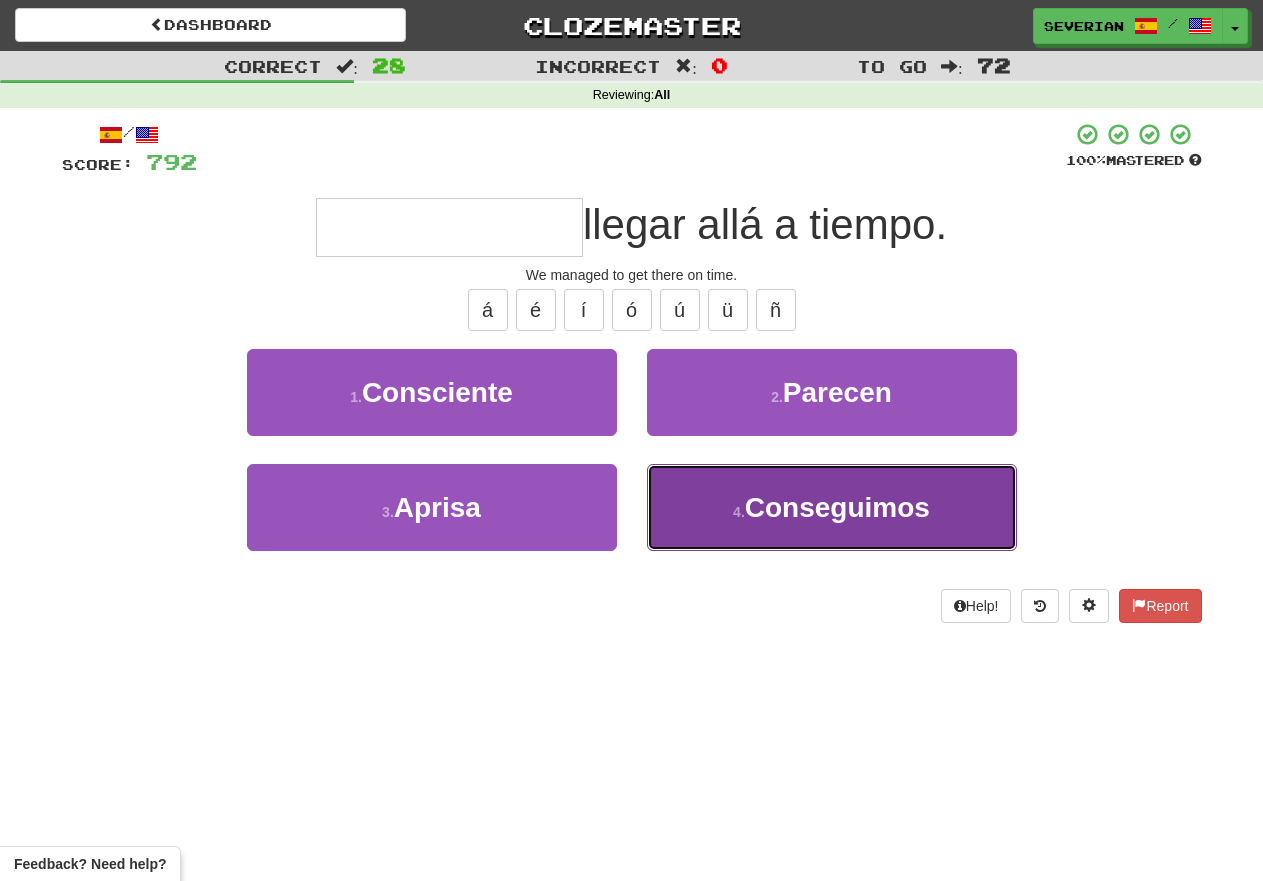 click on "4 .  Conseguimos" at bounding box center (832, 507) 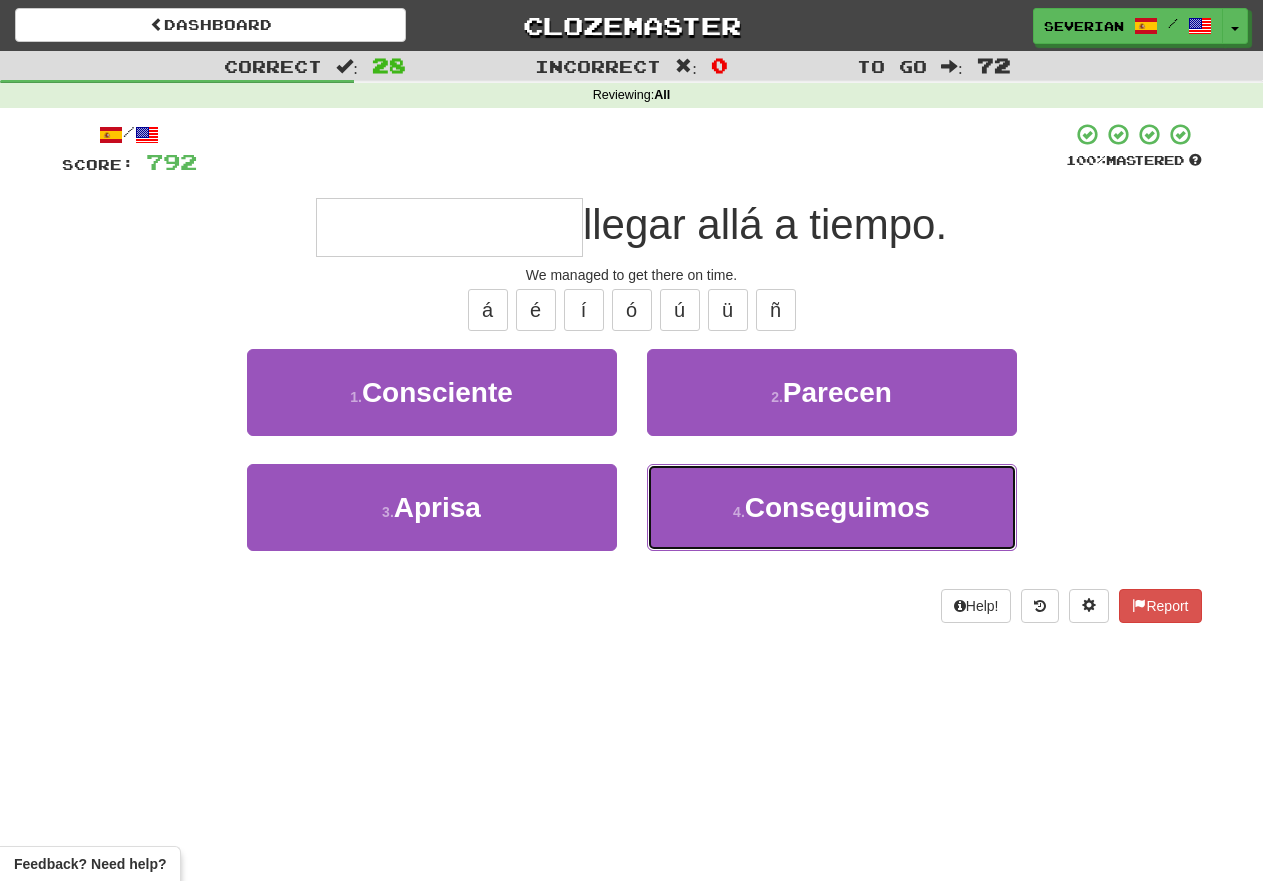 type on "**********" 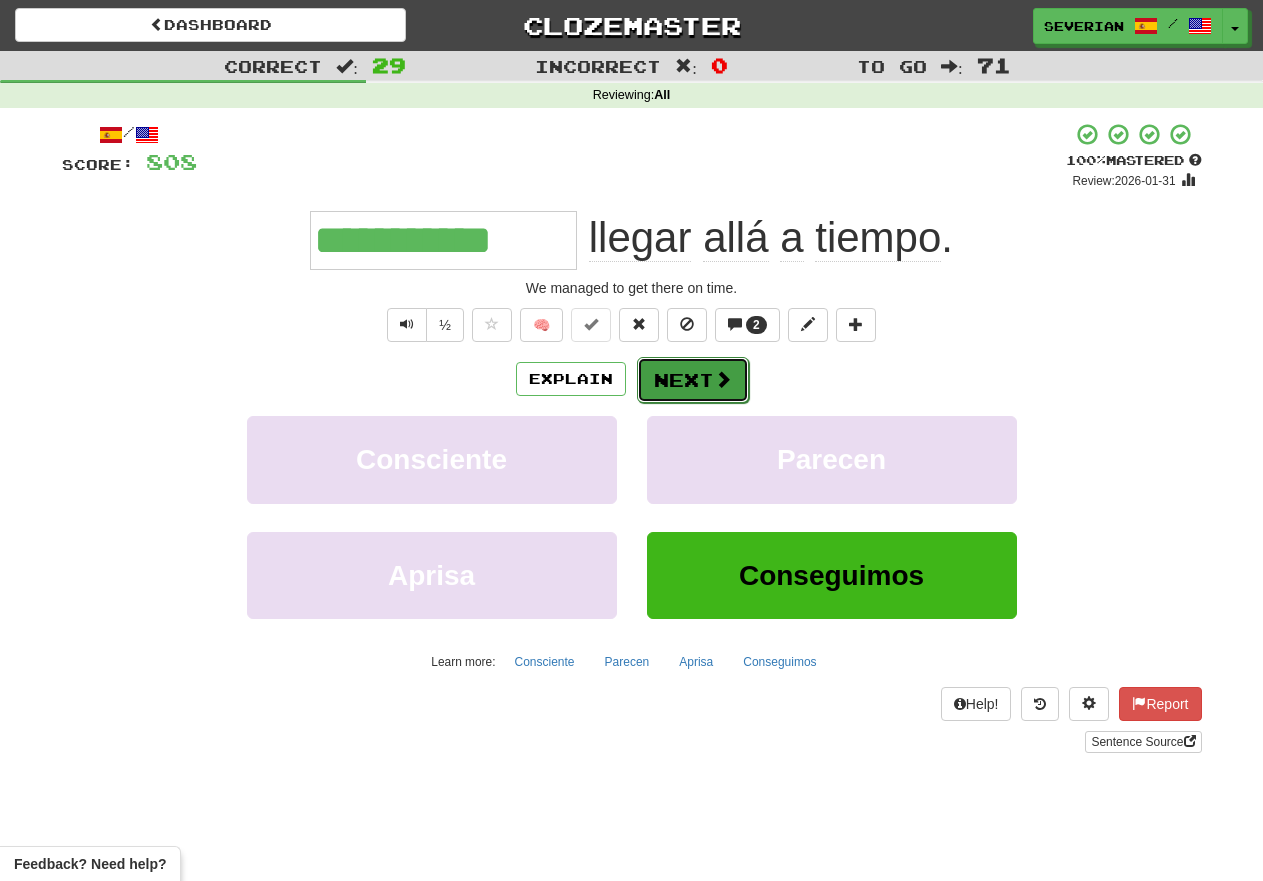 click on "Next" at bounding box center [693, 380] 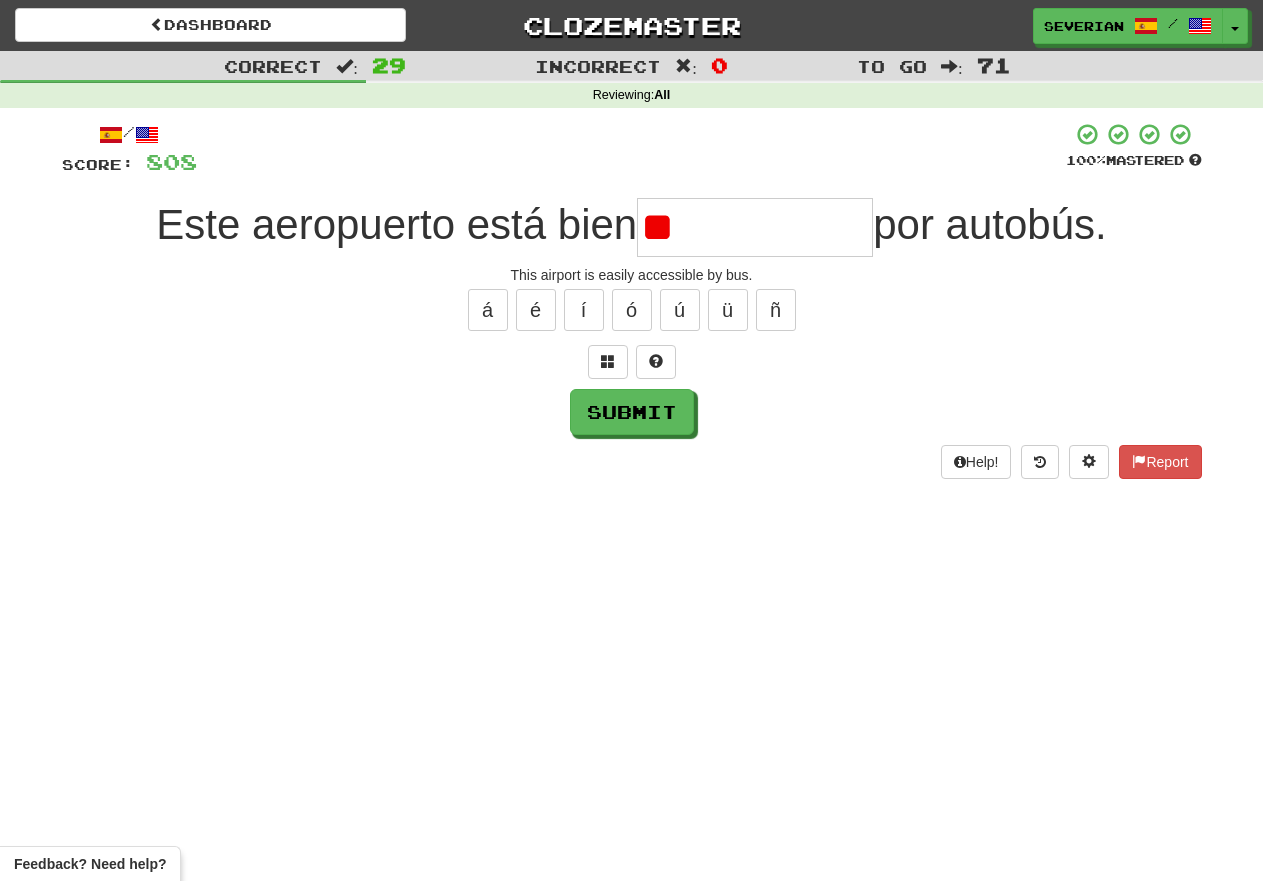 type on "*" 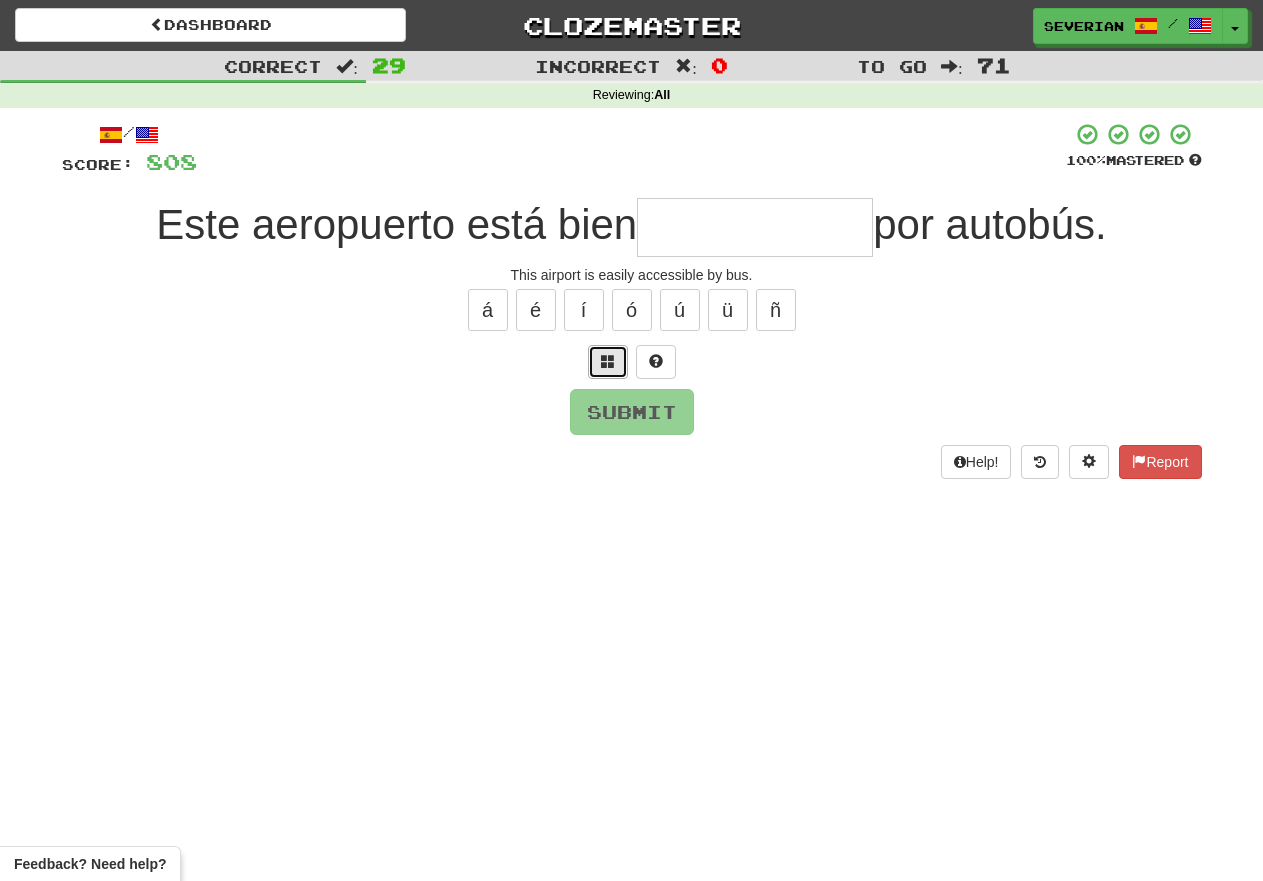 click at bounding box center (608, 362) 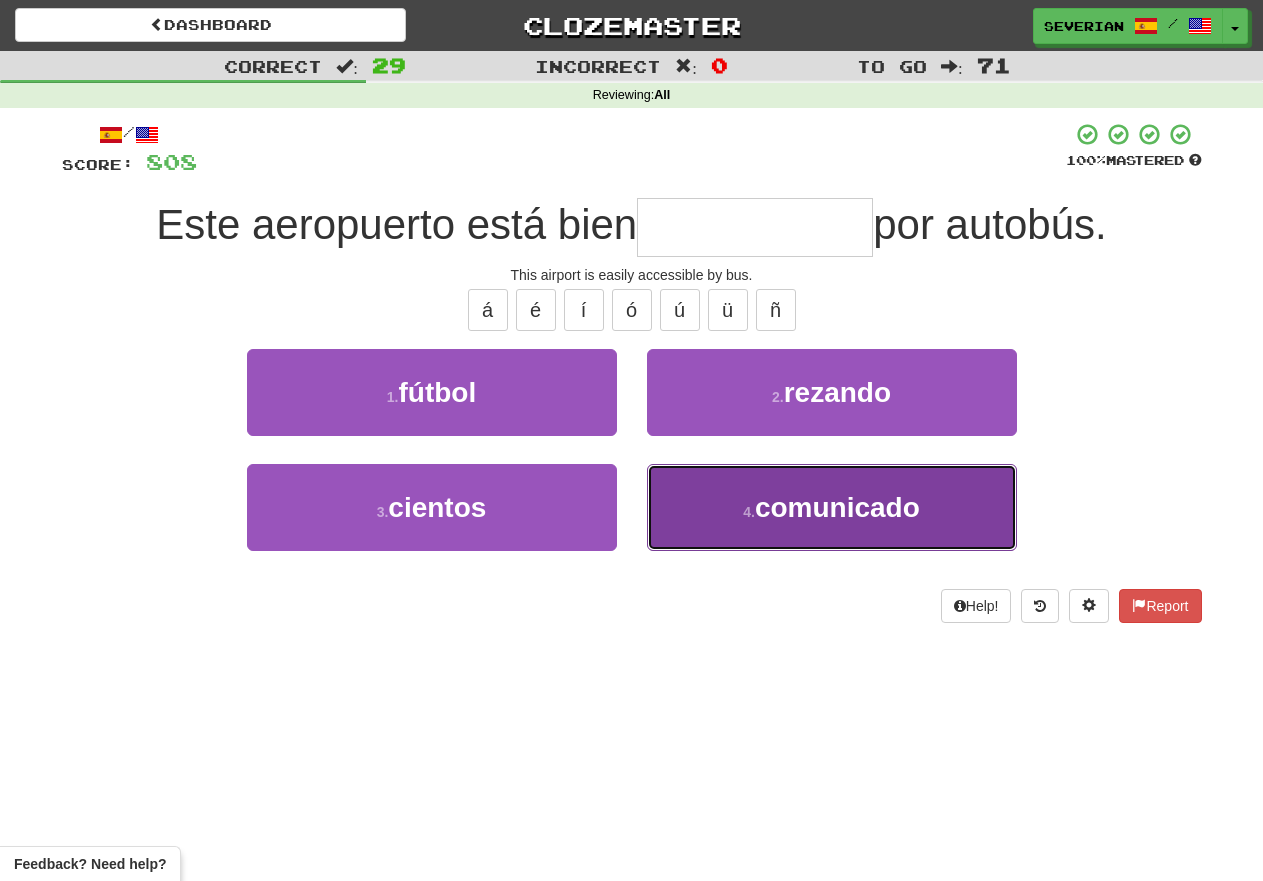 click on "4 .  comunicado" at bounding box center [832, 507] 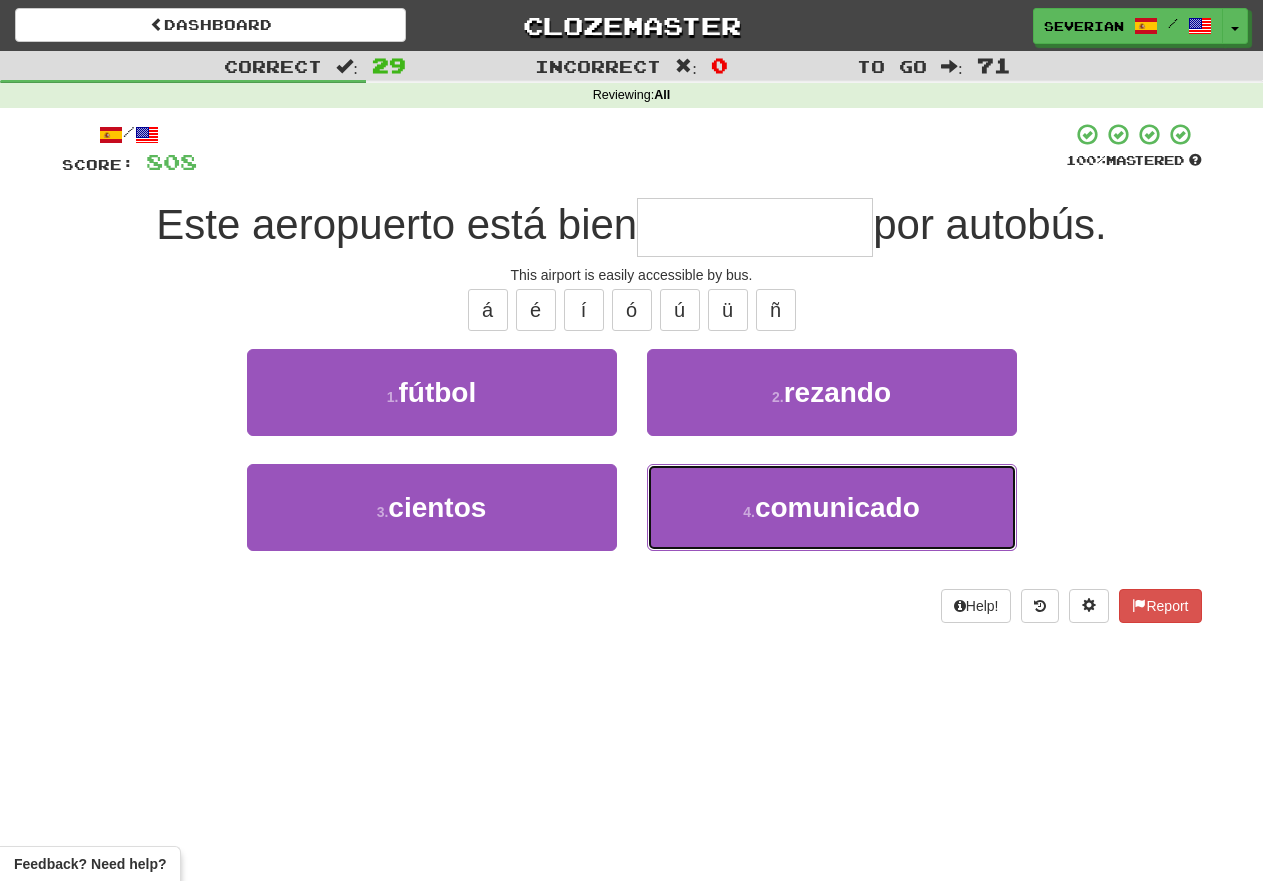 type on "**********" 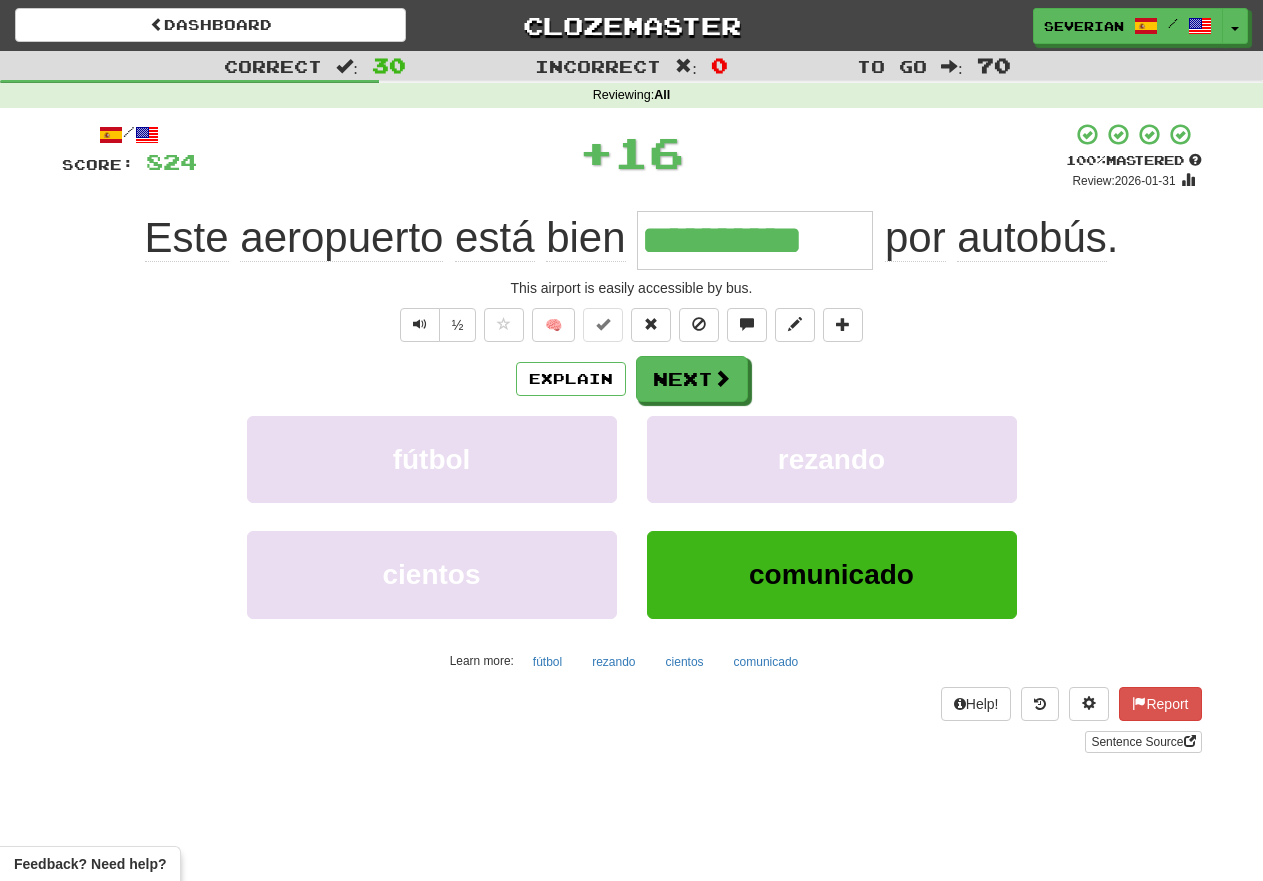 click on "Explain Next fútbol rezando cientos comunicado Learn more: fútbol rezando cientos comunicado" at bounding box center [632, 516] 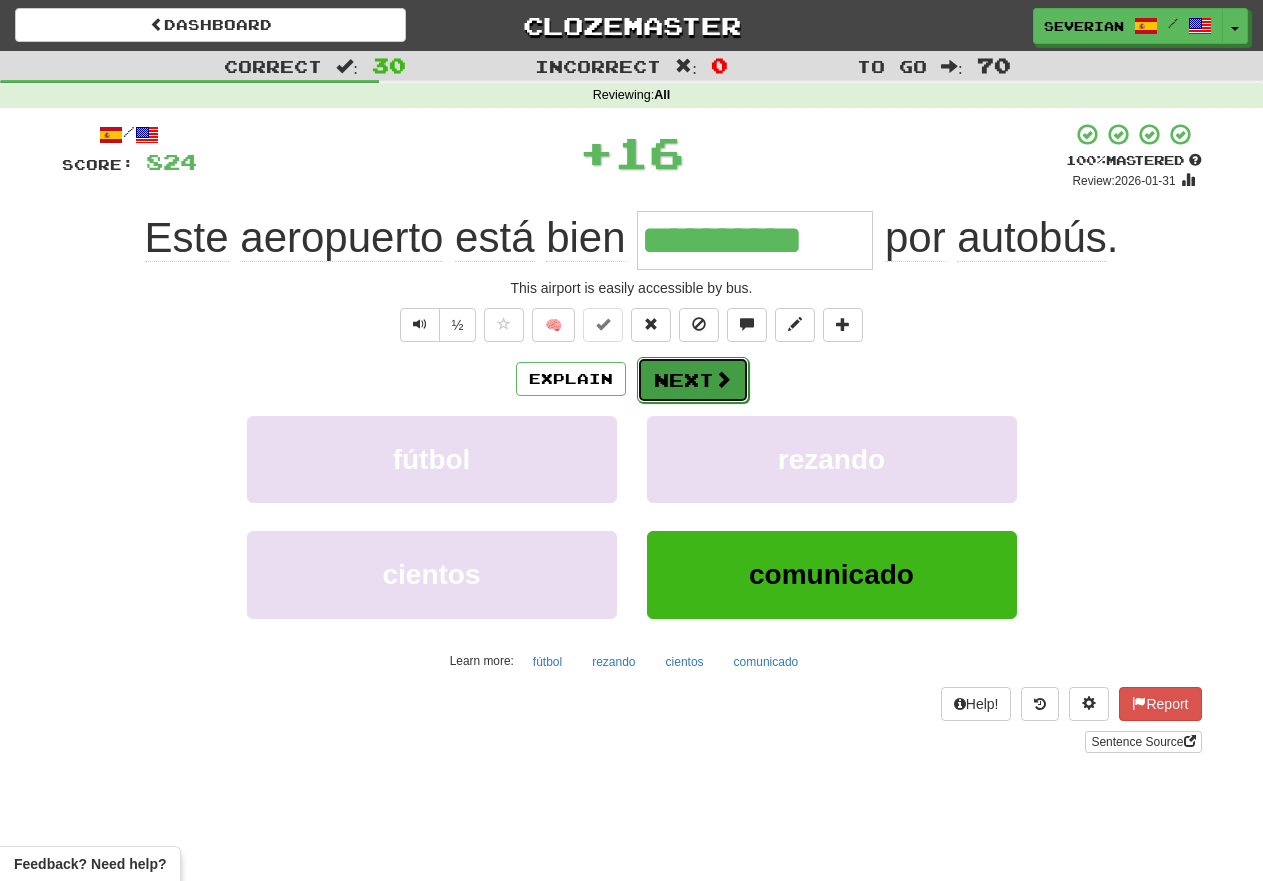 click on "Next" at bounding box center [693, 380] 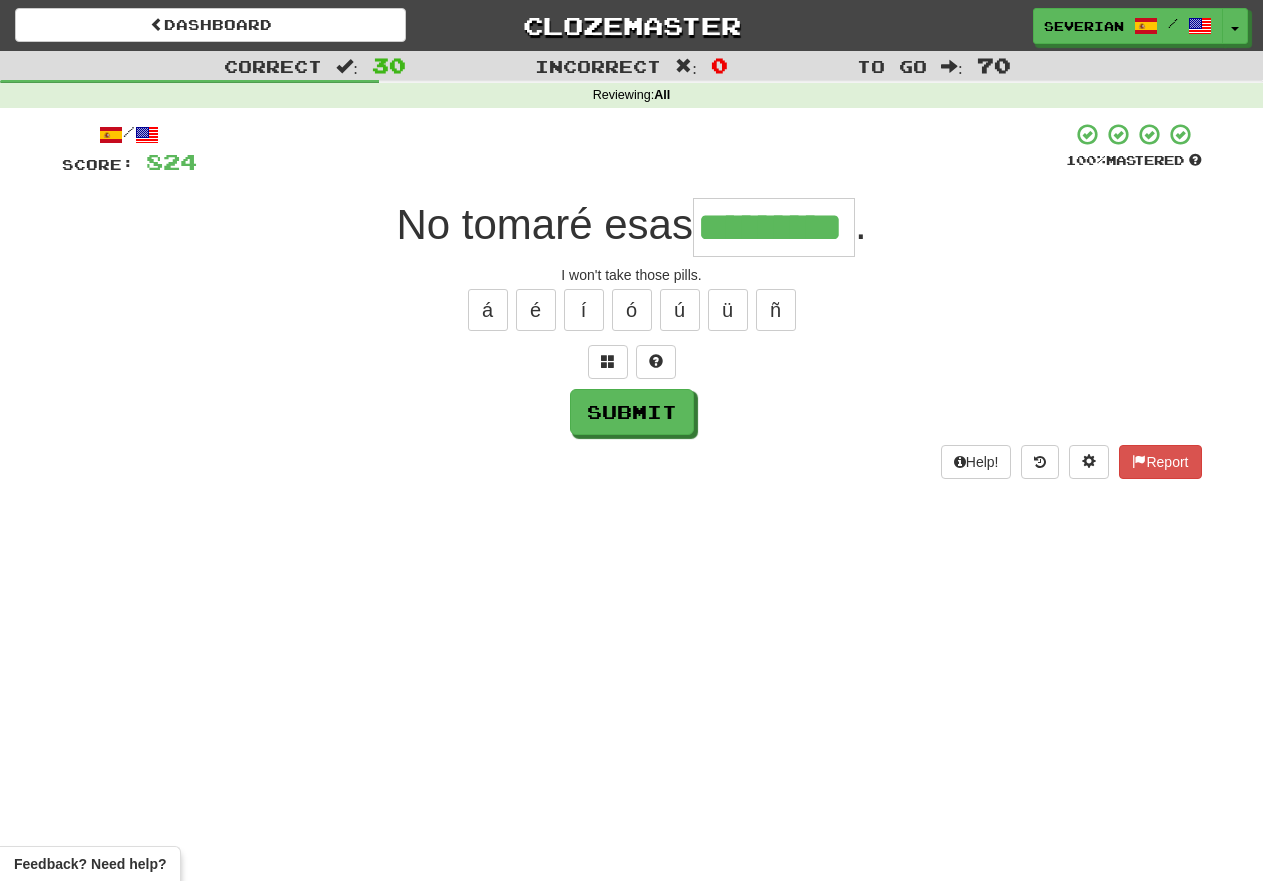 type on "*********" 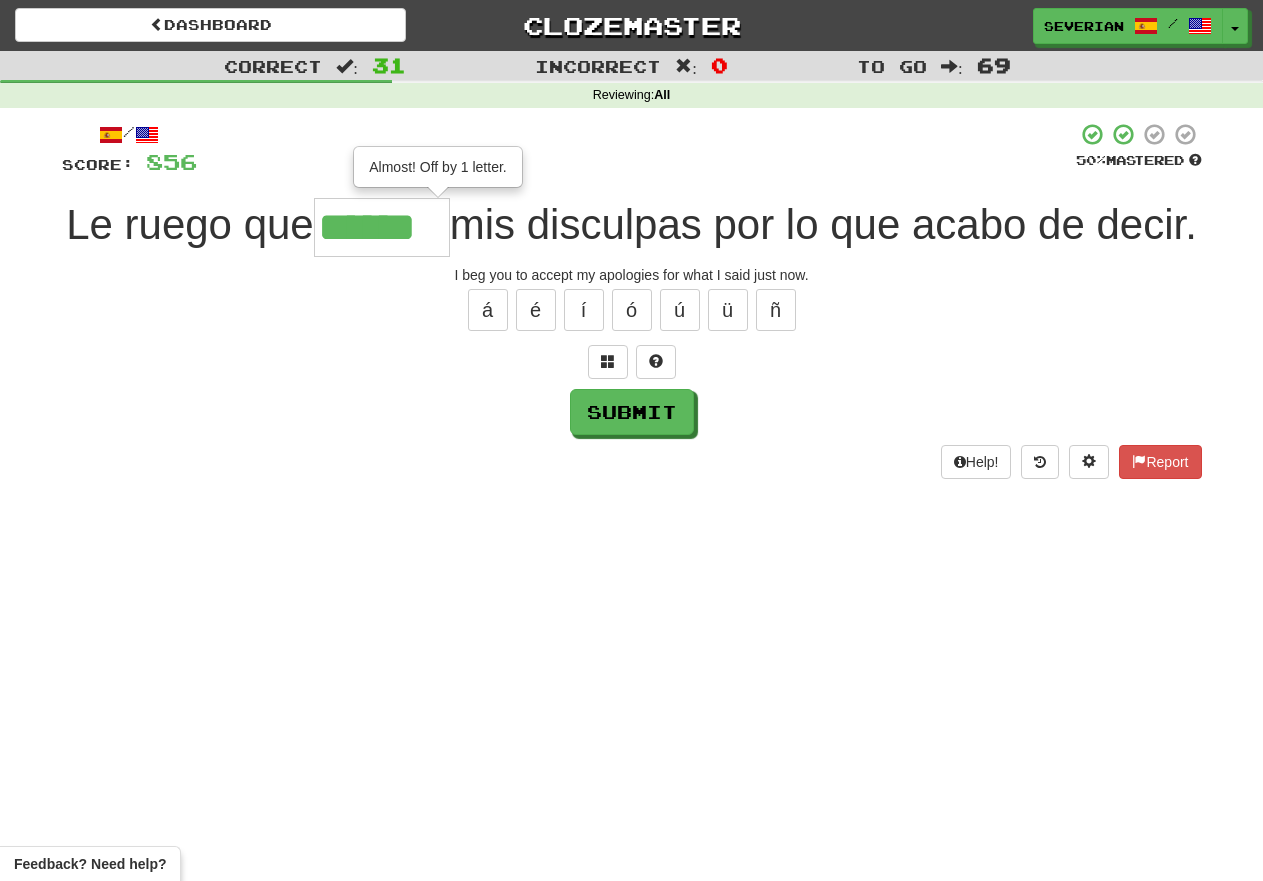 type on "******" 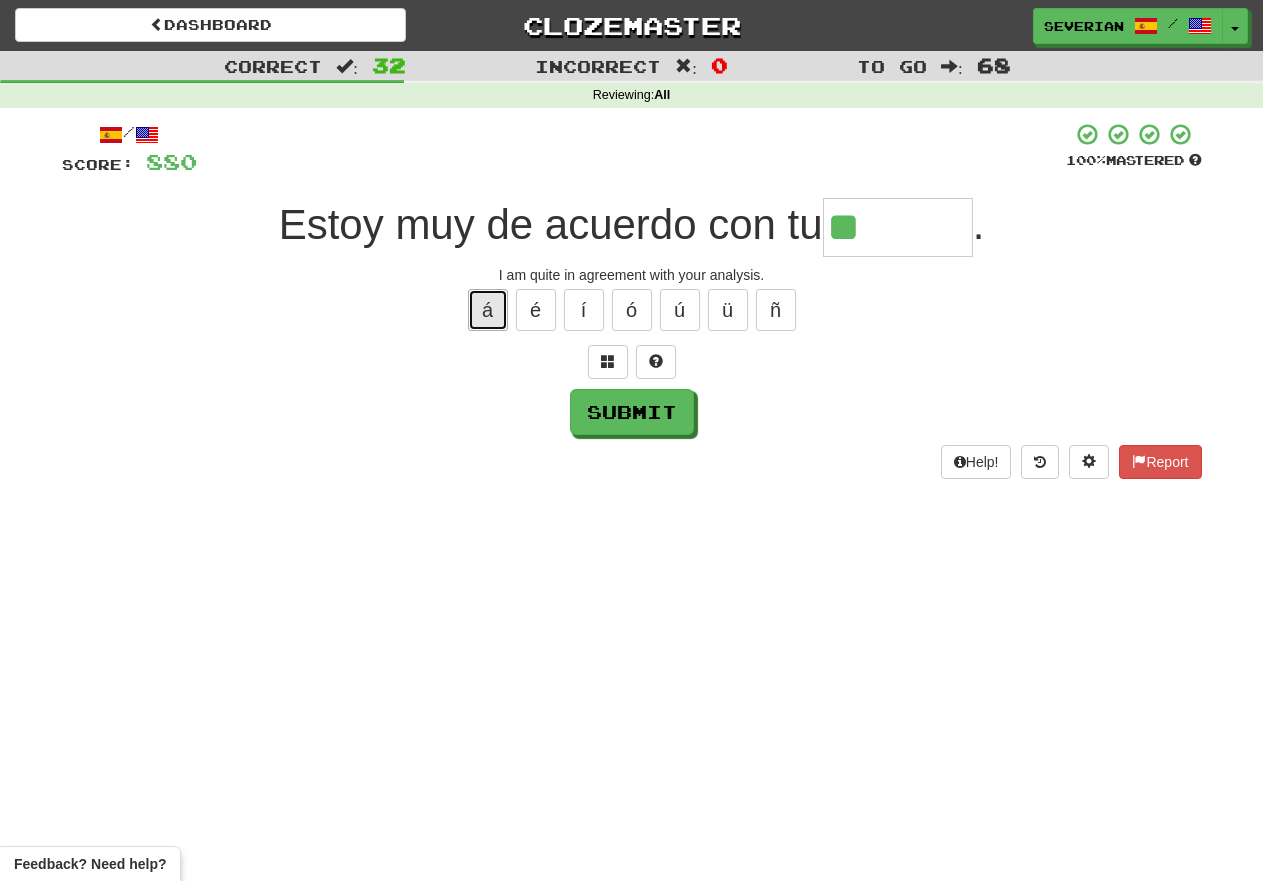 click on "á" at bounding box center [488, 310] 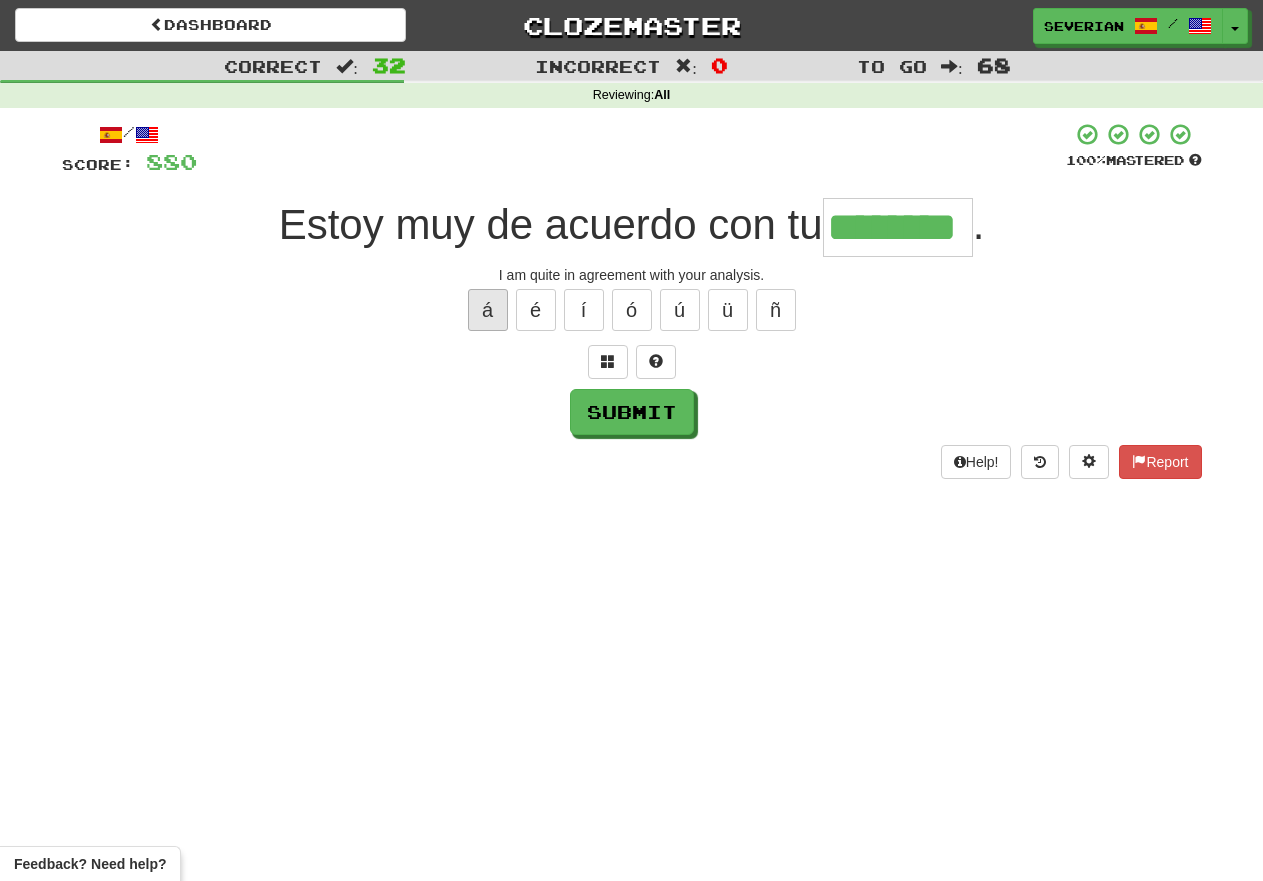 type on "********" 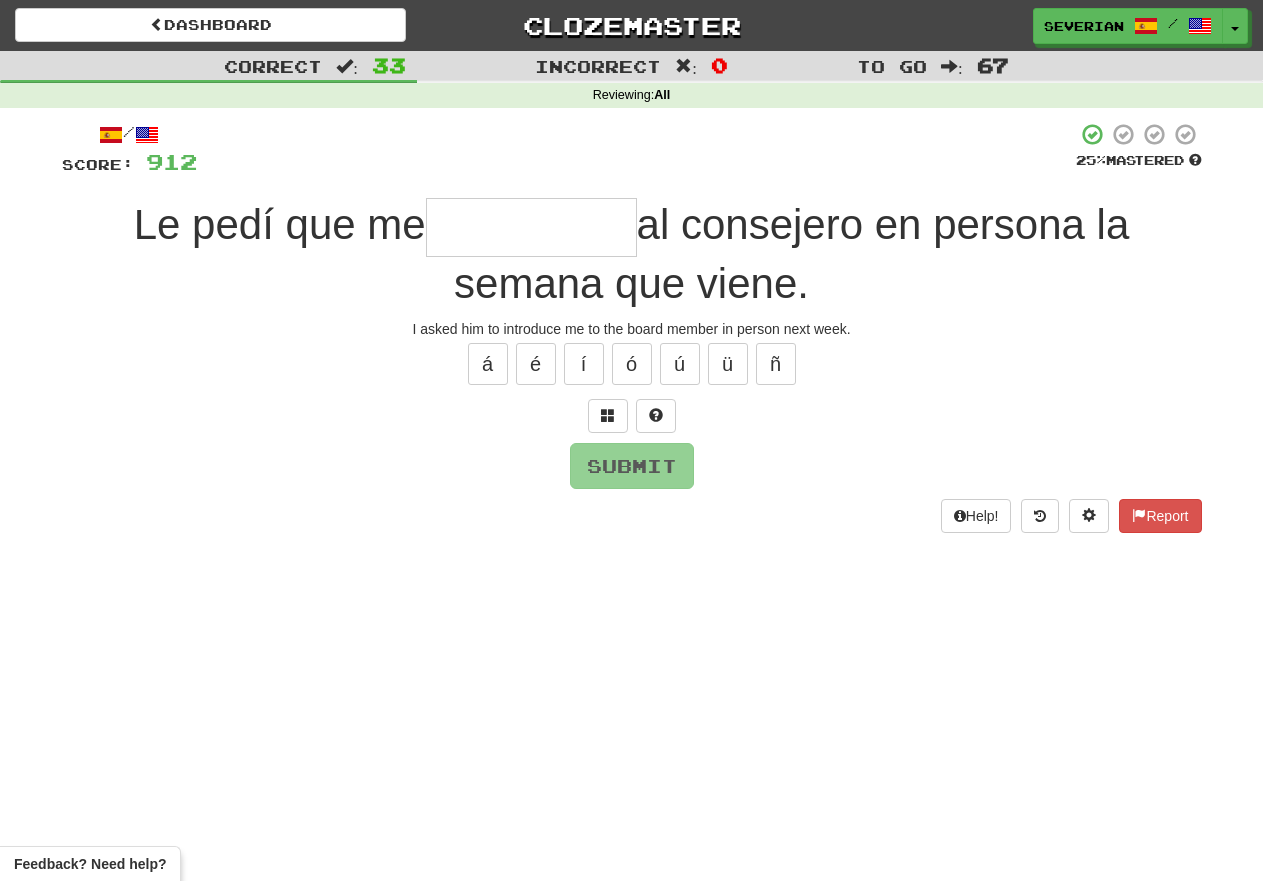 type on "*" 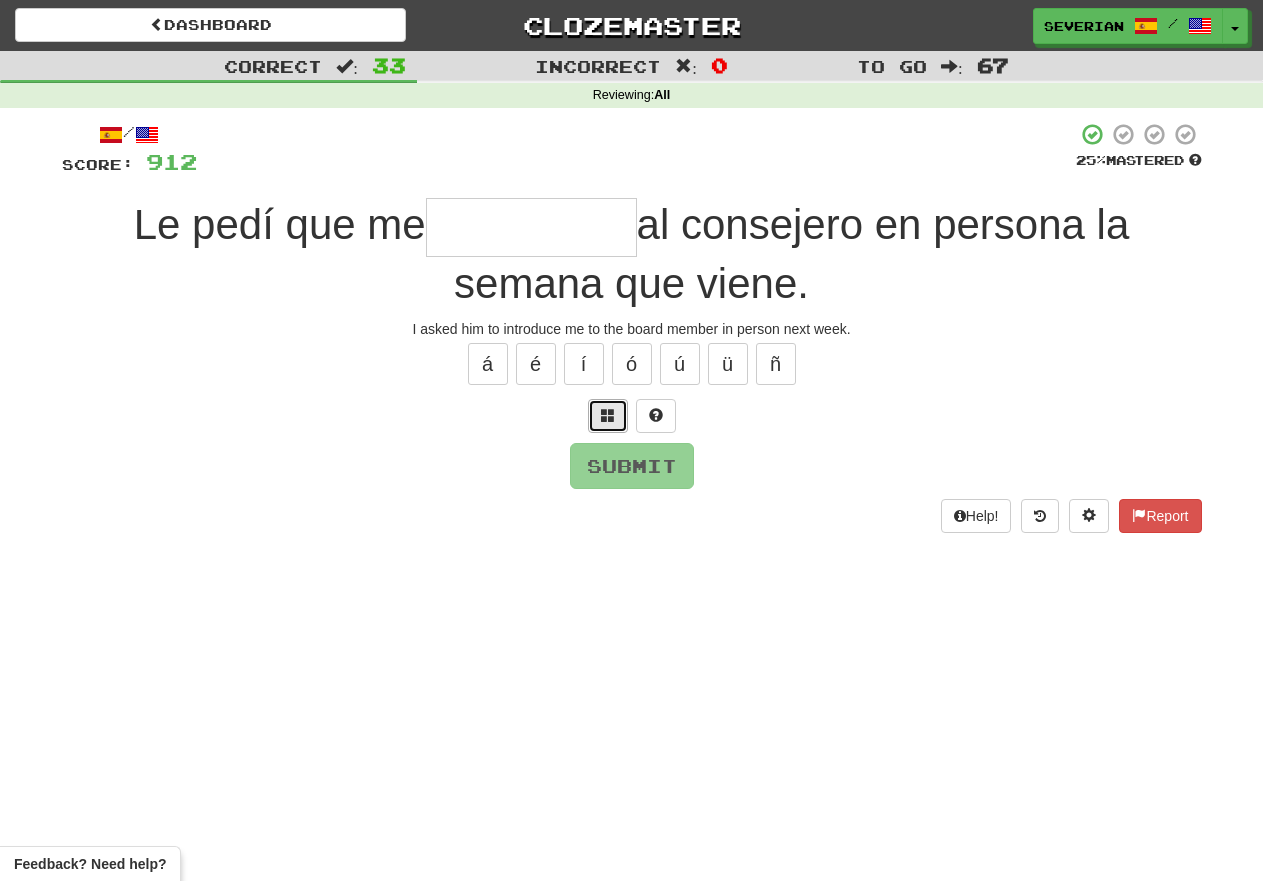click at bounding box center (608, 416) 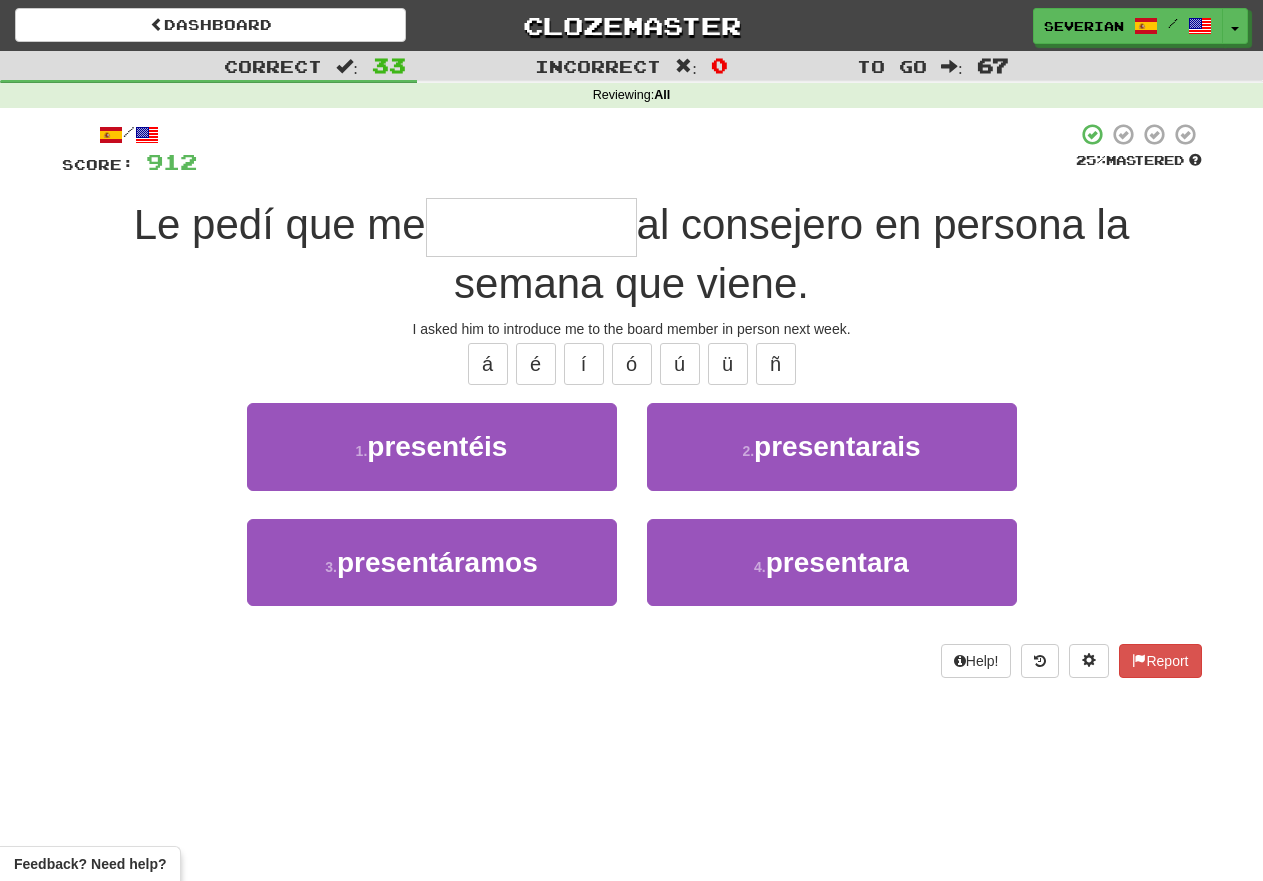 click on "4 .  presentara" at bounding box center [832, 576] 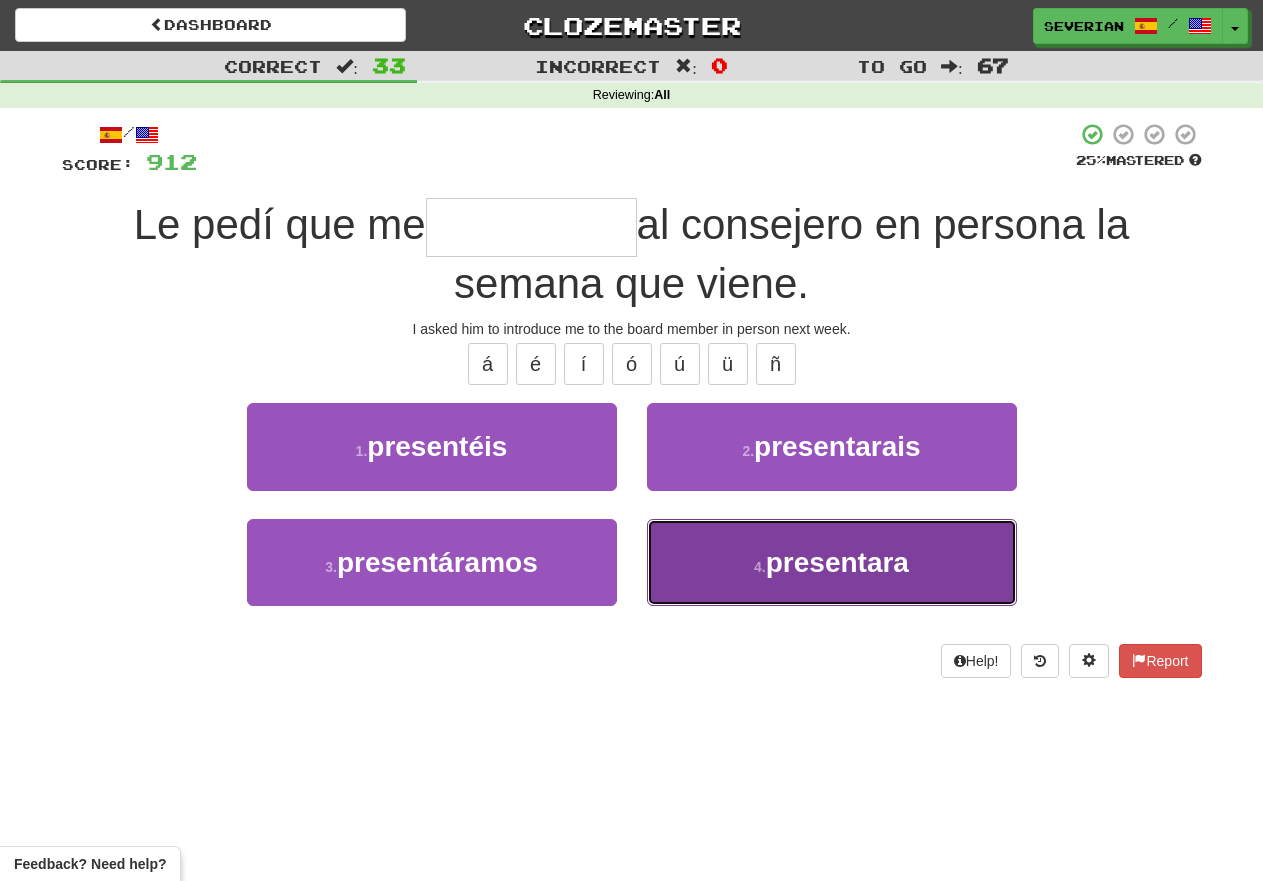 click on "4 .  presentara" at bounding box center [832, 562] 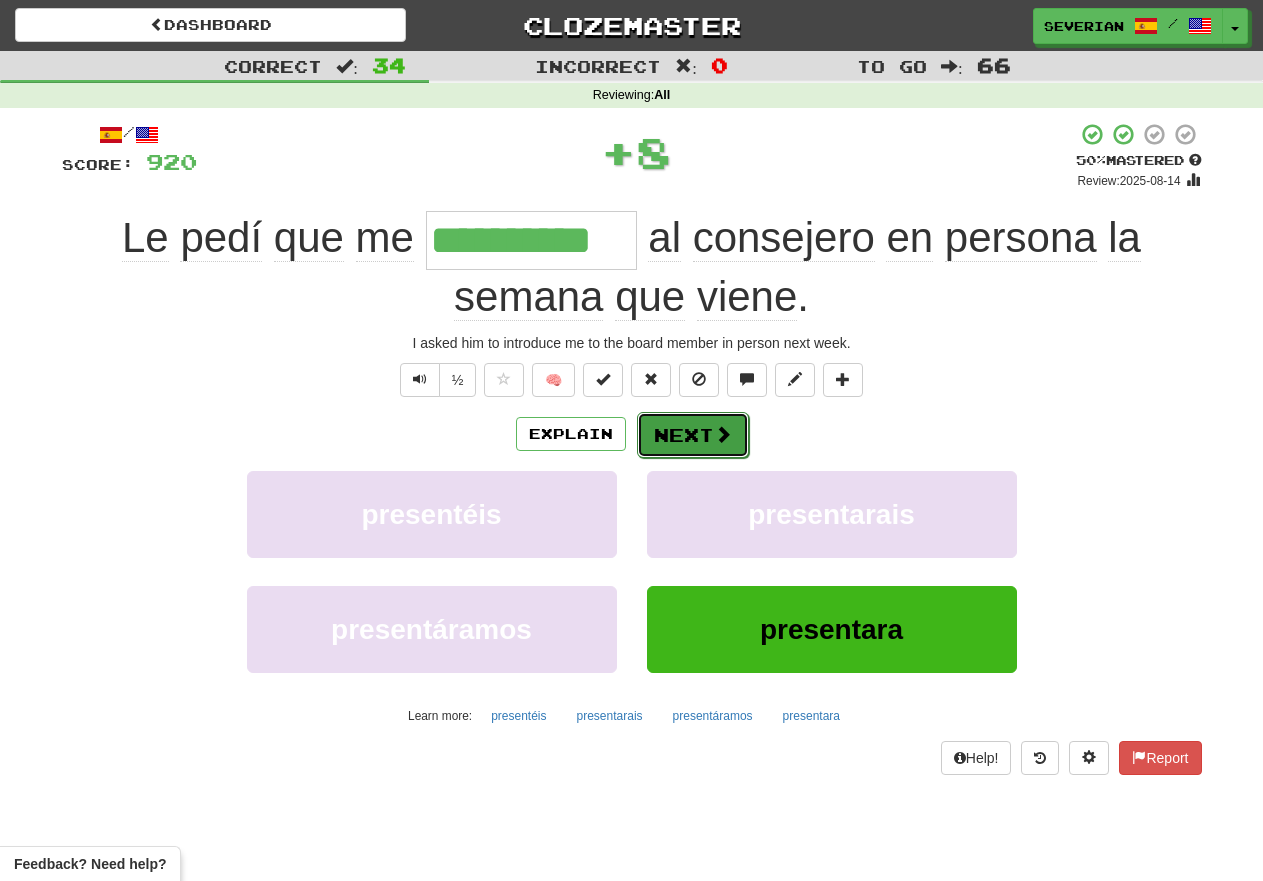 click on "Next" at bounding box center [693, 435] 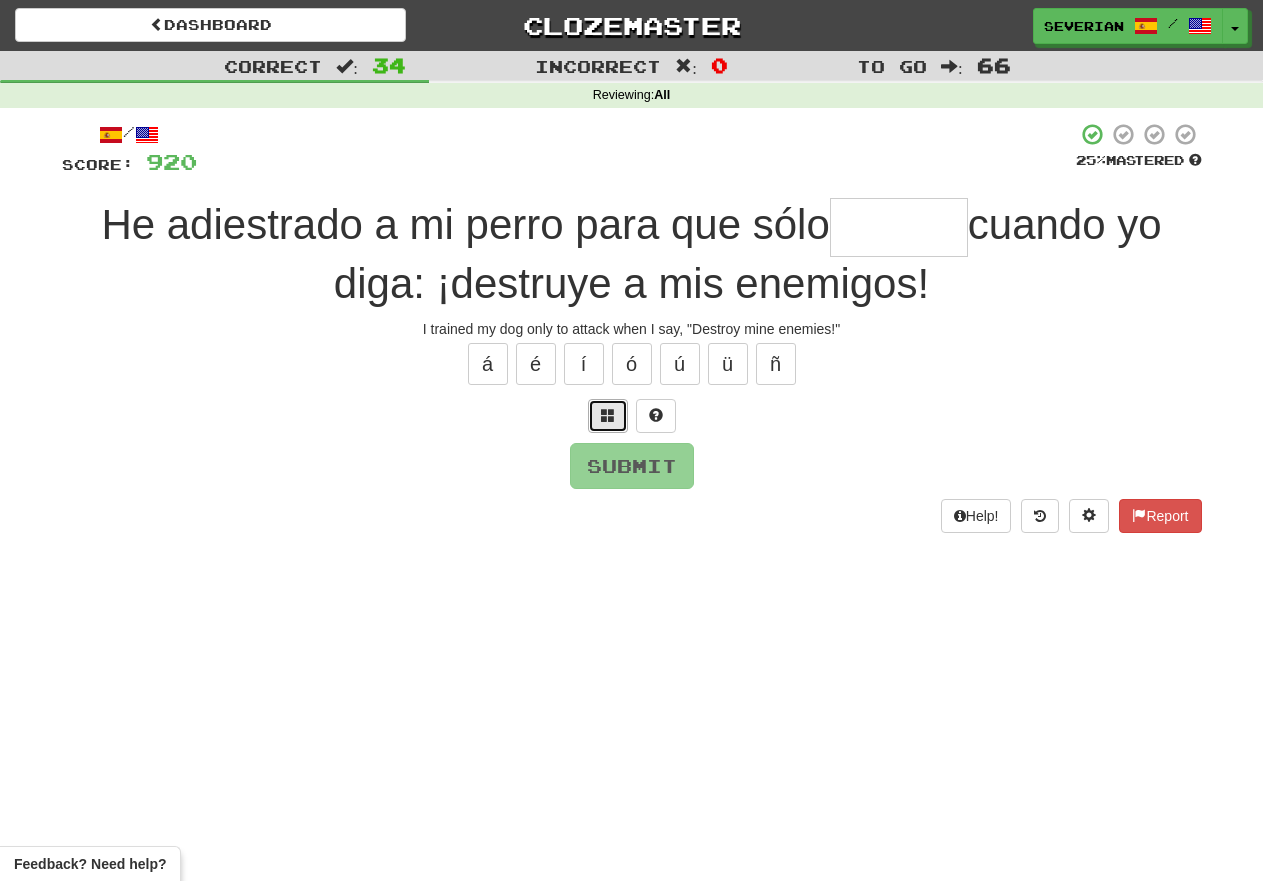 click at bounding box center (608, 416) 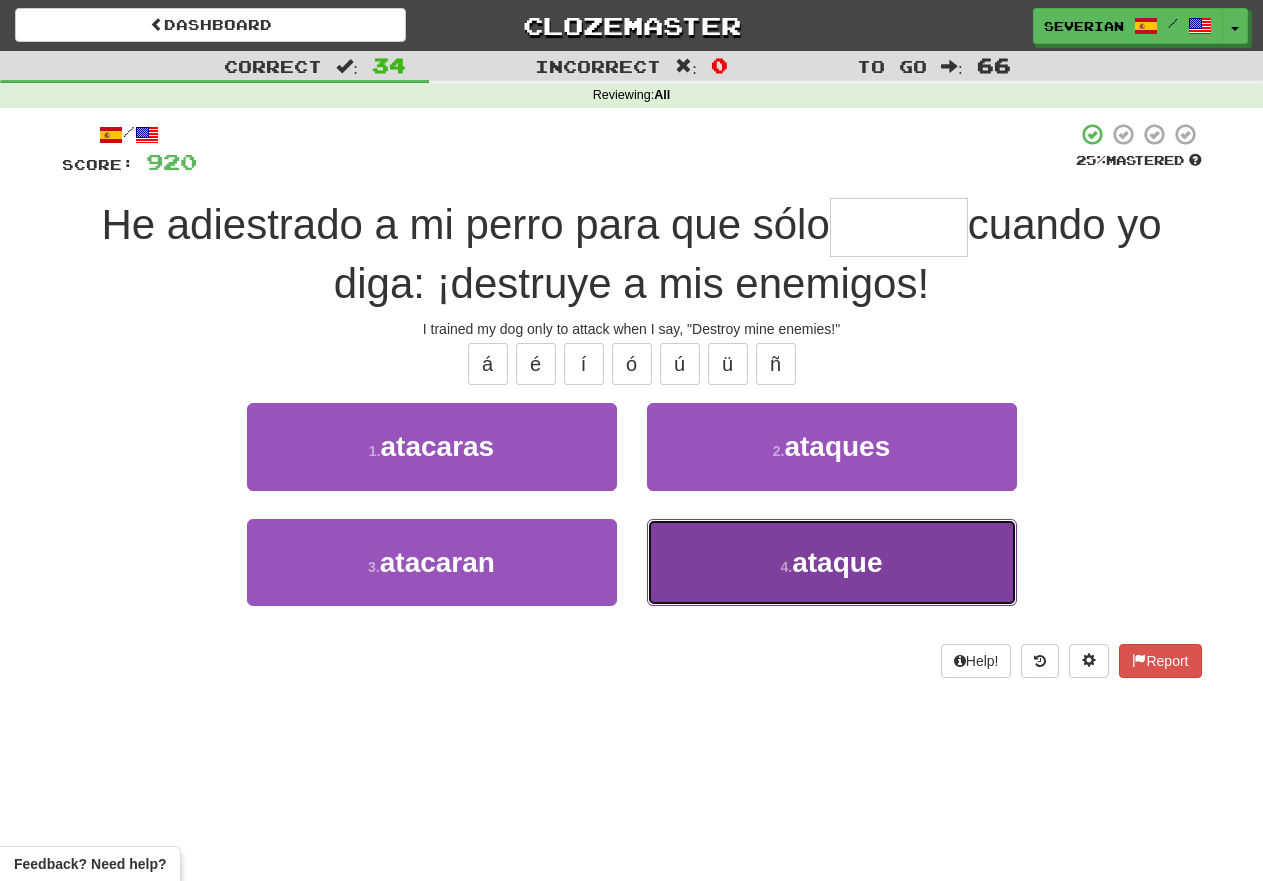 click on "4 .  ataque" at bounding box center (832, 562) 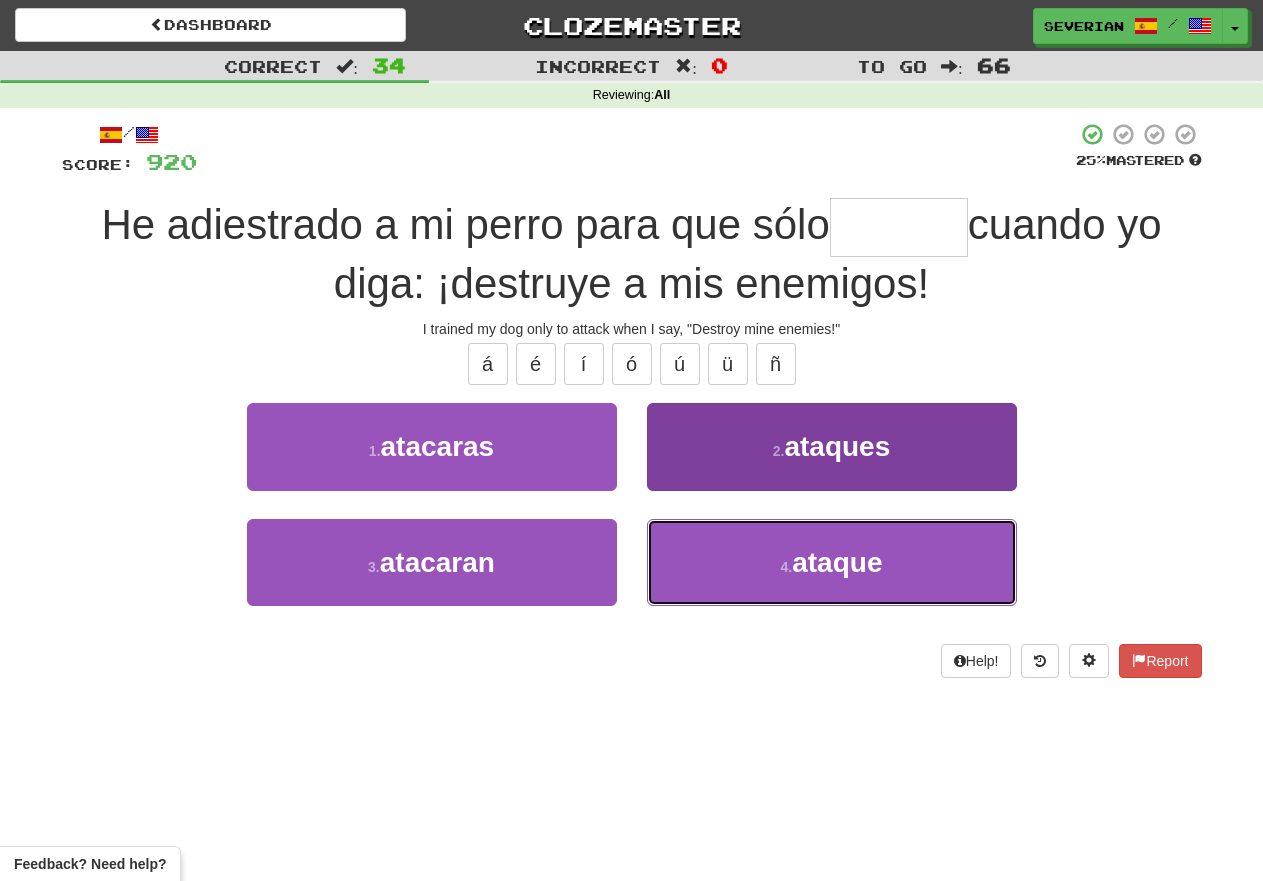 type on "******" 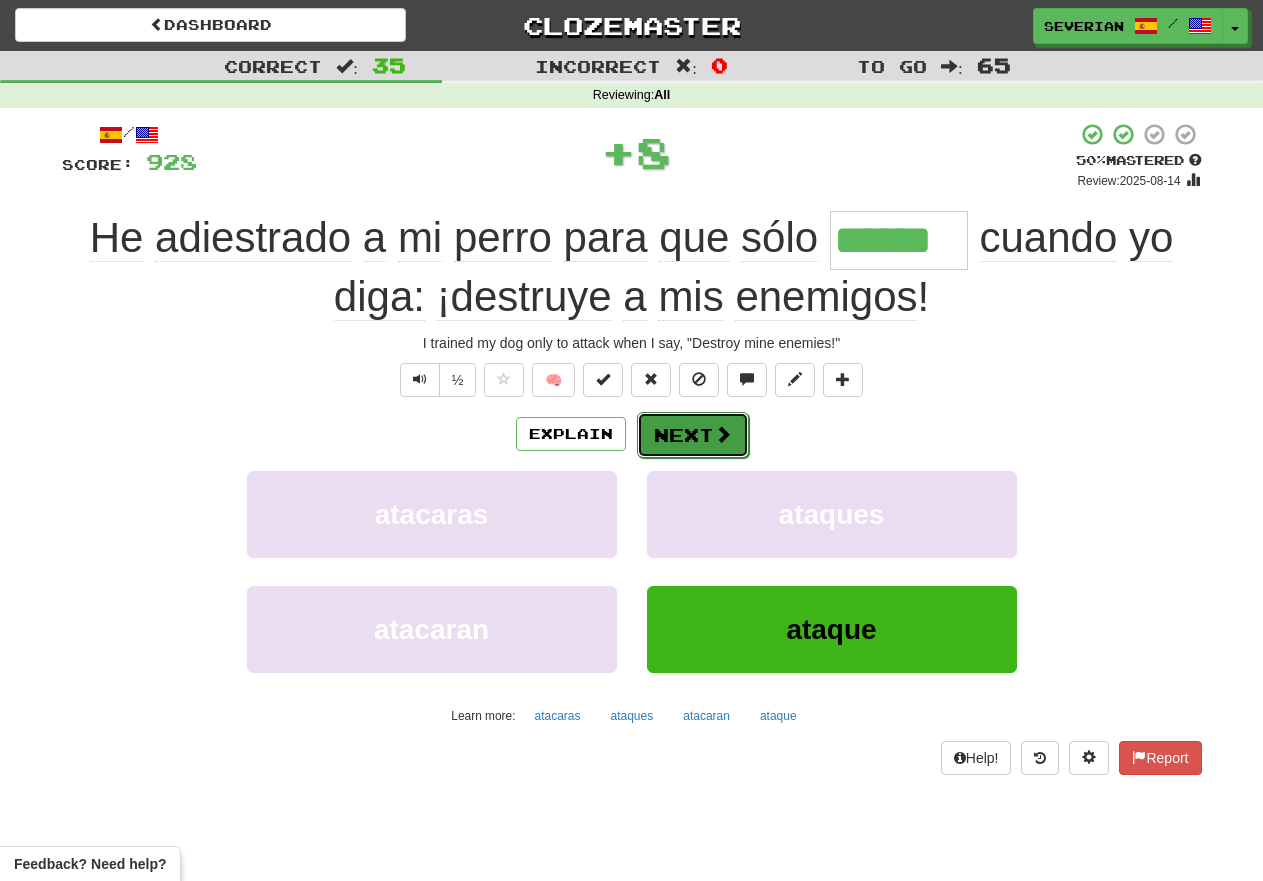 click on "Next" at bounding box center [693, 435] 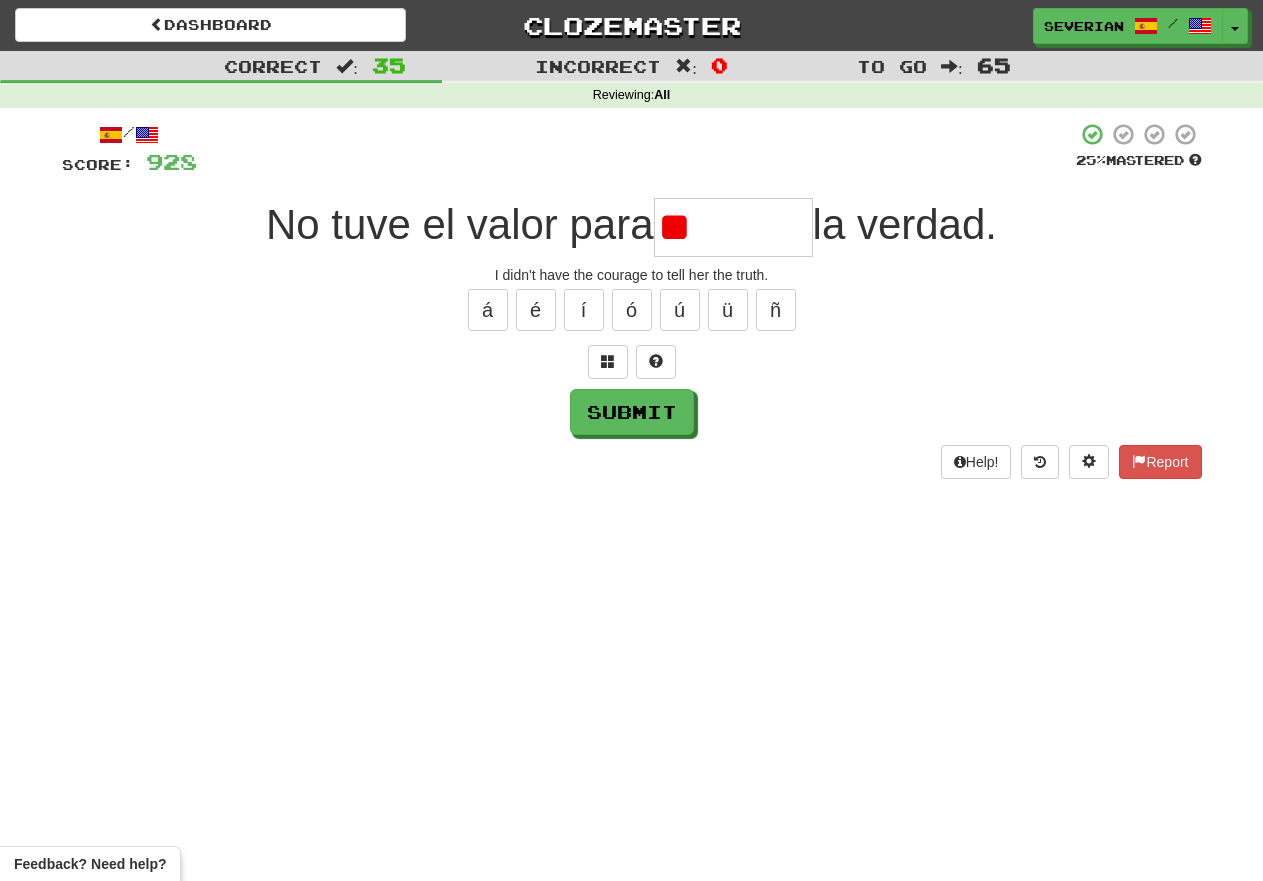type on "*" 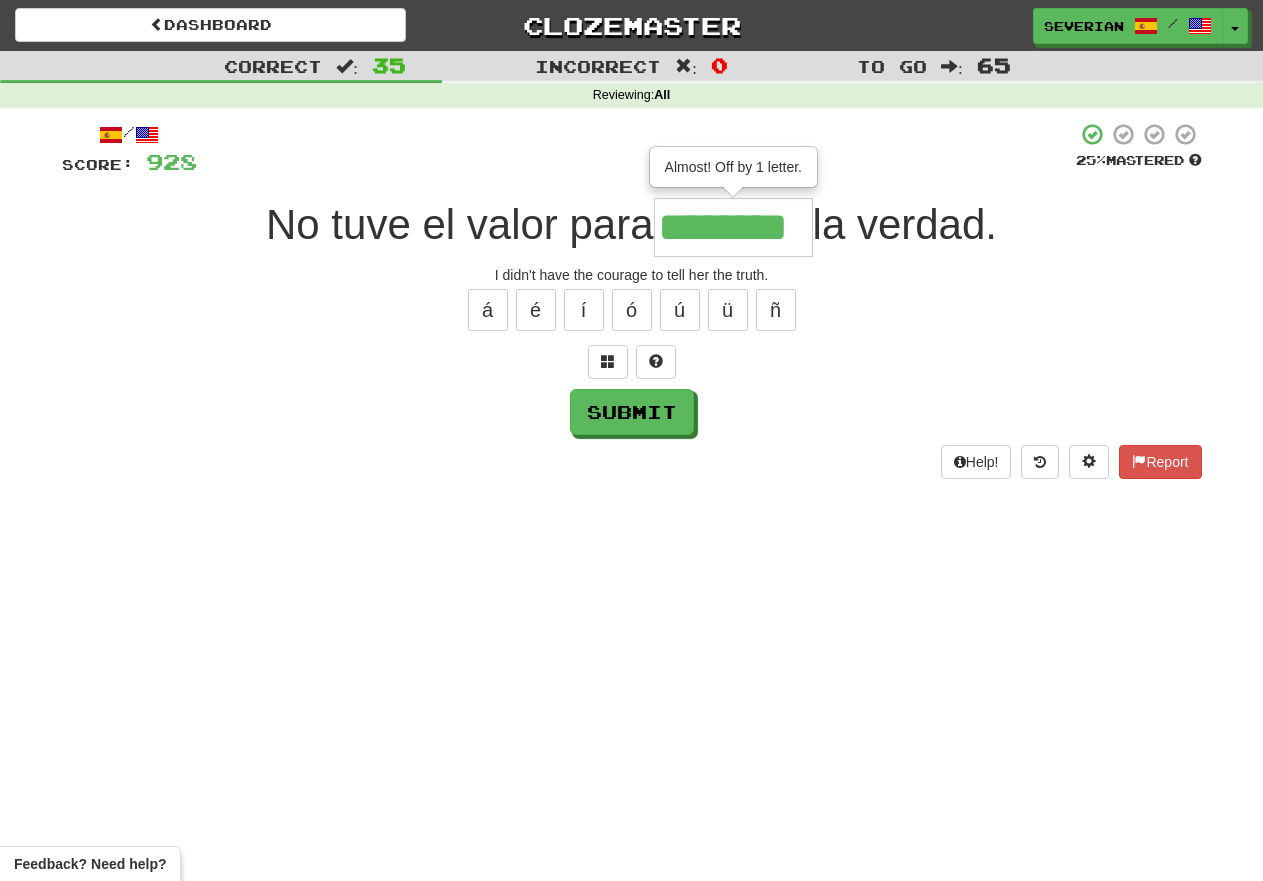 type on "********" 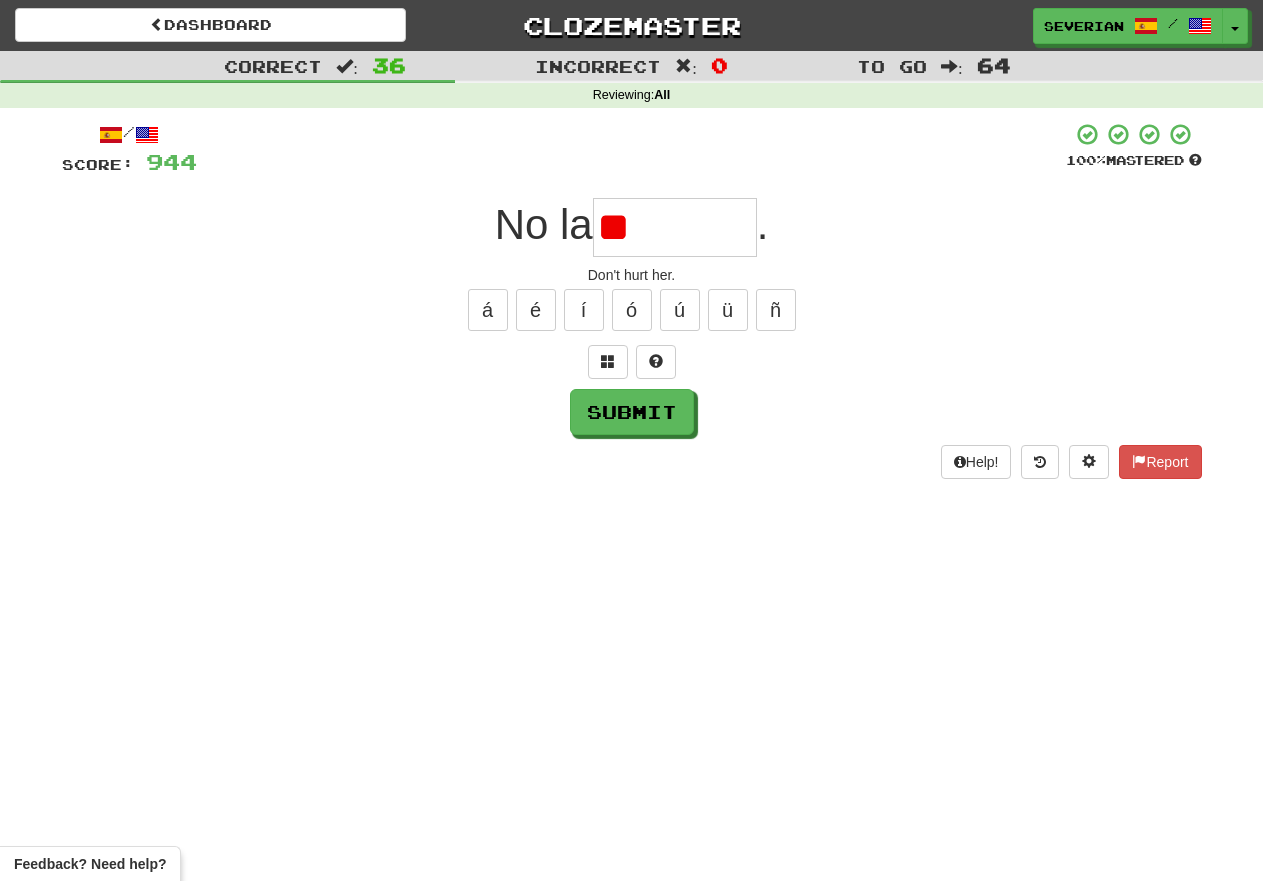 type on "*" 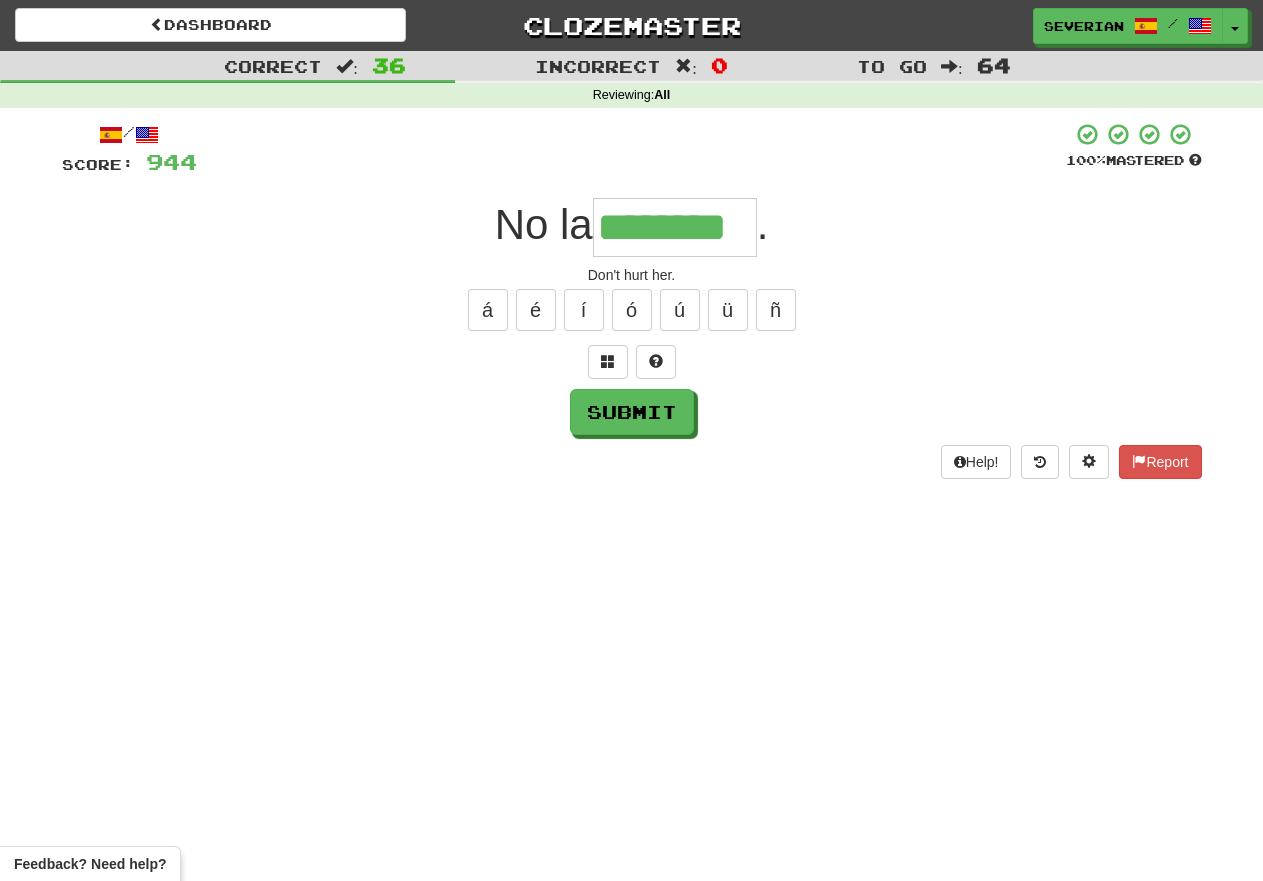 type on "********" 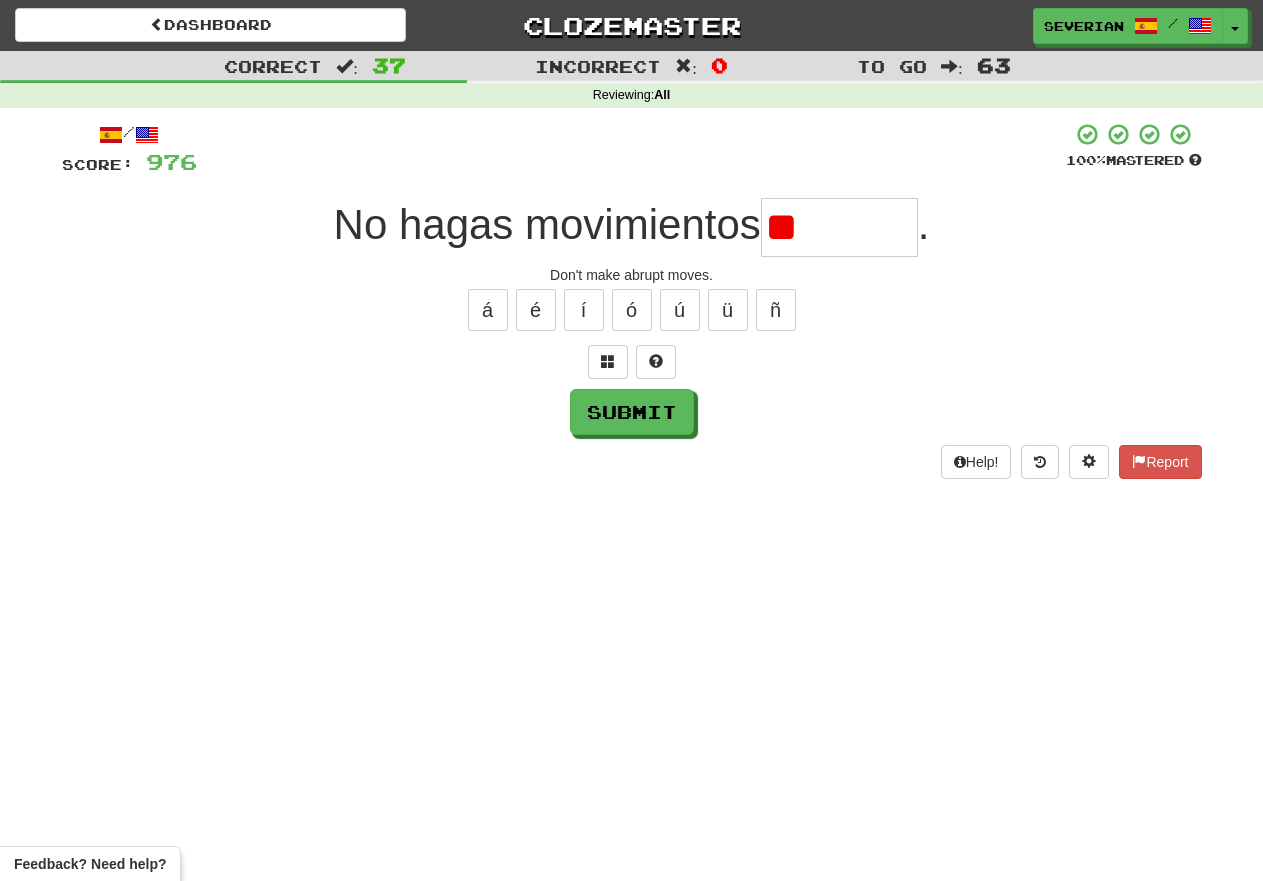 type on "*" 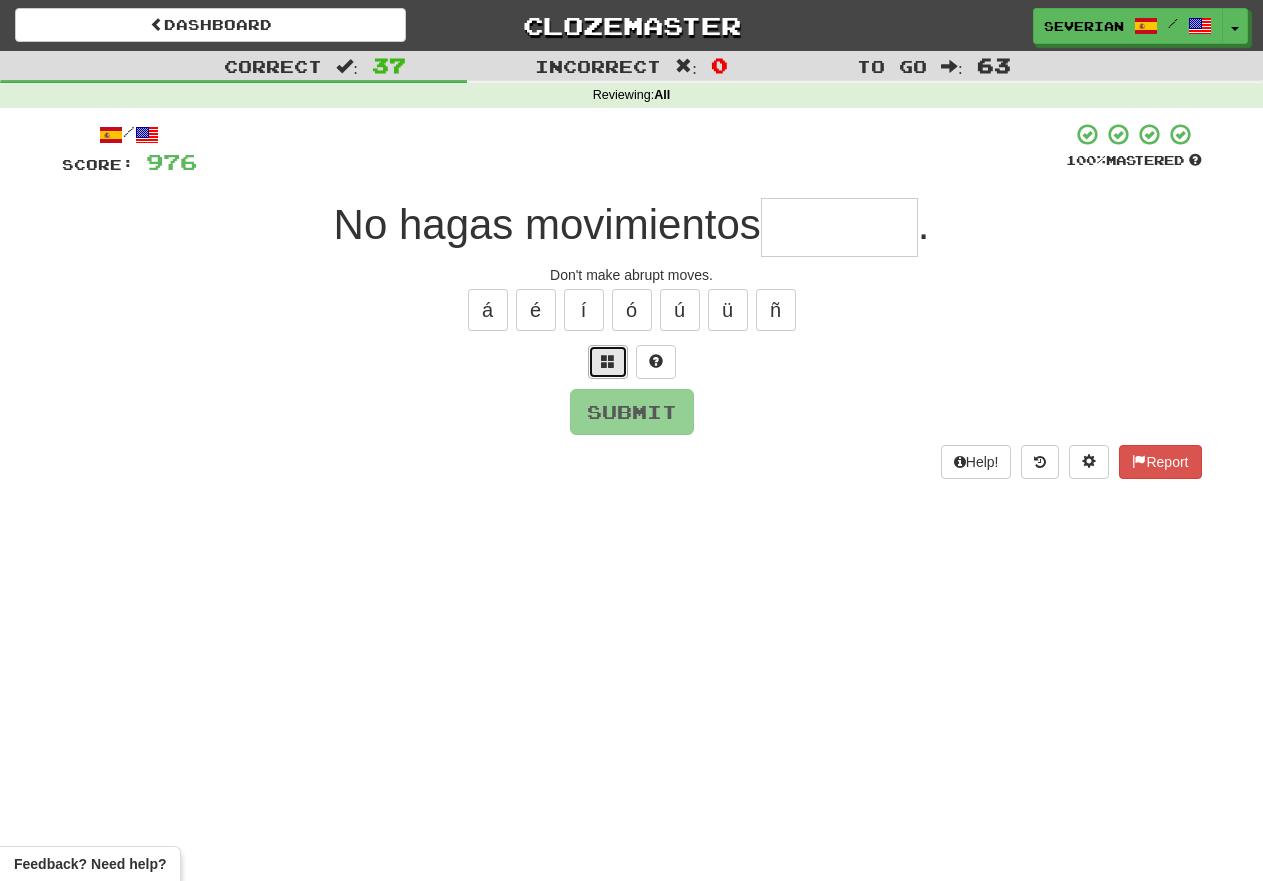 click at bounding box center (608, 362) 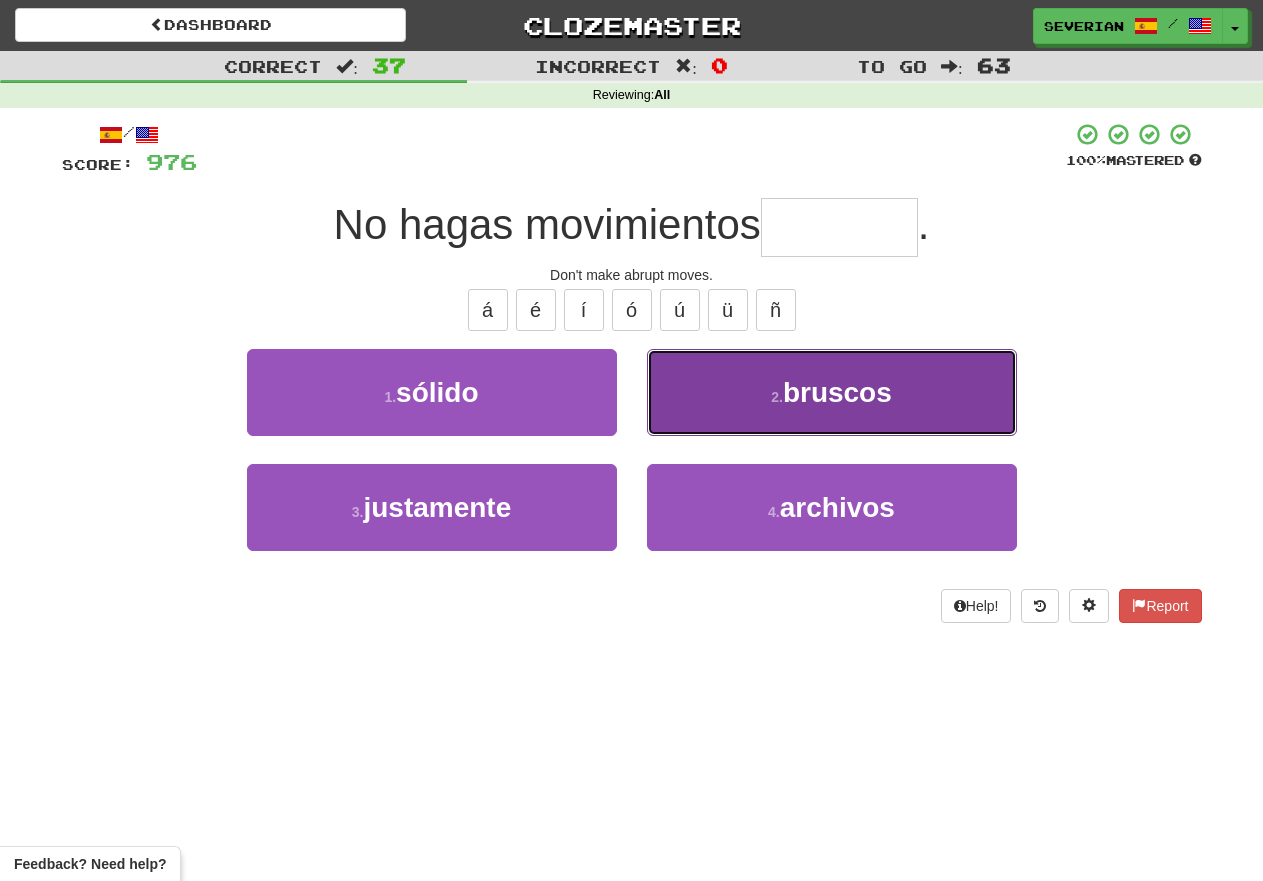 click on "2 .  bruscos" at bounding box center (832, 392) 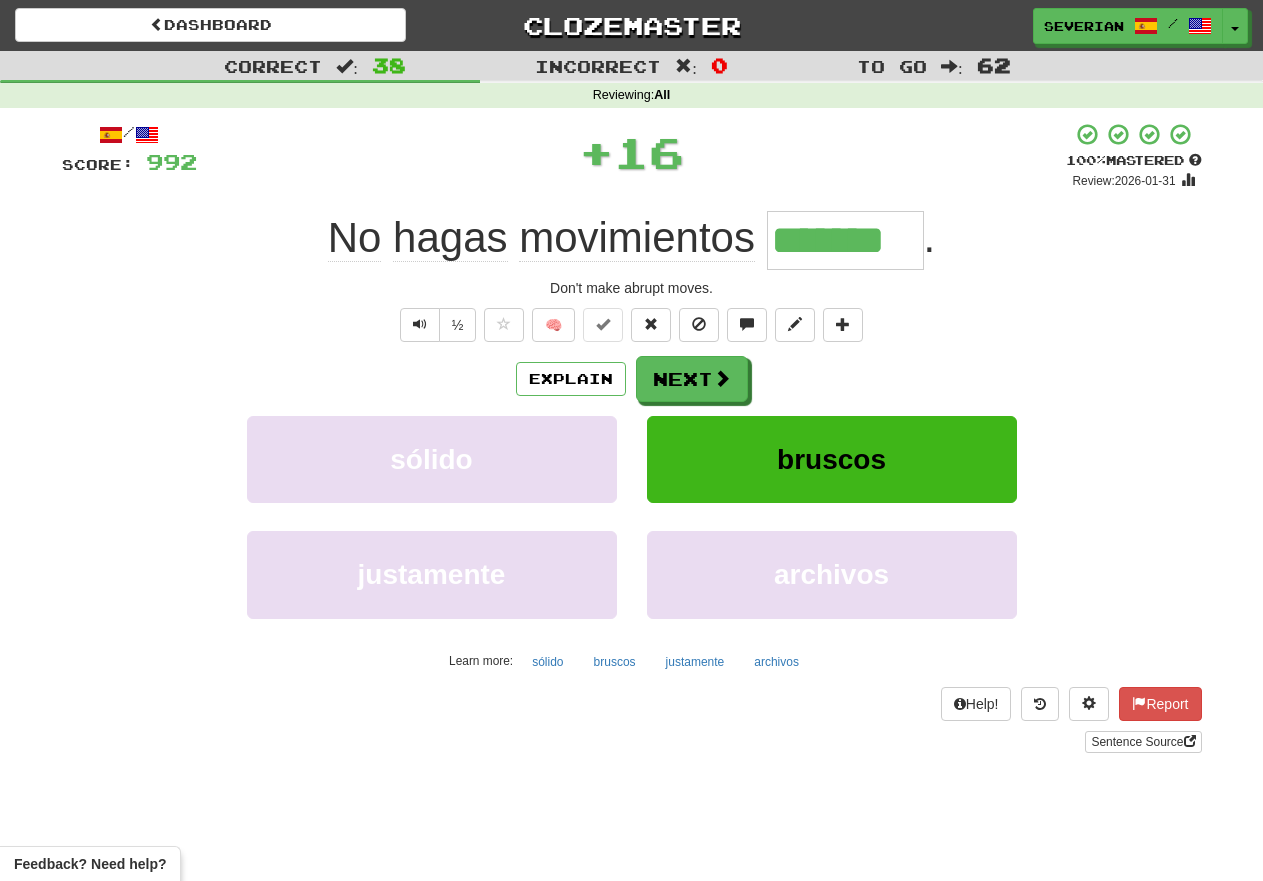 click on "Explain Next sólido bruscos justamente archivos Learn more: sólido bruscos justamente archivos" at bounding box center (632, 516) 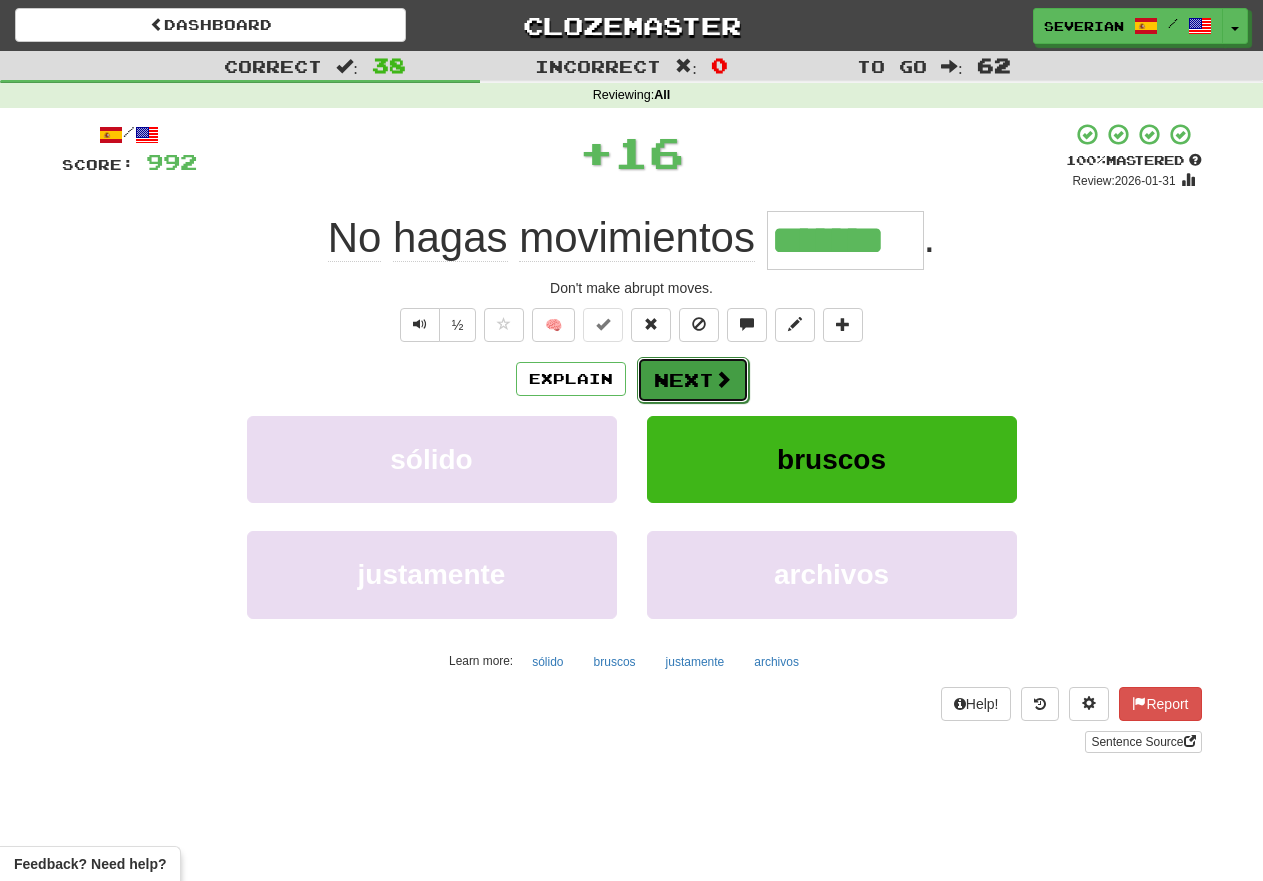 click on "Next" at bounding box center [693, 380] 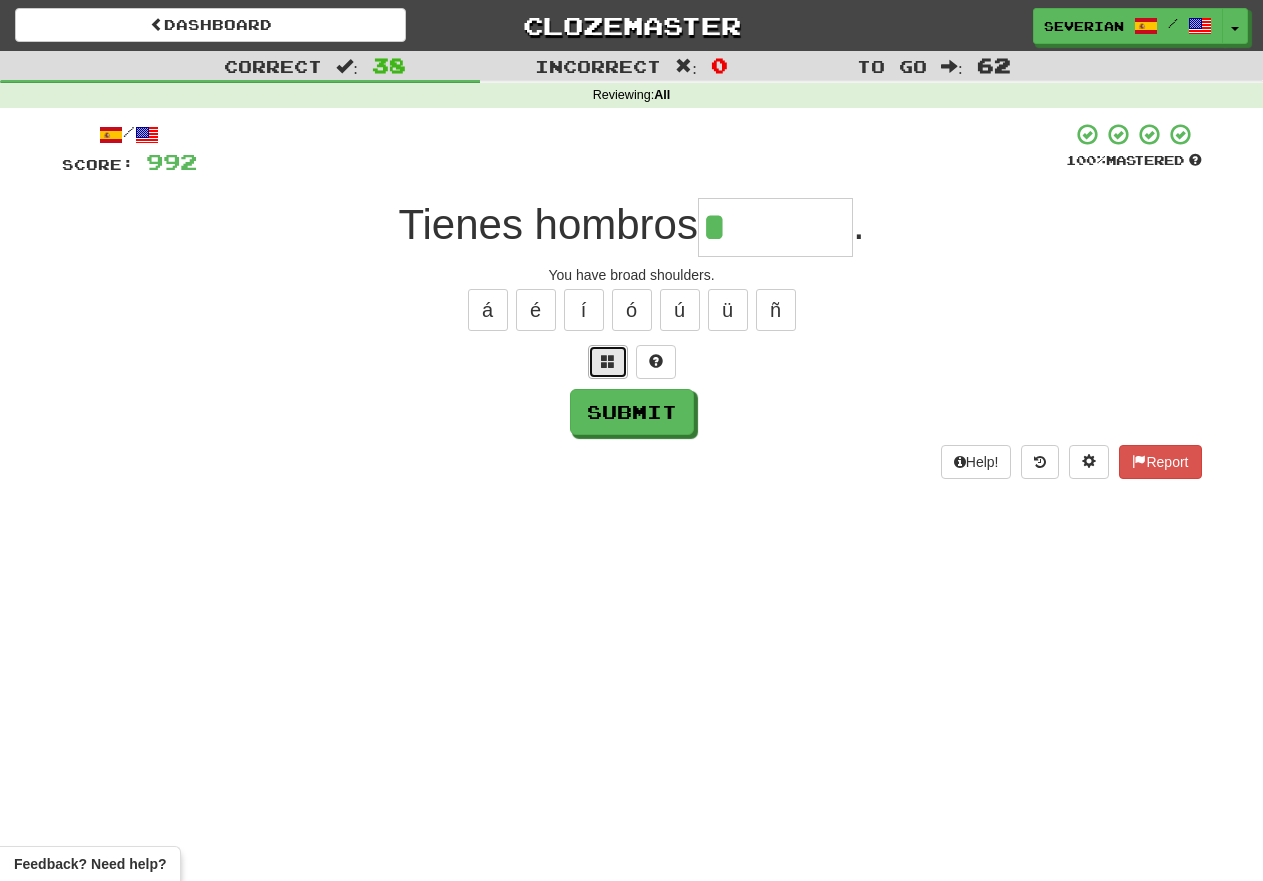 click at bounding box center (608, 362) 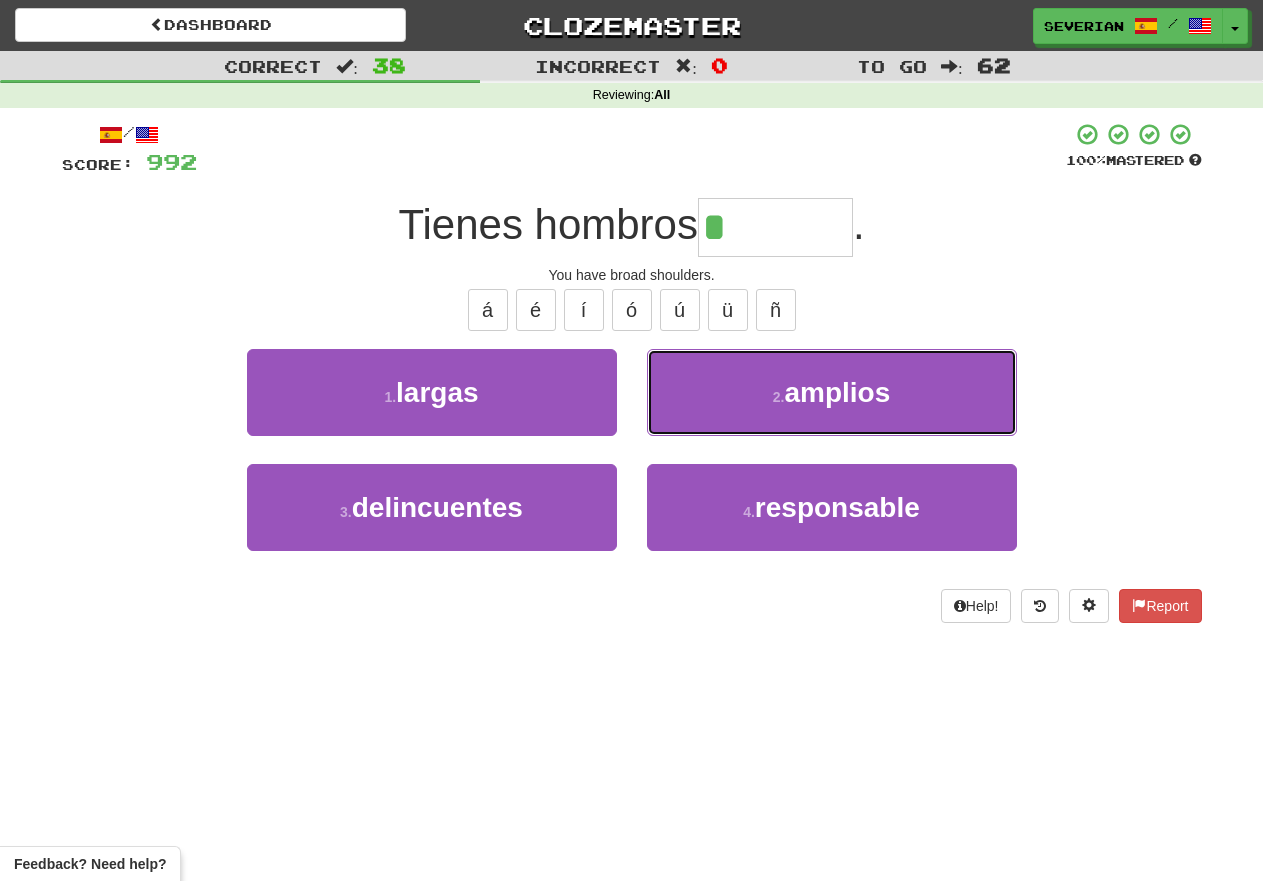 drag, startPoint x: 713, startPoint y: 413, endPoint x: 689, endPoint y: 402, distance: 26.400757 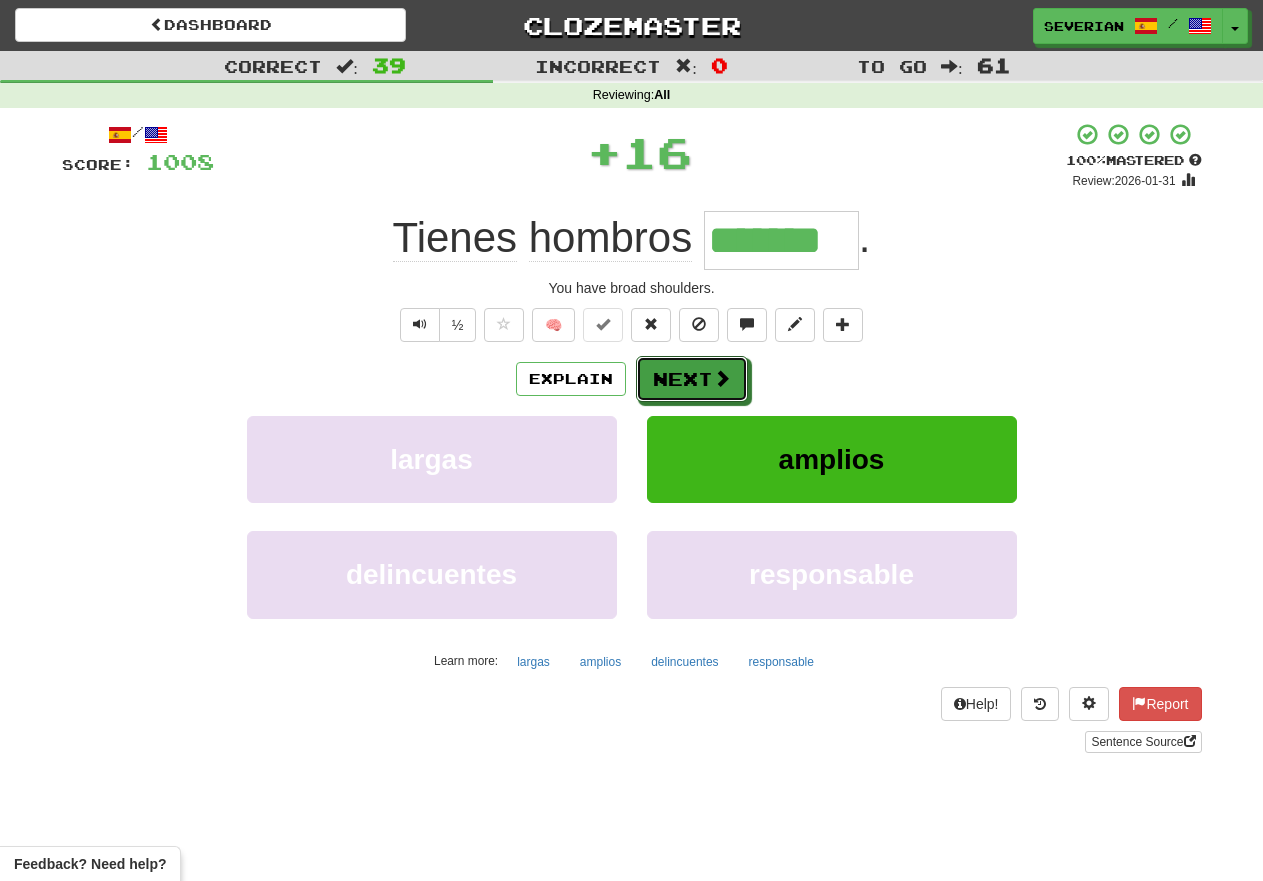click on "Next" at bounding box center [692, 379] 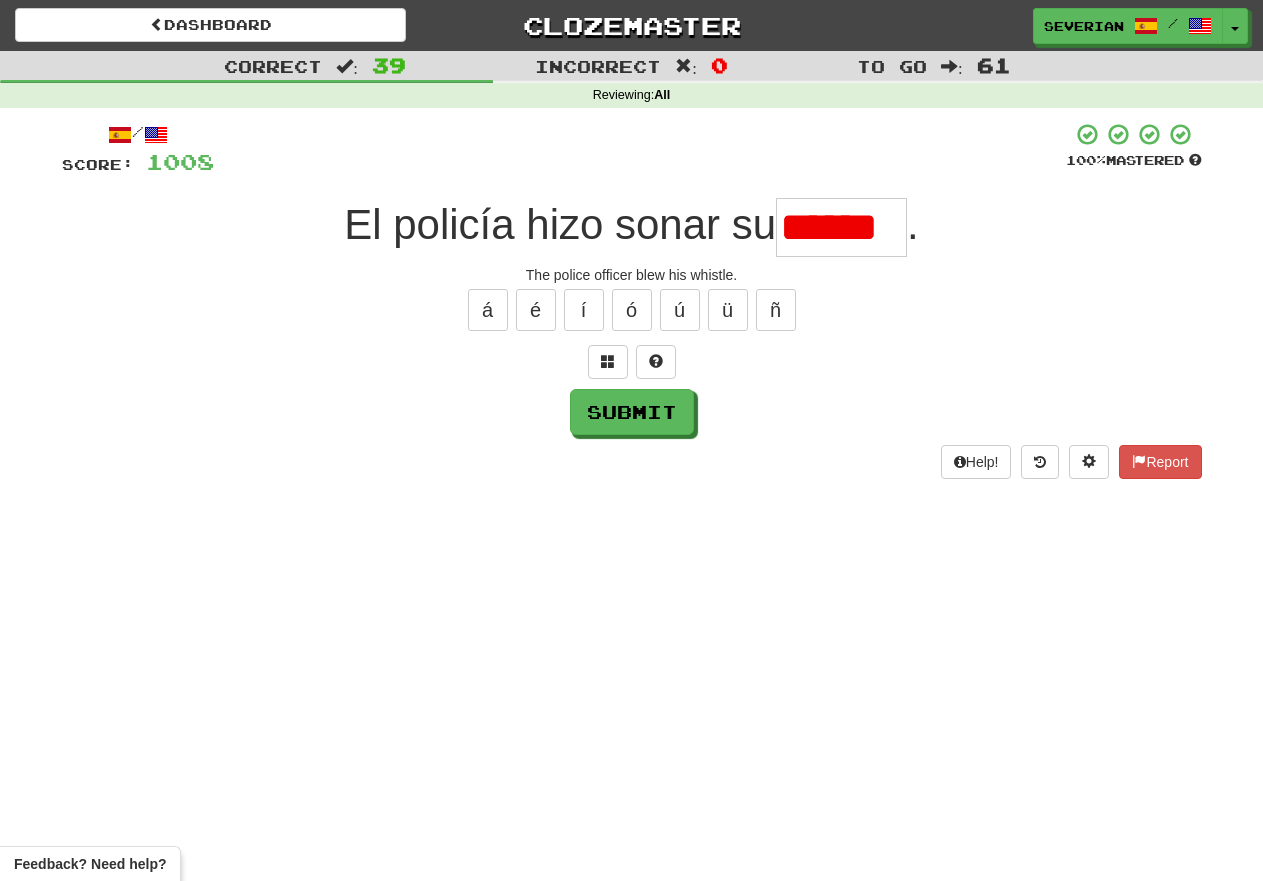 scroll, scrollTop: 0, scrollLeft: 0, axis: both 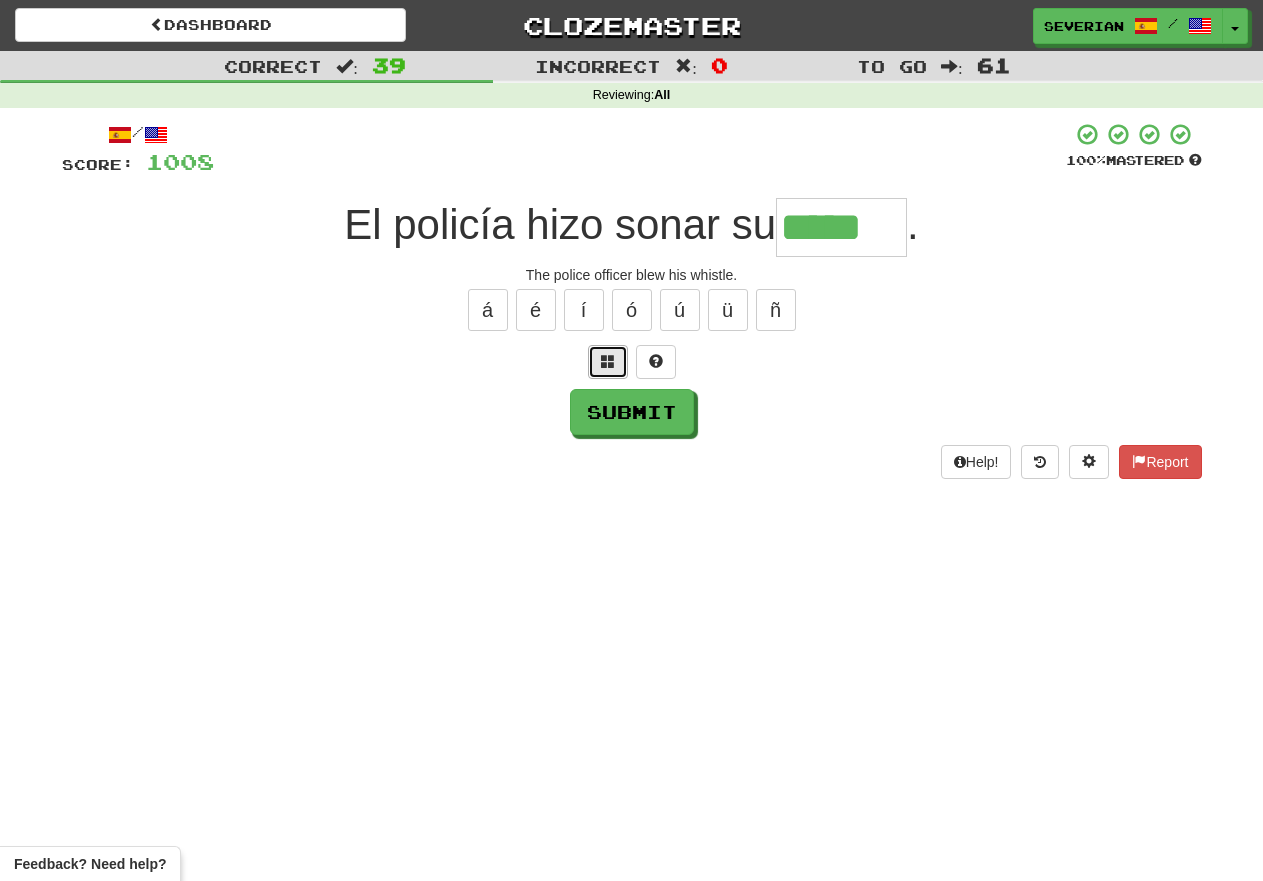 click at bounding box center [608, 362] 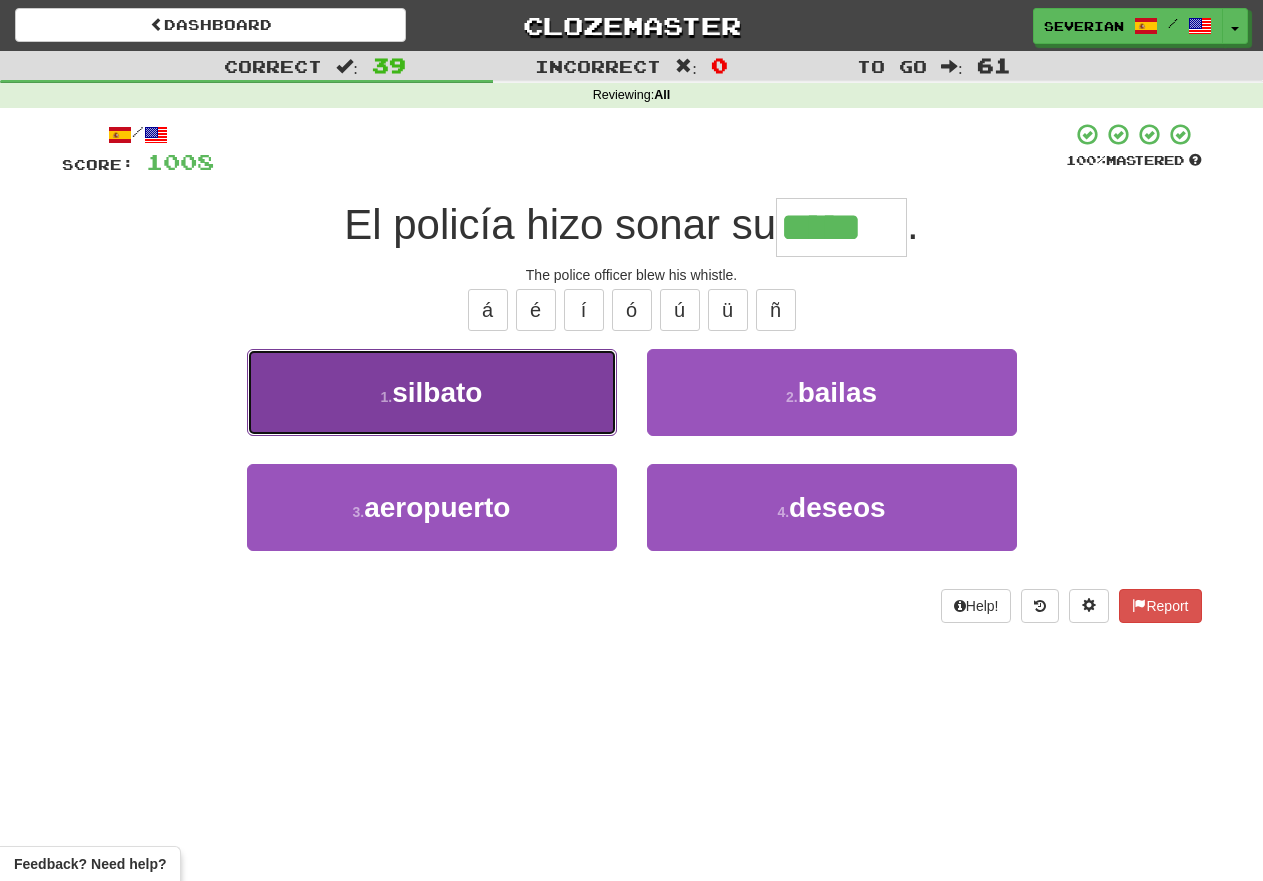 click on "1 .  silbato" at bounding box center [432, 392] 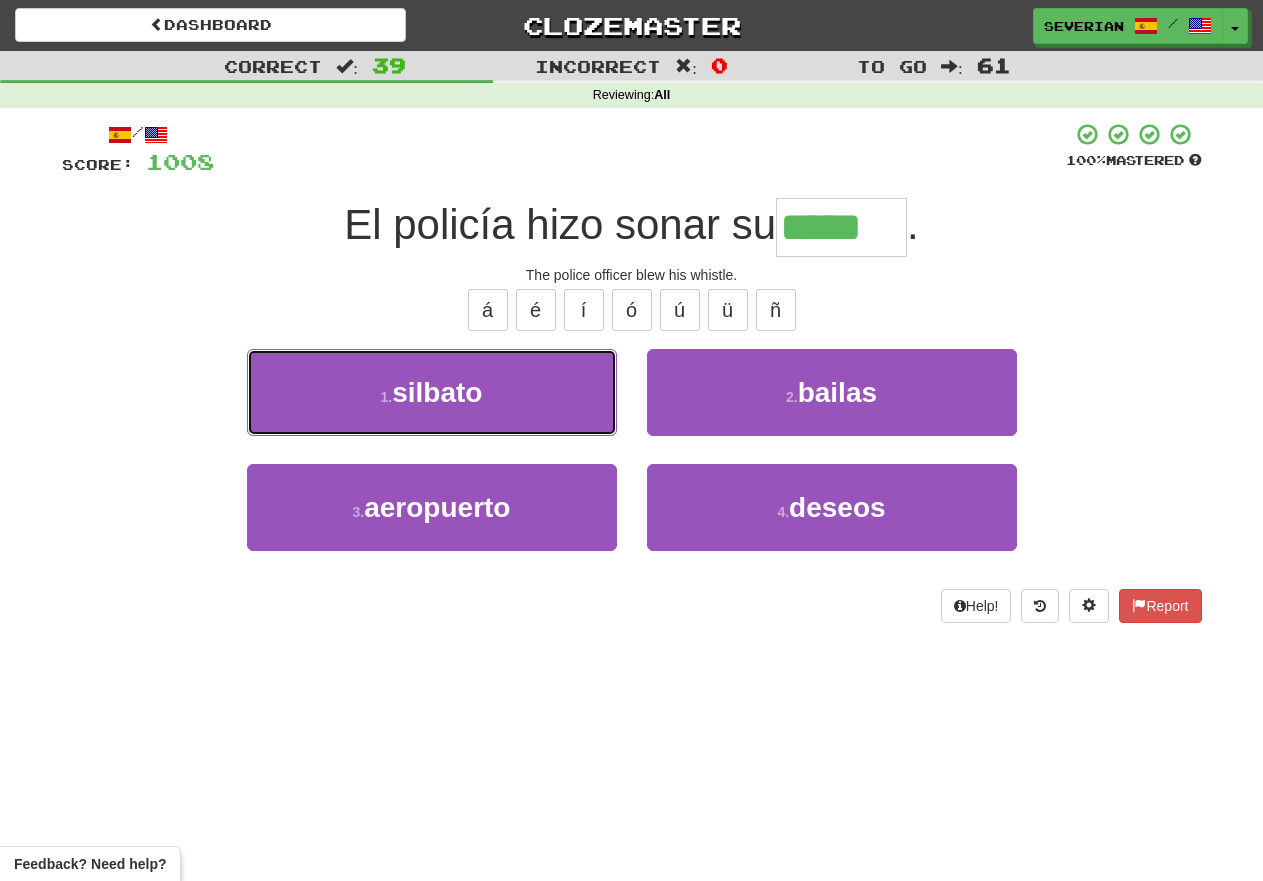 type on "*******" 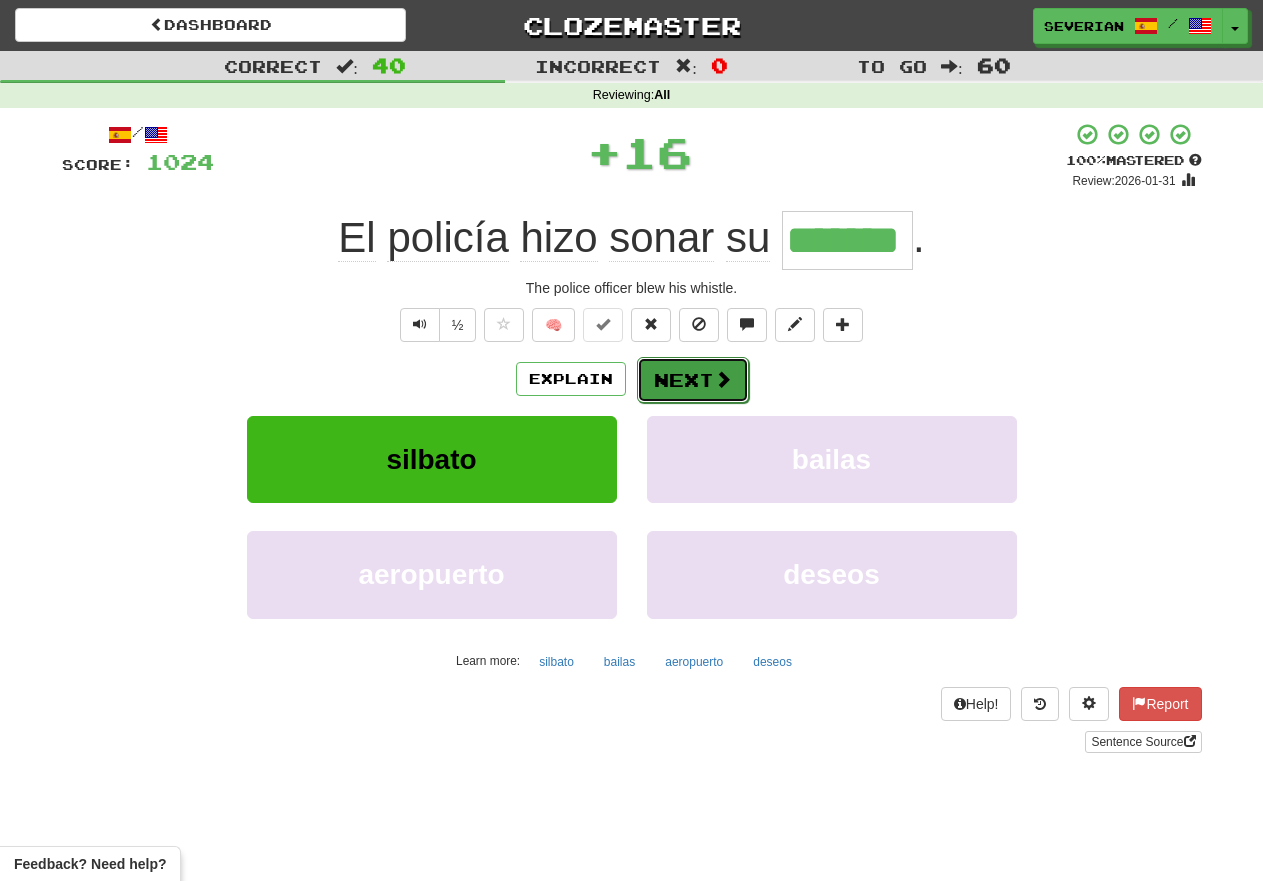 click on "Next" at bounding box center (693, 380) 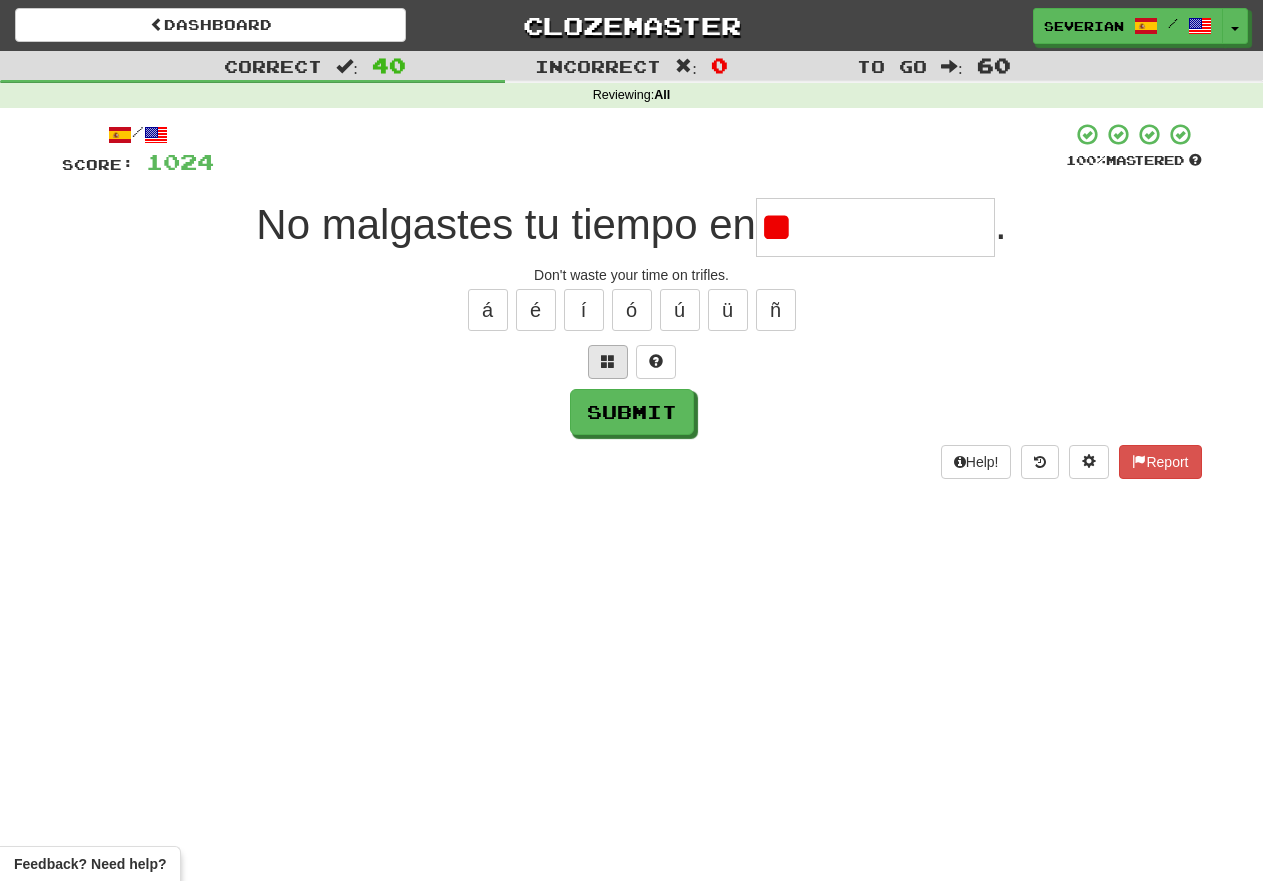 type on "*" 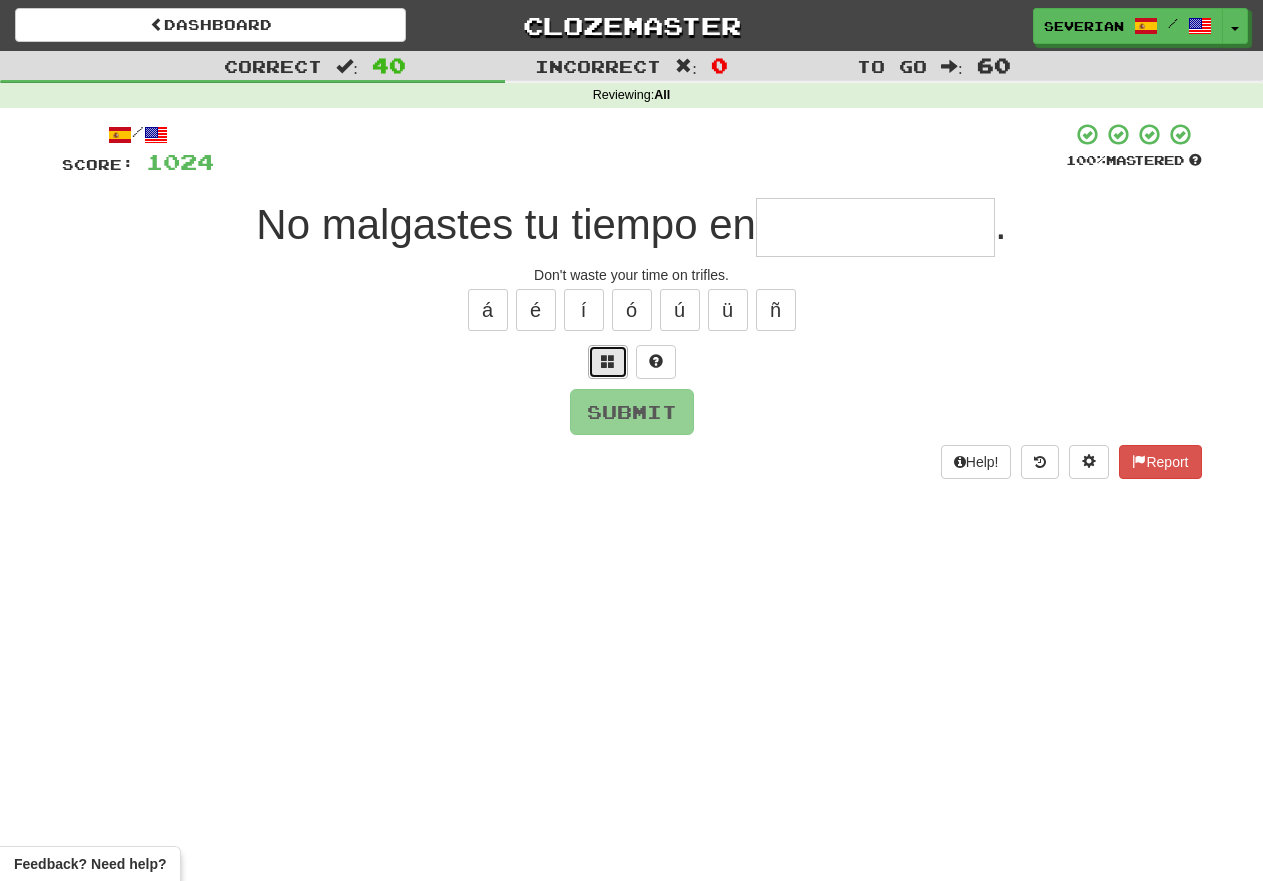 click at bounding box center [608, 361] 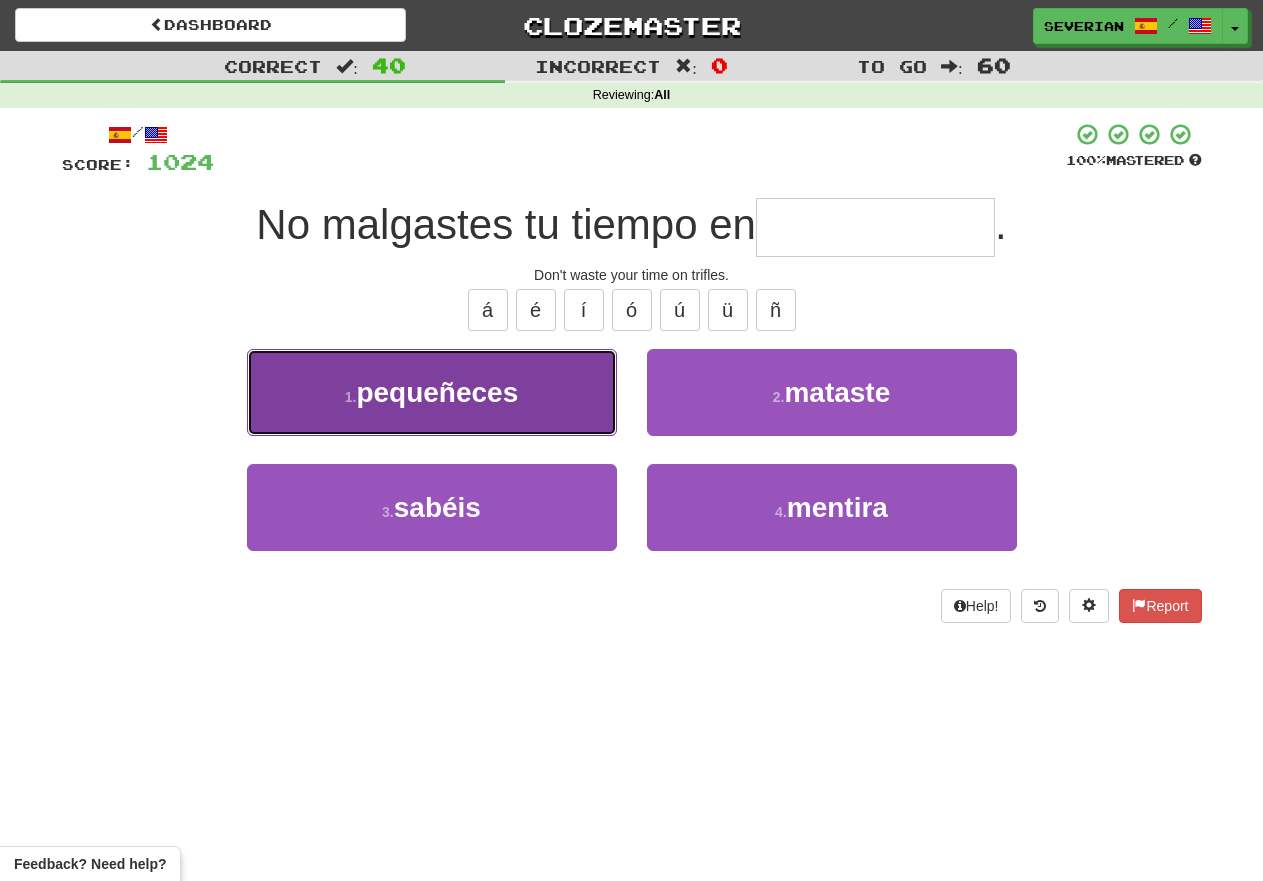 click on "pequeñeces" at bounding box center [437, 392] 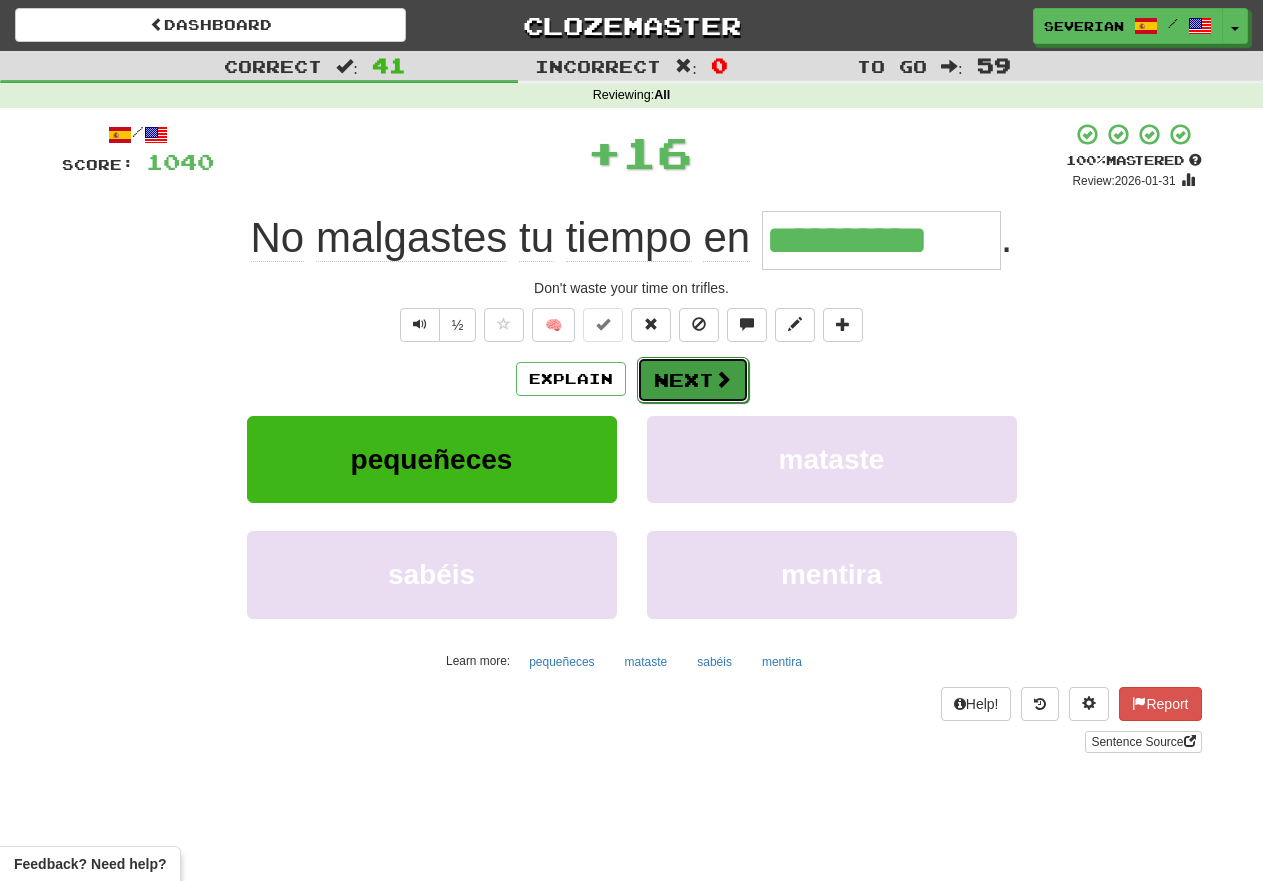 click on "Next" at bounding box center [693, 380] 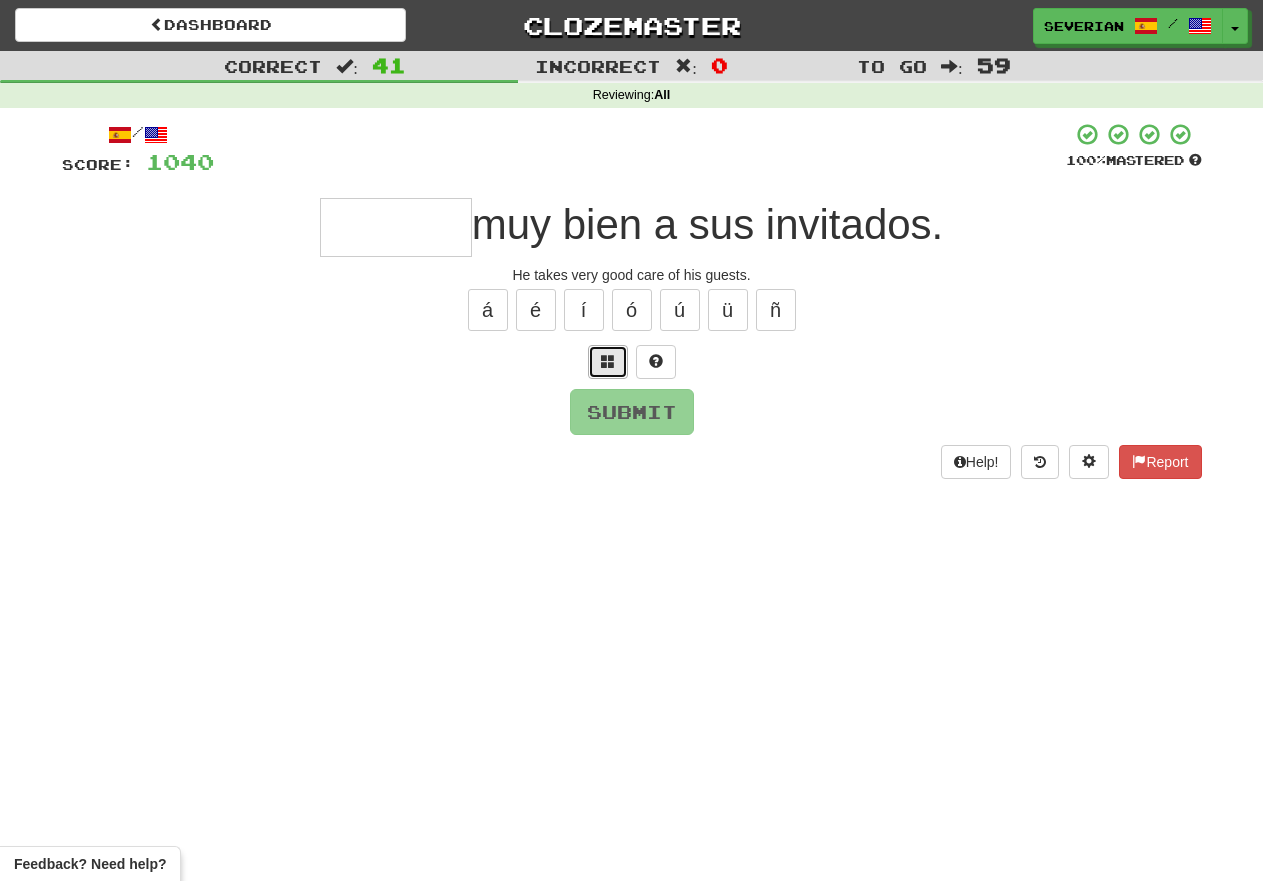 click at bounding box center [608, 362] 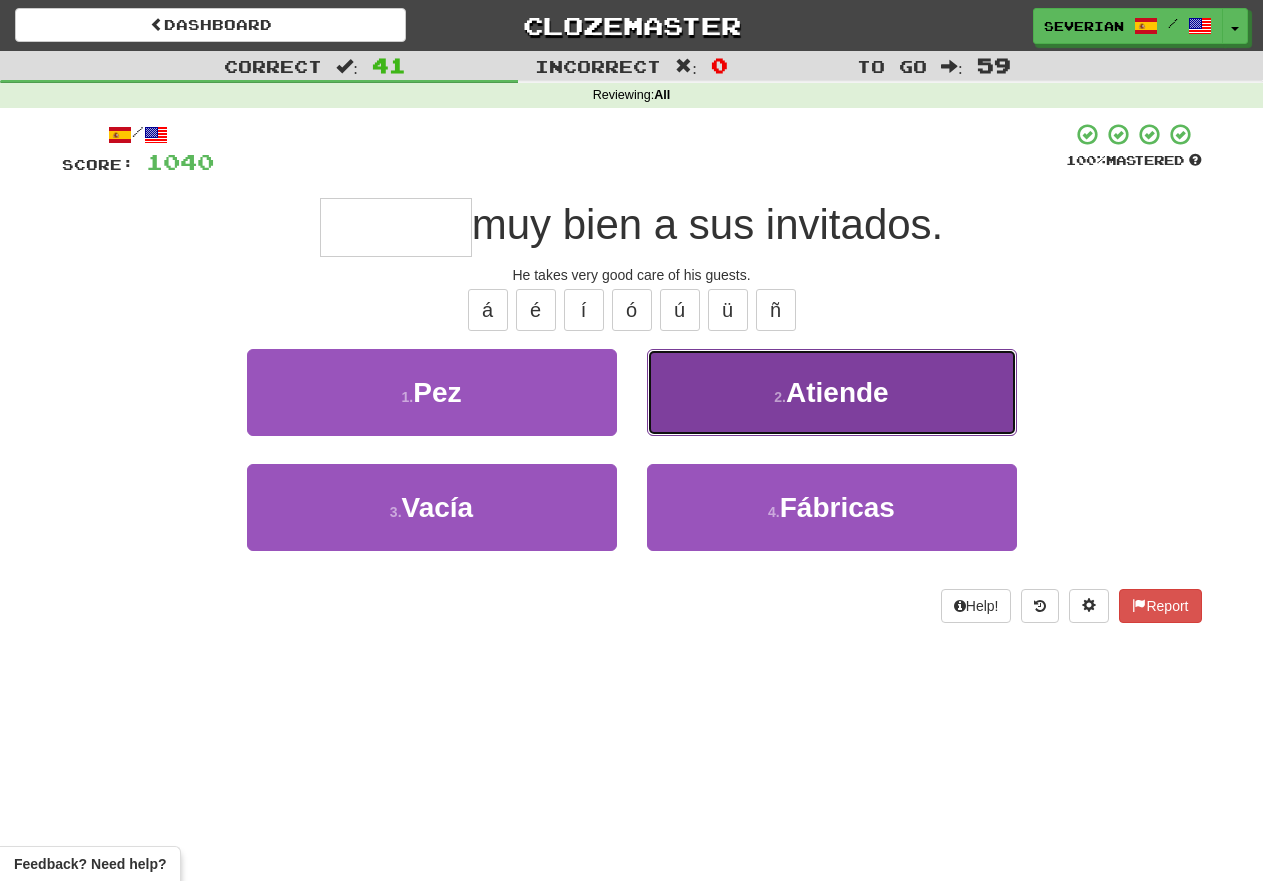 click on "2 .  Atiende" at bounding box center (832, 392) 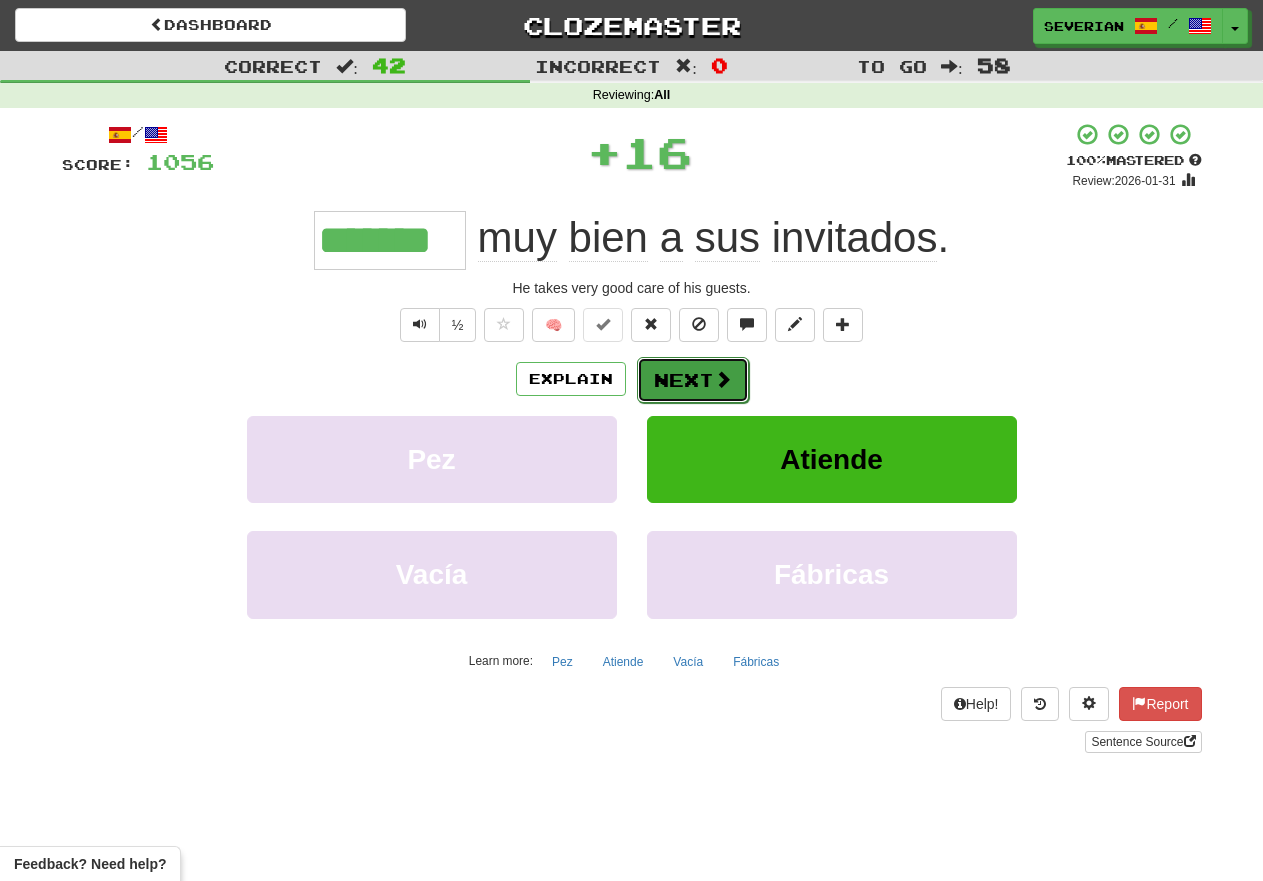 click on "Next" at bounding box center (693, 380) 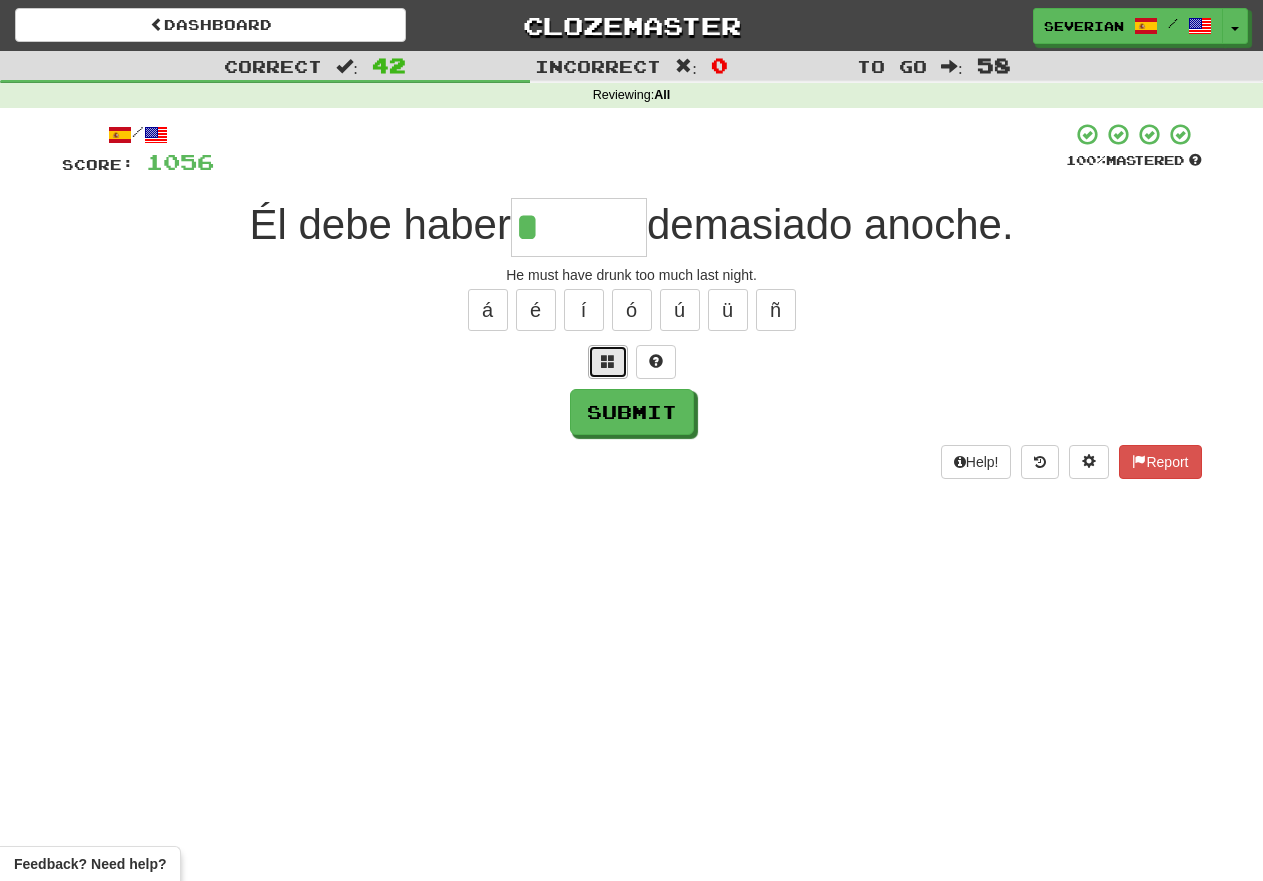 click at bounding box center (608, 362) 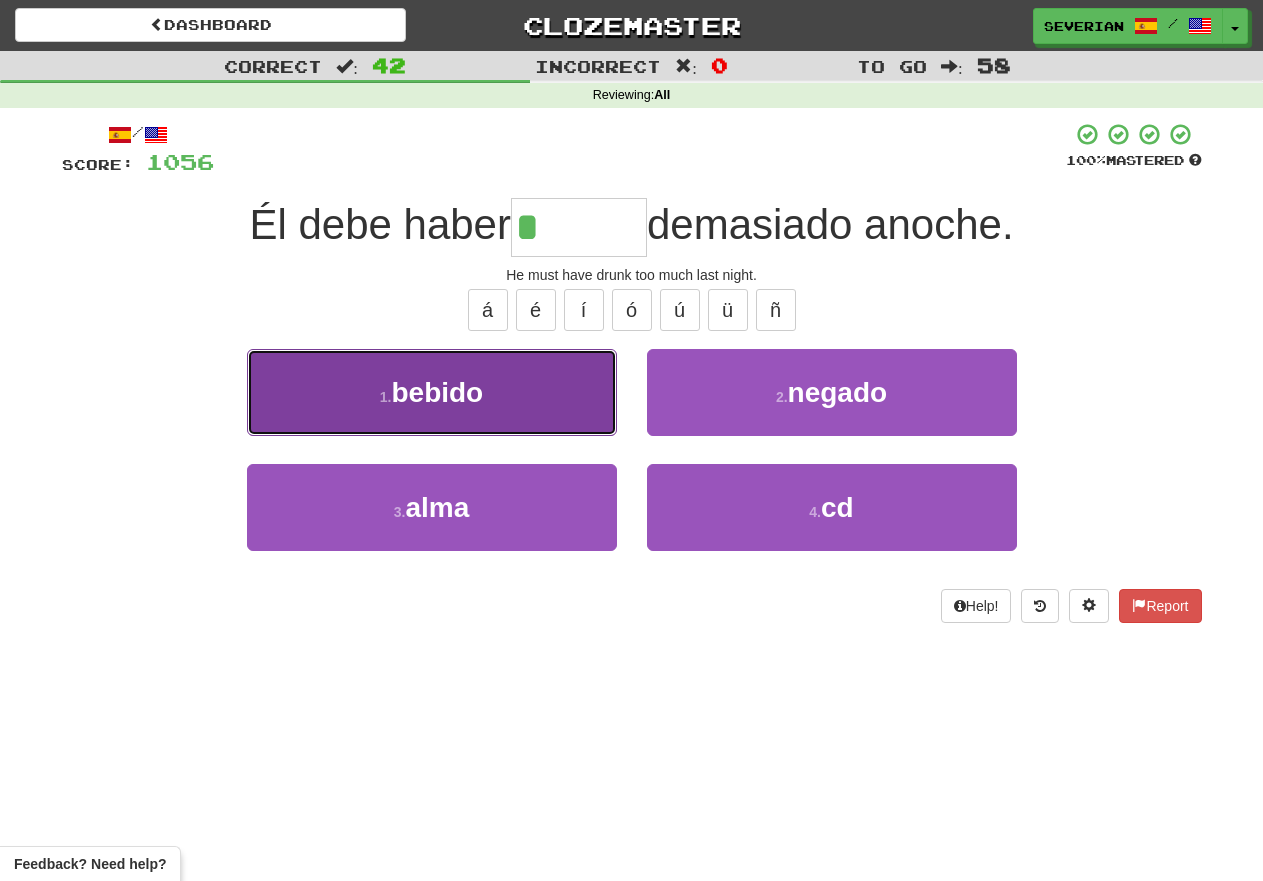 click on "1 .  bebido" at bounding box center (432, 392) 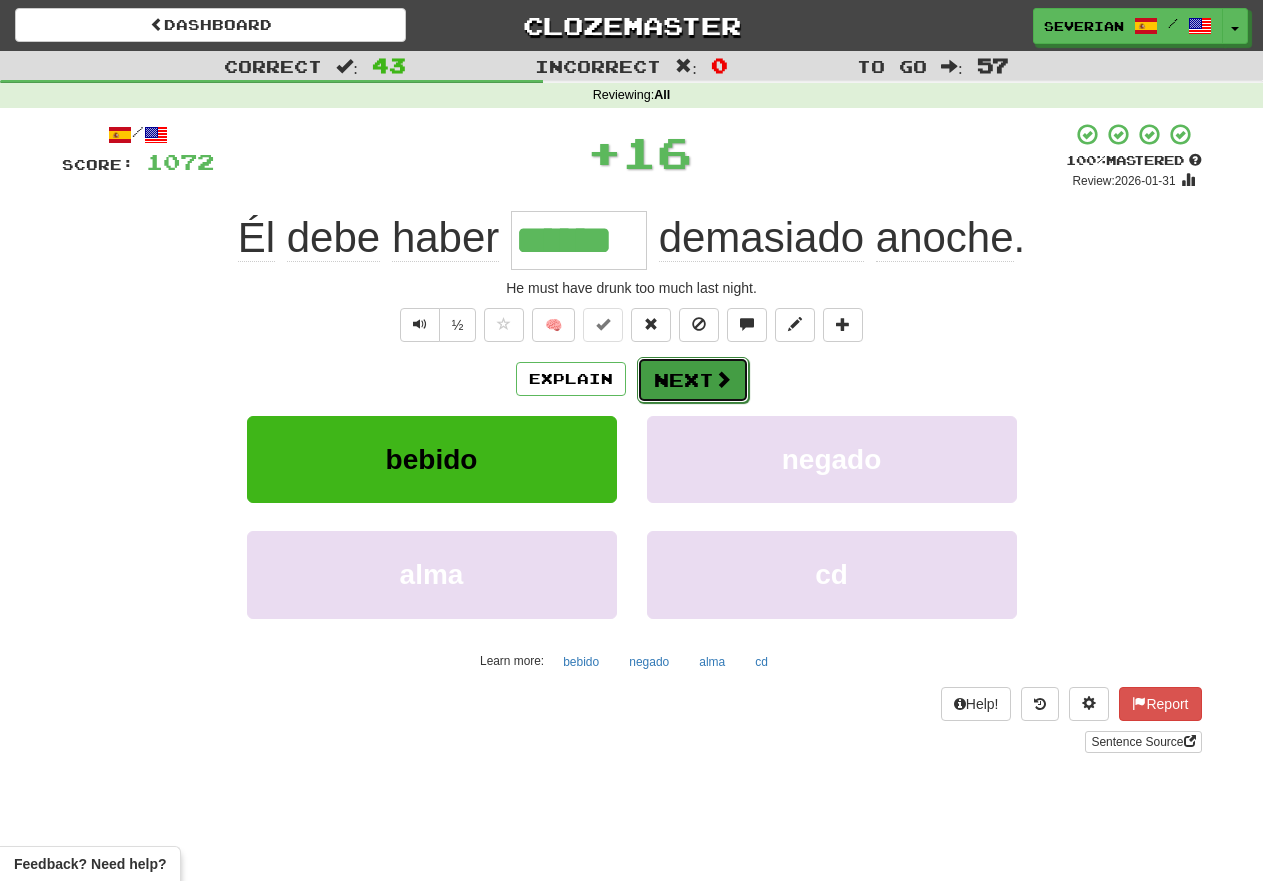 click on "Next" at bounding box center (693, 380) 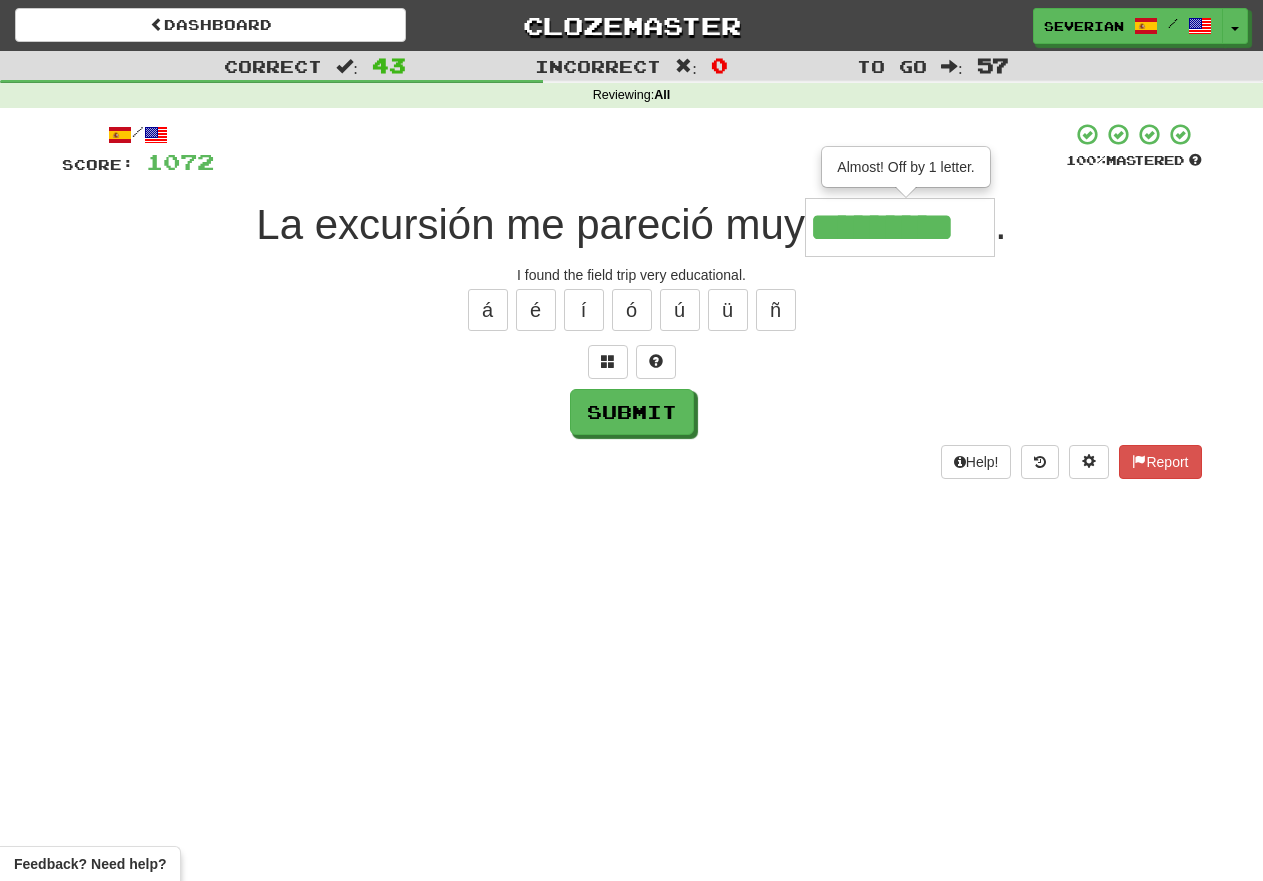 type on "*********" 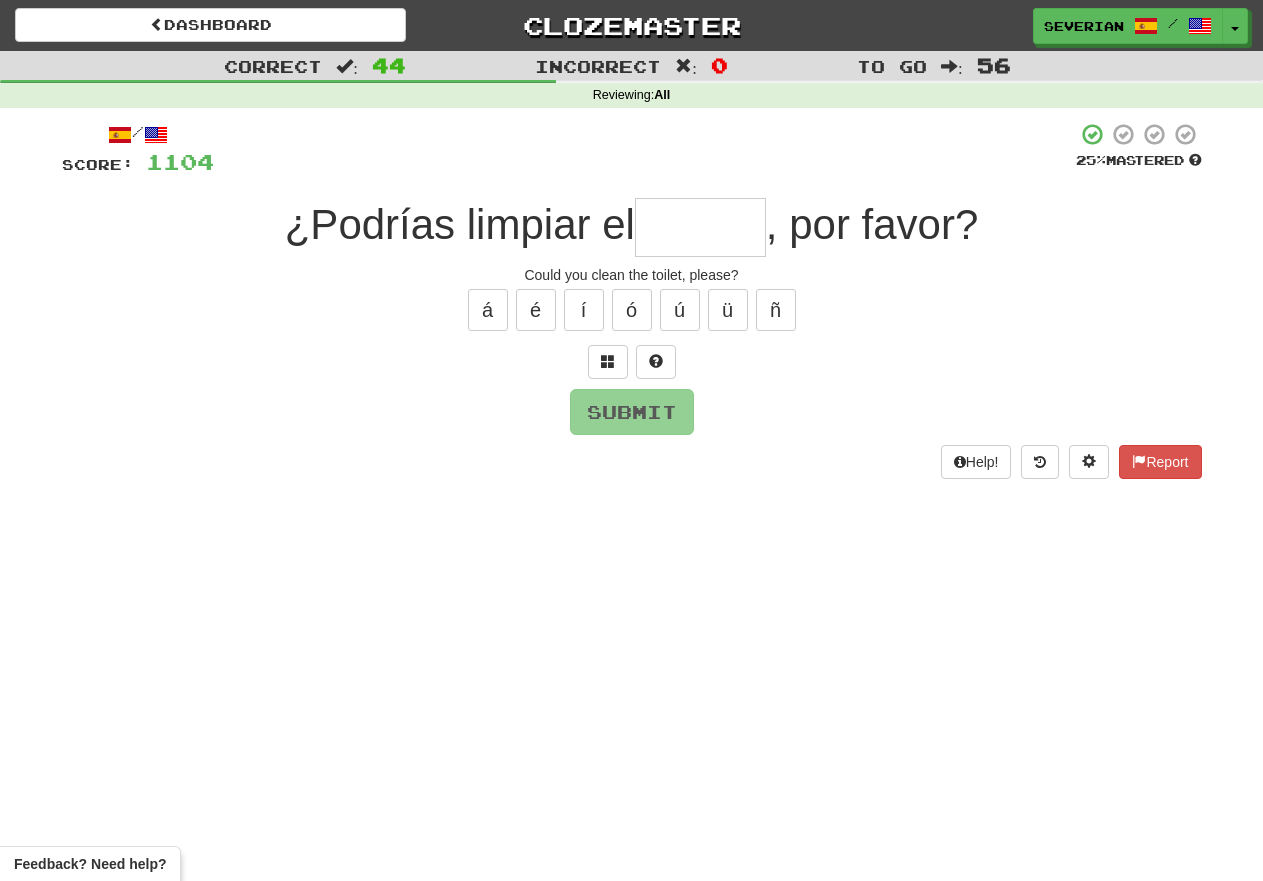 type on "*" 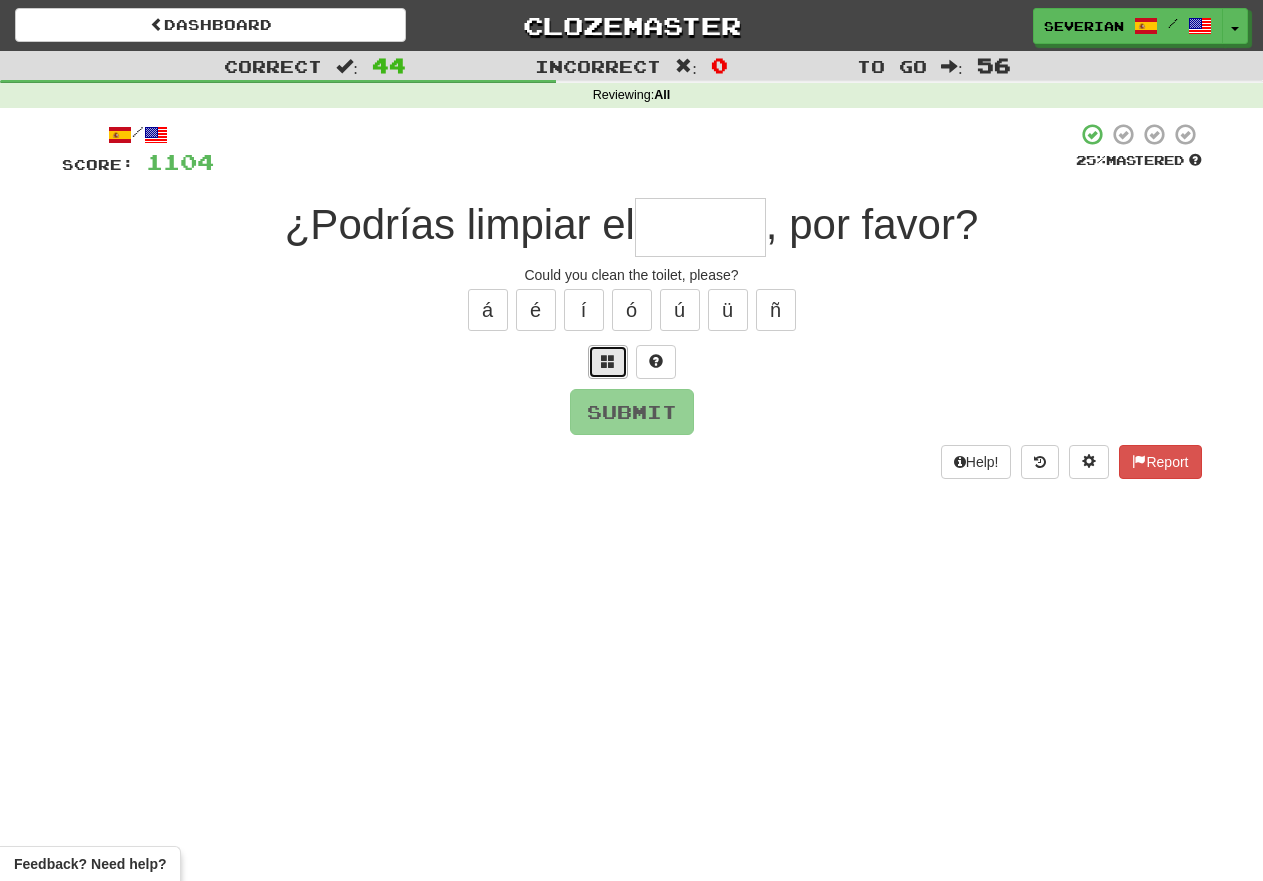 click at bounding box center (608, 362) 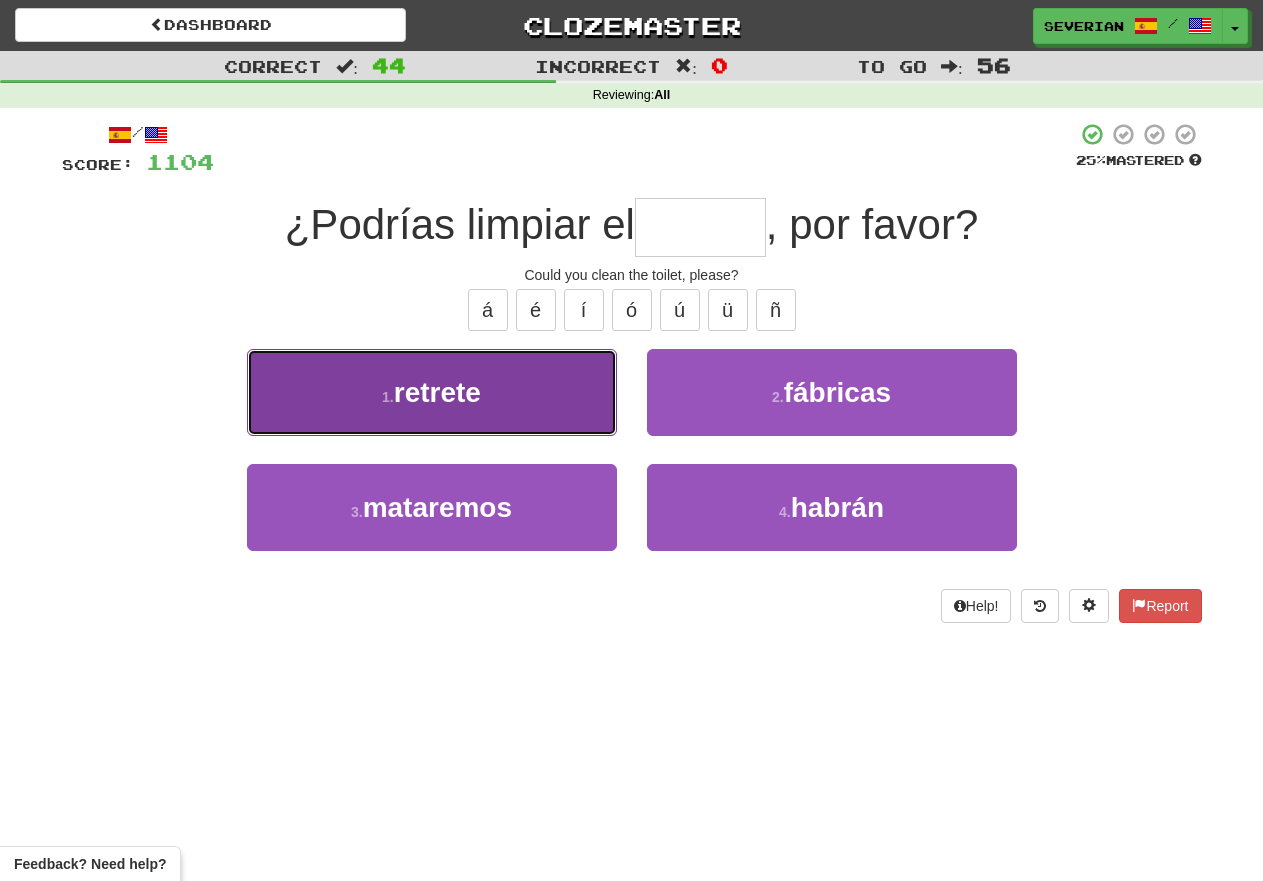 click on "1 .  retrete" at bounding box center (432, 392) 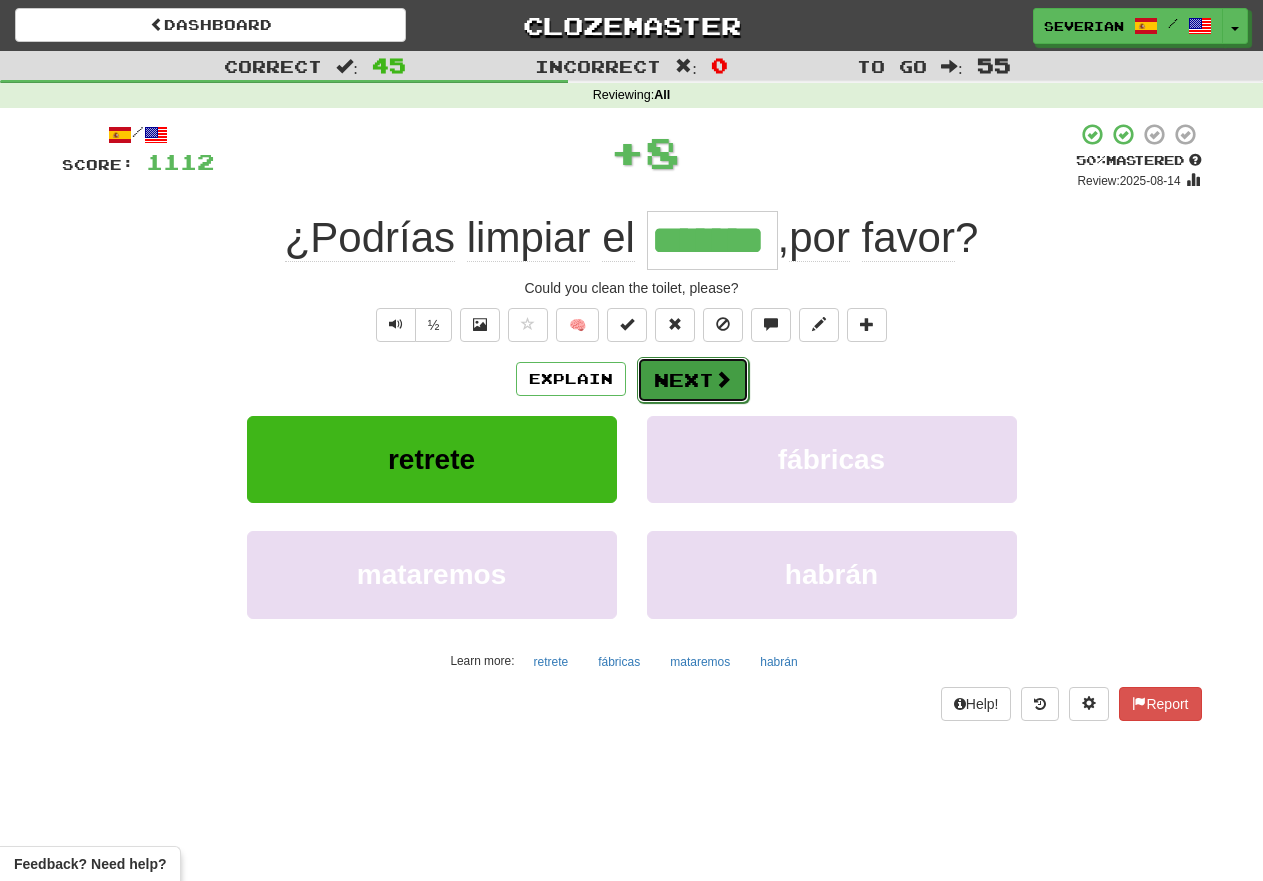 click on "Next" at bounding box center (693, 380) 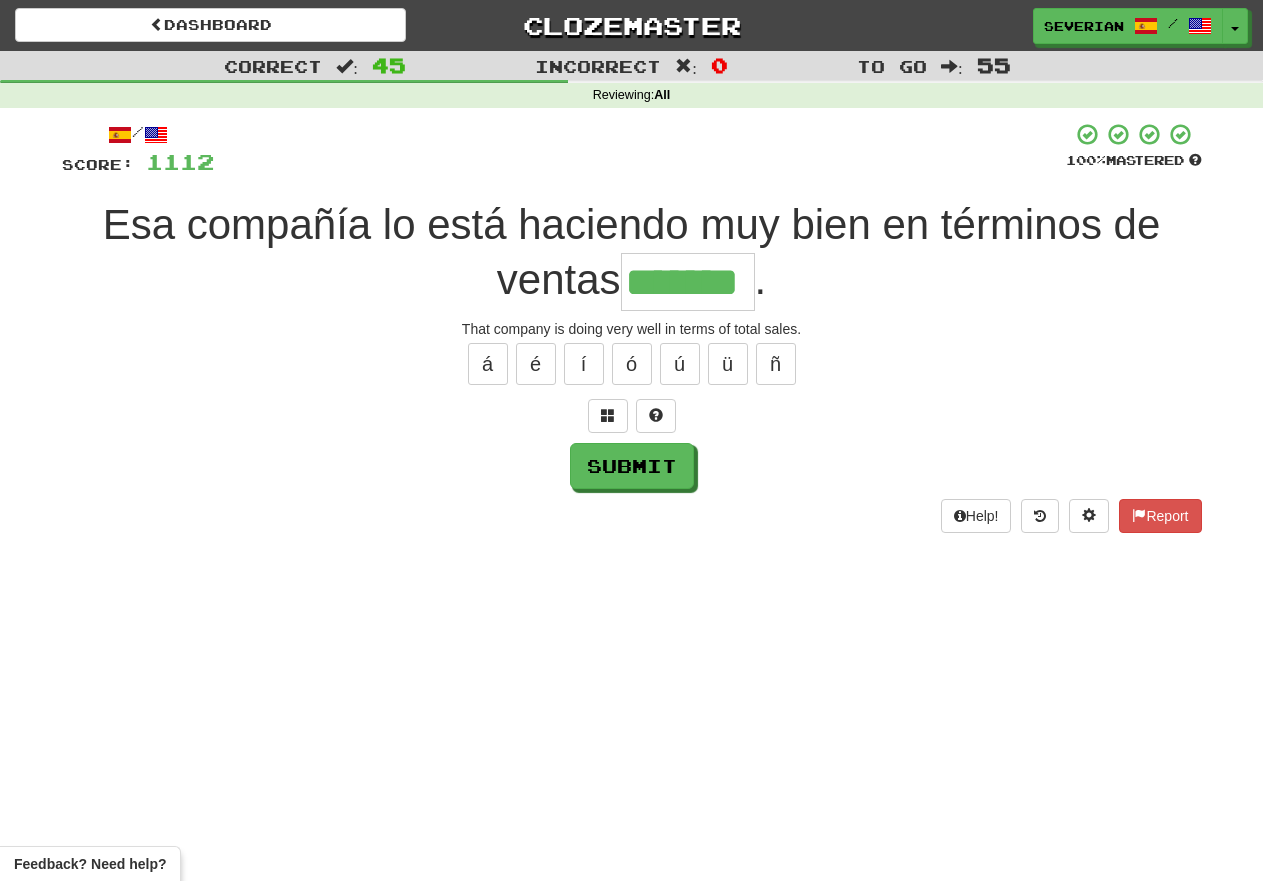 type on "*******" 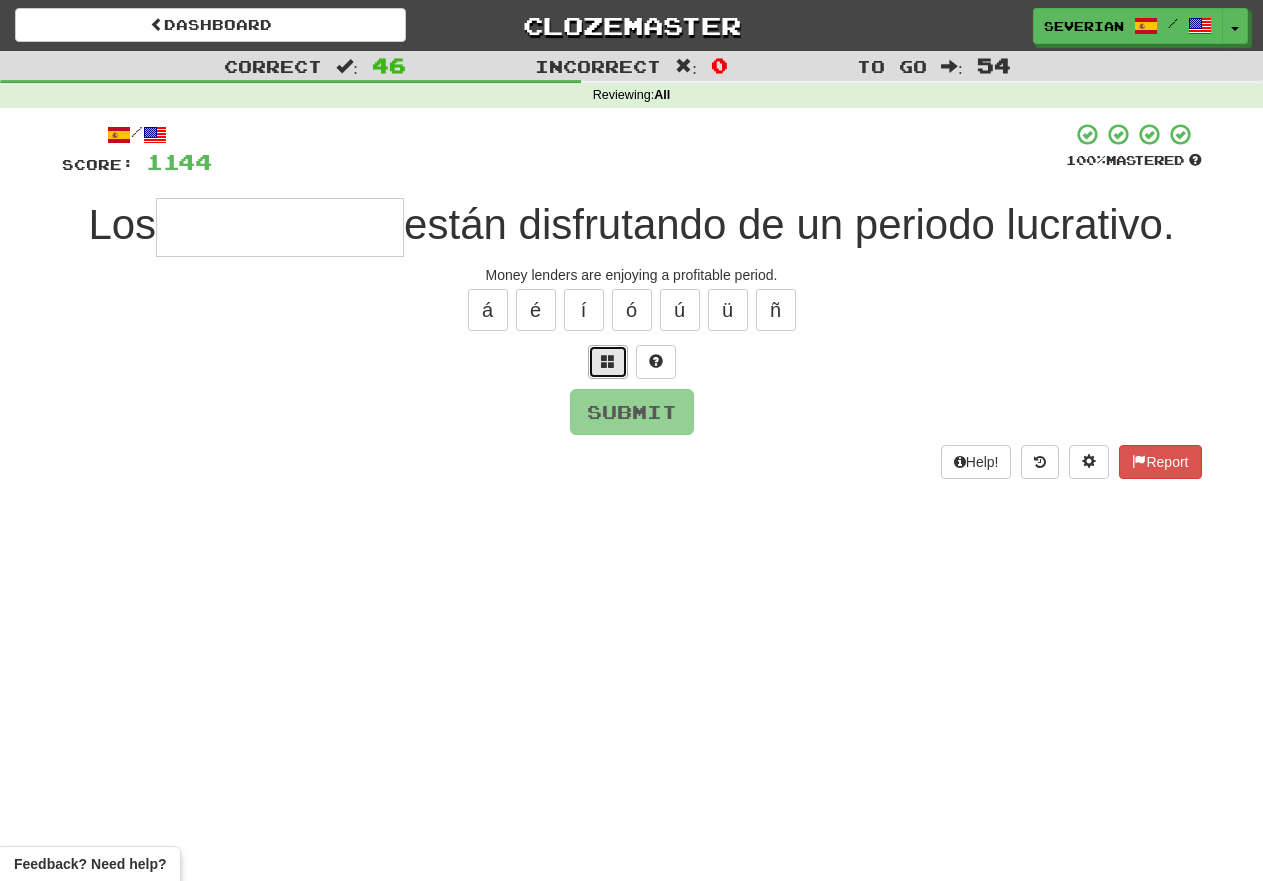click at bounding box center [608, 362] 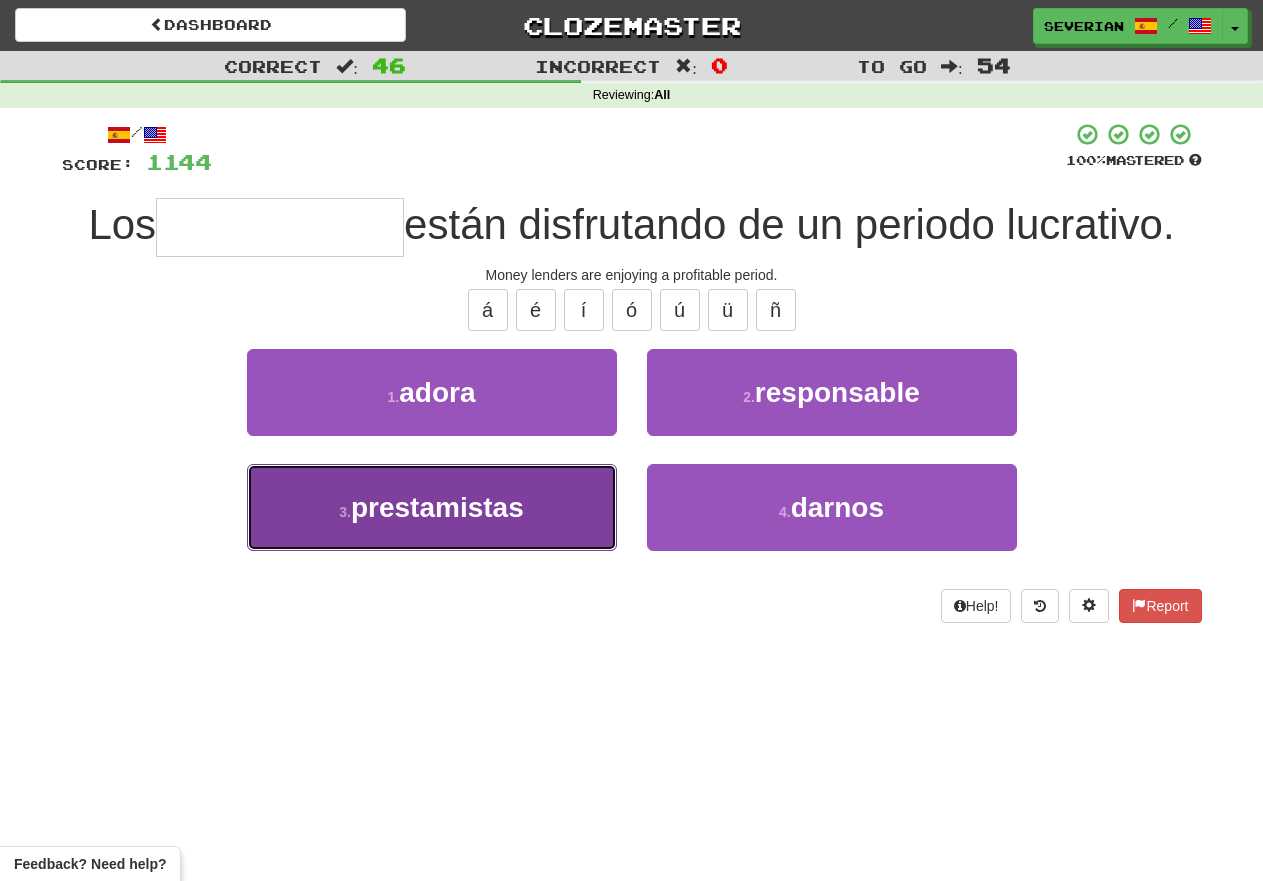 click on "prestamistas" at bounding box center (437, 507) 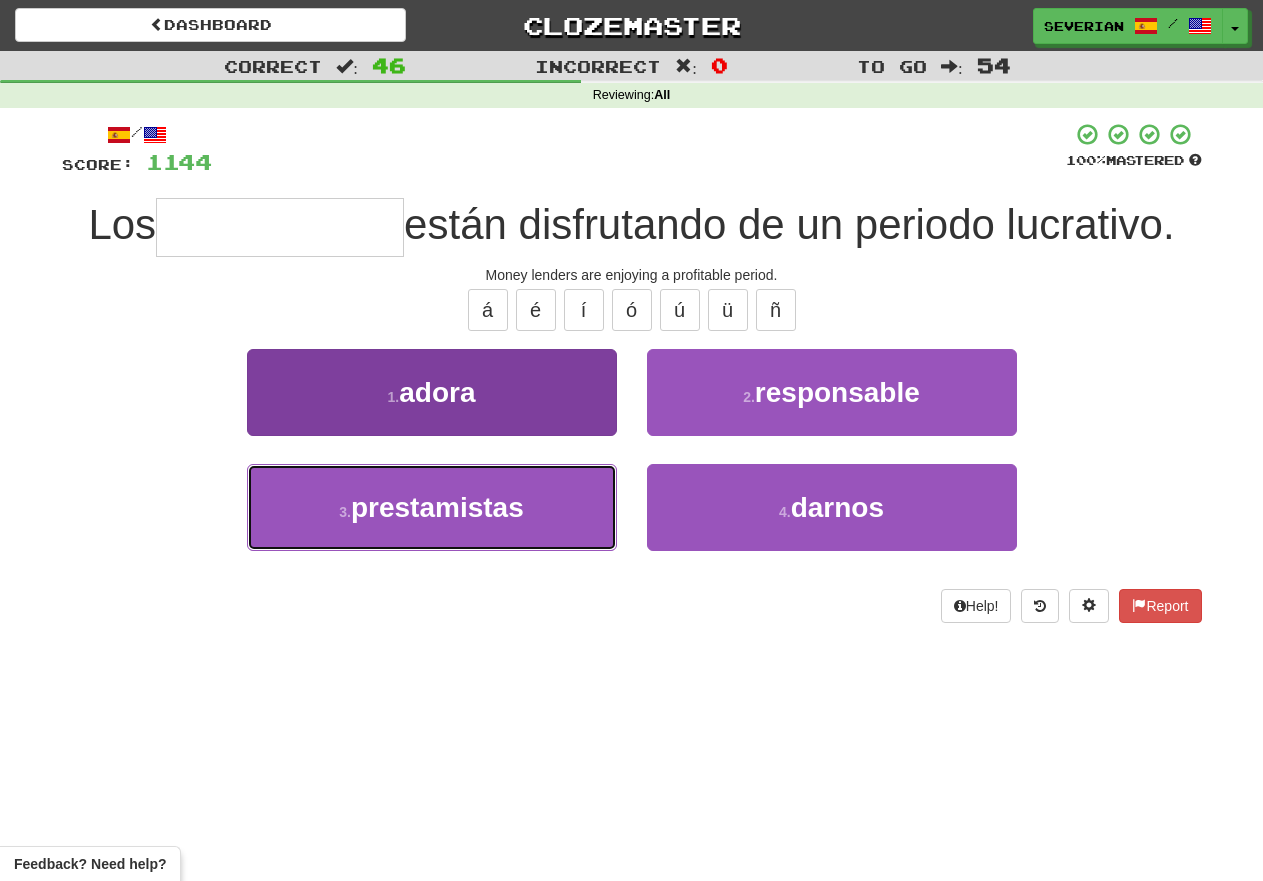 type on "**********" 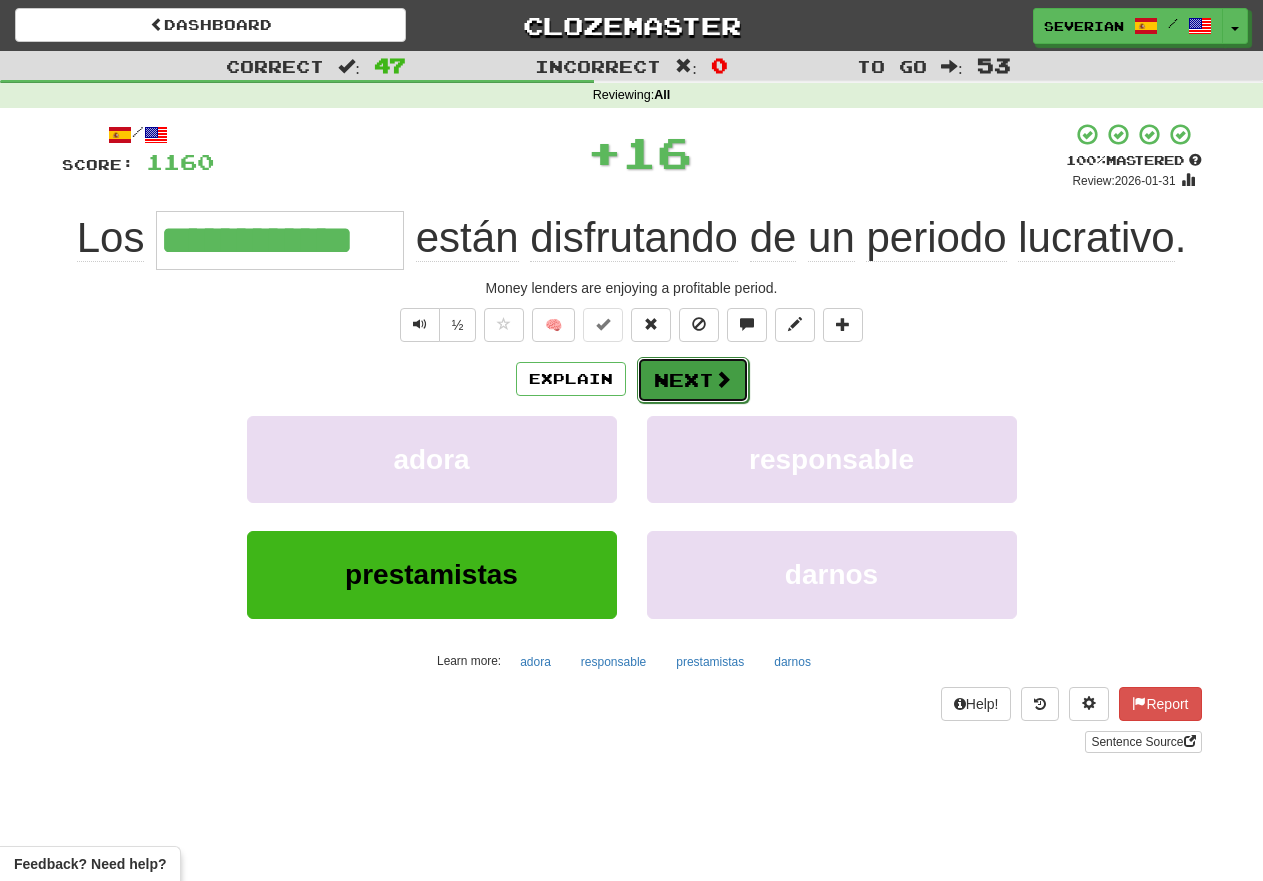 click on "Next" at bounding box center (693, 380) 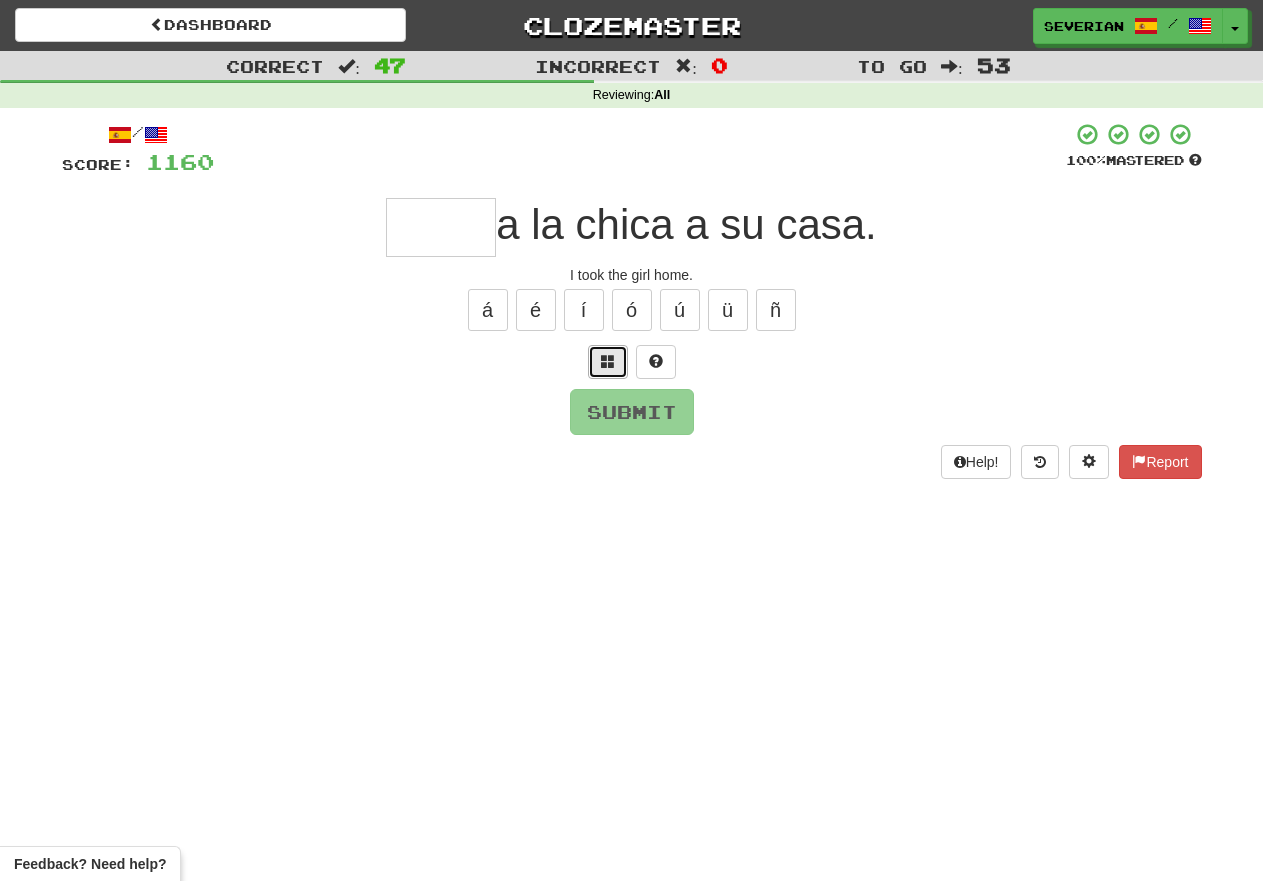click at bounding box center [608, 361] 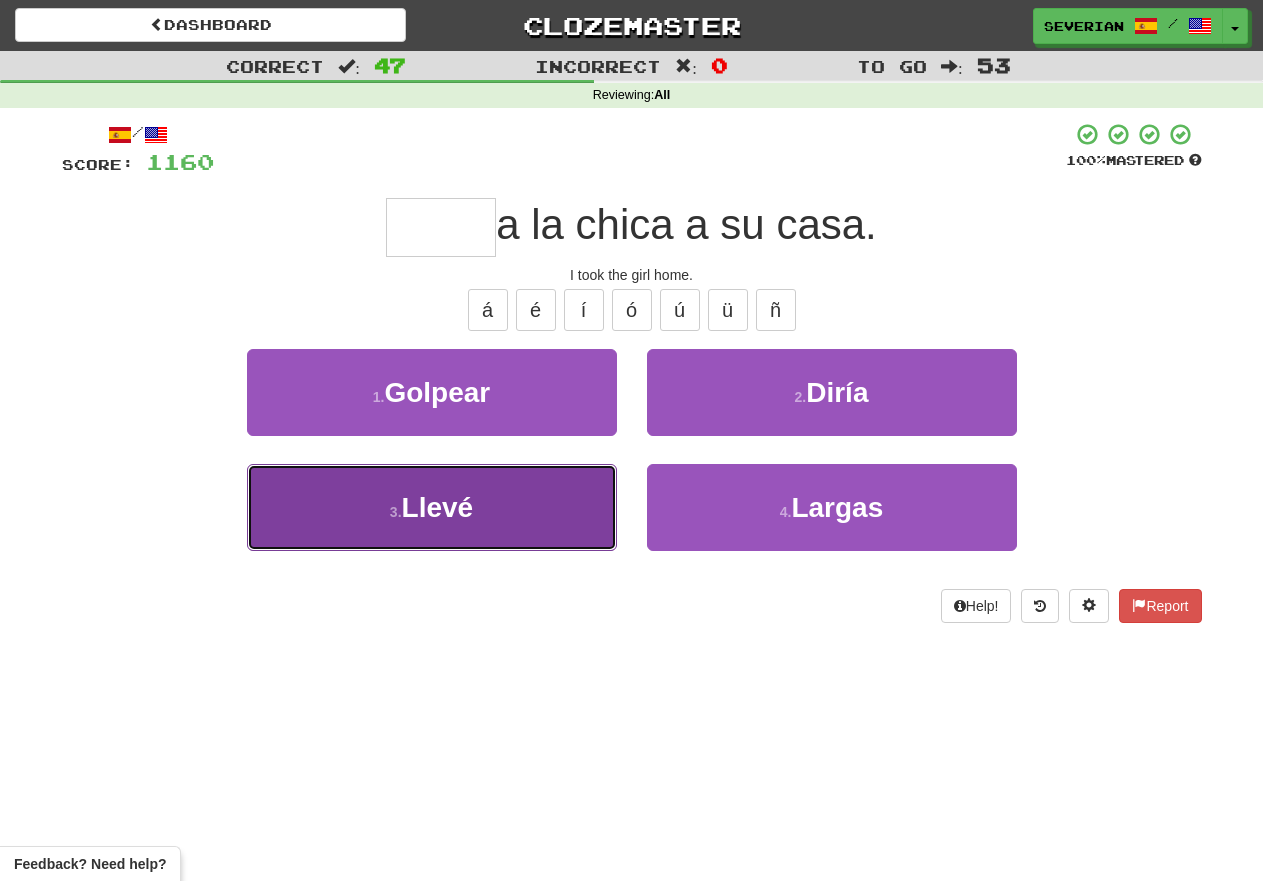 click on "3 .  Llevé" at bounding box center (432, 507) 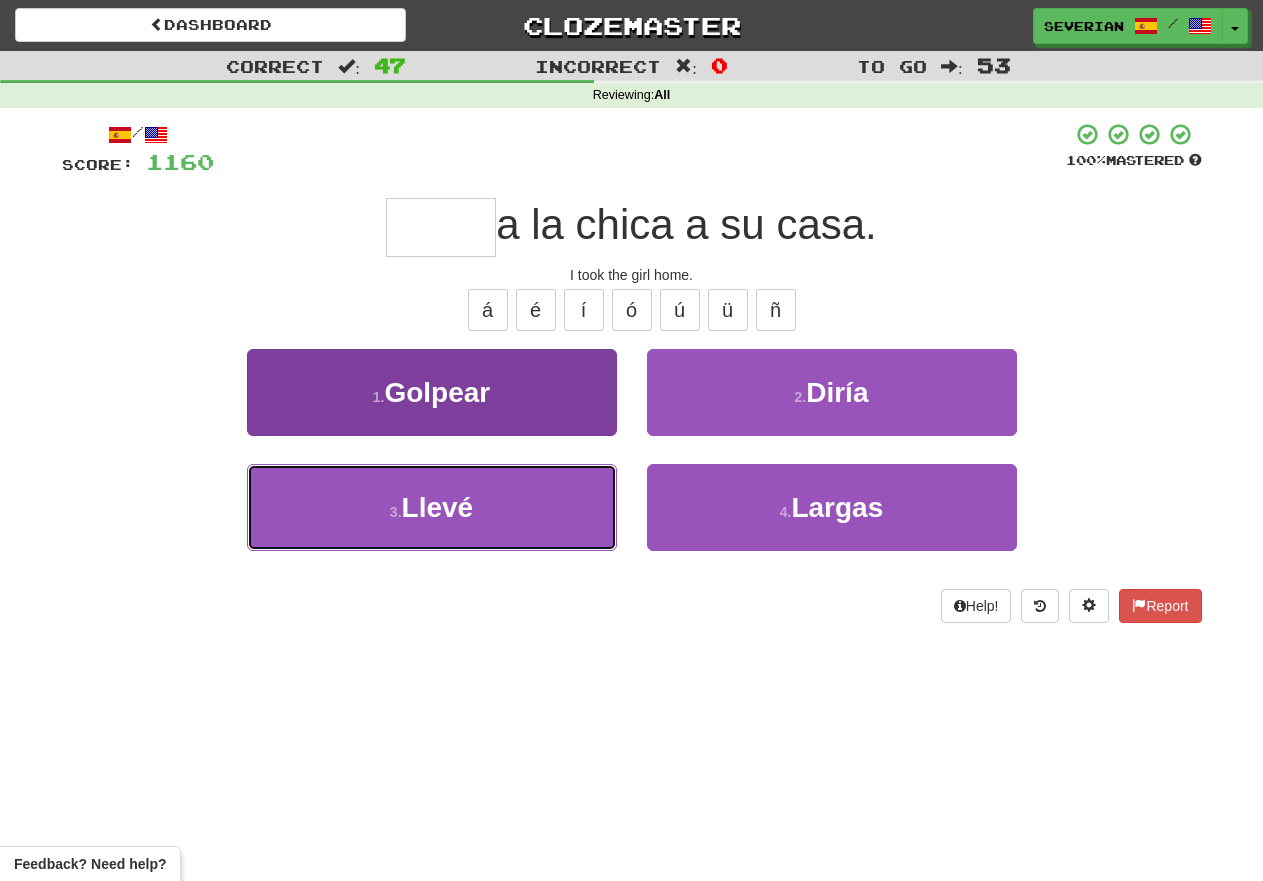 type on "*****" 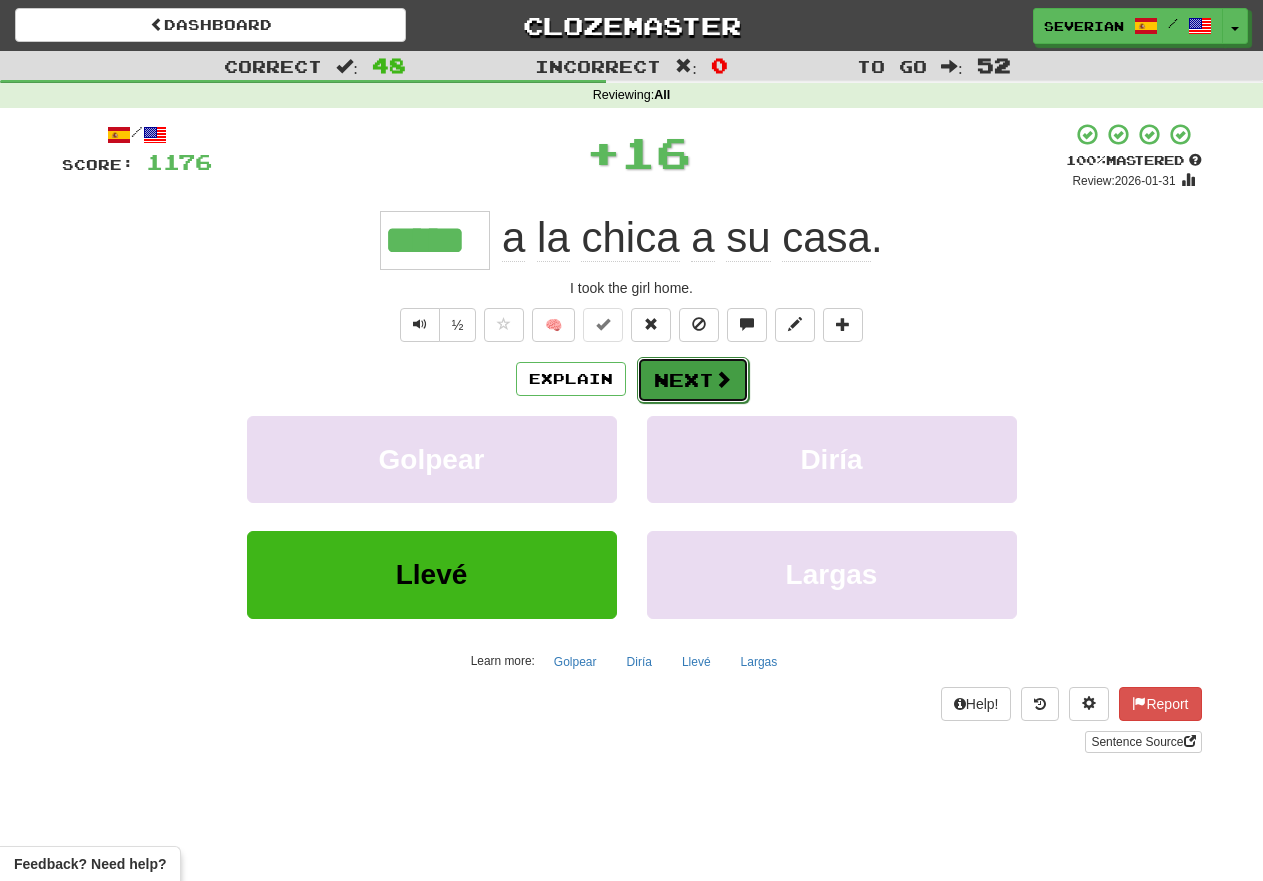 click at bounding box center (723, 379) 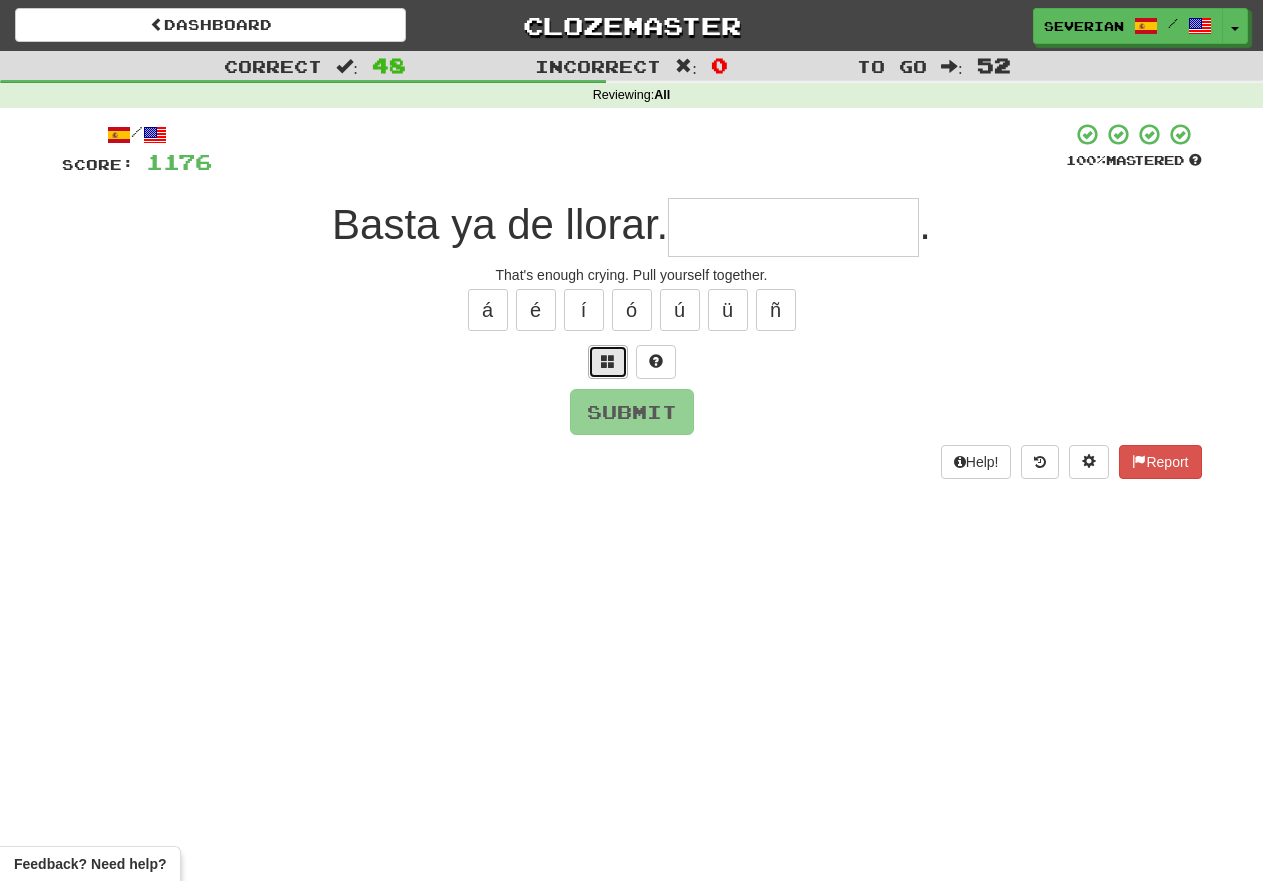 click at bounding box center [608, 362] 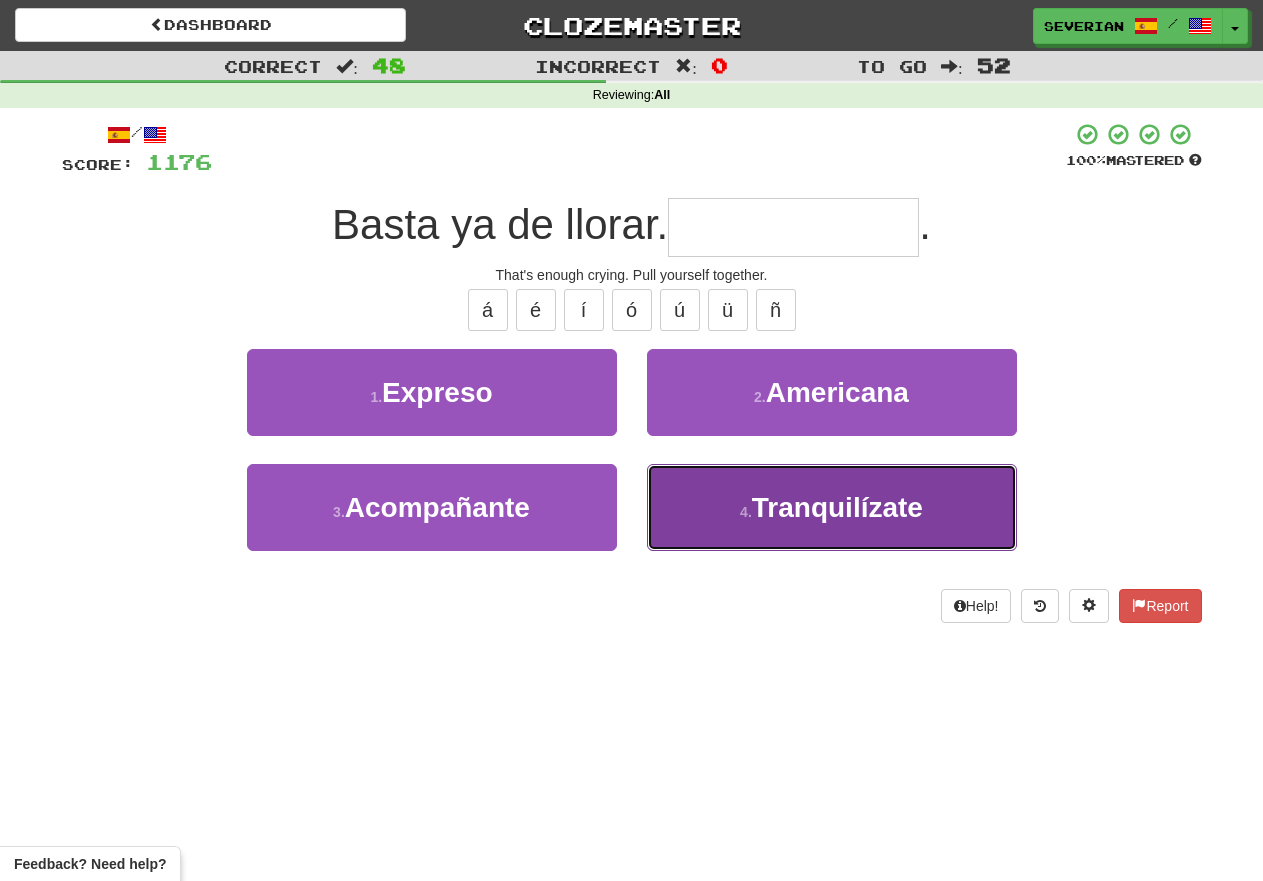 click on "4 .  Tranquilízate" at bounding box center [832, 507] 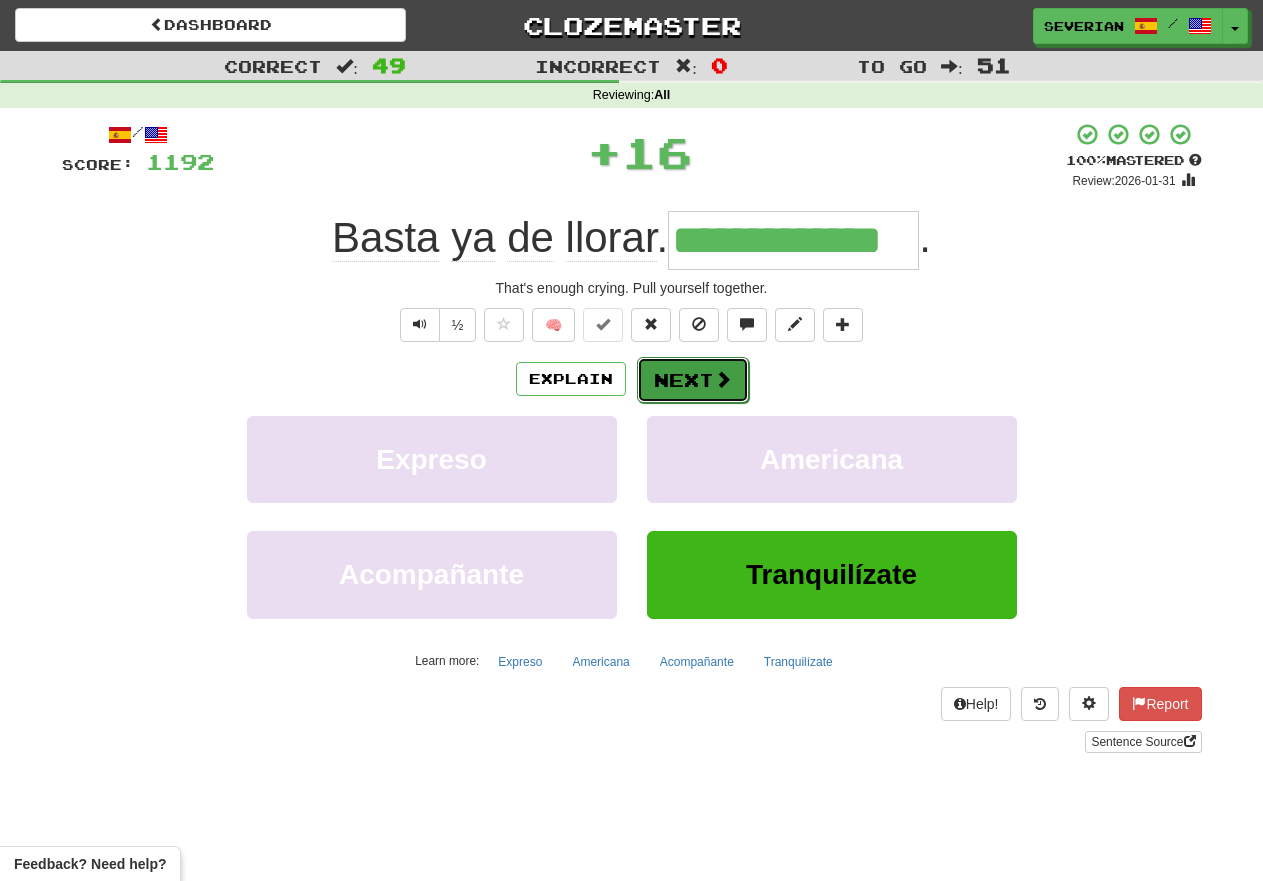 click on "Next" at bounding box center (693, 380) 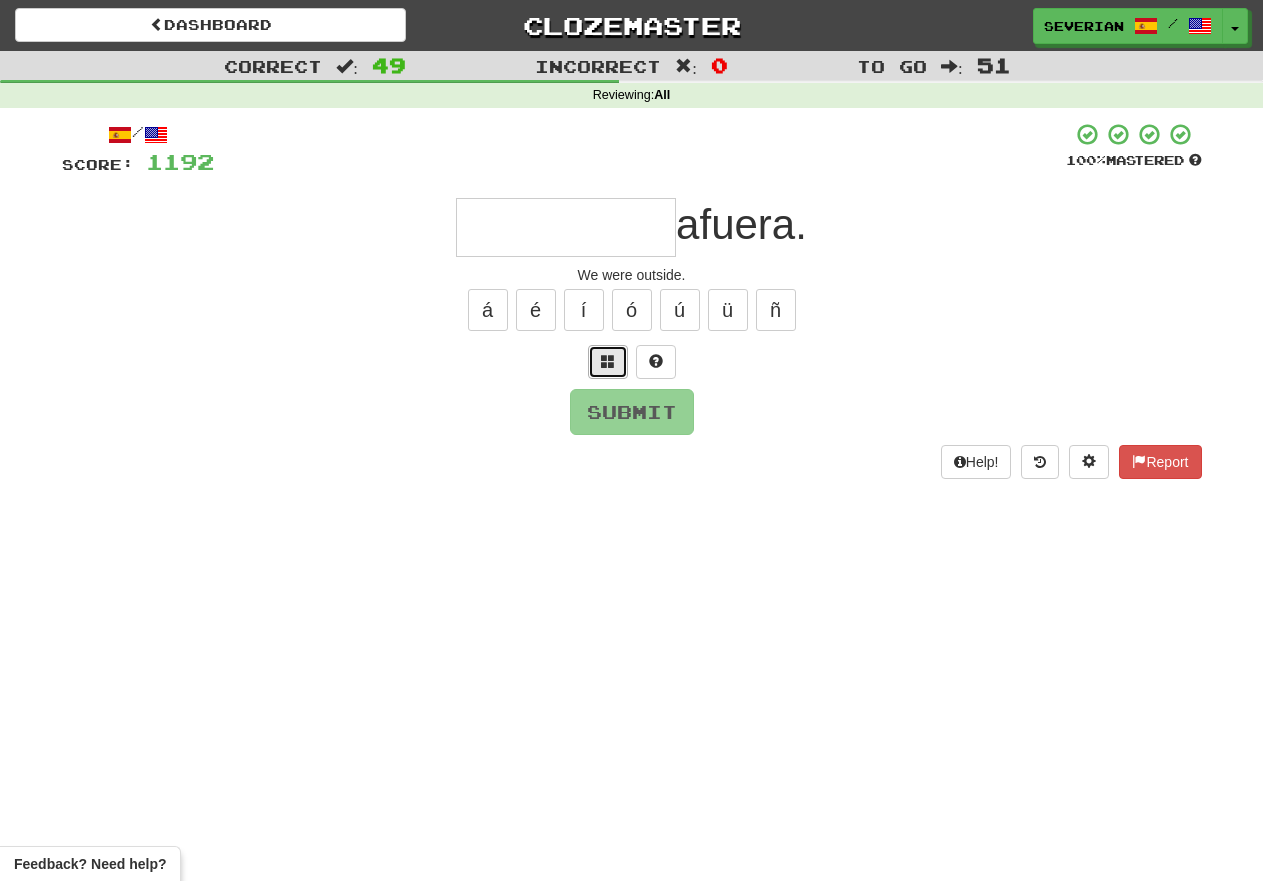 click at bounding box center [608, 361] 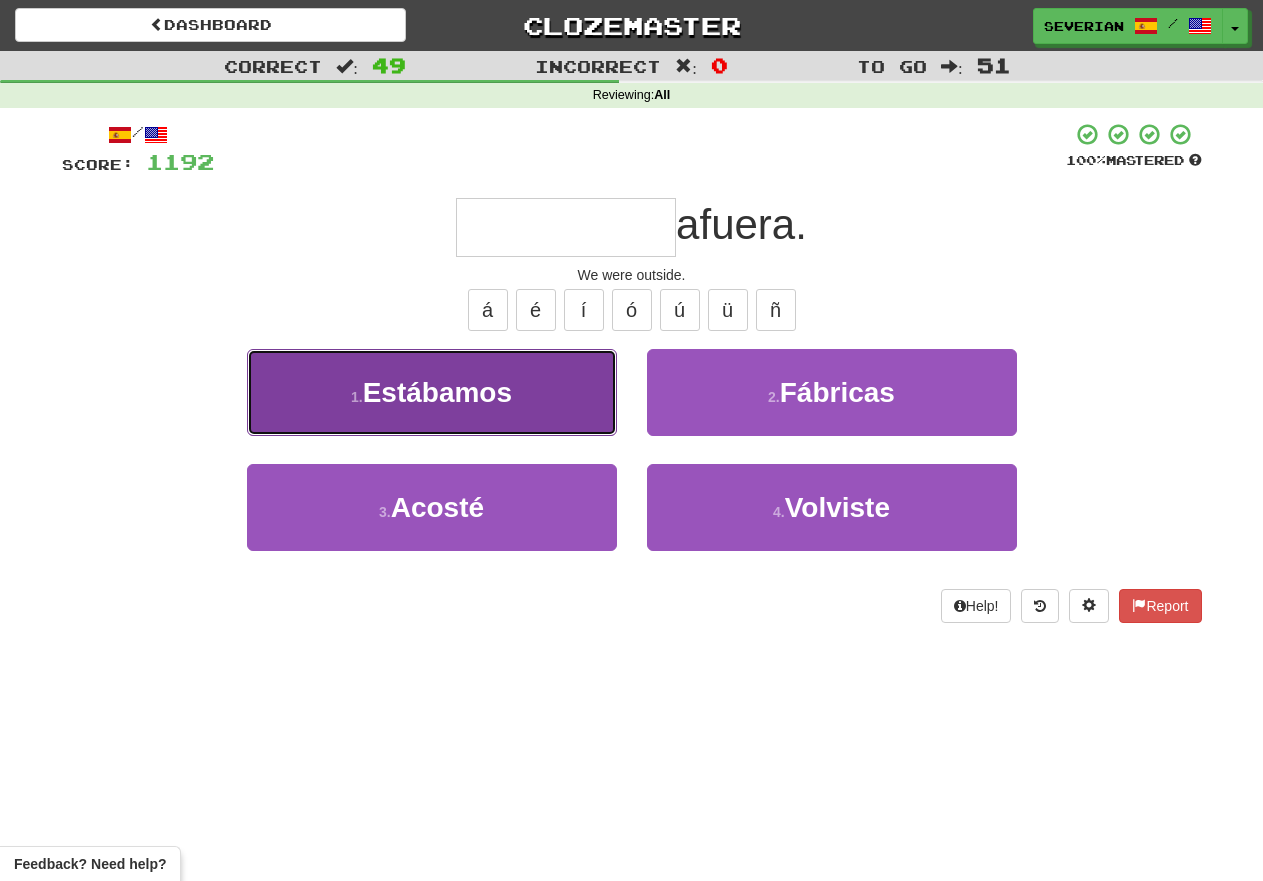 click on "1 .  Estábamos" at bounding box center (432, 392) 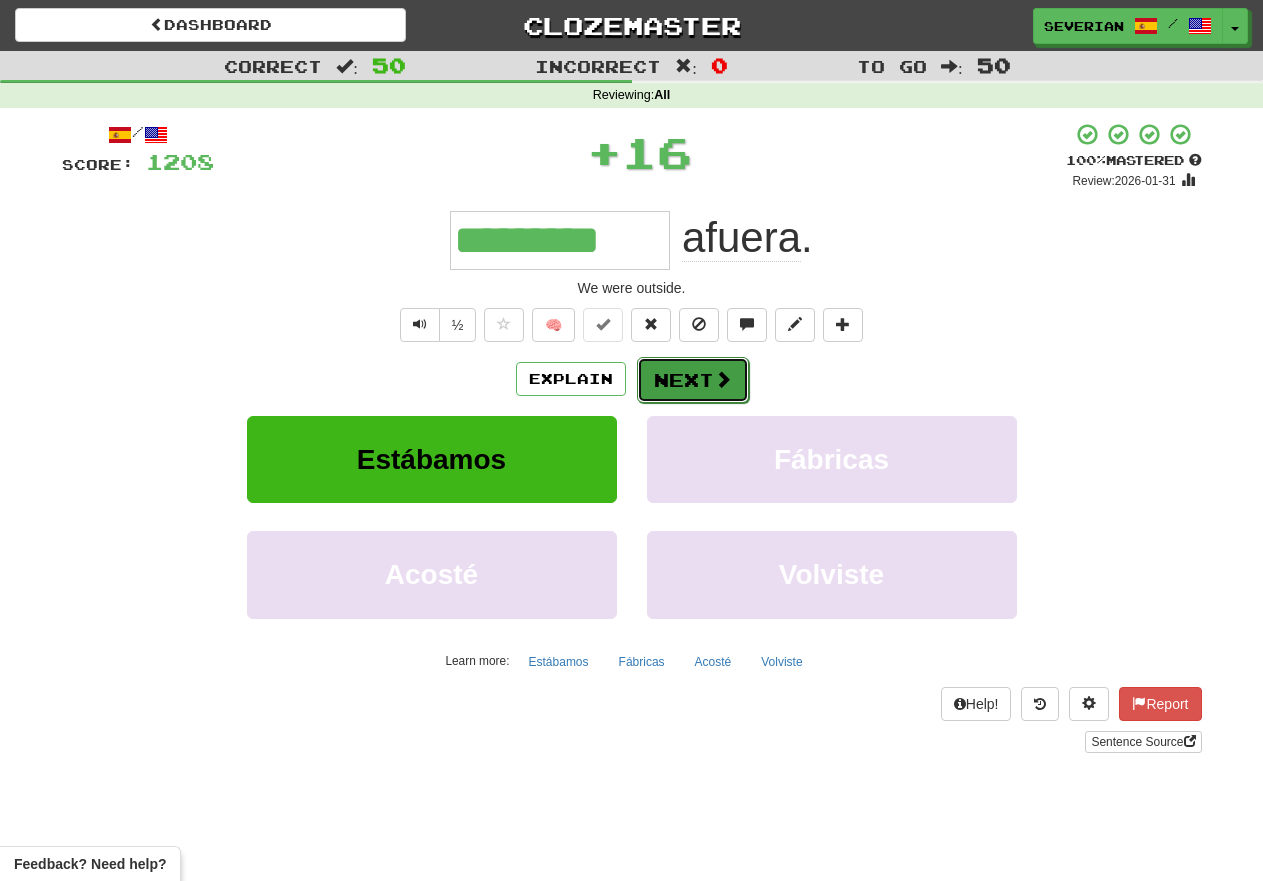 click on "Next" at bounding box center [693, 380] 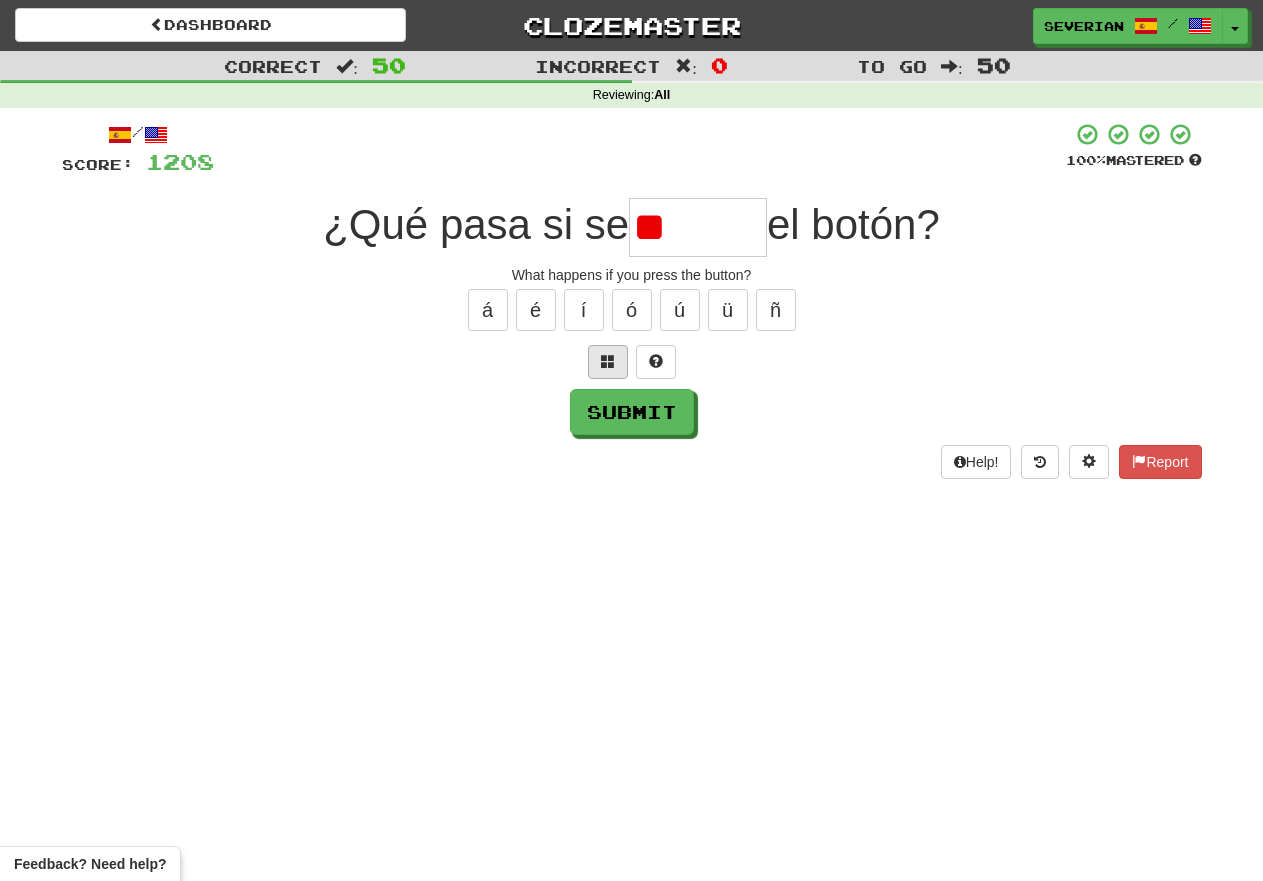 type on "*" 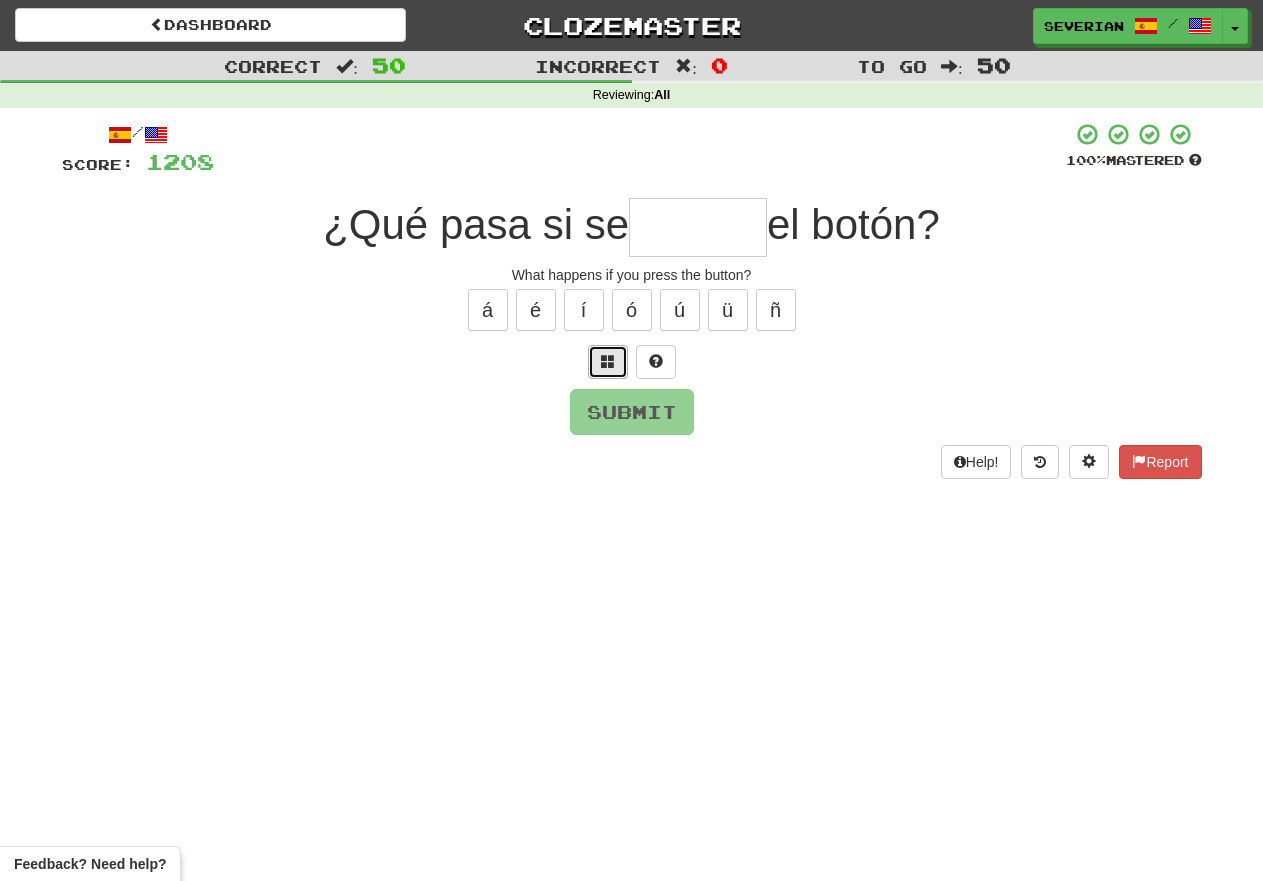click at bounding box center (608, 362) 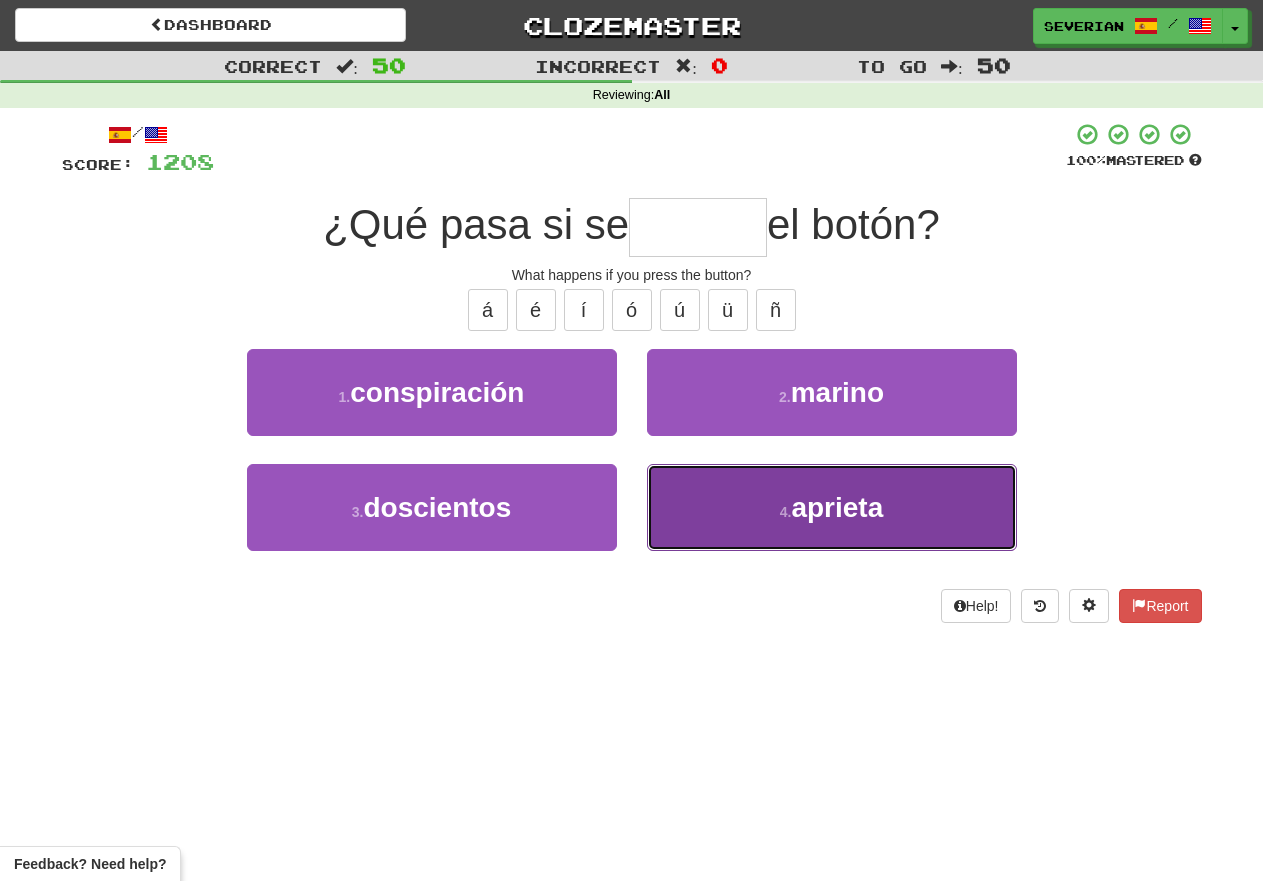 click on "4 .  aprieta" at bounding box center [832, 507] 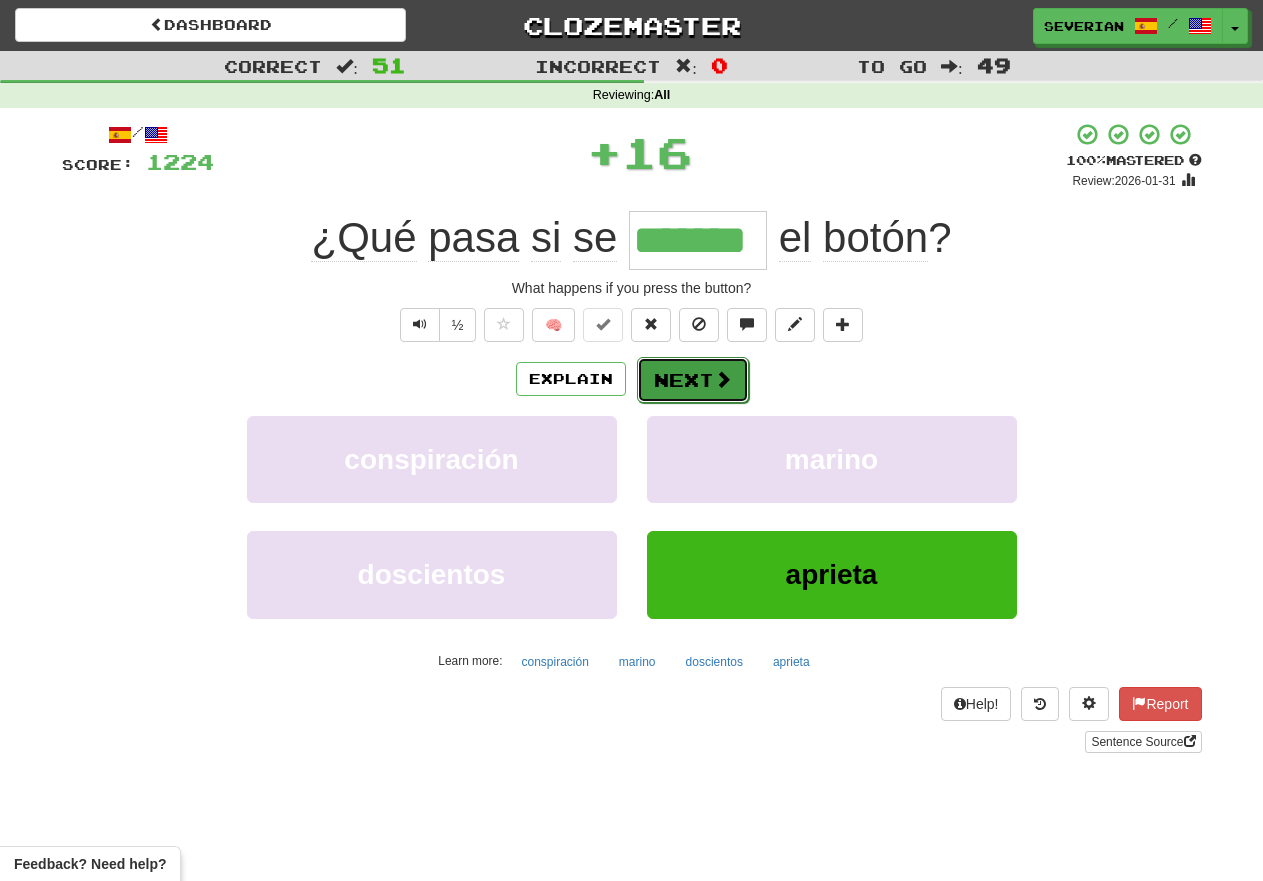 click on "Next" at bounding box center (693, 380) 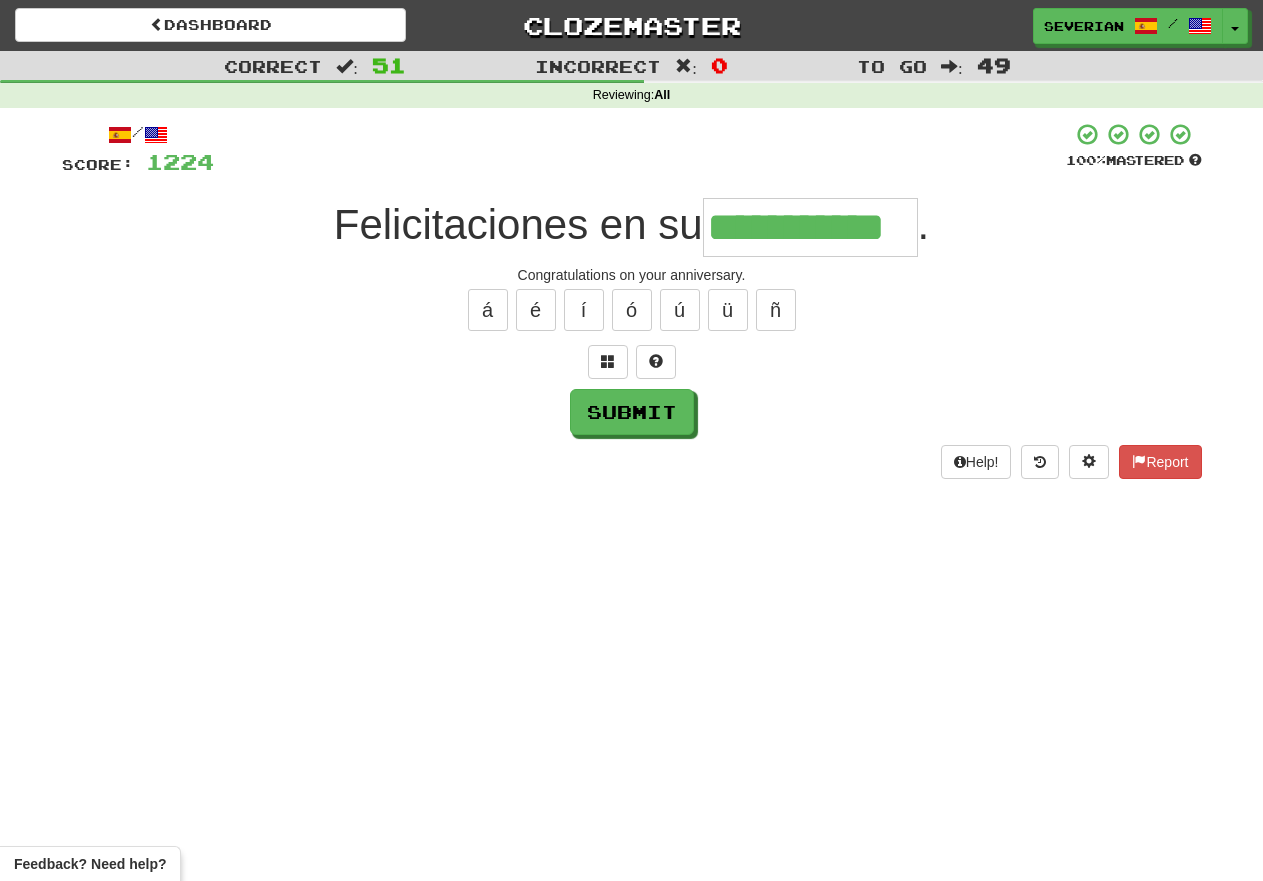 type on "**********" 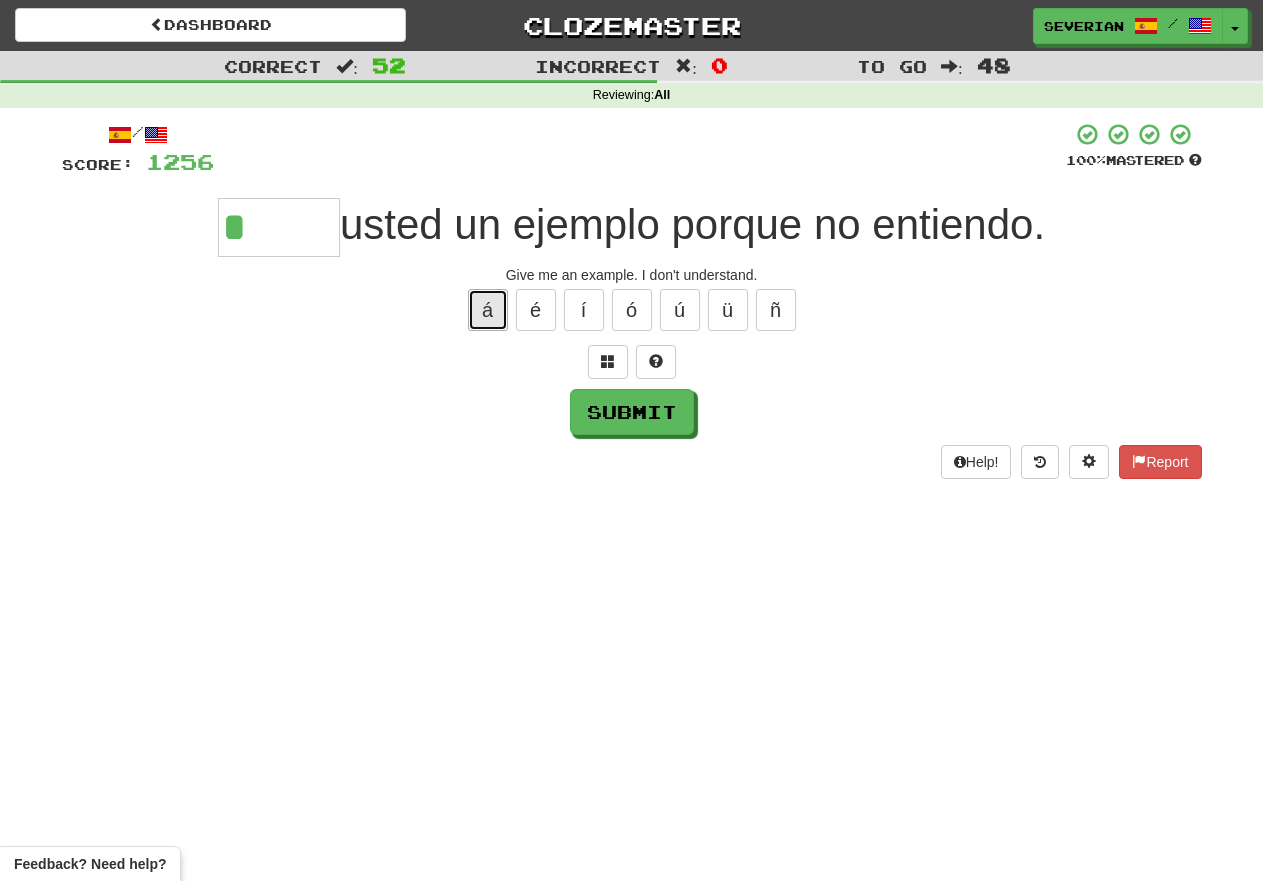 click on "á" at bounding box center [488, 310] 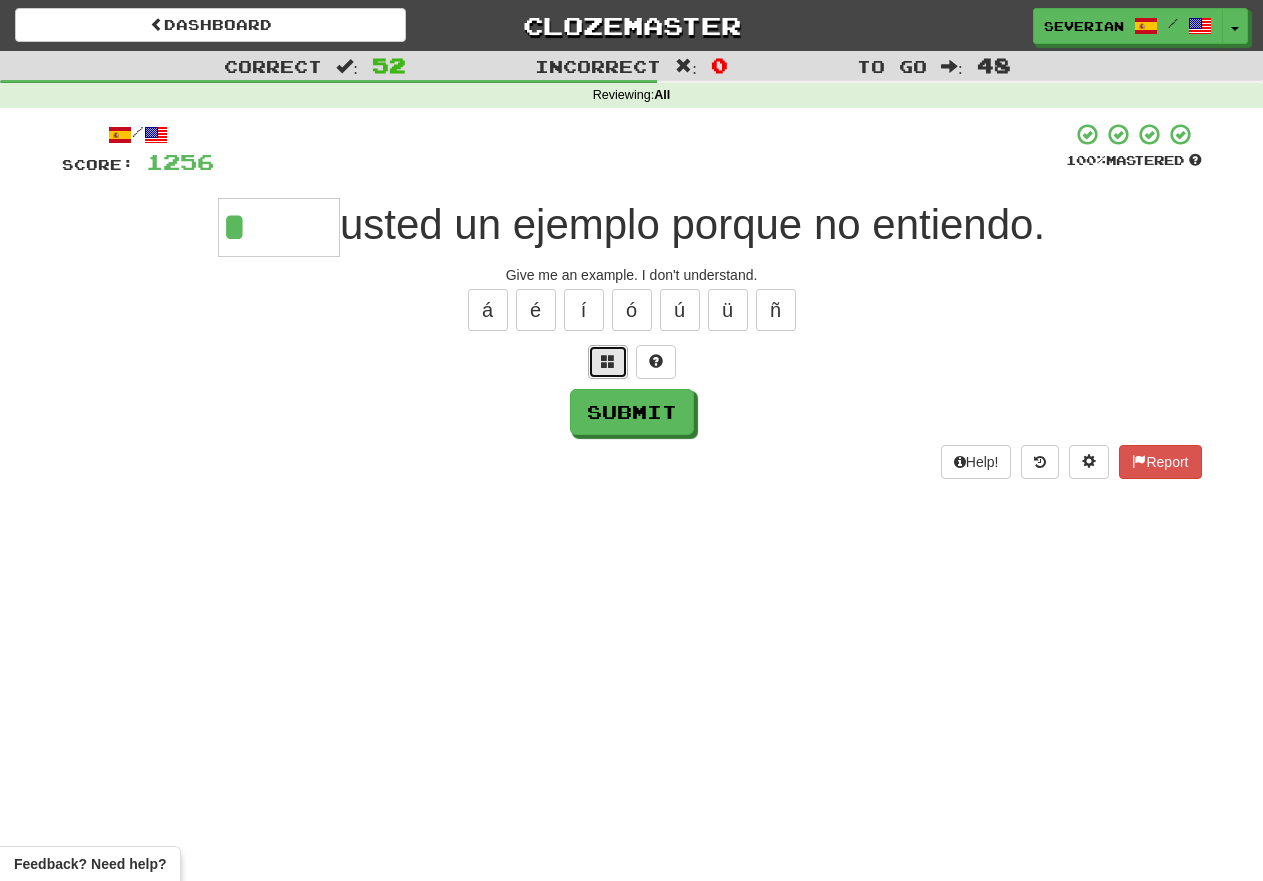 click at bounding box center (608, 362) 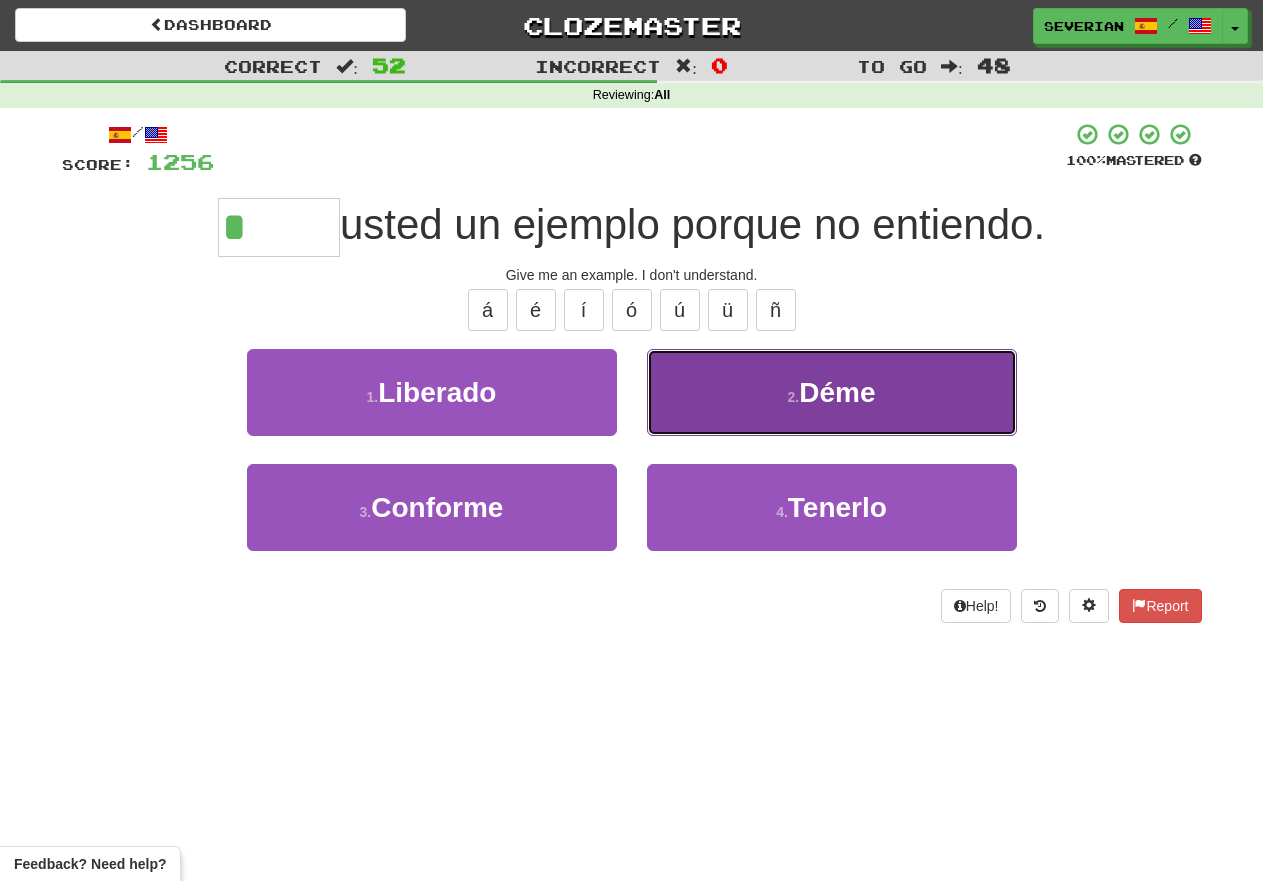 click on "2 .  Déme" at bounding box center [832, 392] 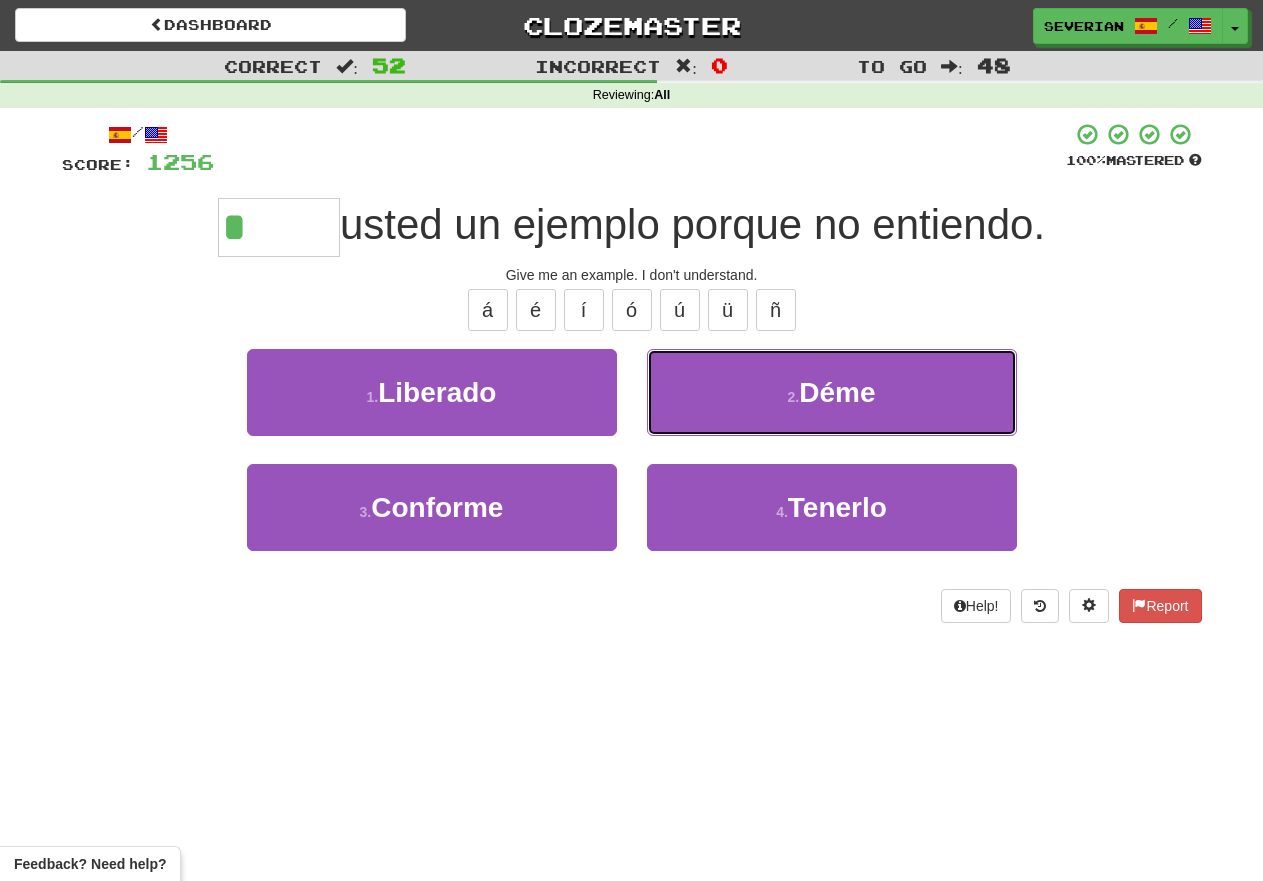 type on "****" 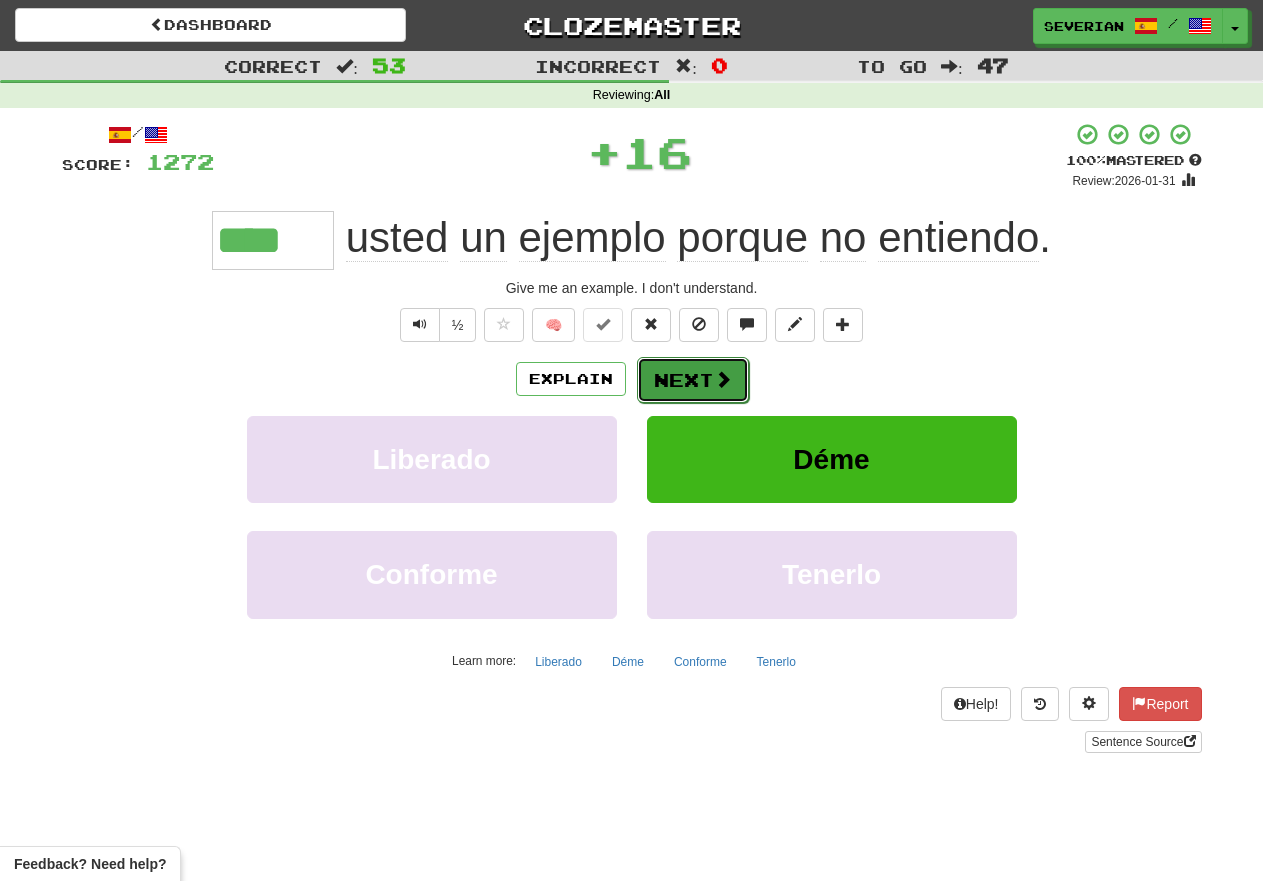 click on "Next" at bounding box center (693, 380) 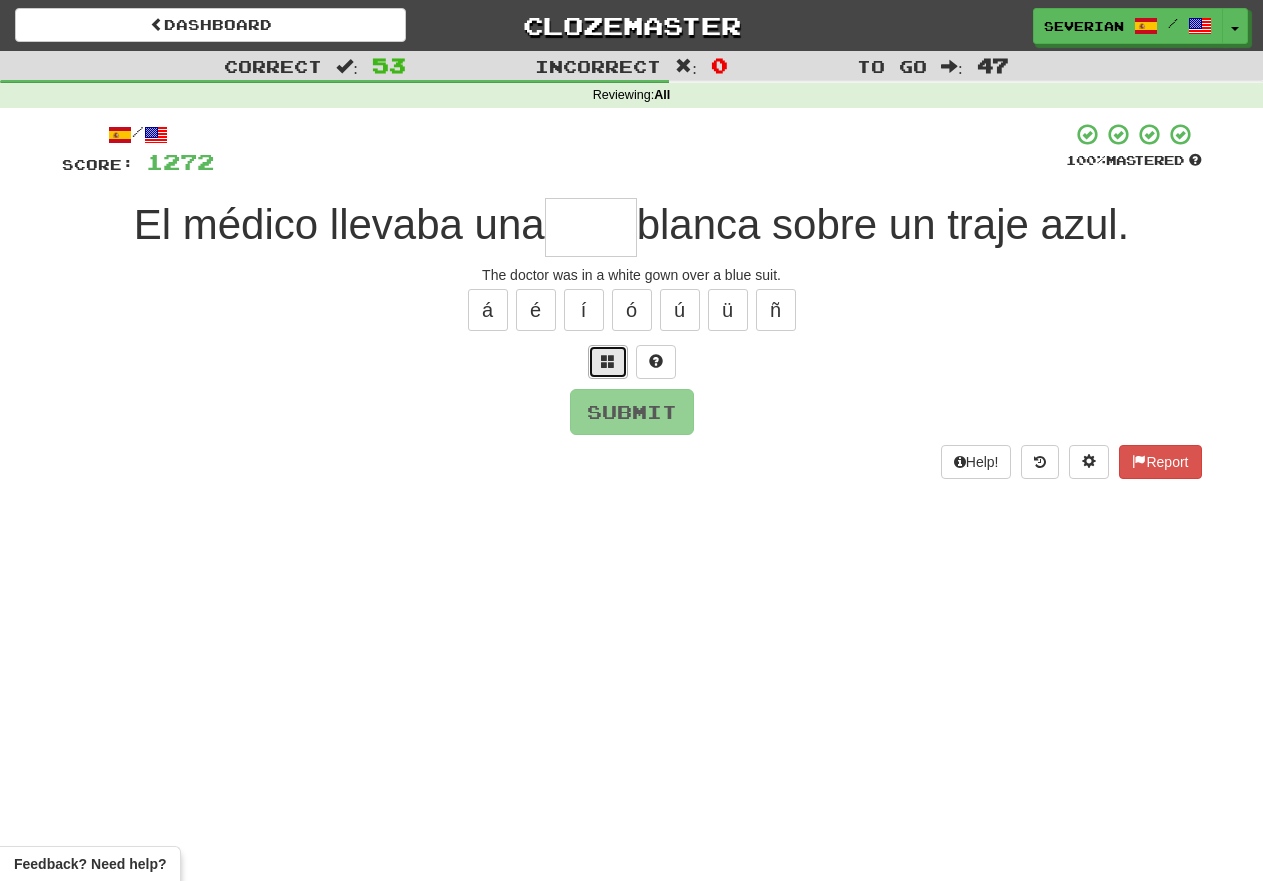 click at bounding box center (608, 362) 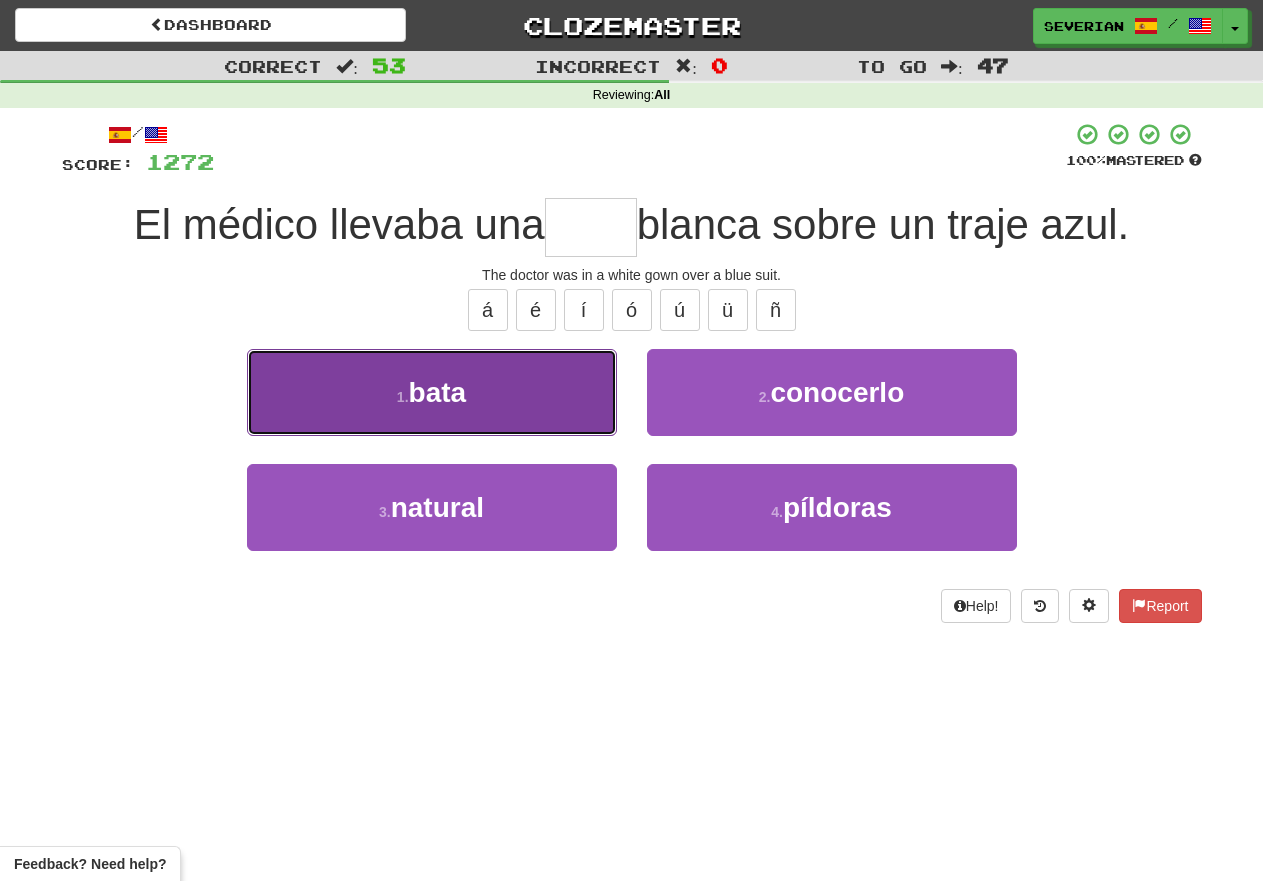click on "1 .  bata" at bounding box center [432, 392] 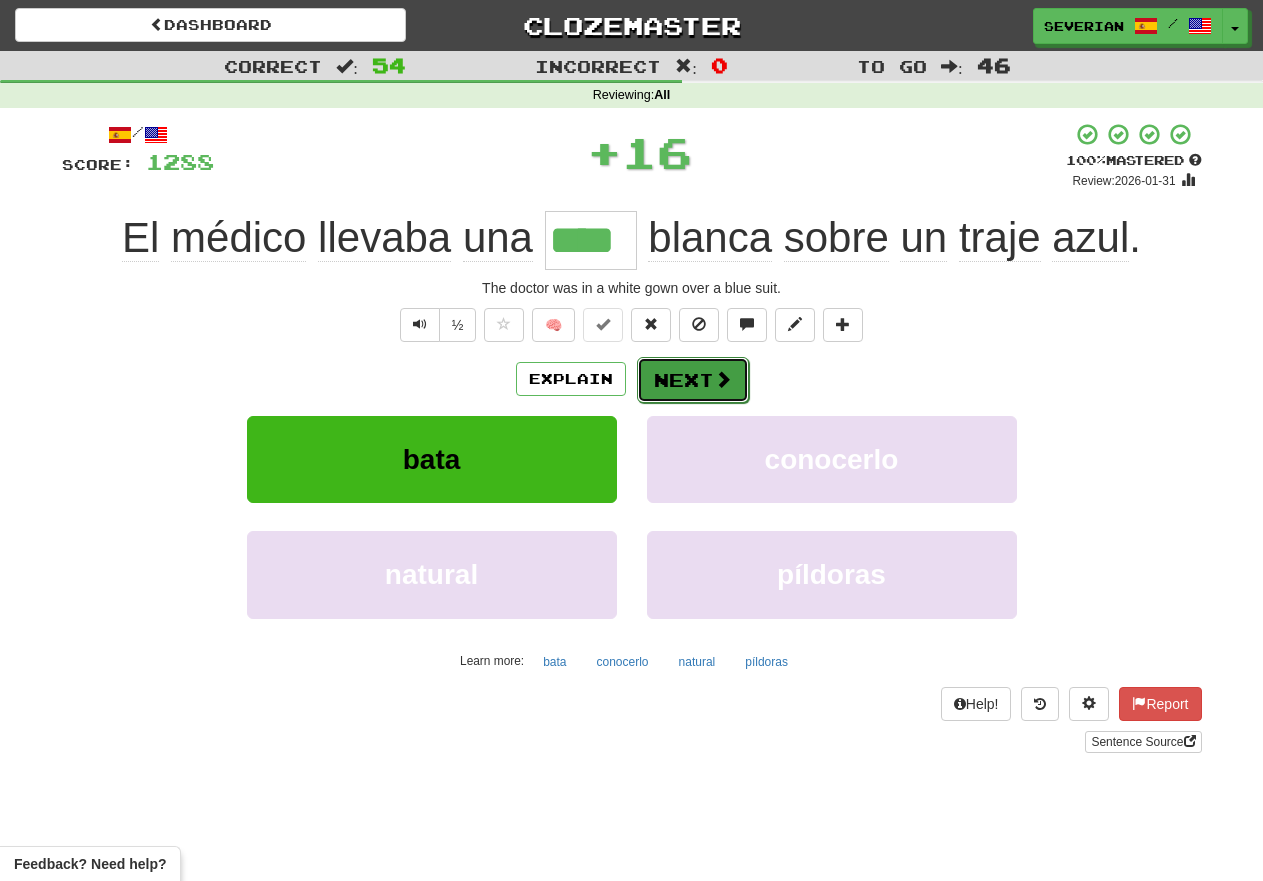 click at bounding box center [723, 379] 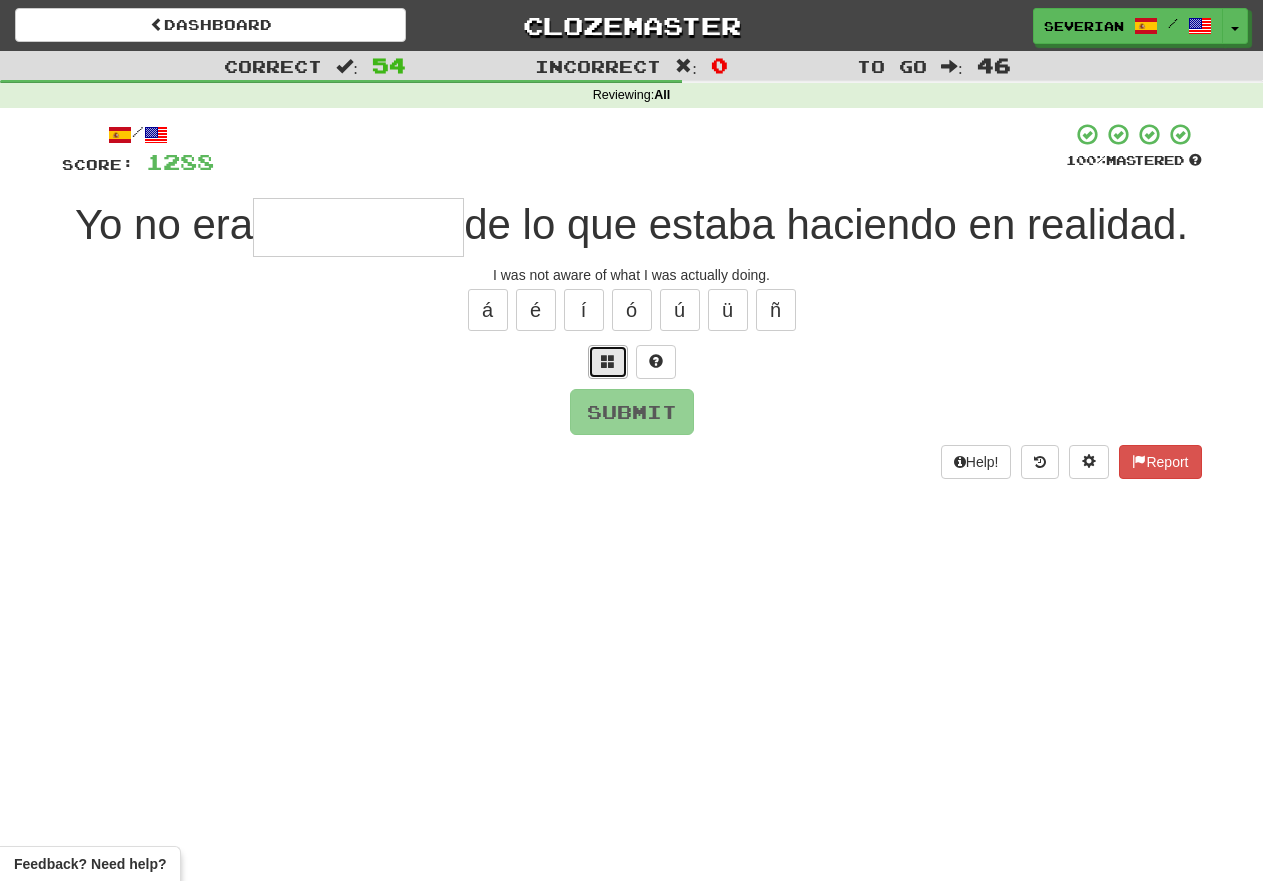 click at bounding box center [608, 362] 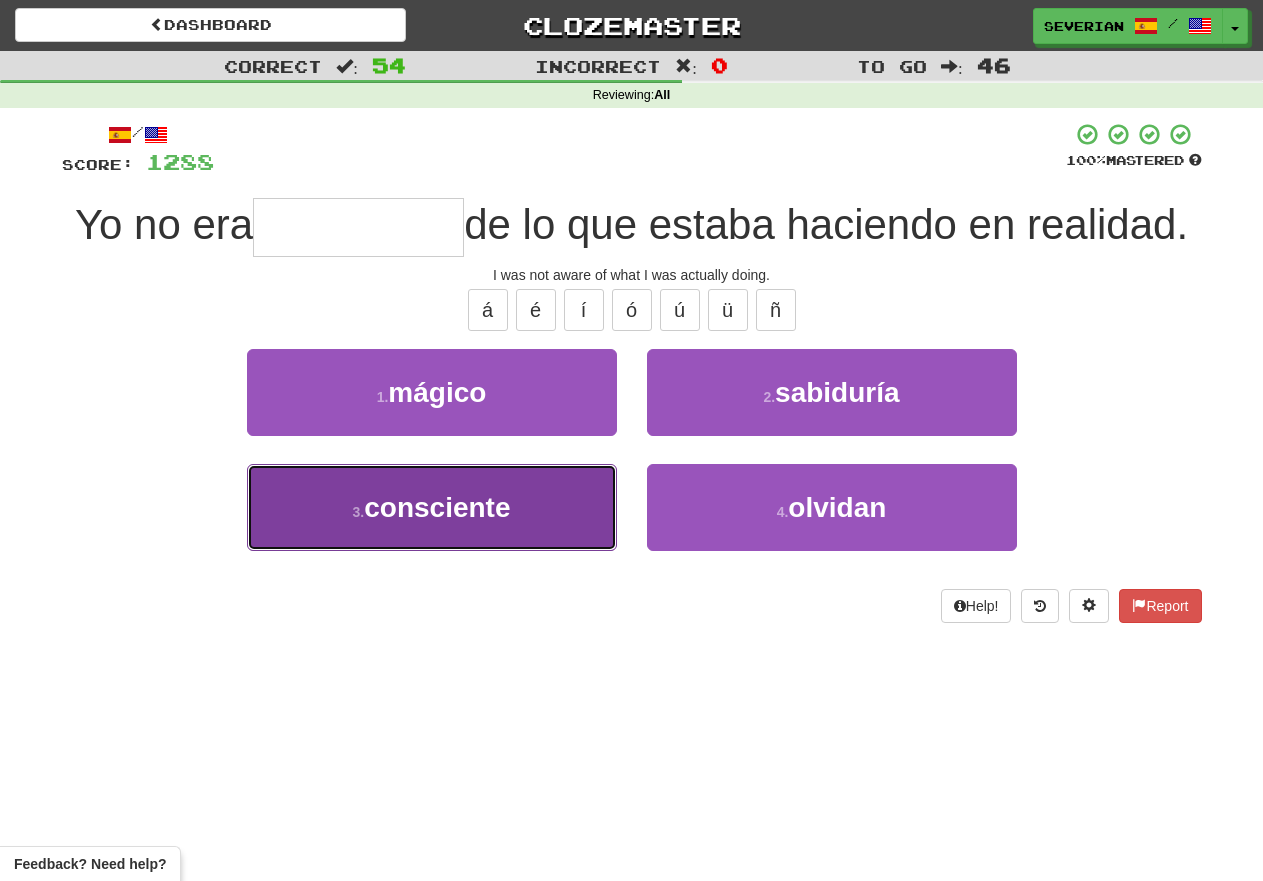 click on "3 .  consciente" at bounding box center (432, 507) 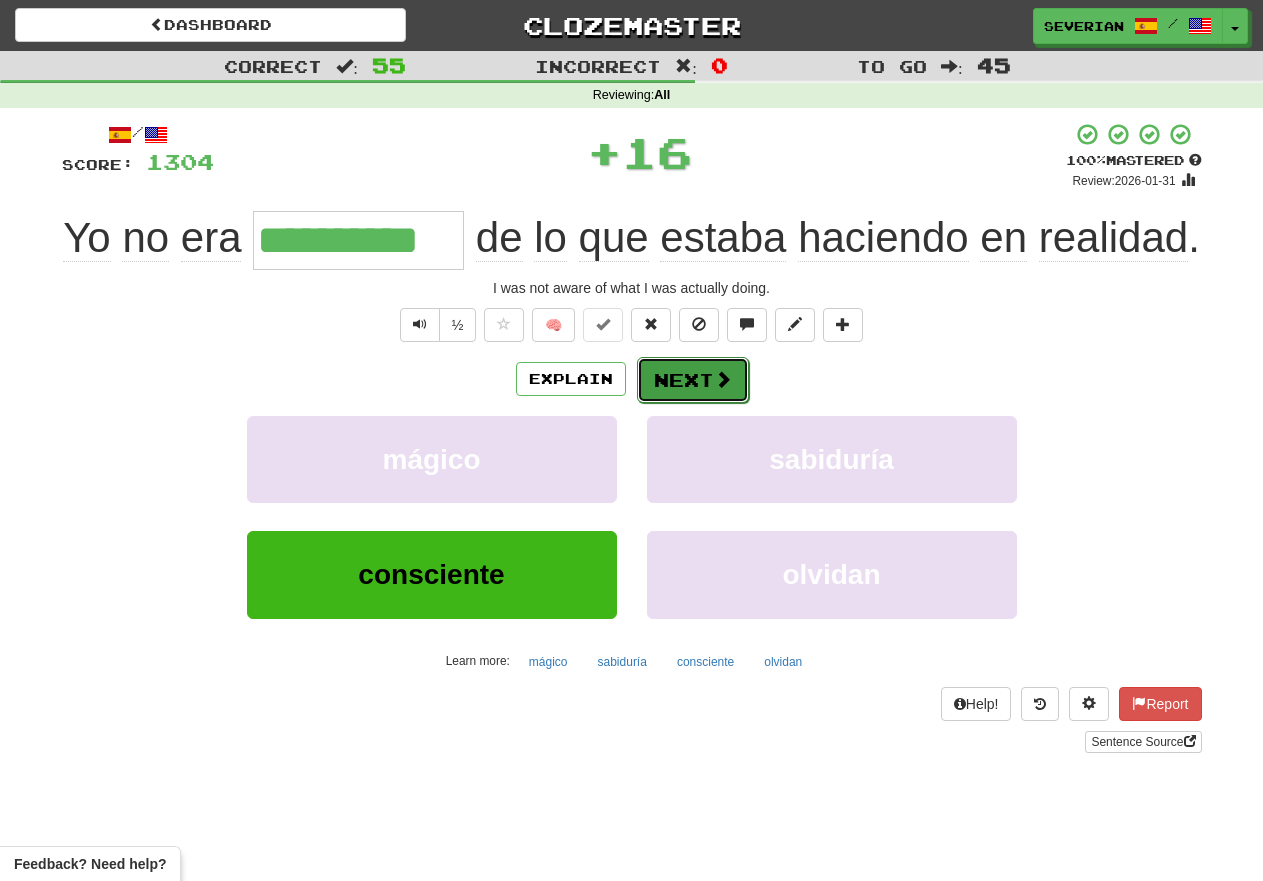 click on "Next" at bounding box center (693, 380) 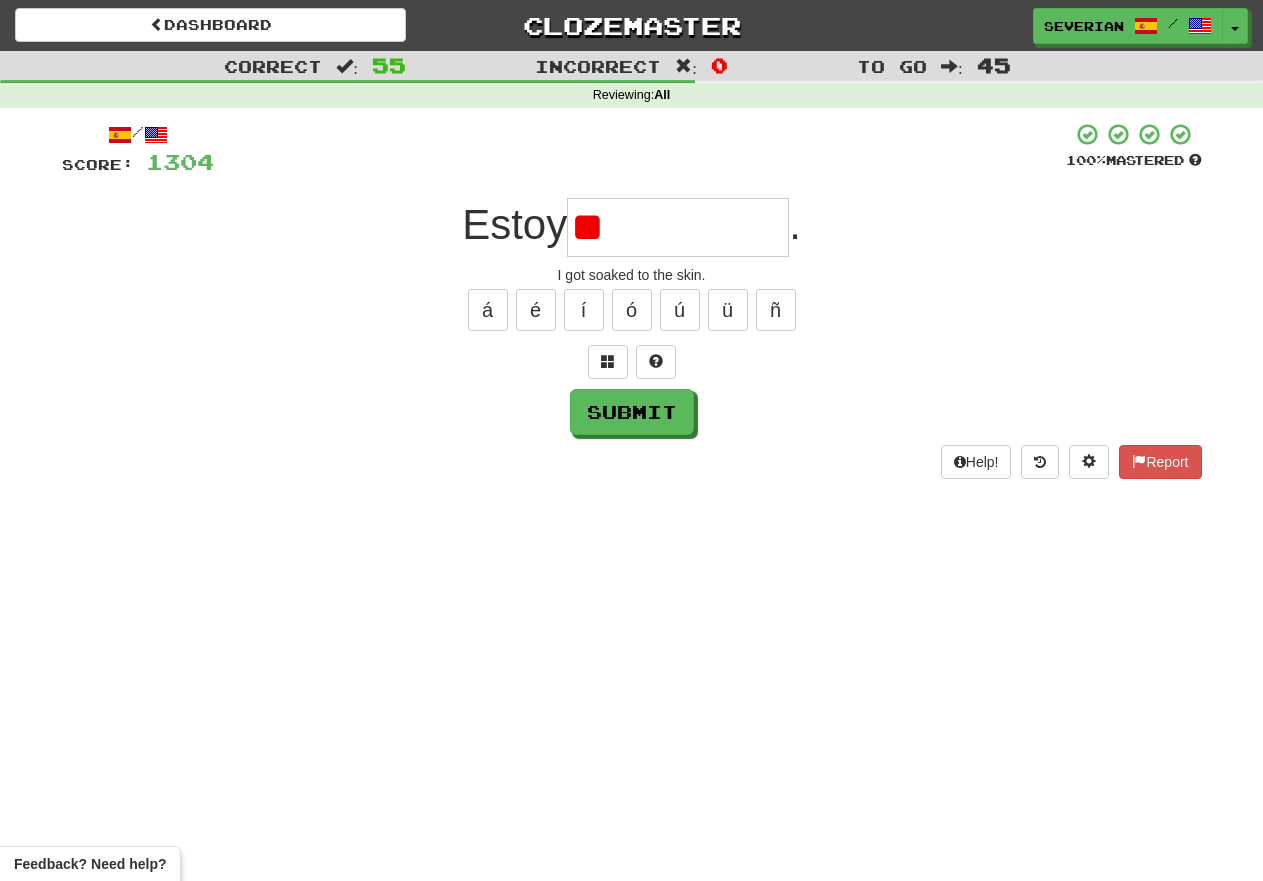 type on "*" 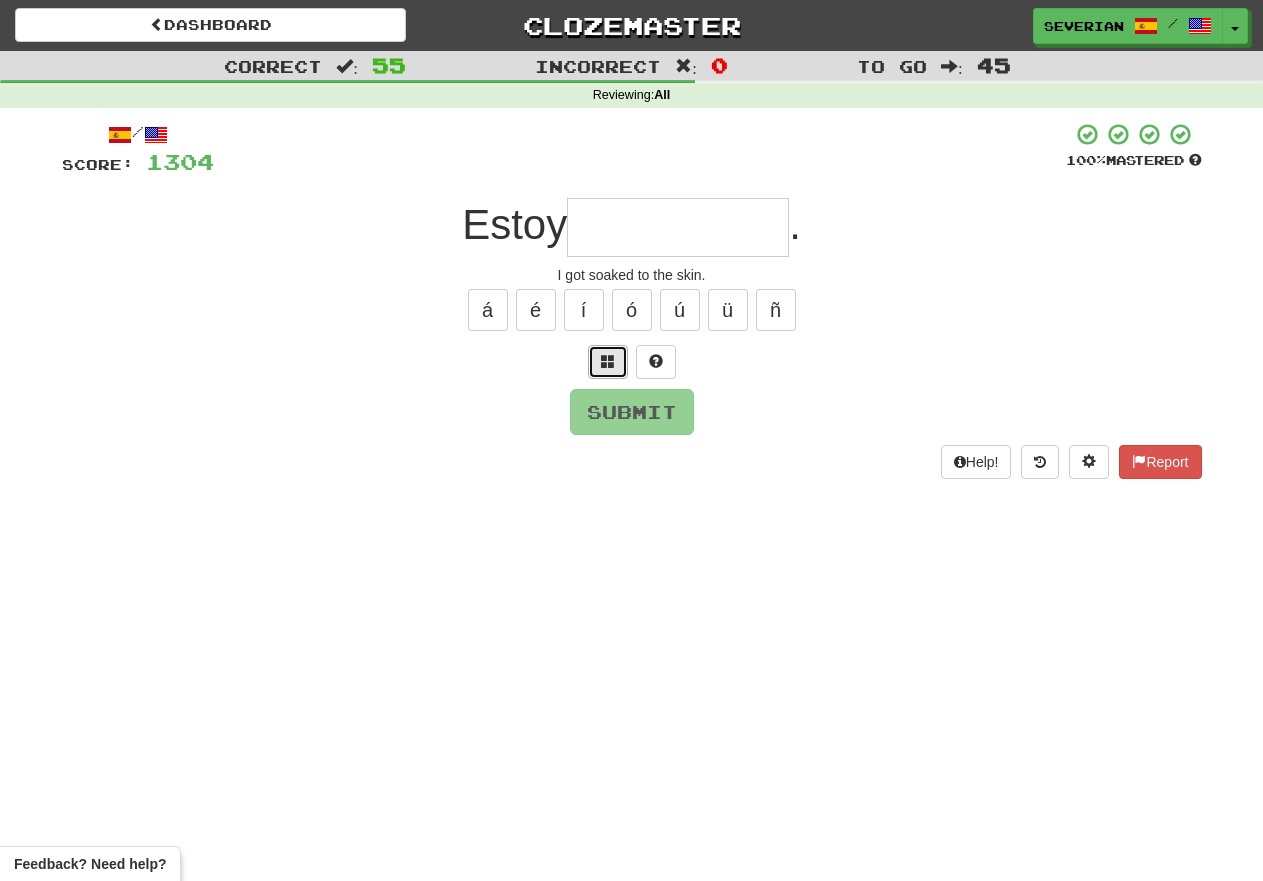 click at bounding box center [608, 362] 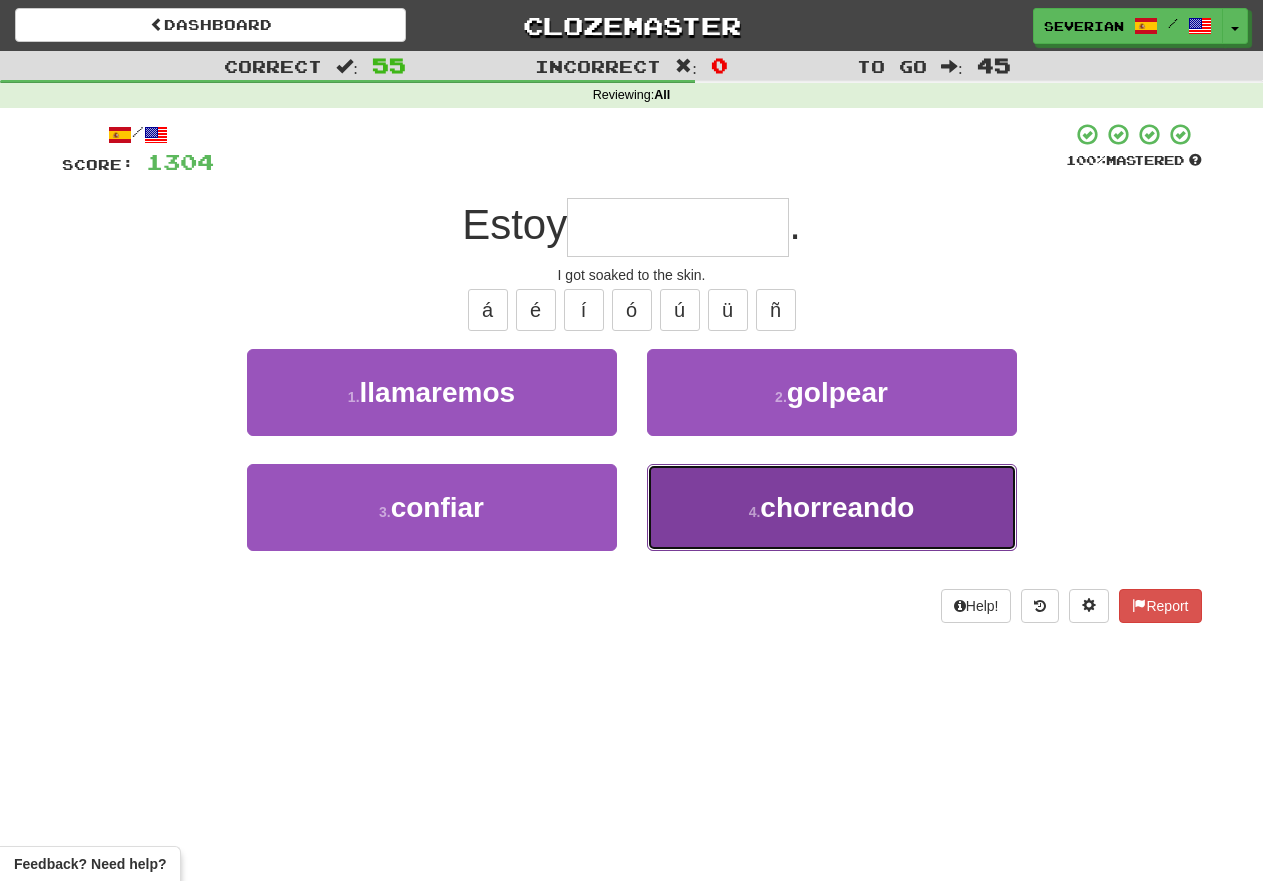 click on "4 .  chorreando" at bounding box center [832, 507] 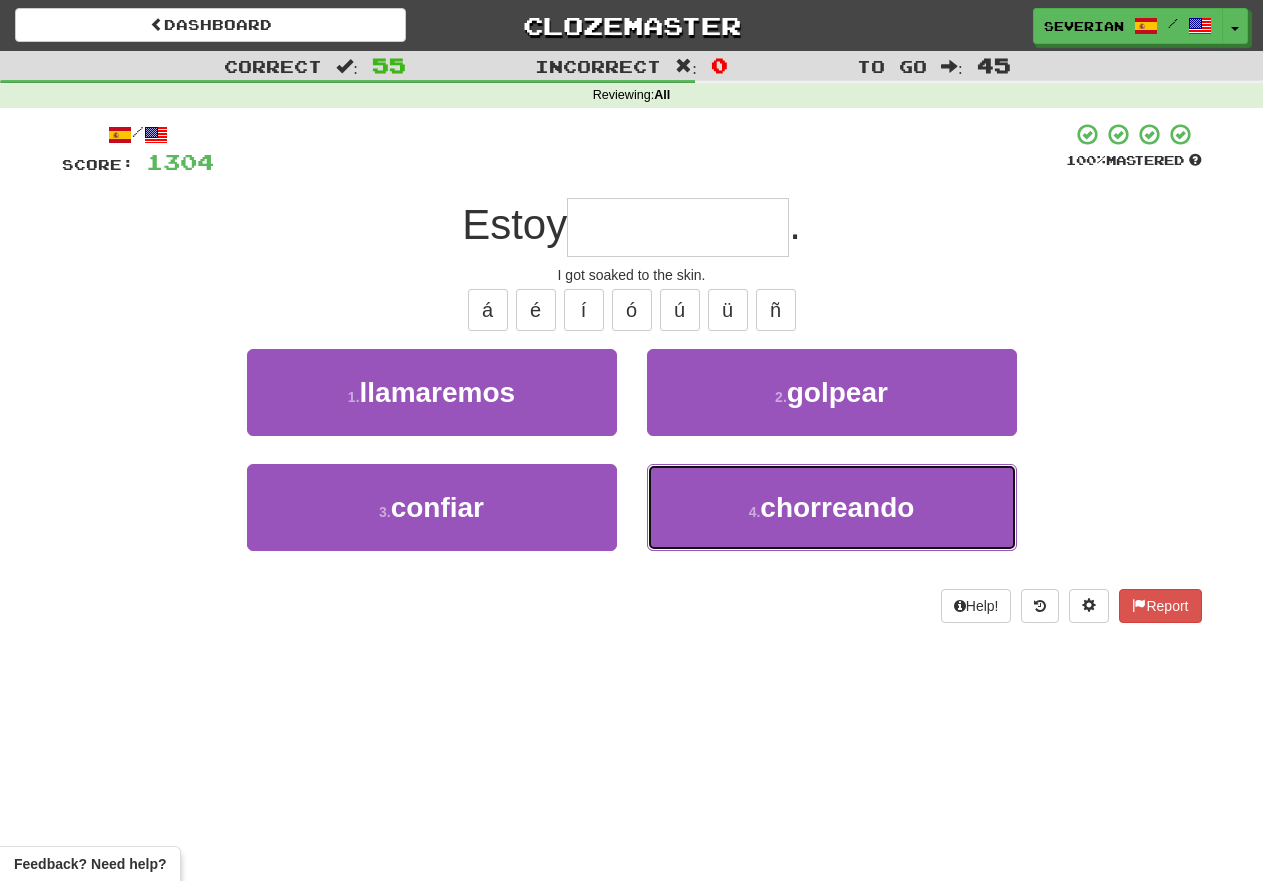 type on "**********" 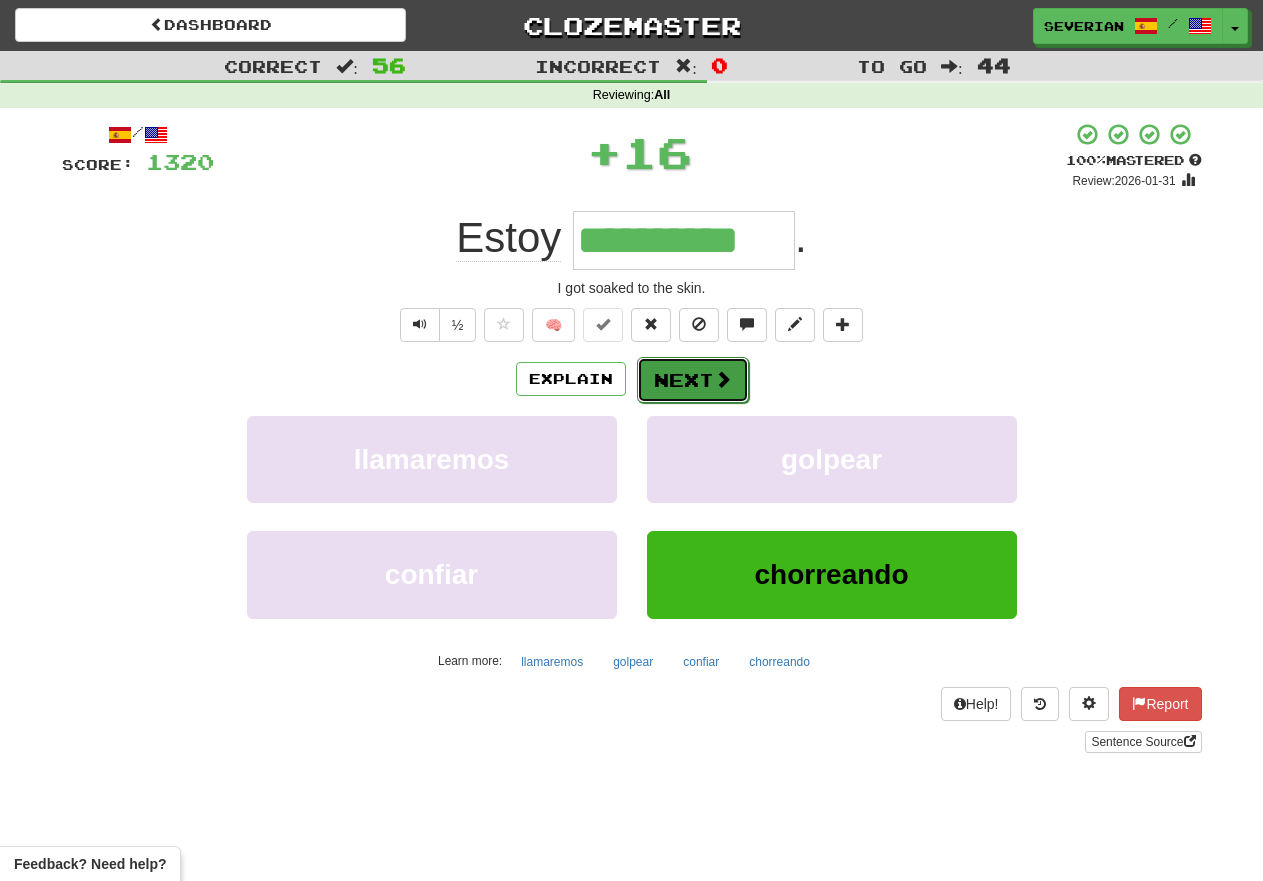 click on "Next" at bounding box center [693, 380] 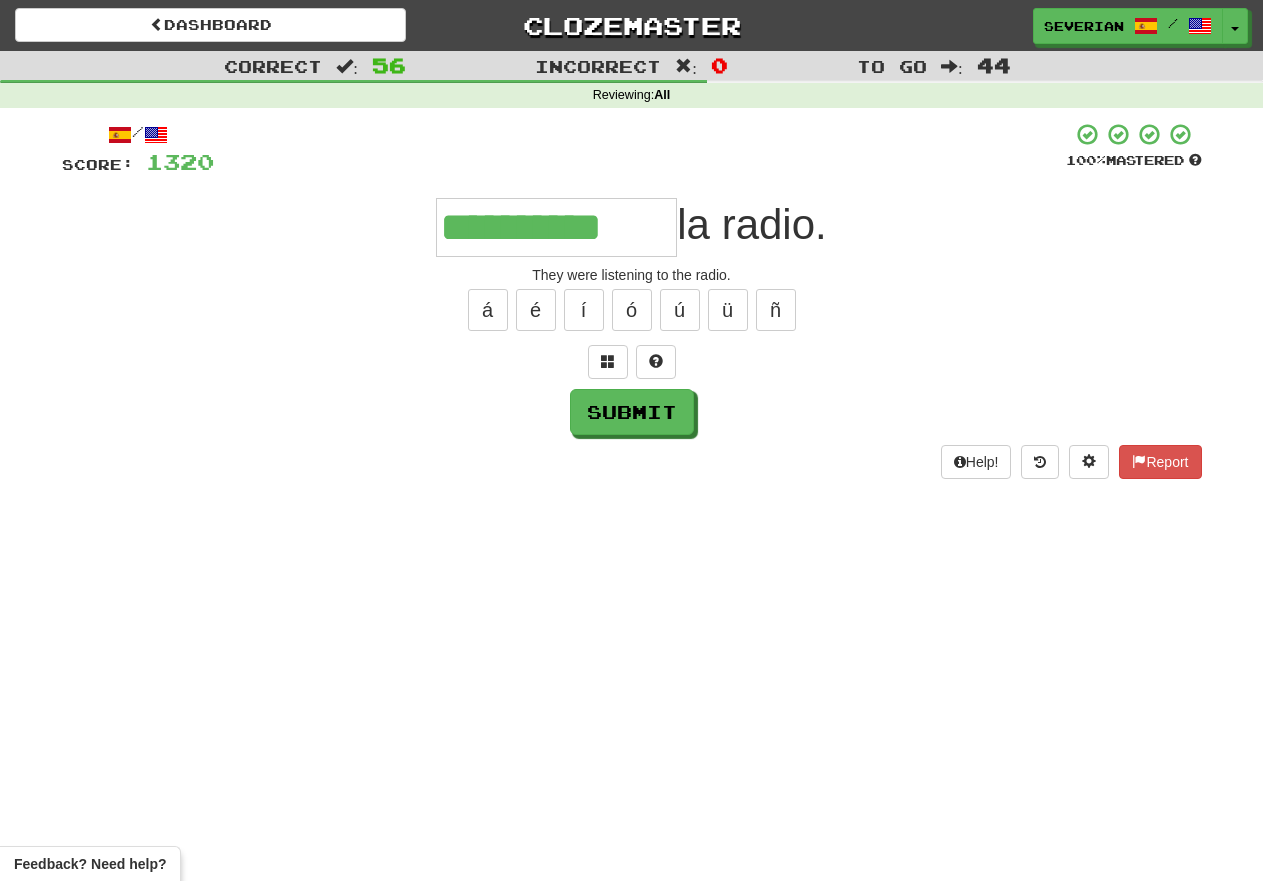 type on "**********" 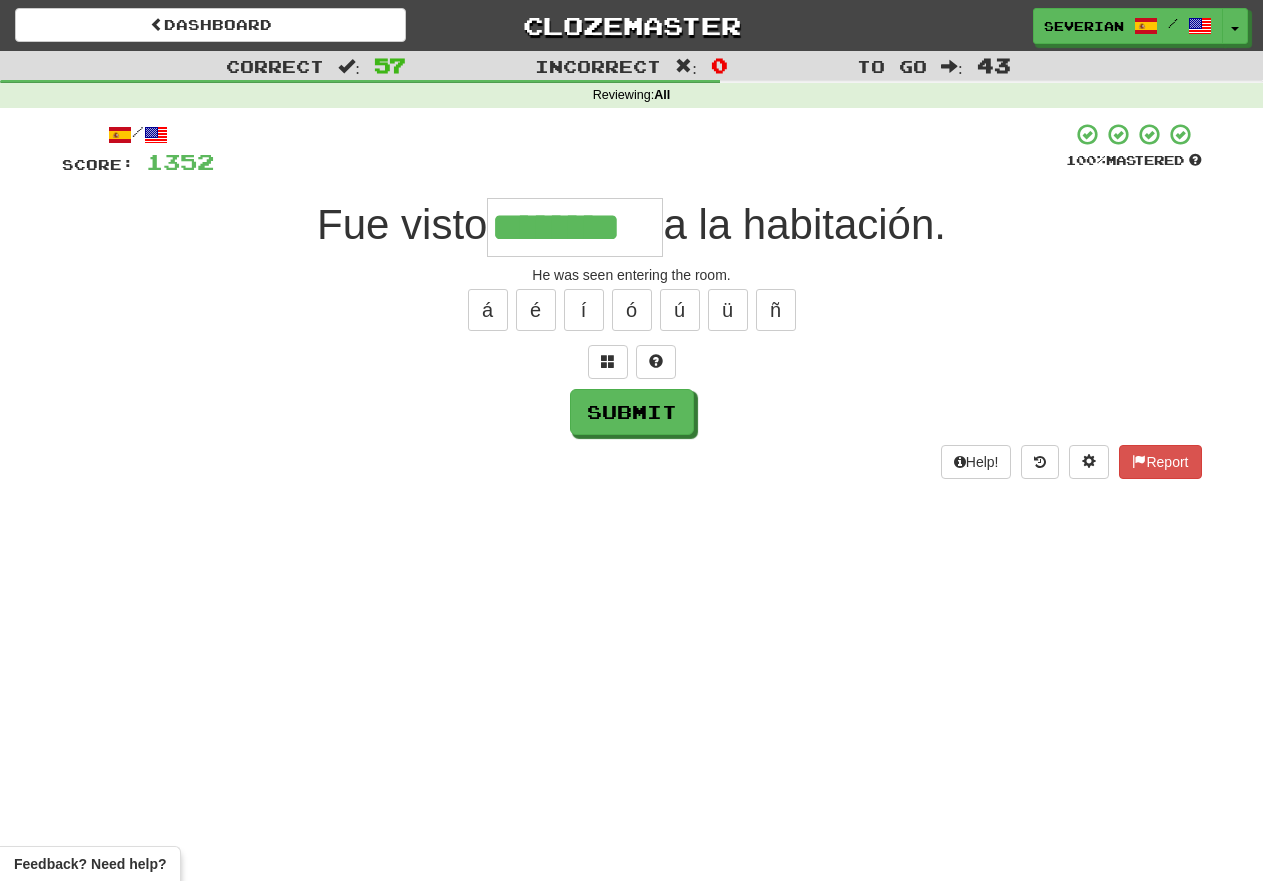 type on "********" 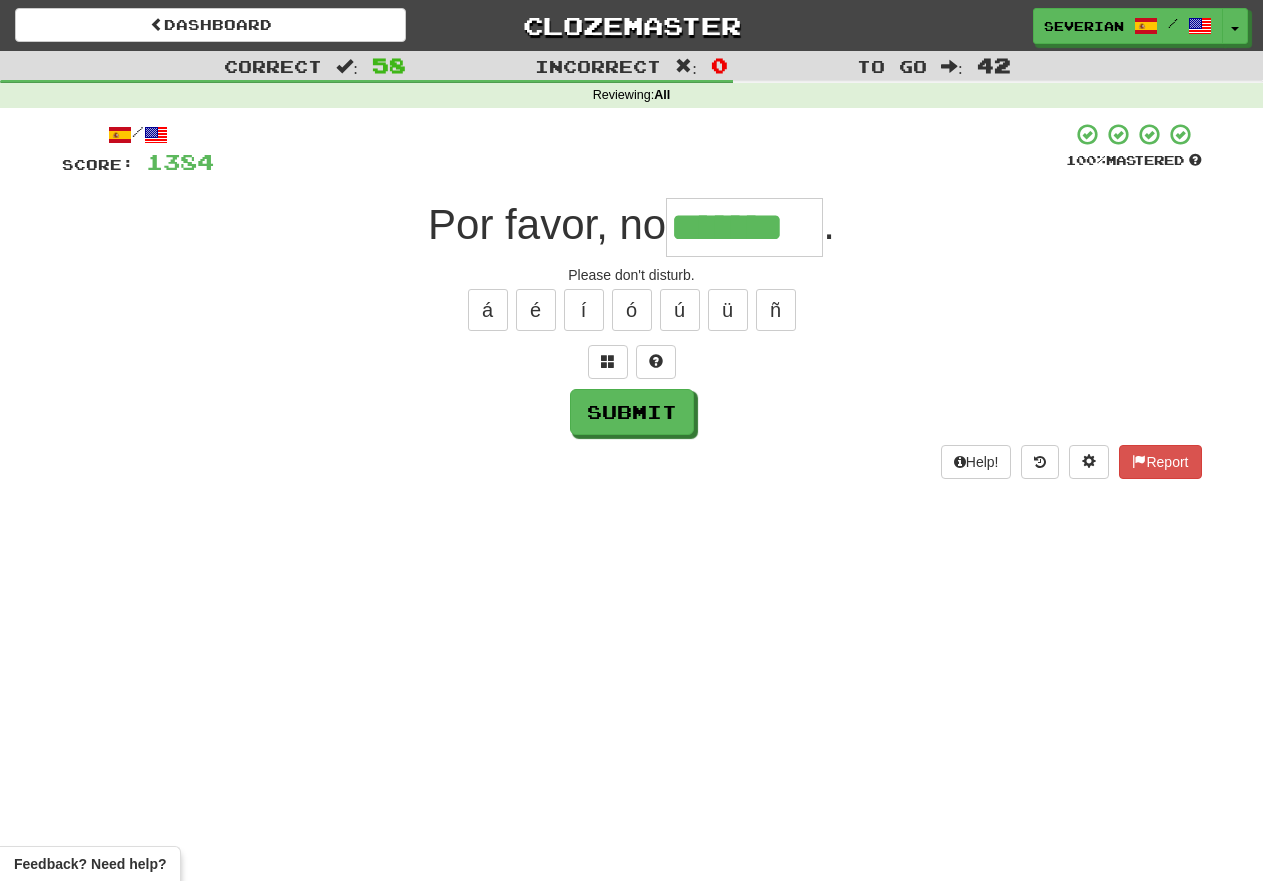 type on "*******" 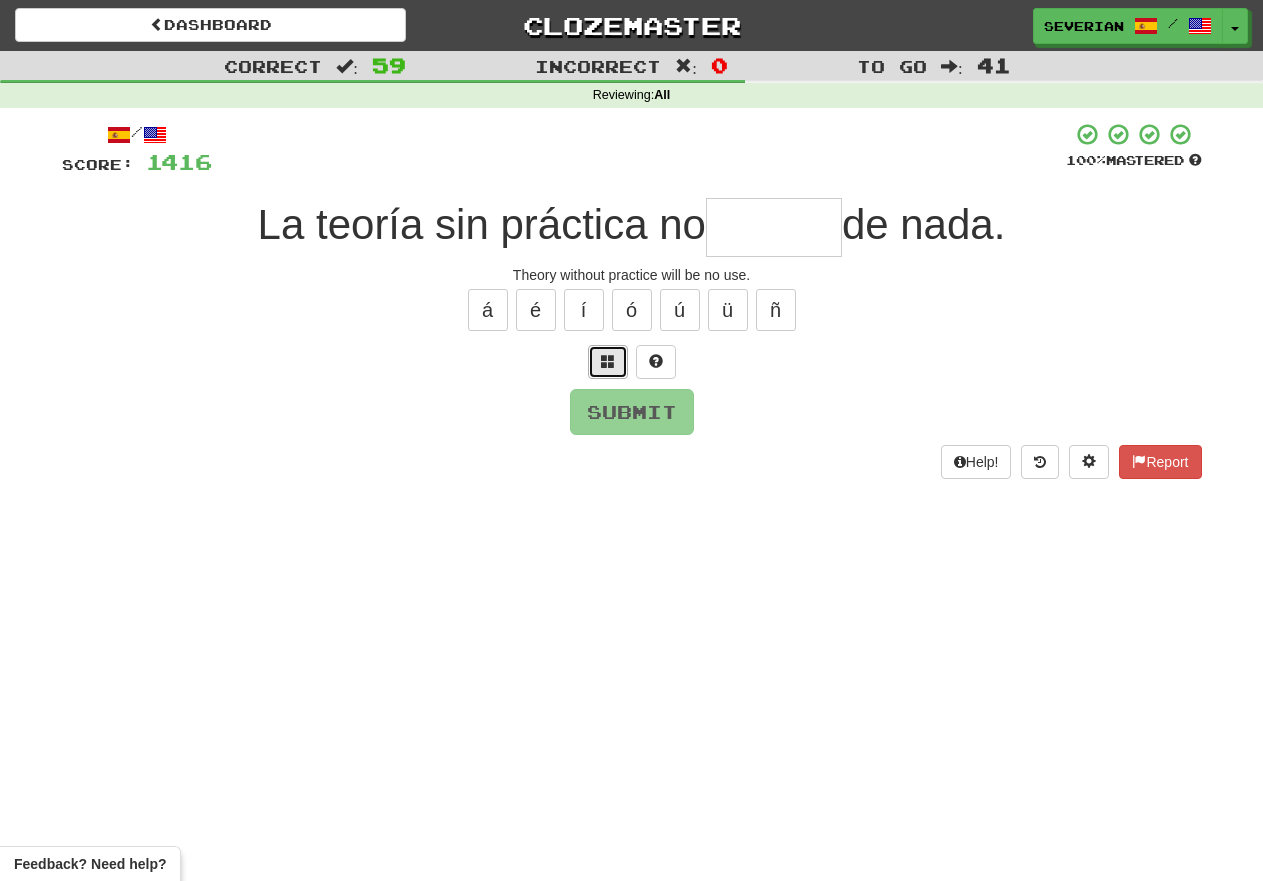click at bounding box center [608, 362] 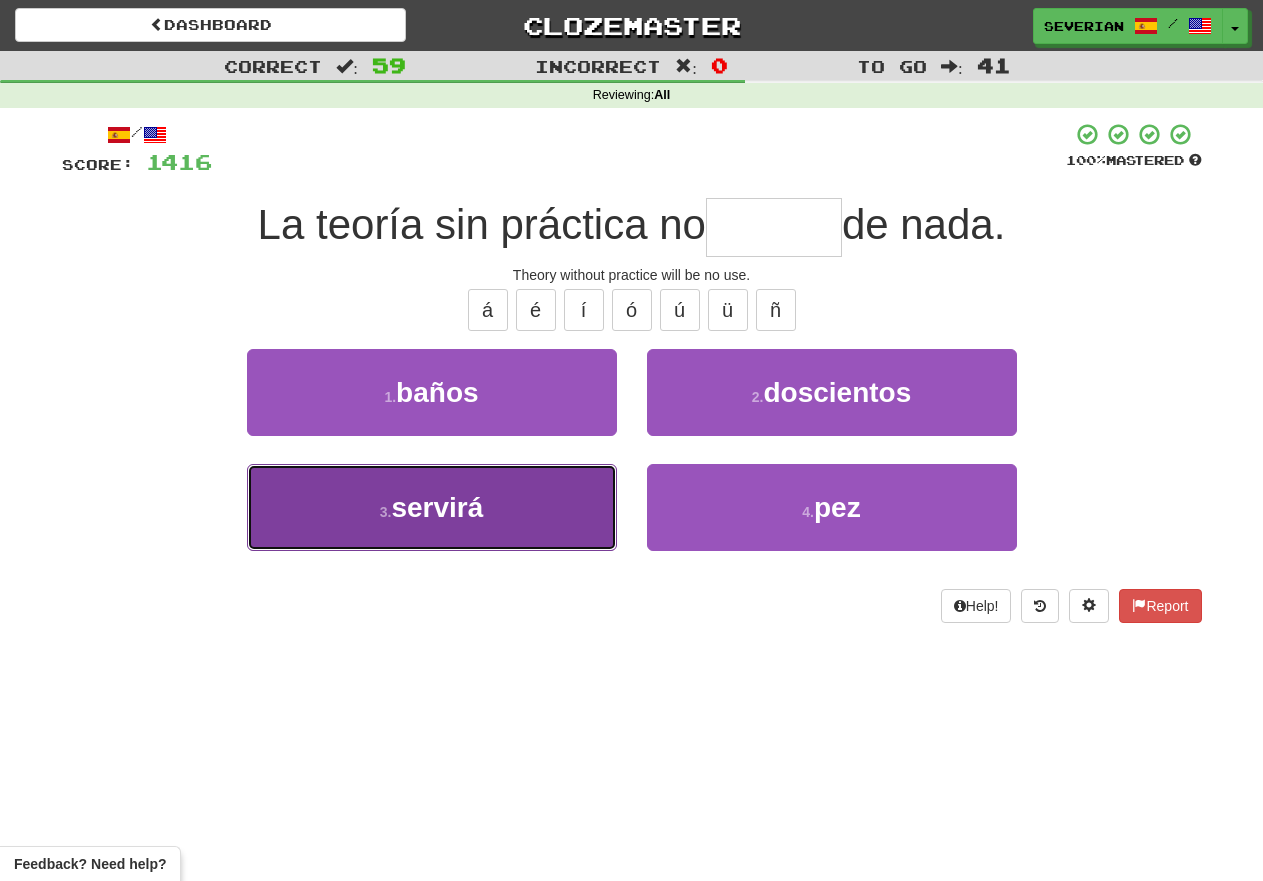 click on "servirá" at bounding box center (437, 507) 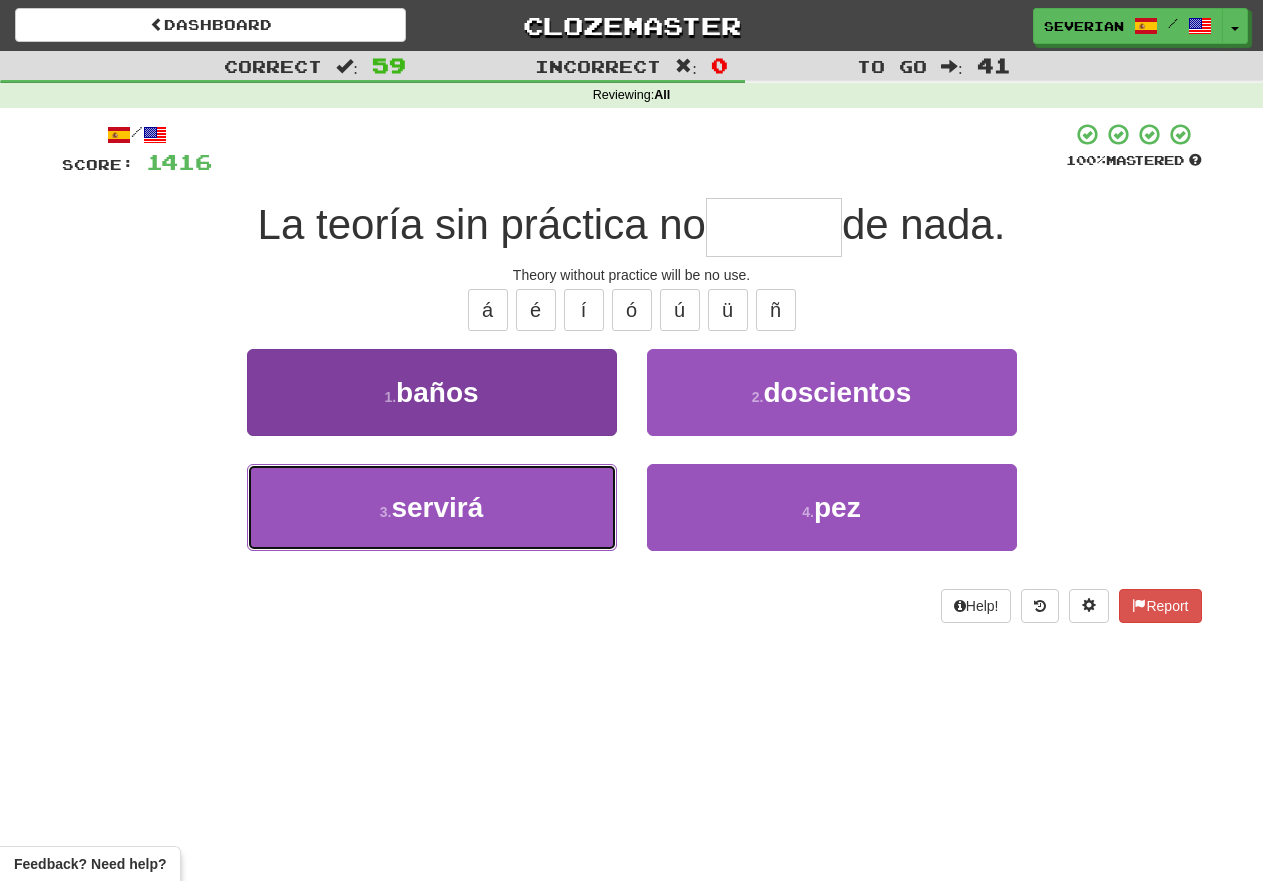 type on "*******" 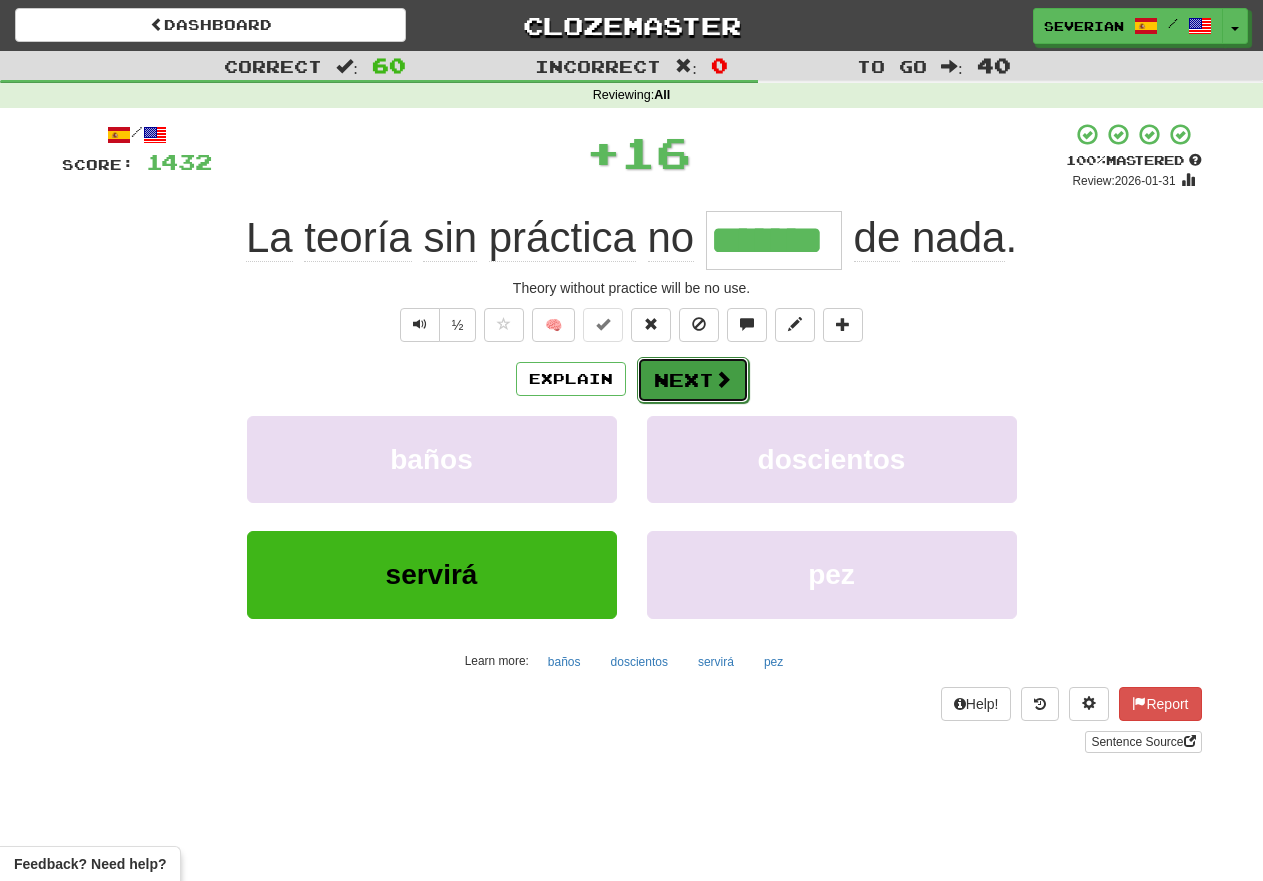 click on "Next" at bounding box center [693, 380] 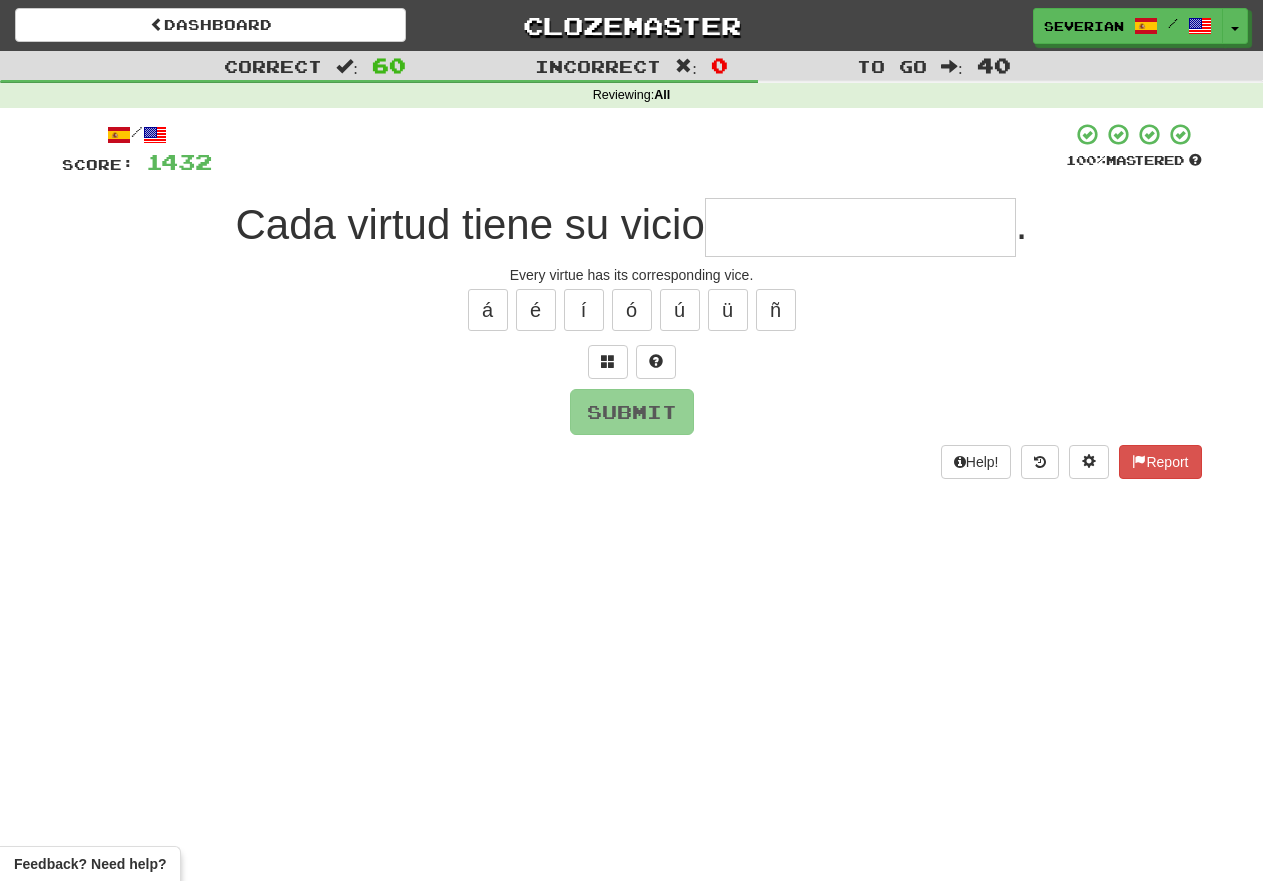 type on "*" 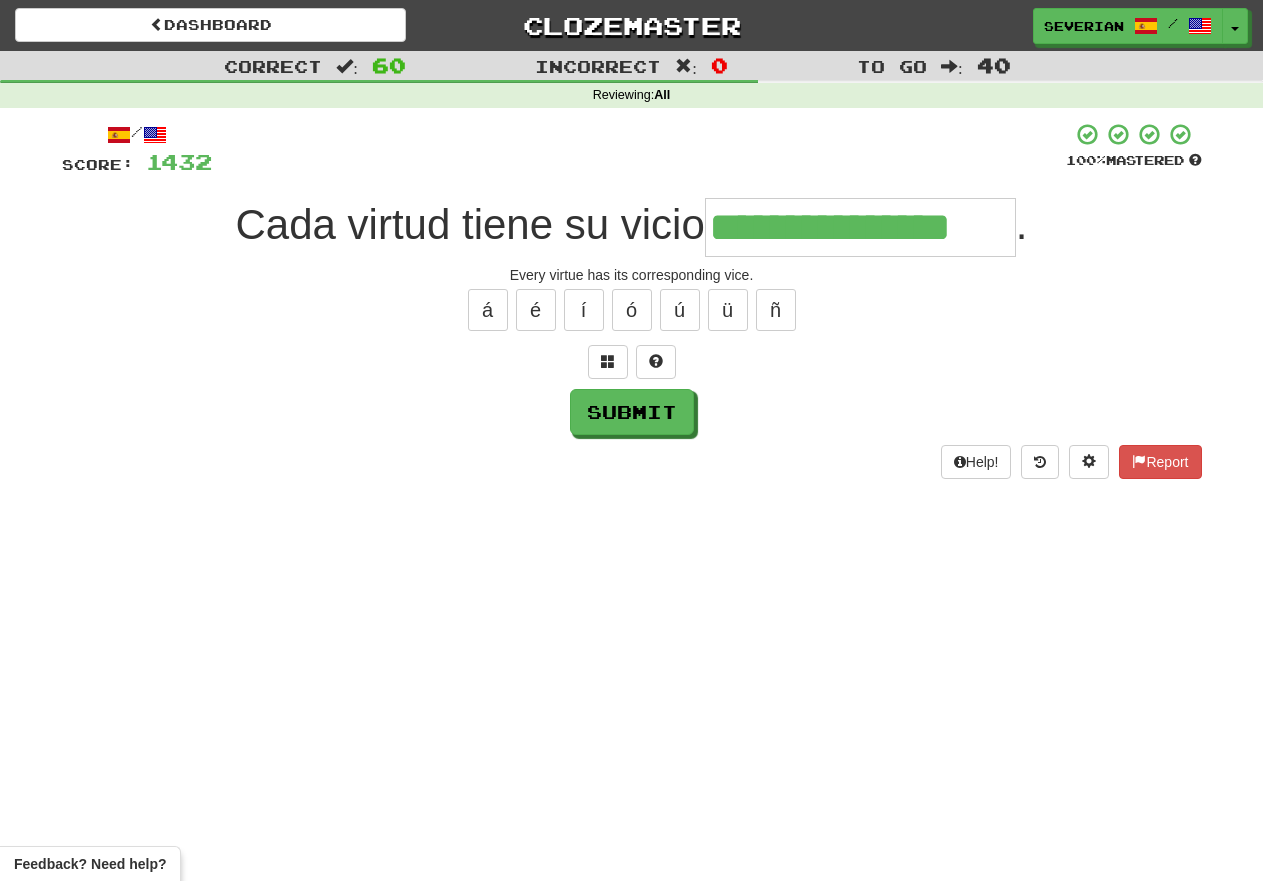 type on "**********" 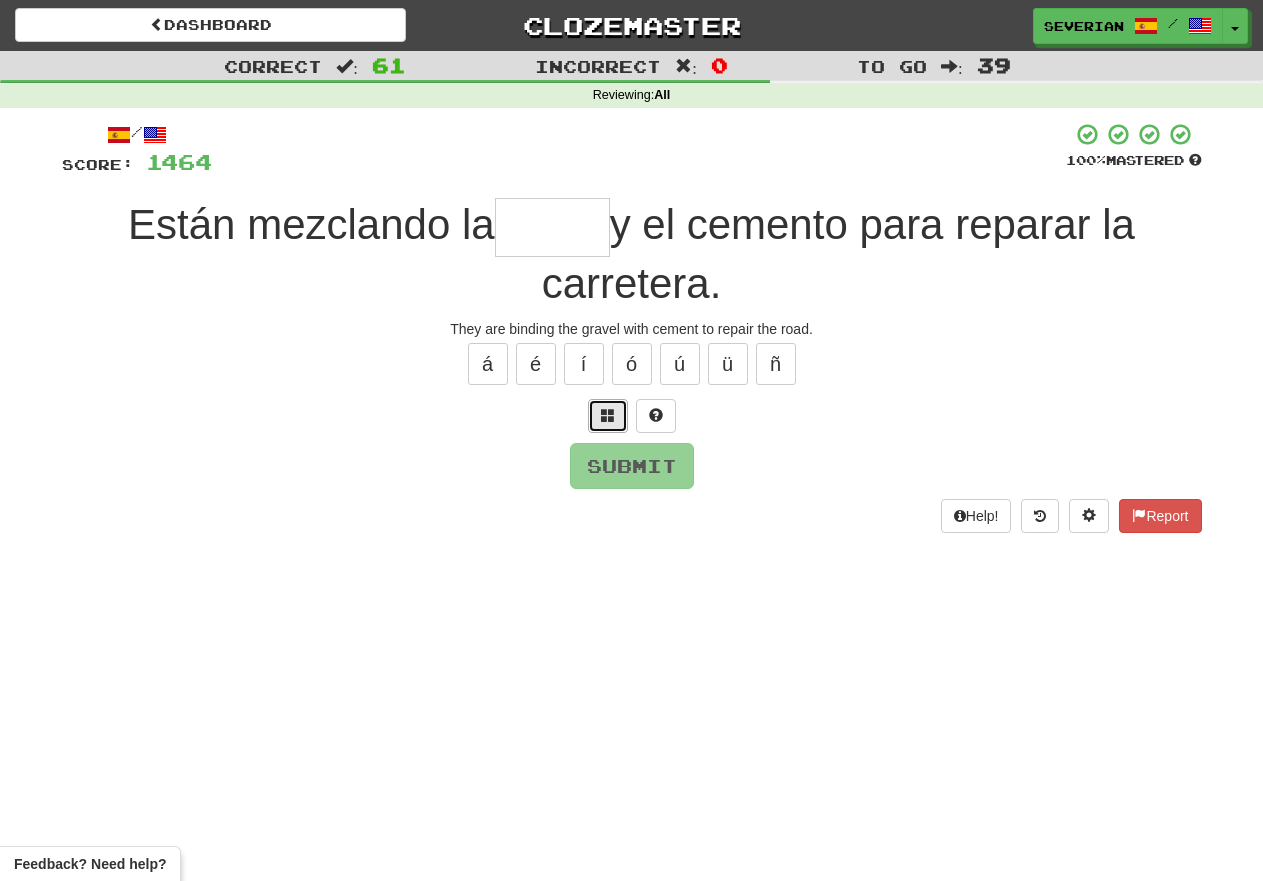 click at bounding box center [608, 416] 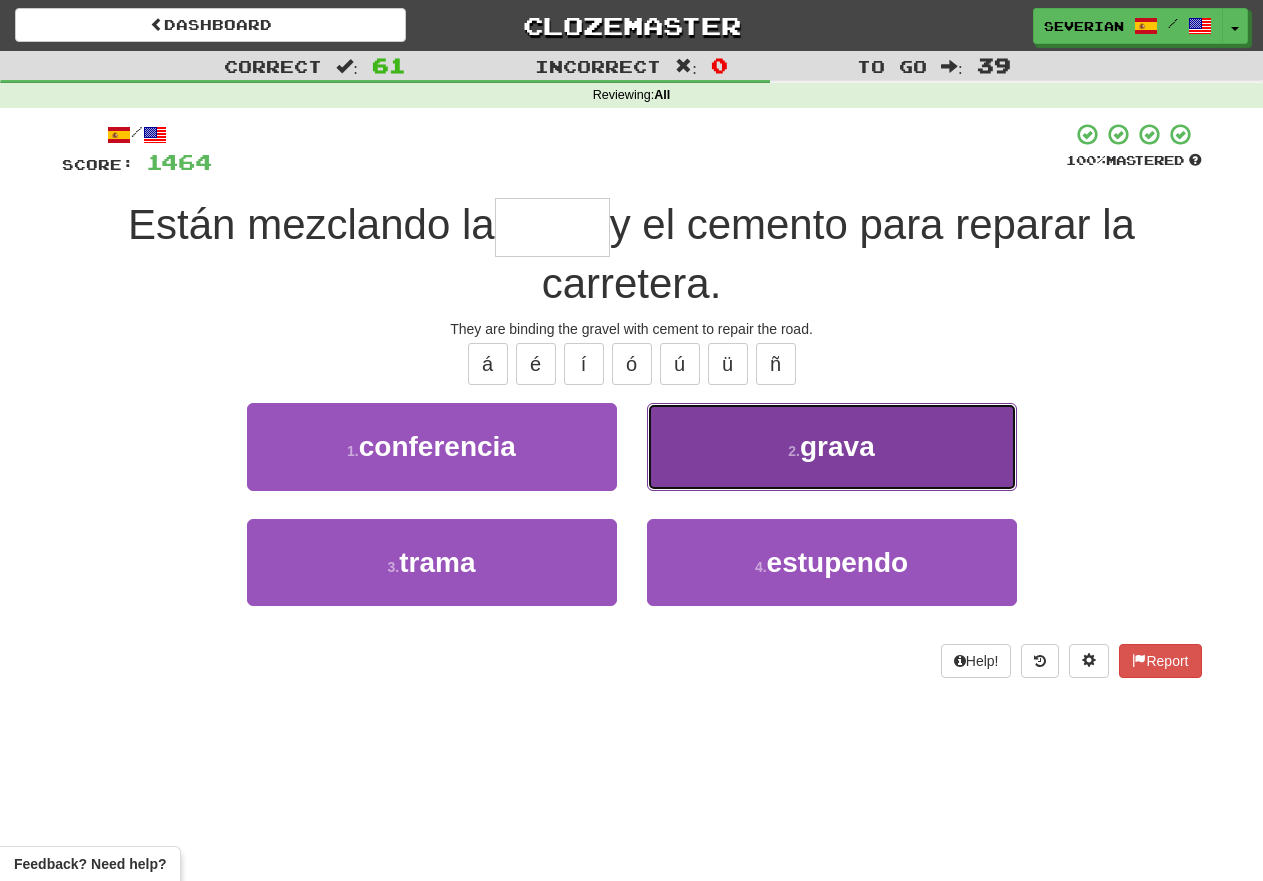 click on "2 .  grava" at bounding box center [832, 446] 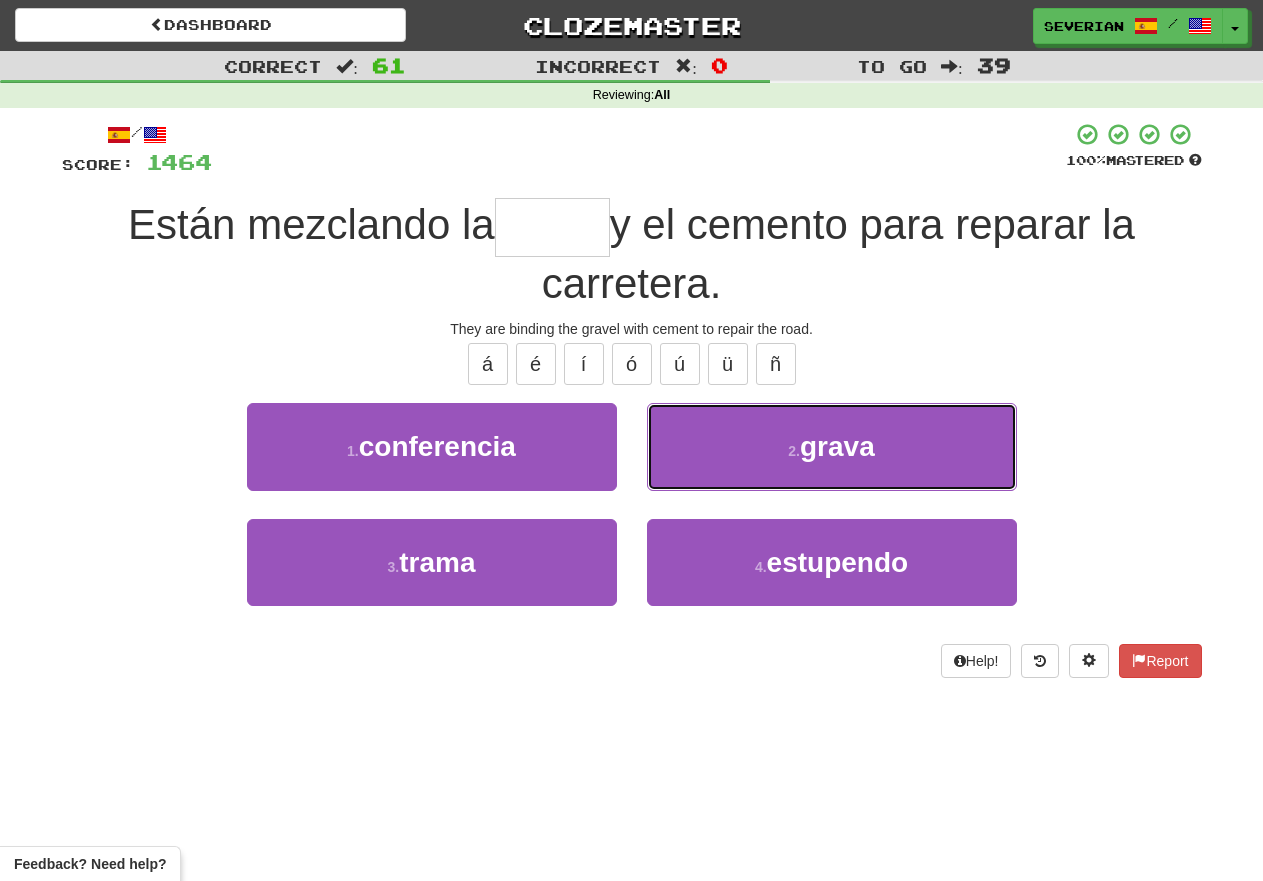 type on "*****" 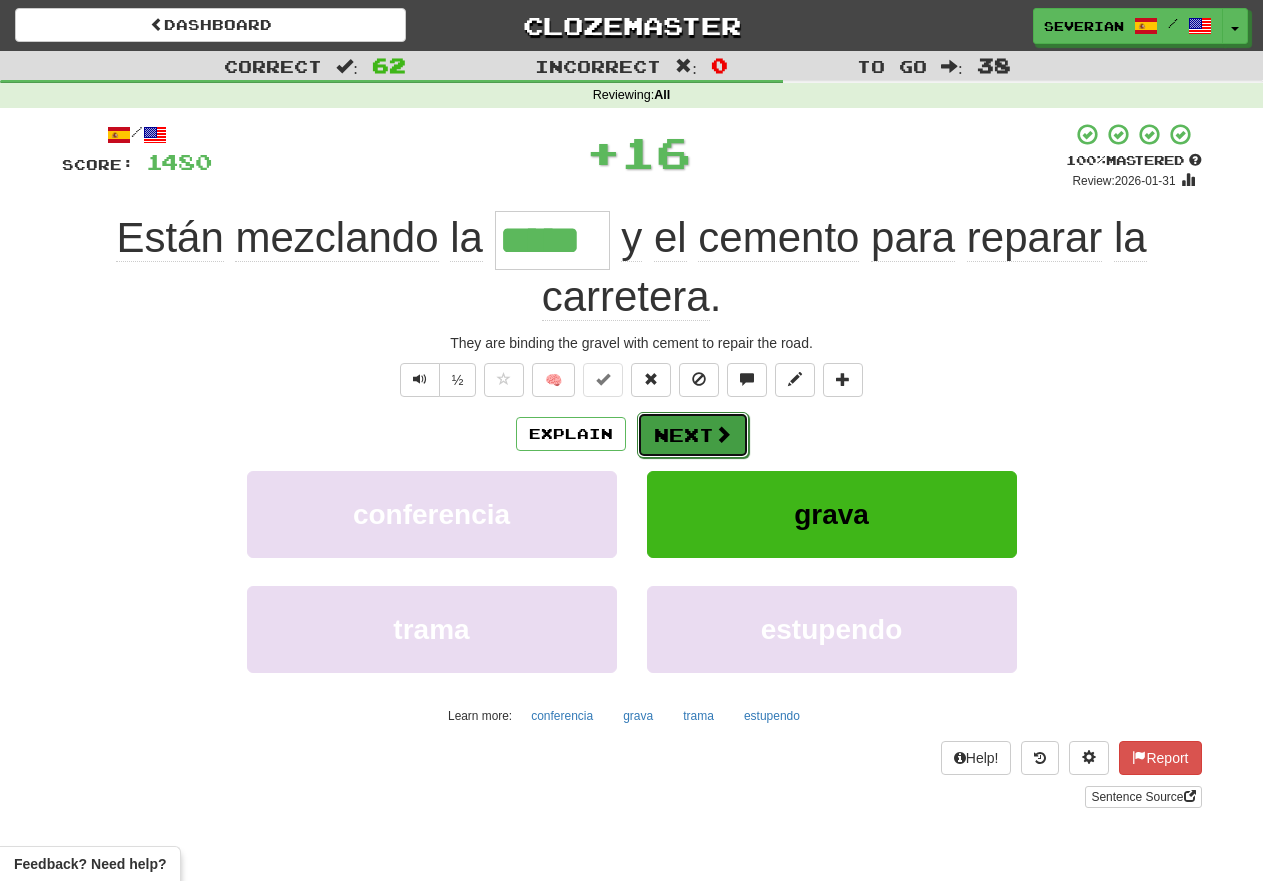 click on "Next" at bounding box center [693, 435] 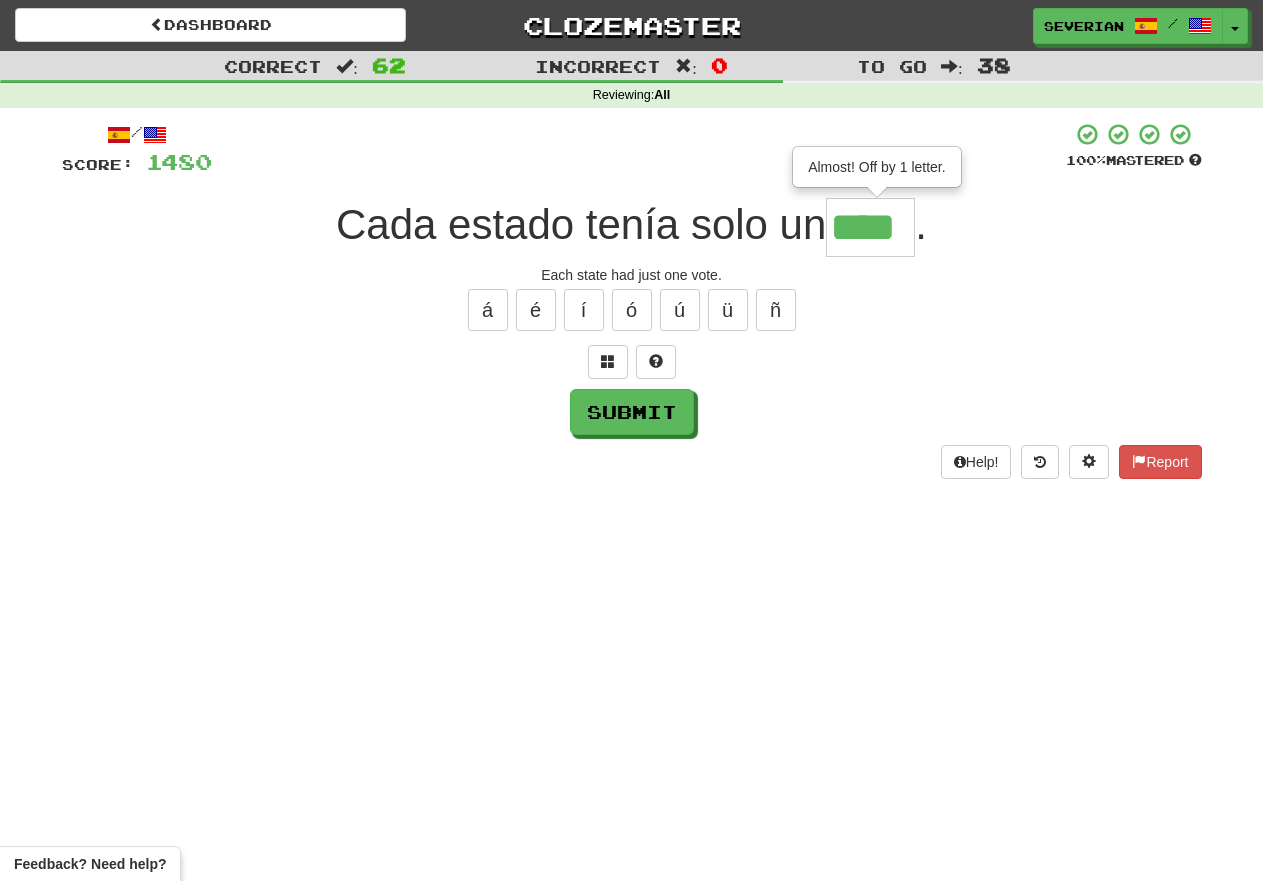 type on "****" 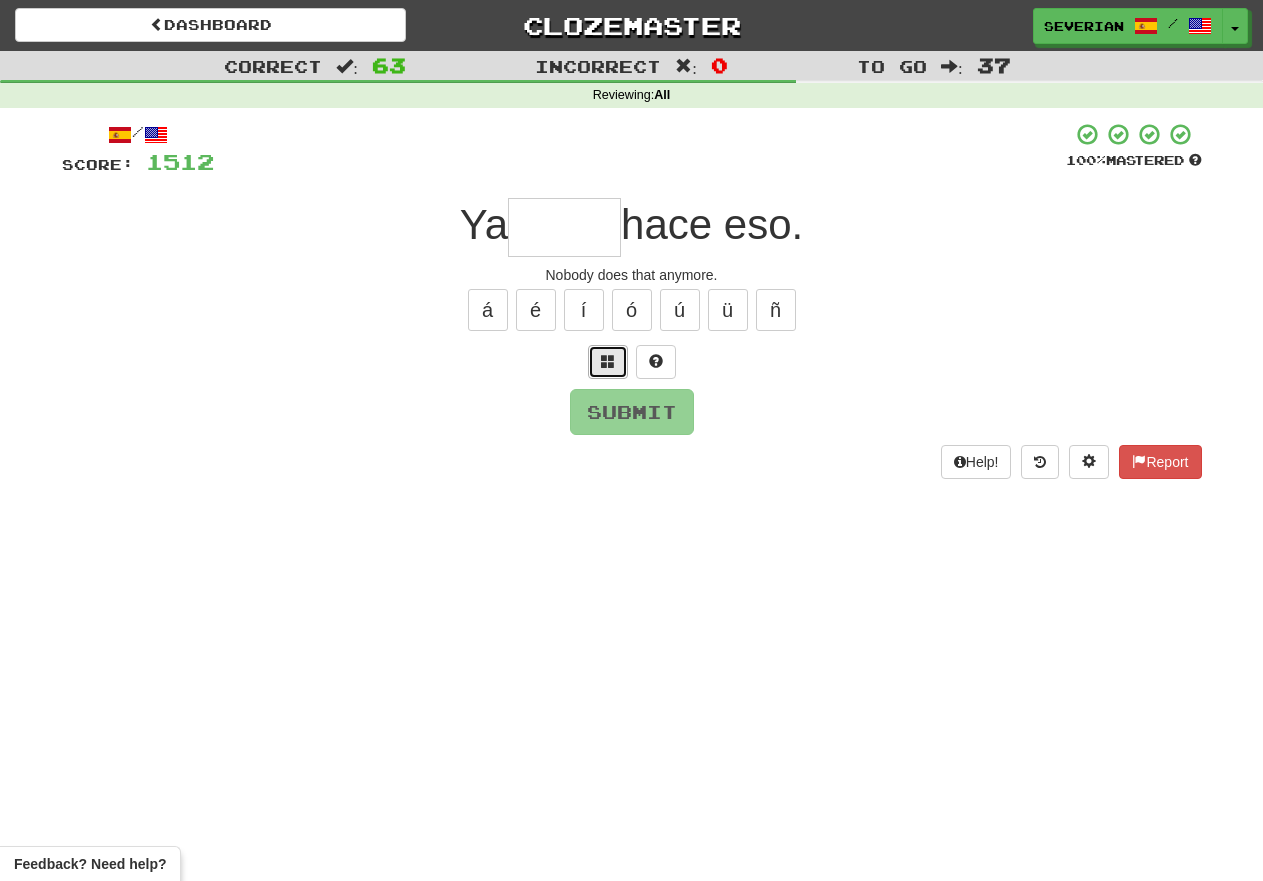 click at bounding box center [608, 362] 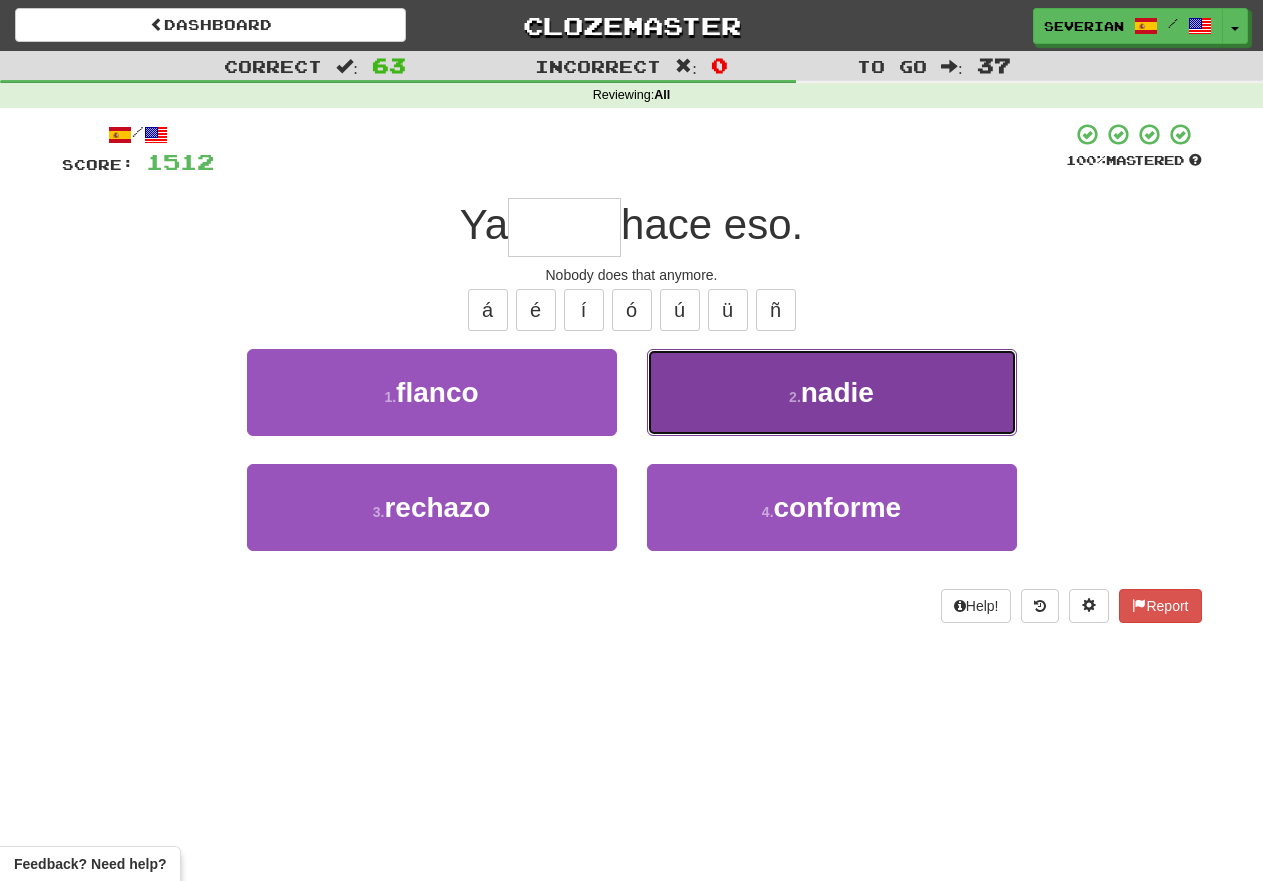 click on "2 .  nadie" at bounding box center [832, 392] 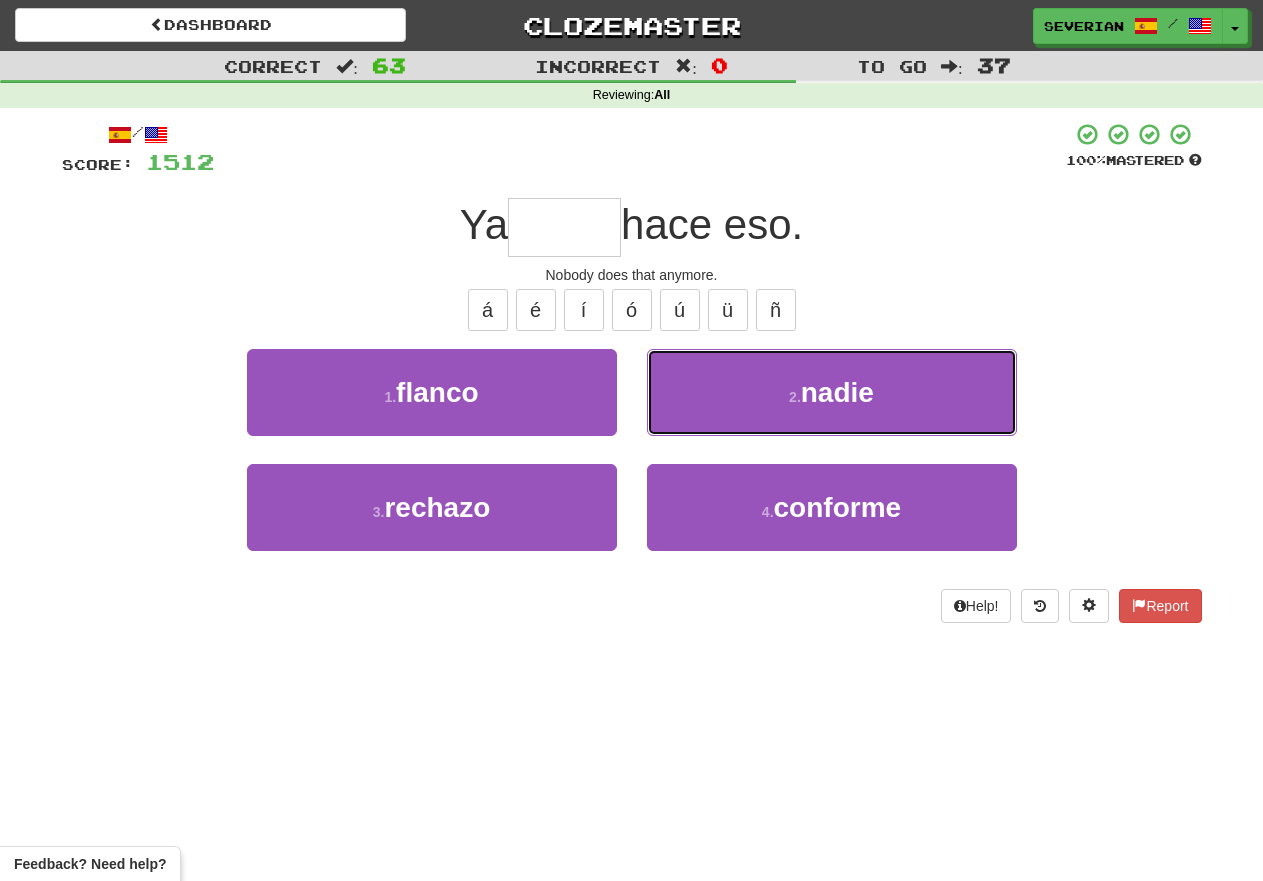 type on "*****" 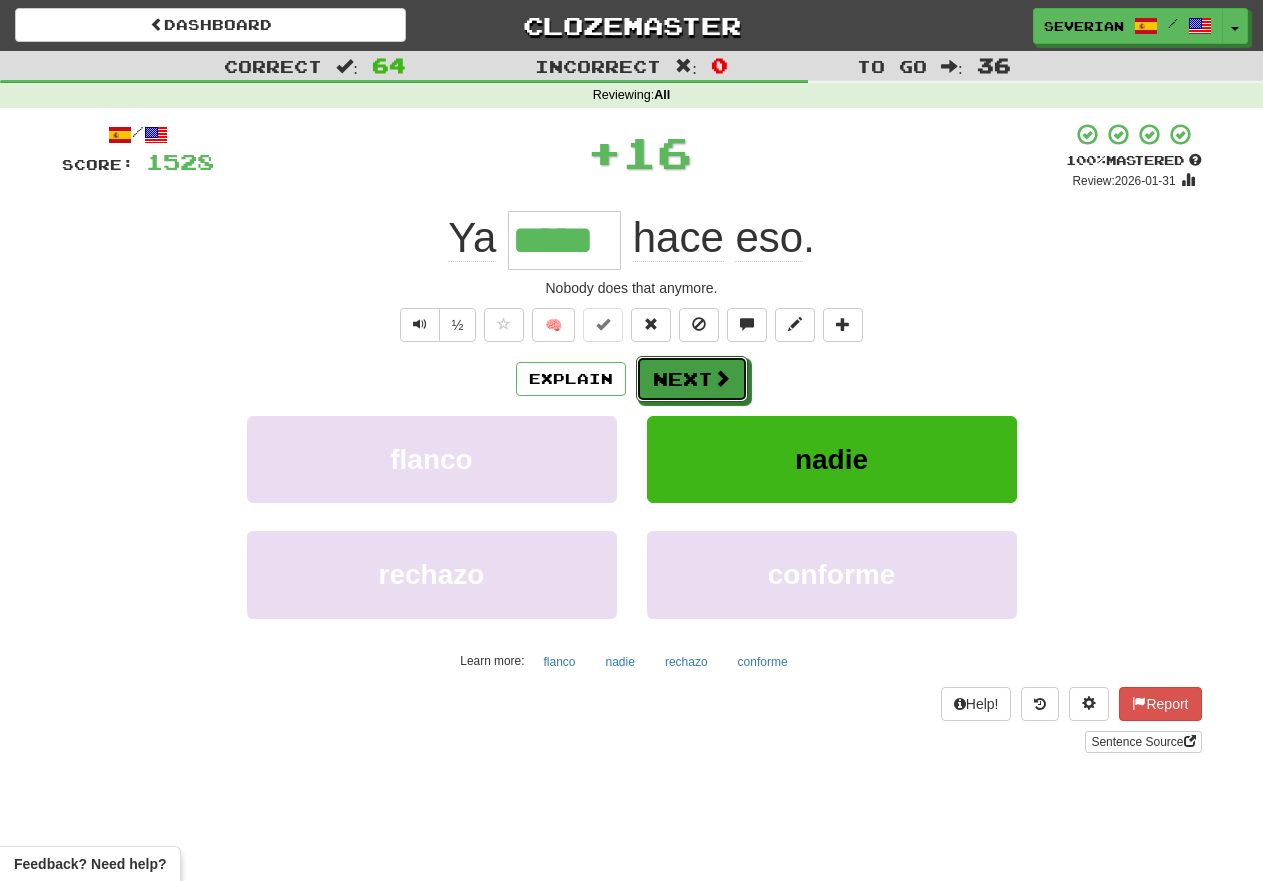 click on "Next" at bounding box center [692, 379] 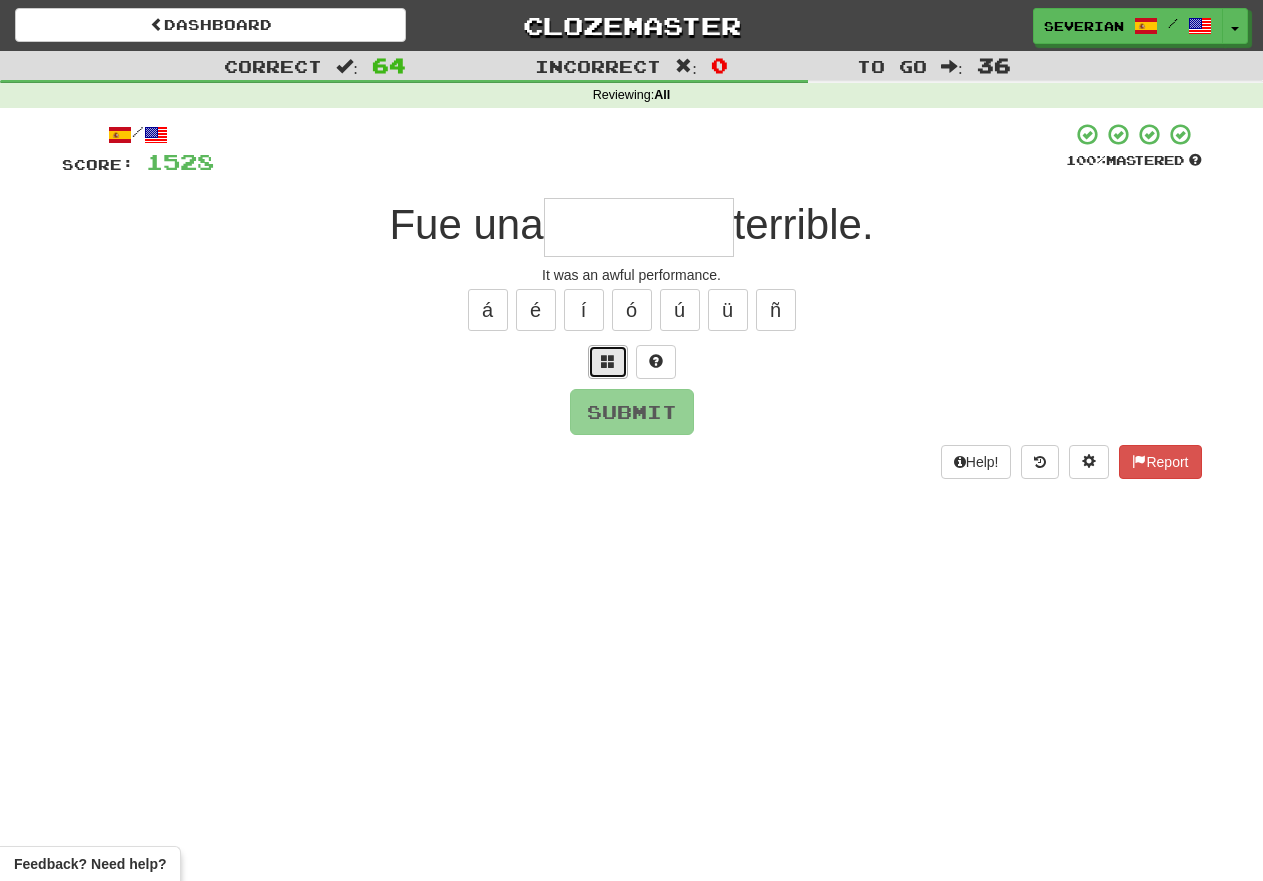 click at bounding box center (608, 362) 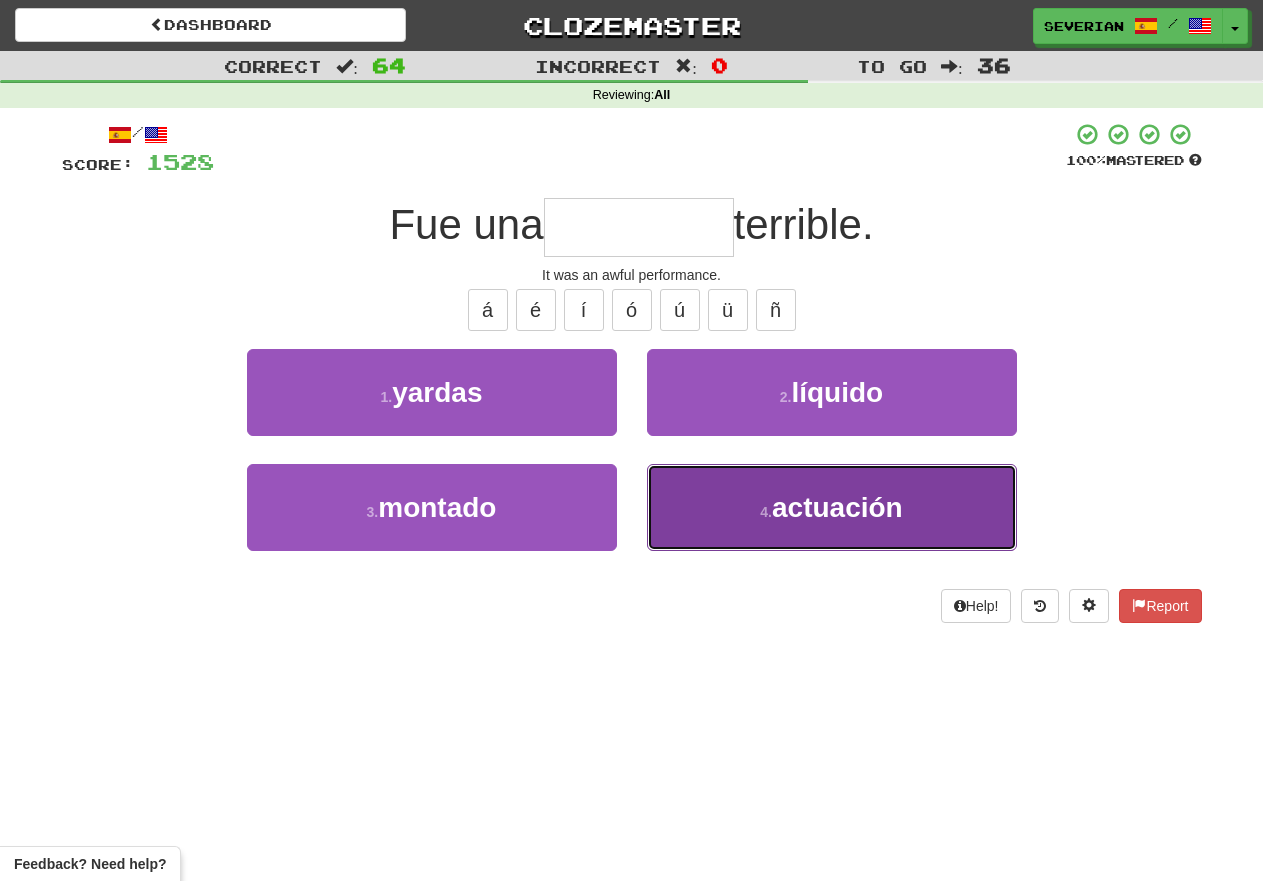 click on "4 .  actuación" at bounding box center [832, 507] 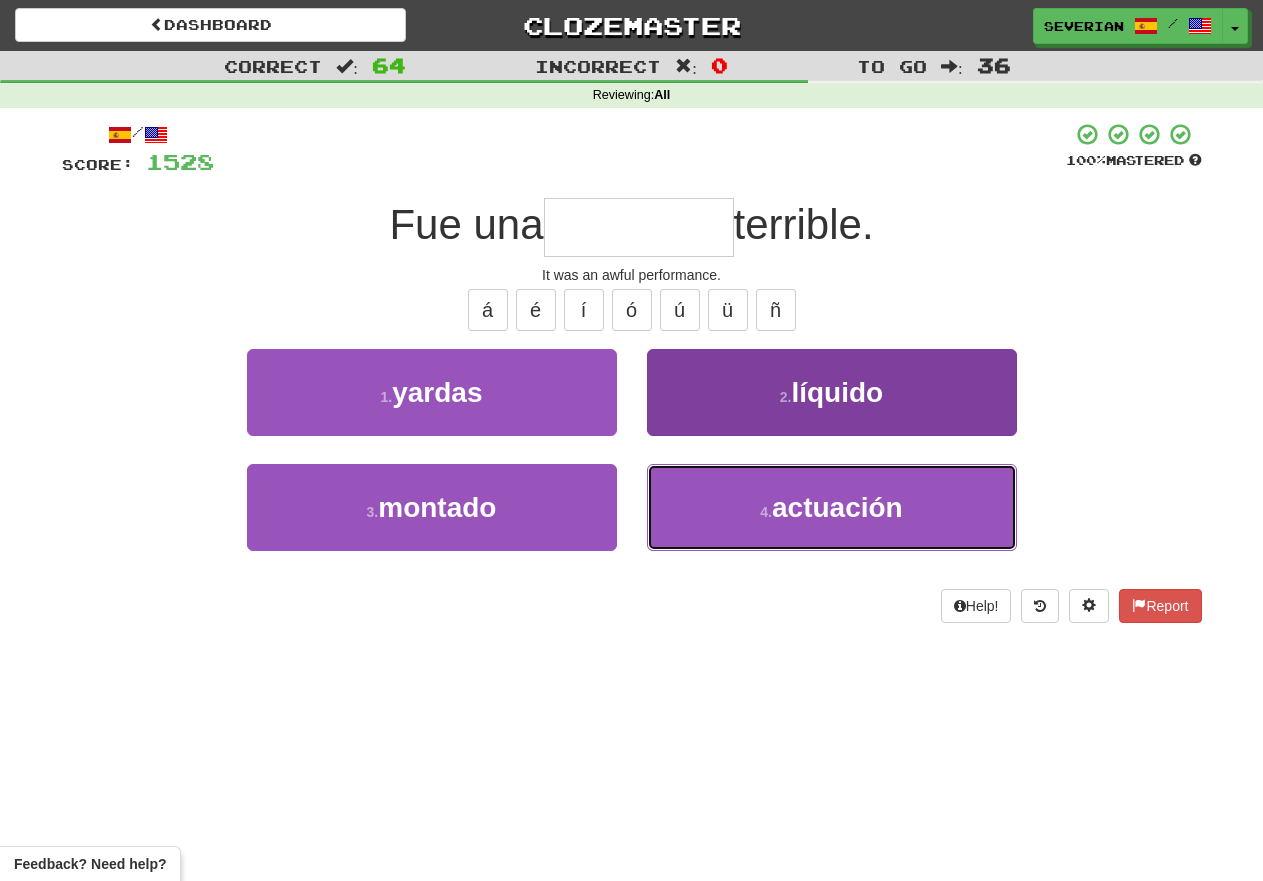 type on "*********" 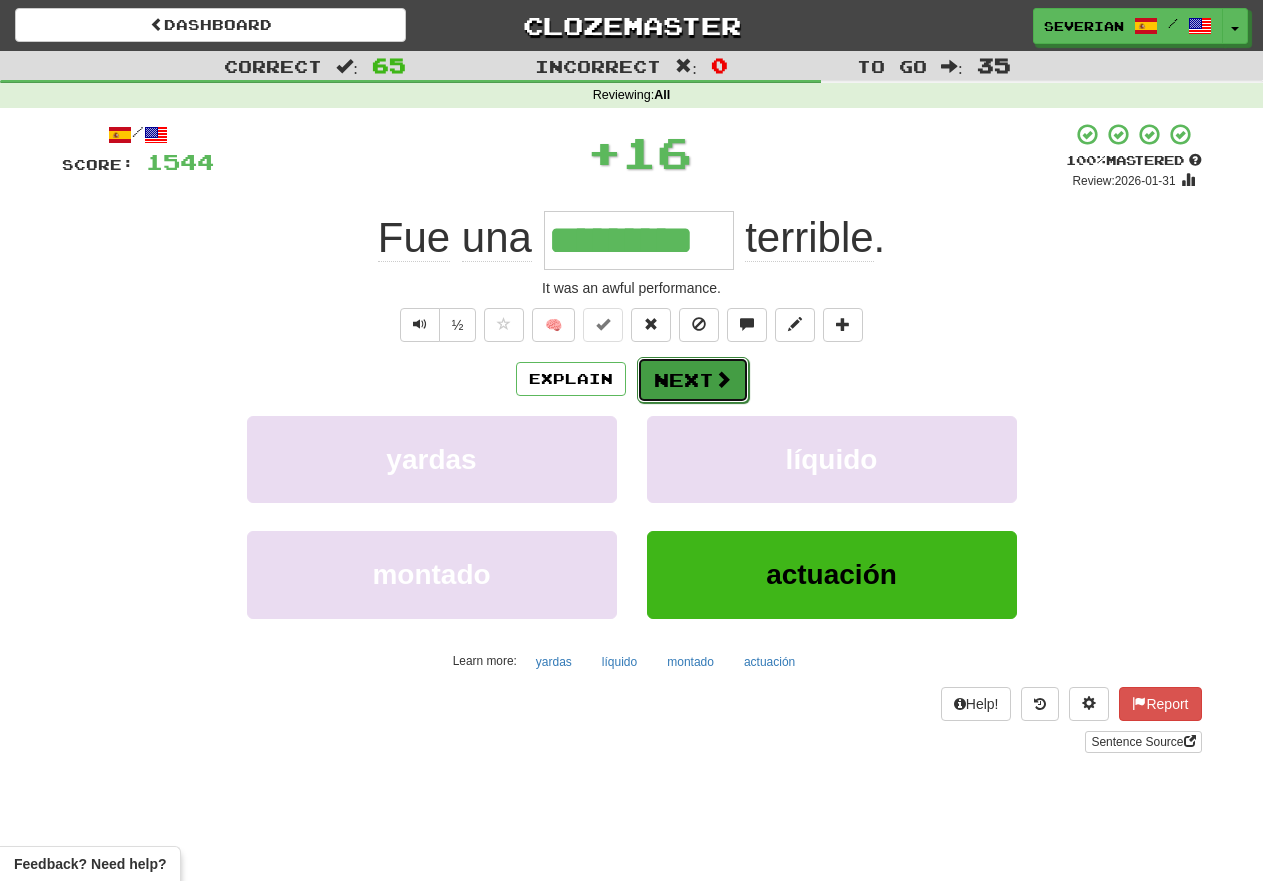 click on "Next" at bounding box center (693, 380) 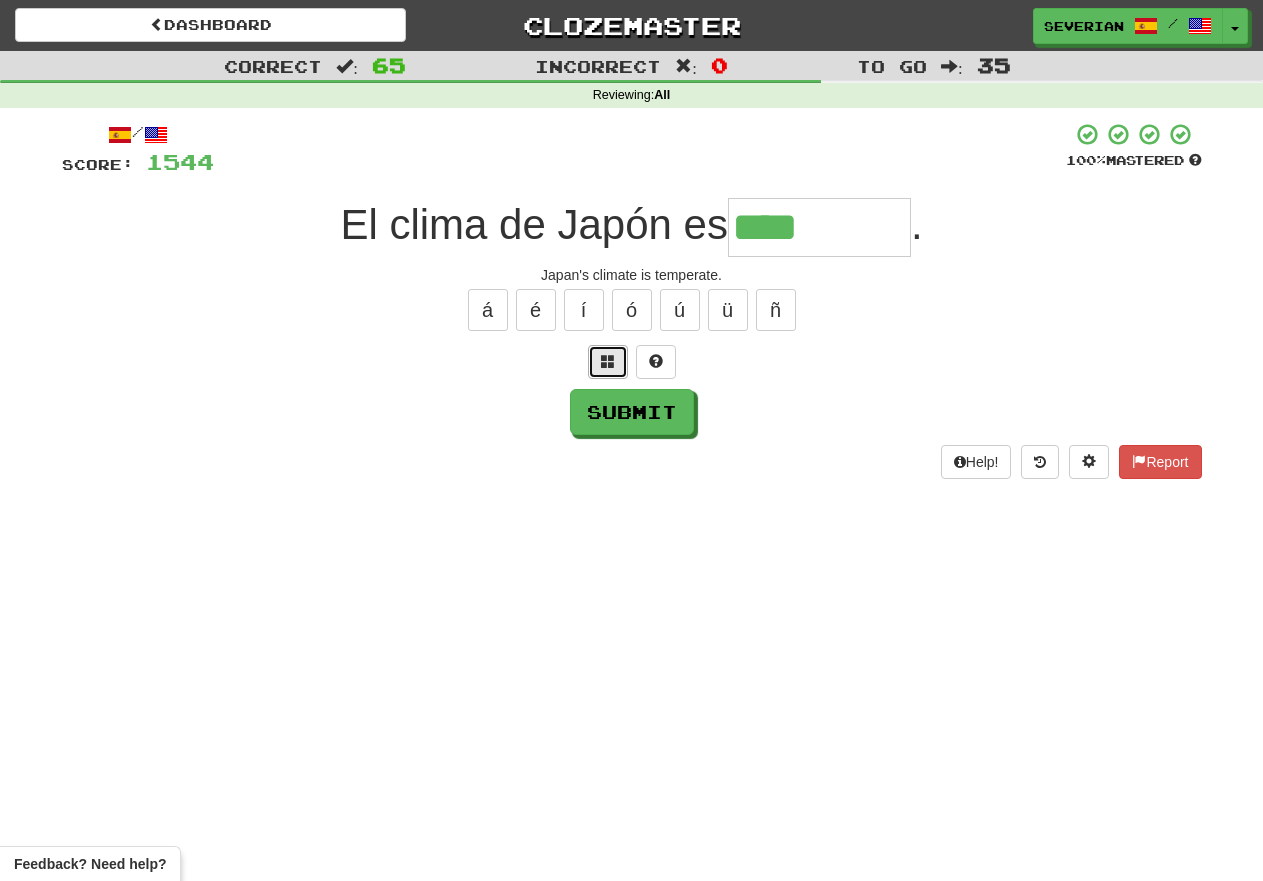 click at bounding box center (608, 362) 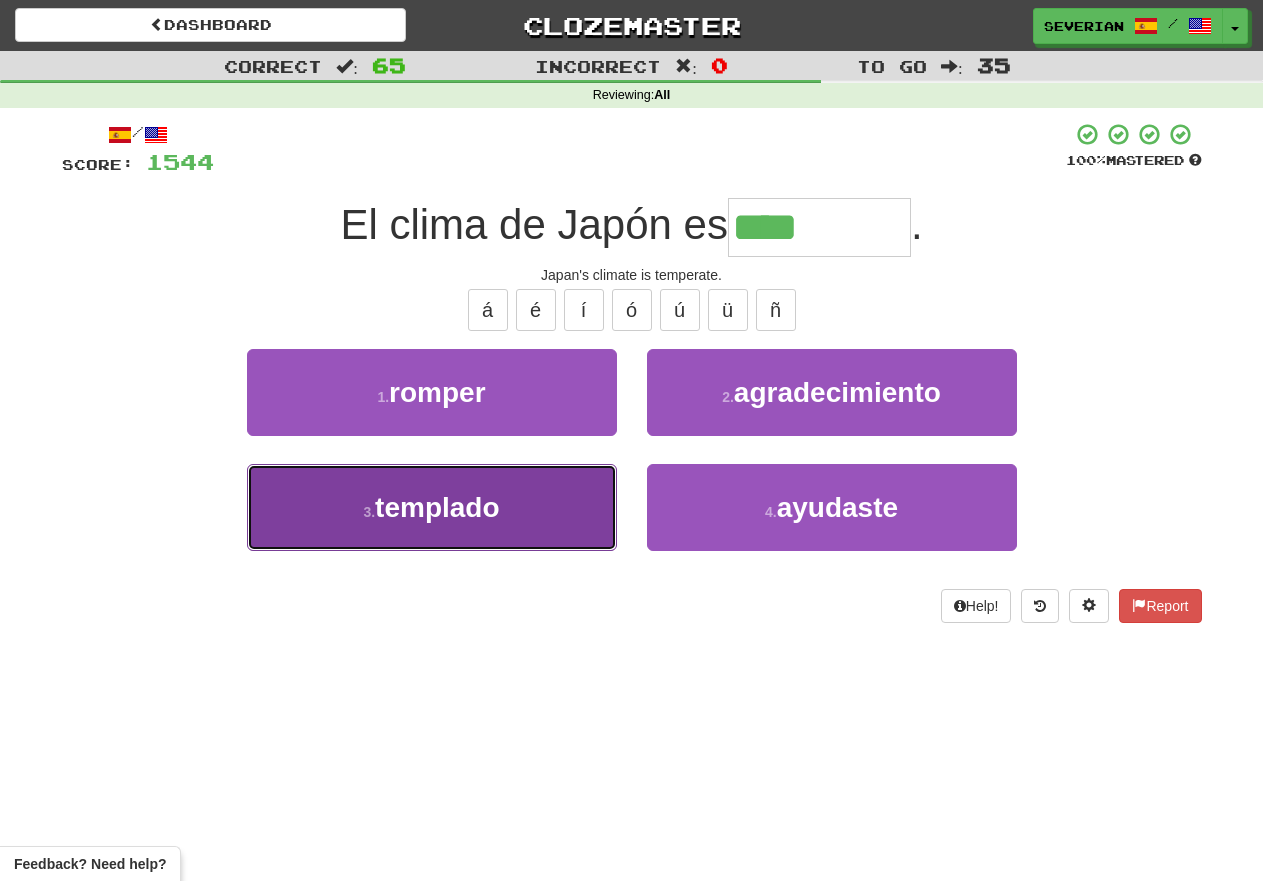click on "3 .  templado" at bounding box center (432, 507) 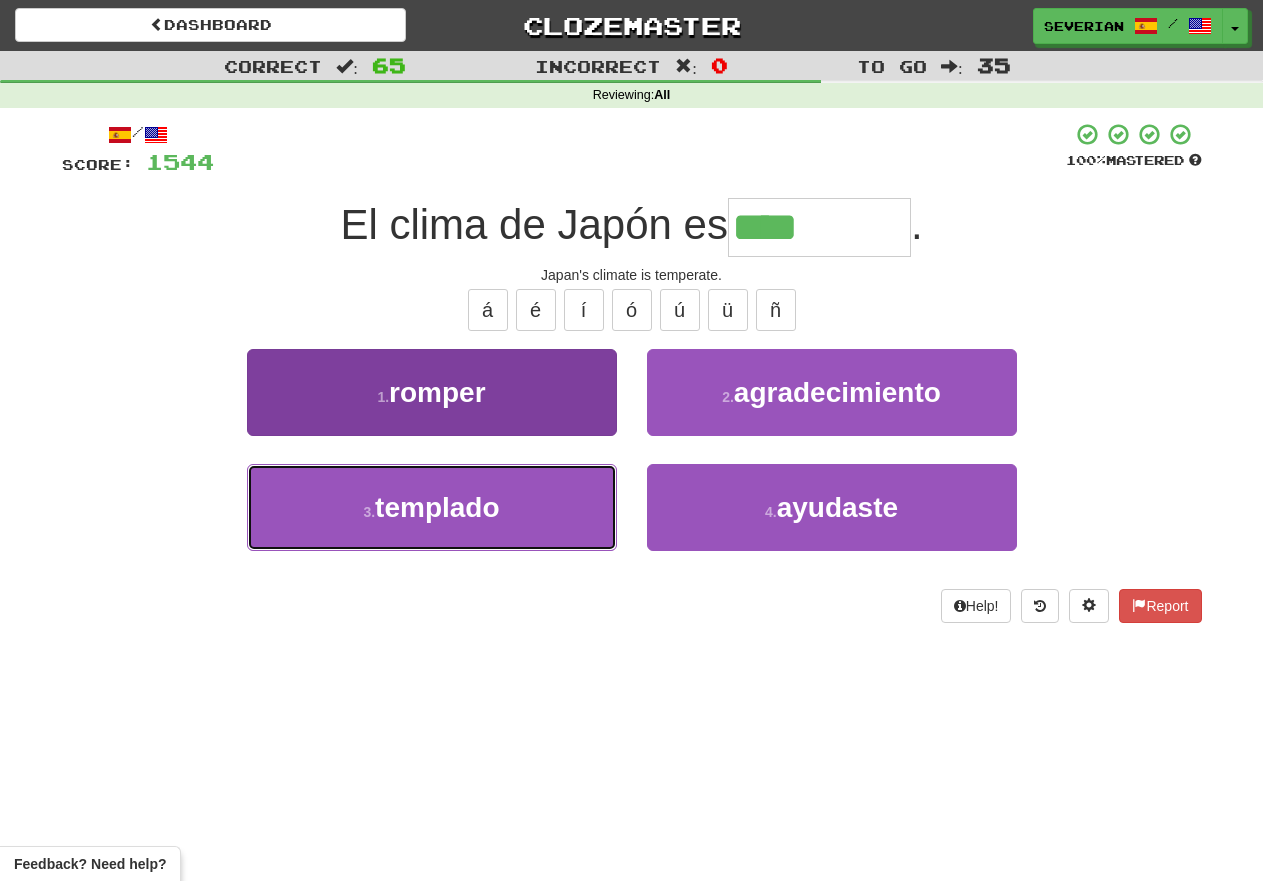 type on "********" 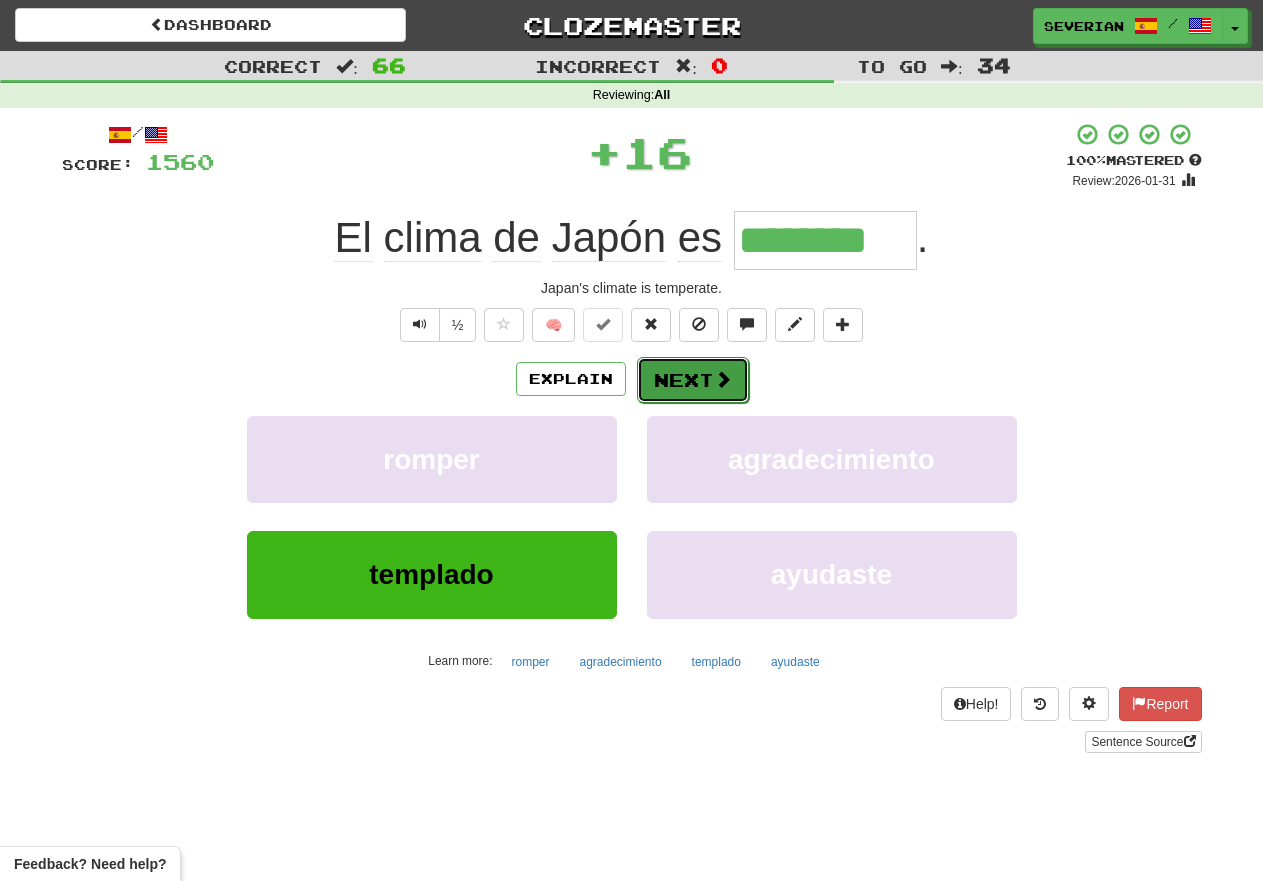 click on "Next" at bounding box center (693, 380) 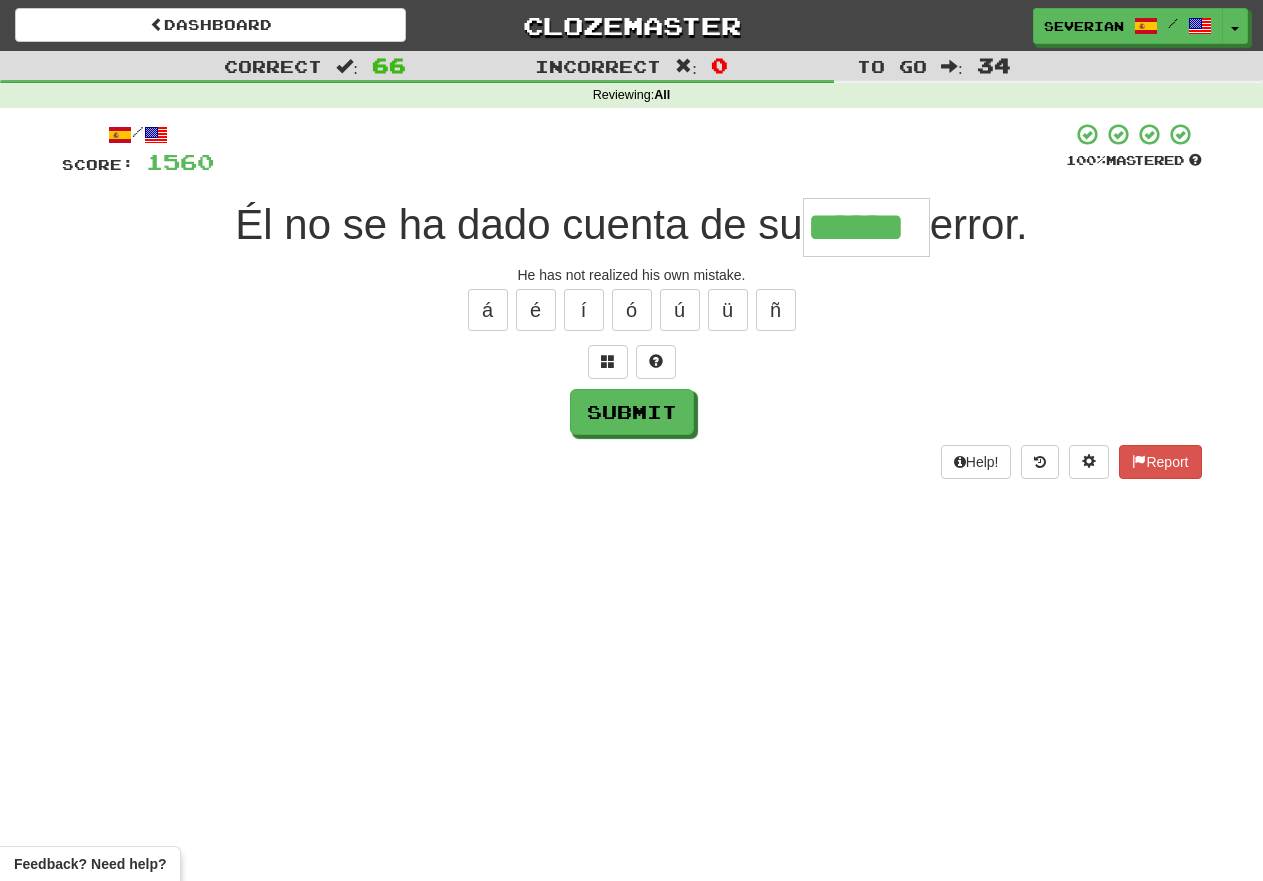 type on "******" 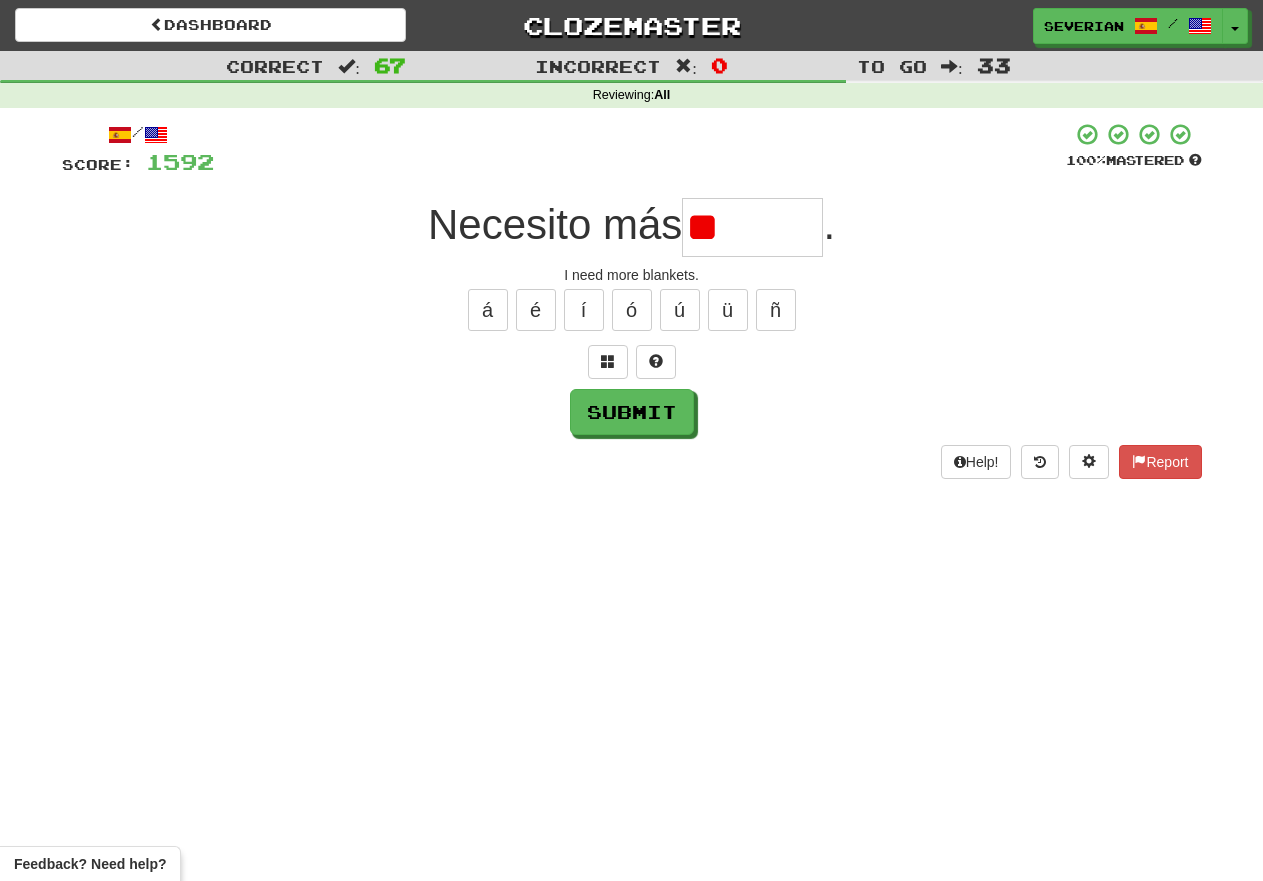 type on "*" 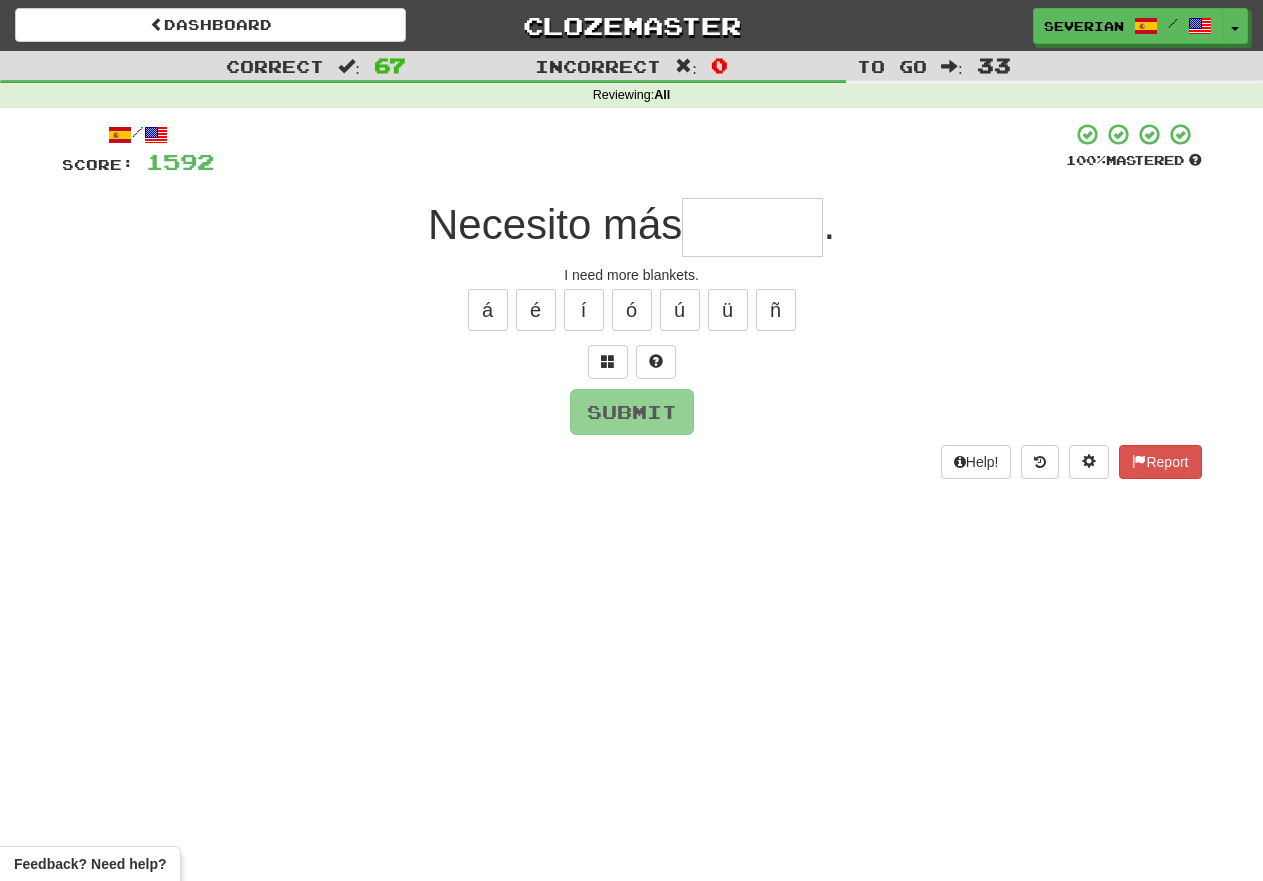 type on "*" 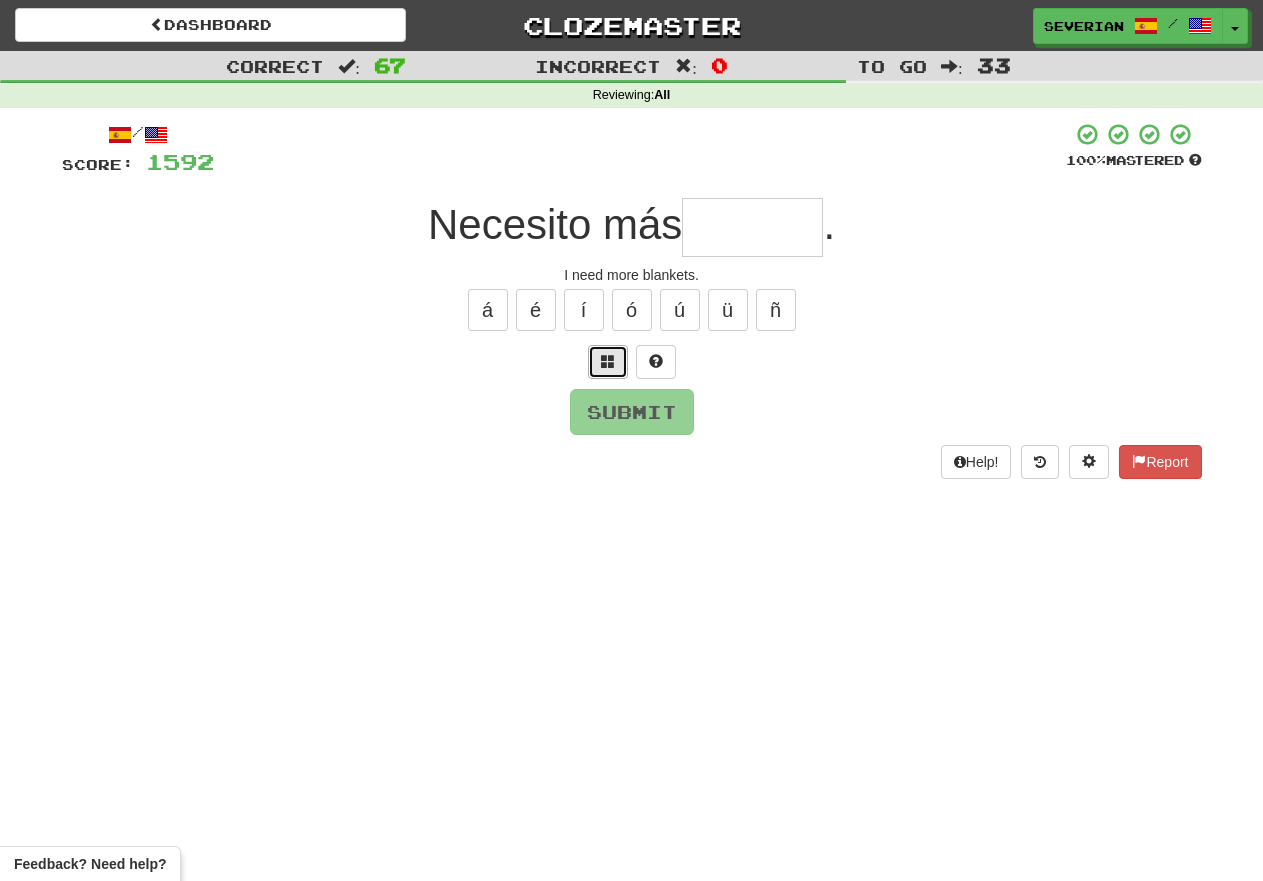 click at bounding box center (608, 362) 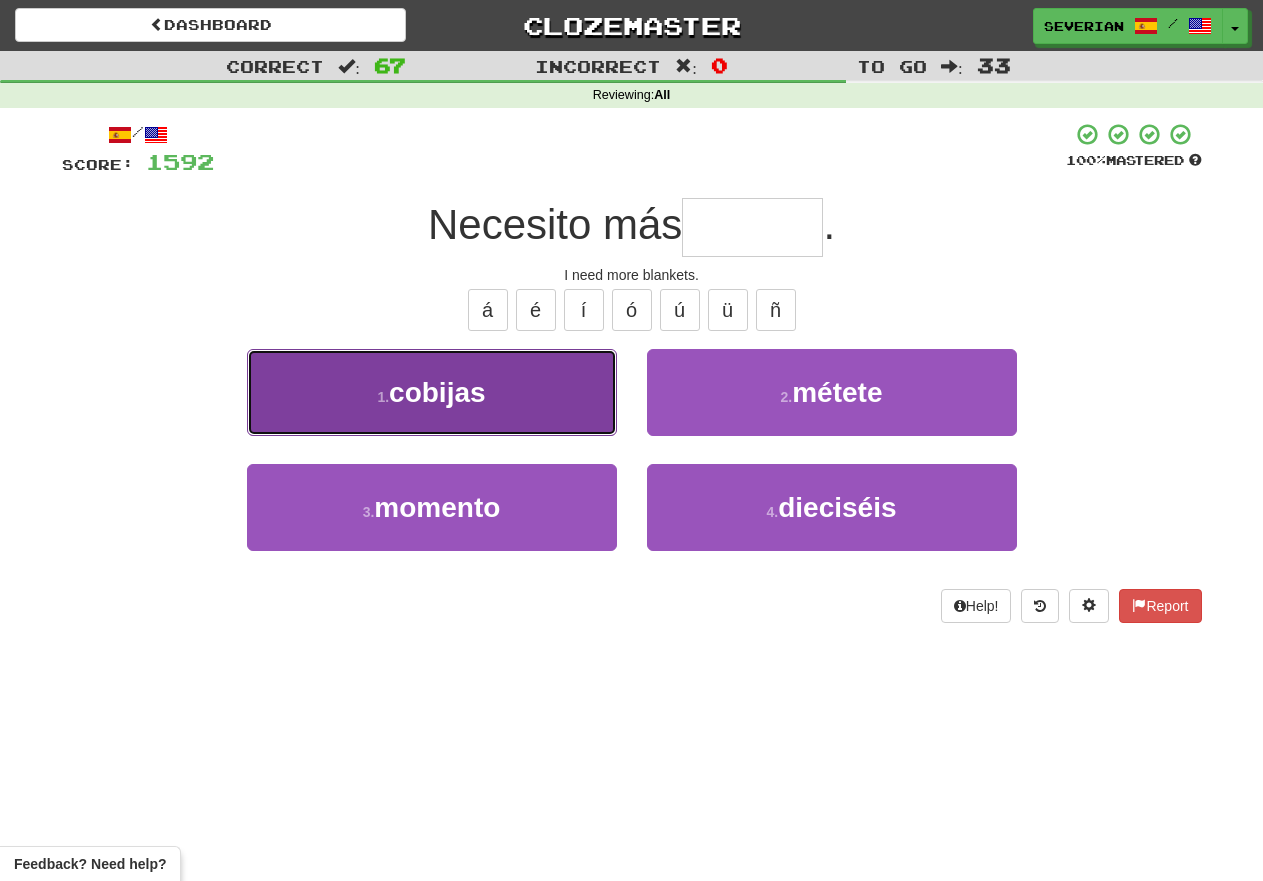 click on "1 .  cobijas" at bounding box center [432, 392] 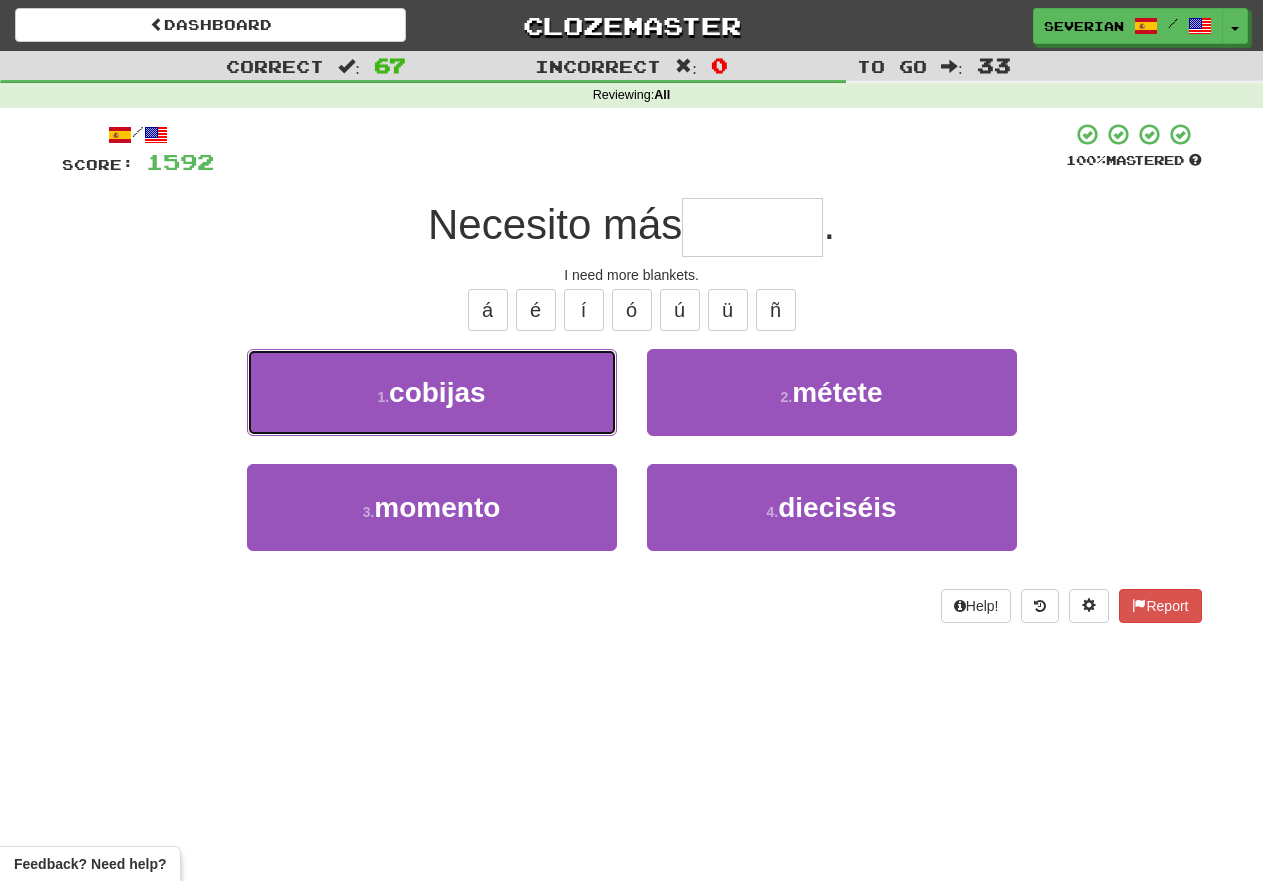 type on "*******" 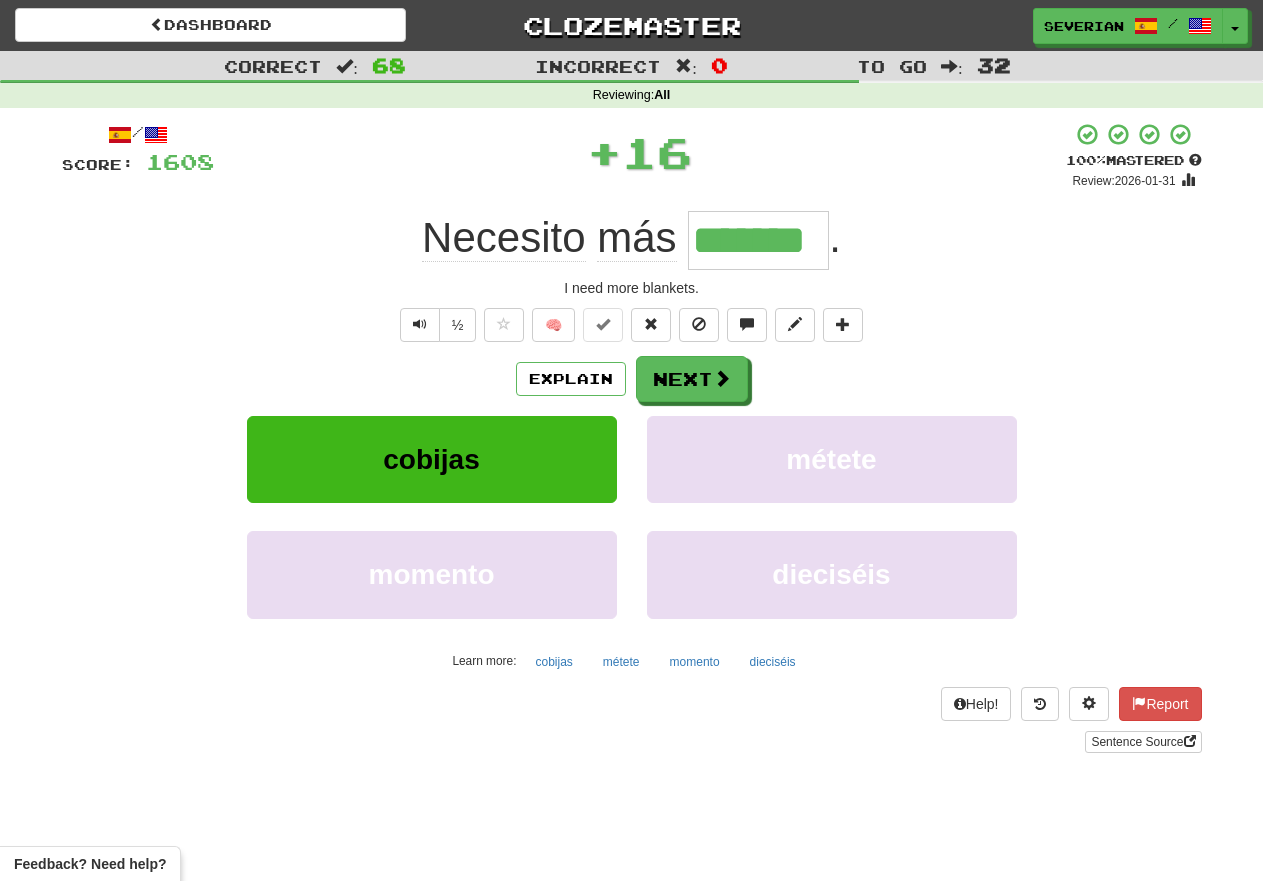click on "Explain Next cobijas métete momento dieciséis Learn more: cobijas métete momento dieciséis" at bounding box center [632, 516] 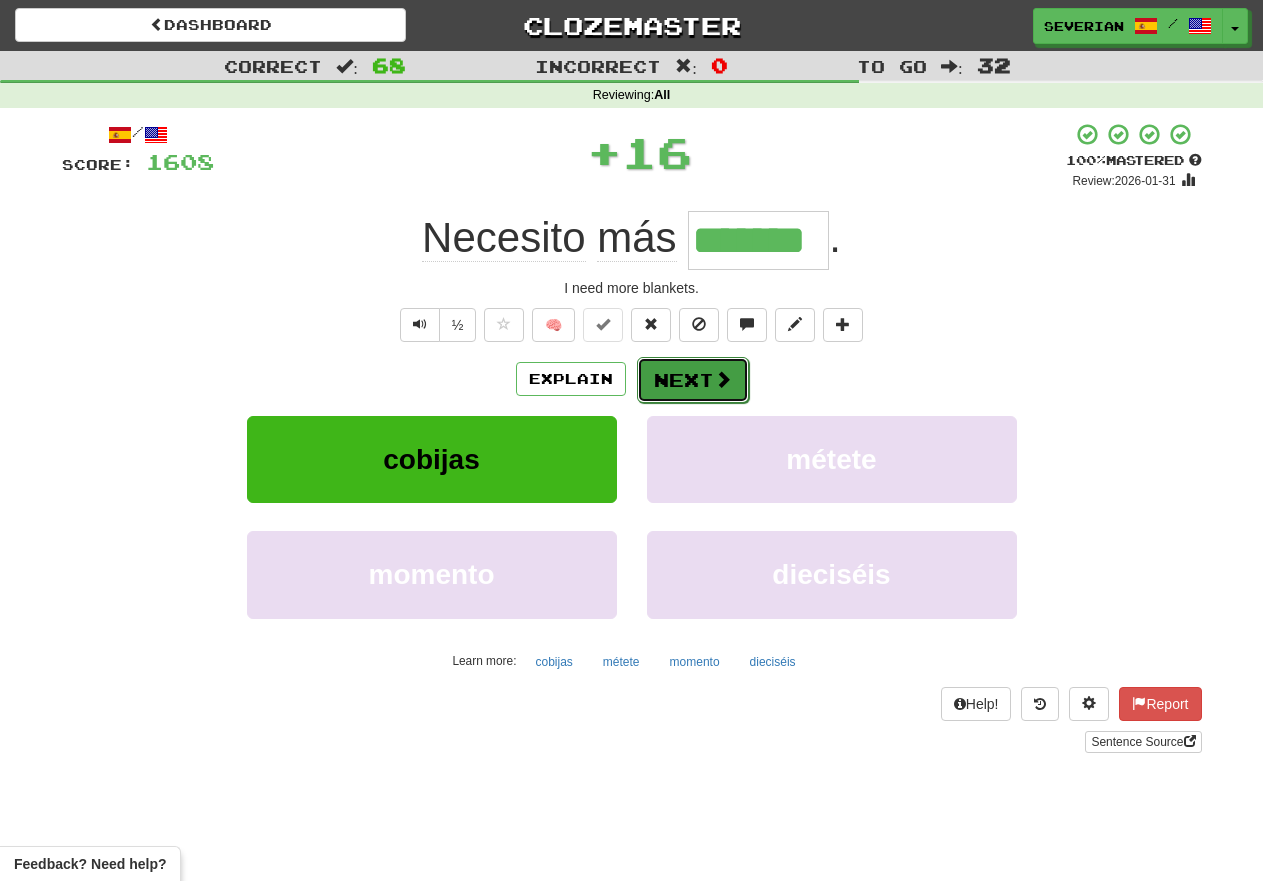 click on "Next" at bounding box center [693, 380] 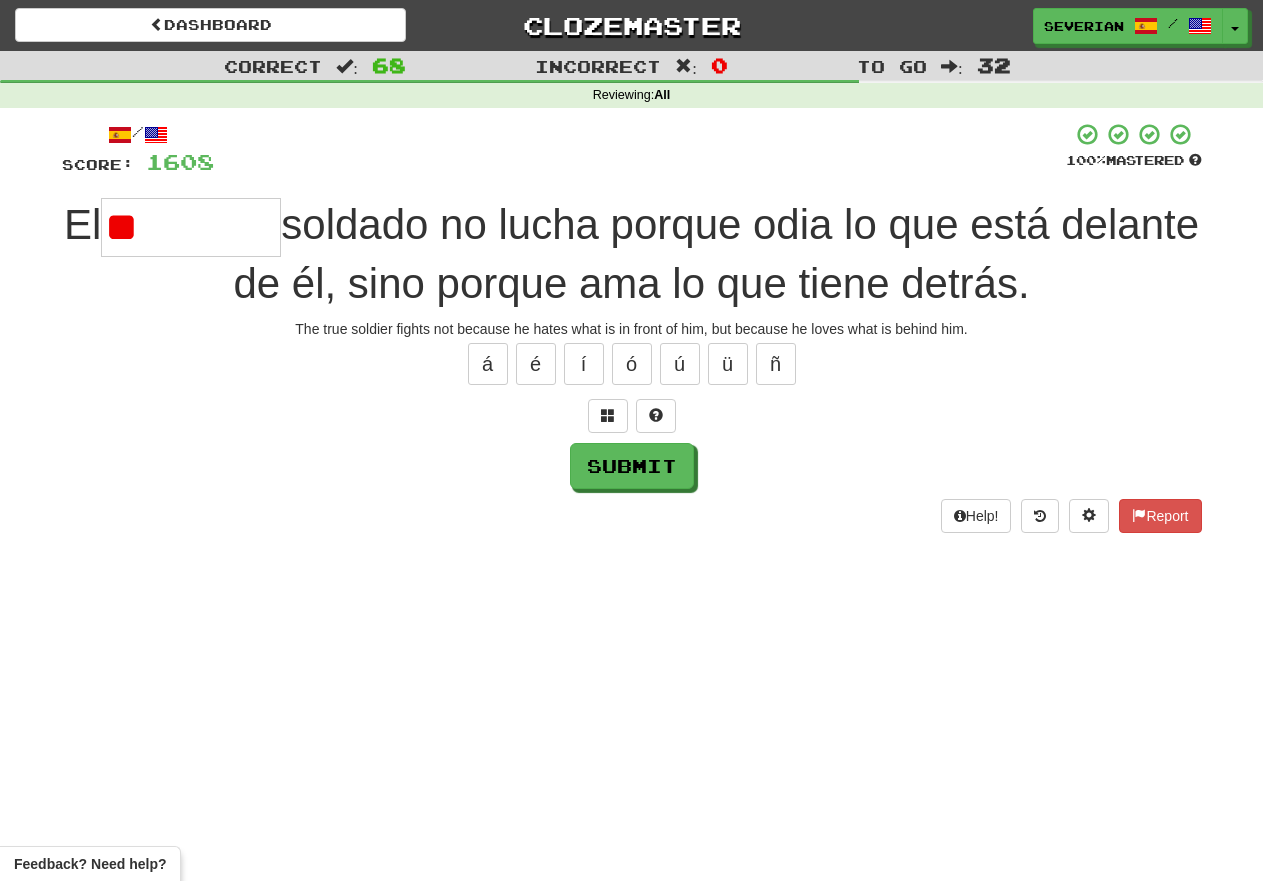 type on "*" 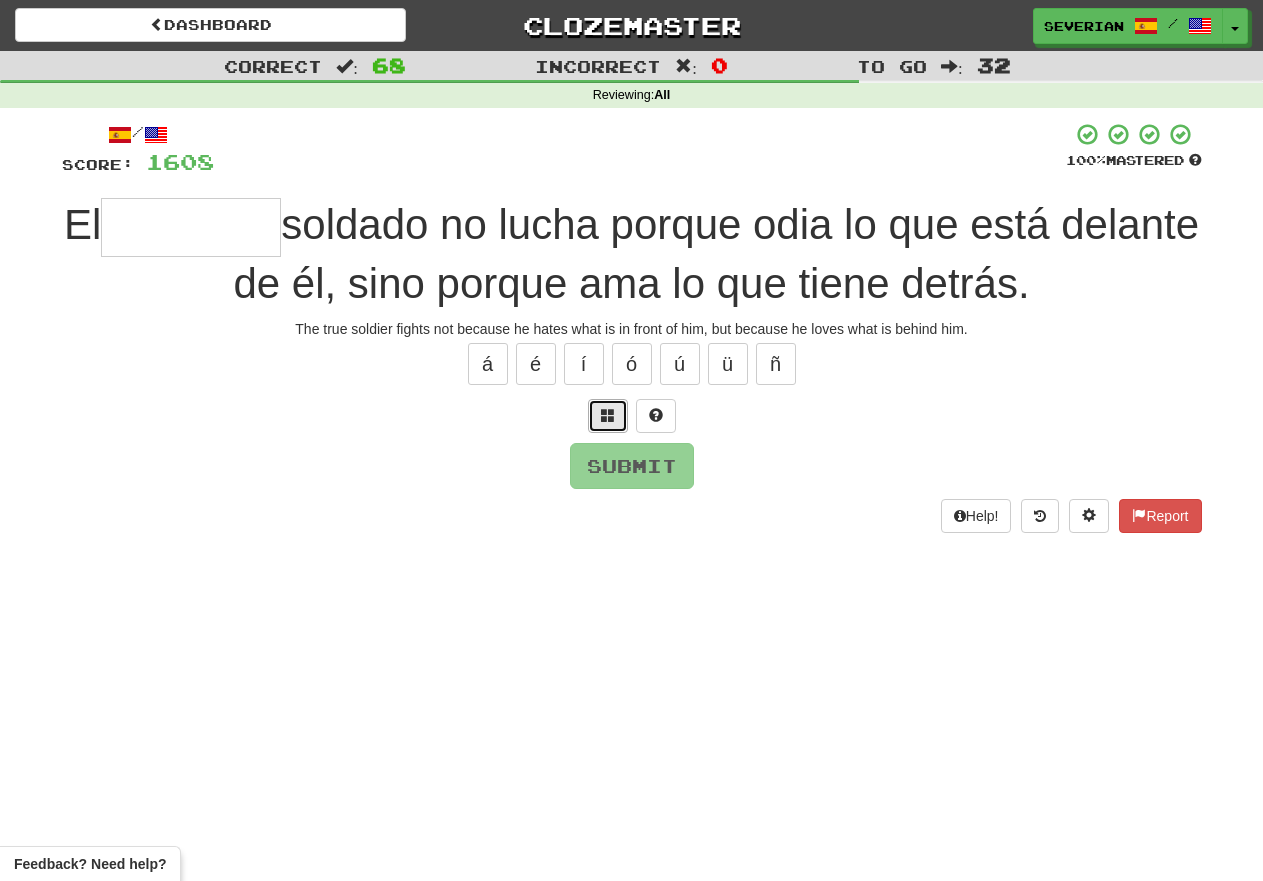 click at bounding box center (608, 415) 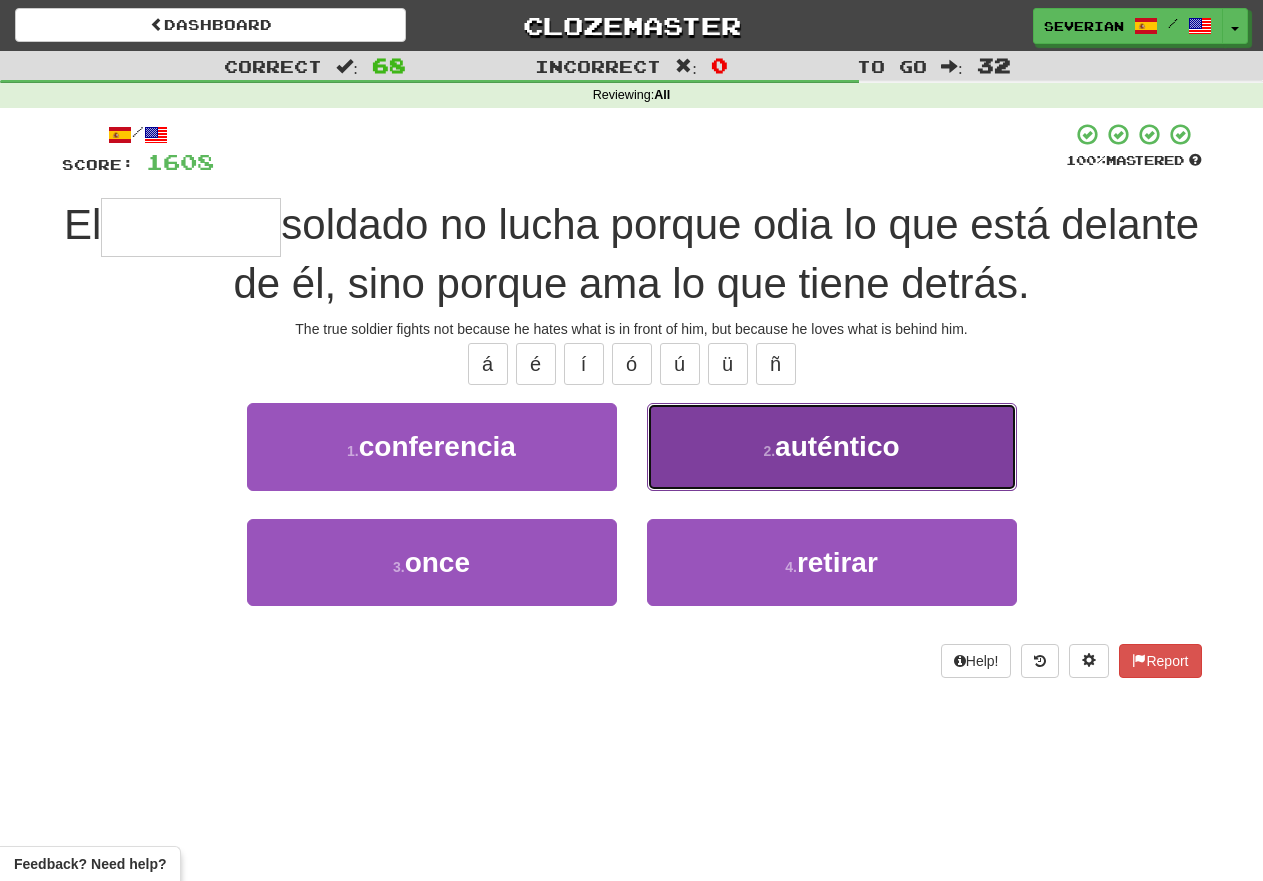 click on "2 .  auténtico" at bounding box center [832, 446] 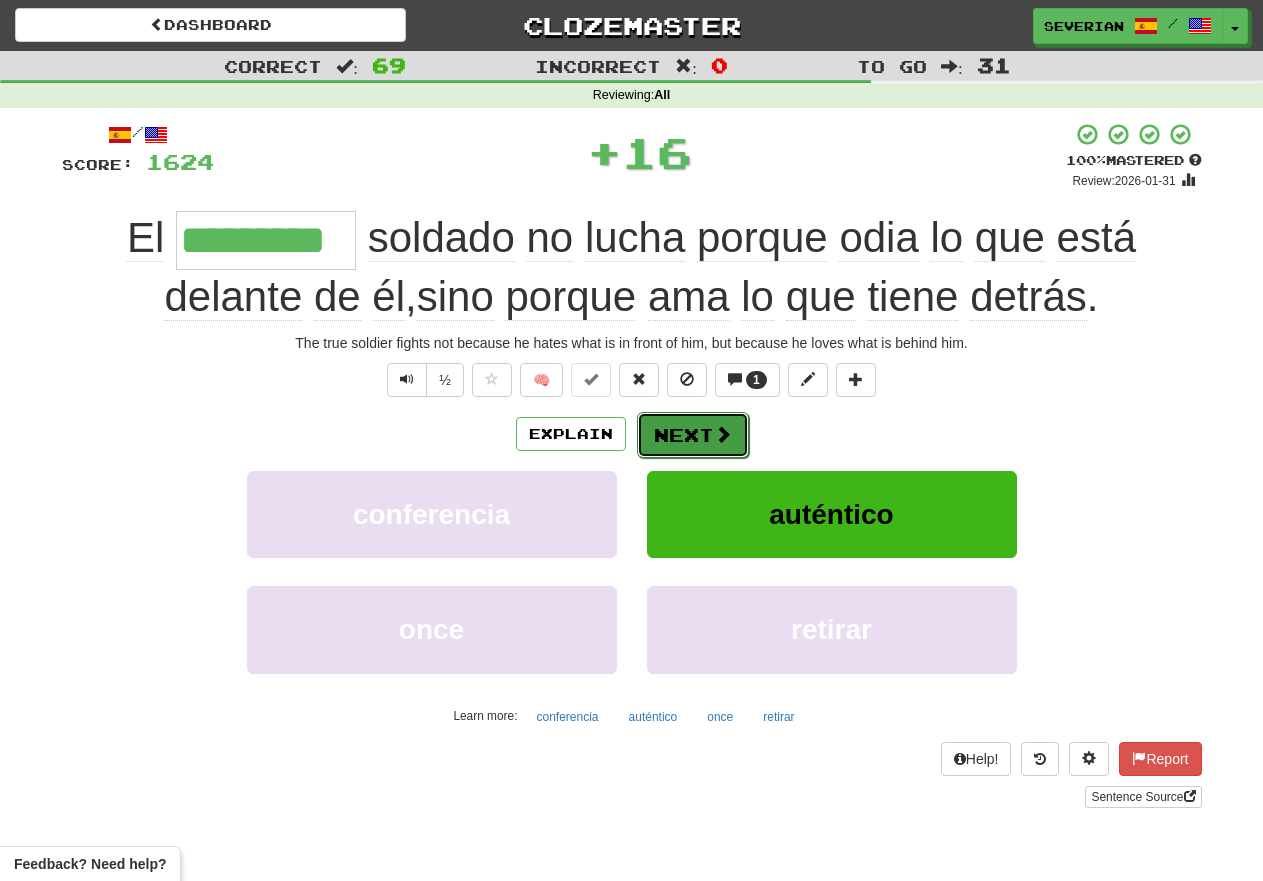 click on "Next" at bounding box center (693, 435) 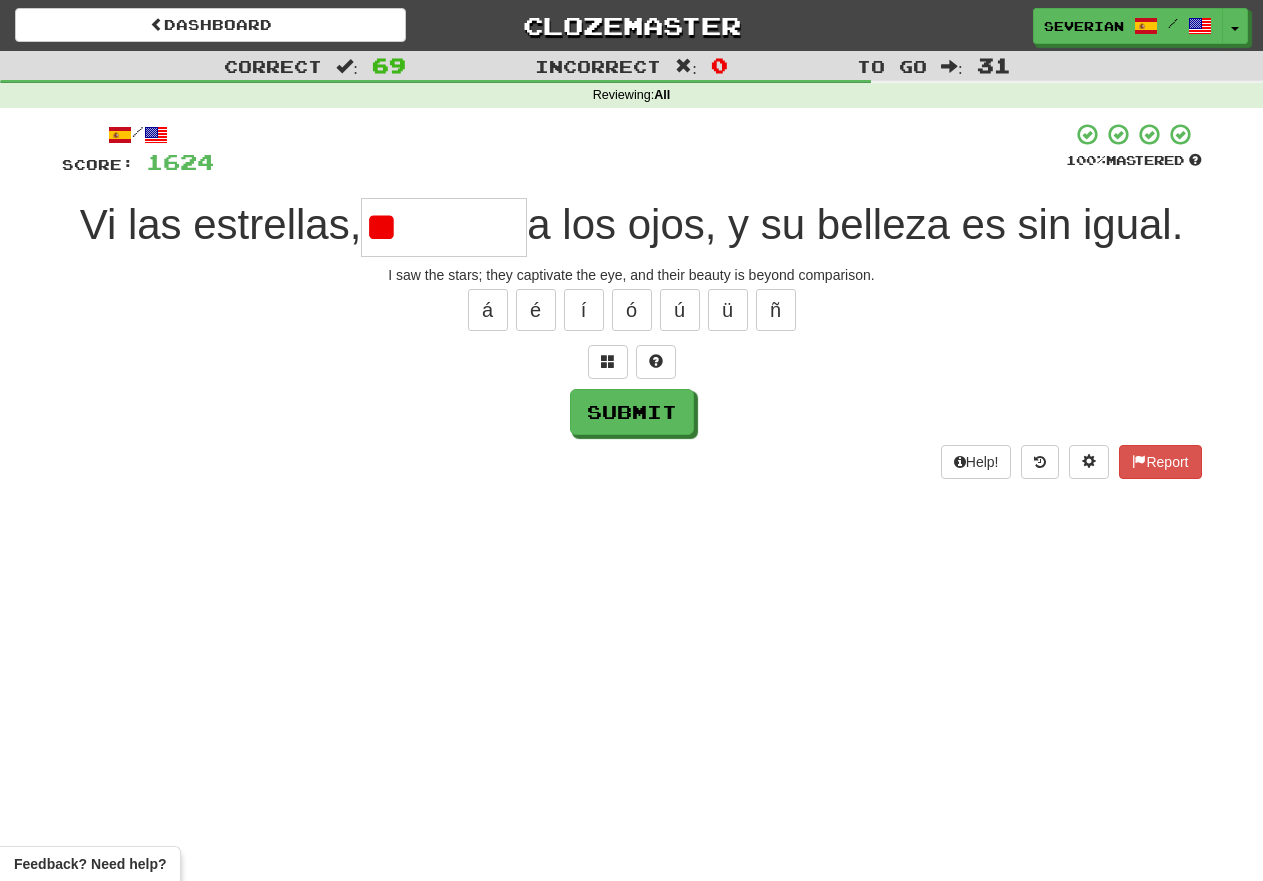 type on "*" 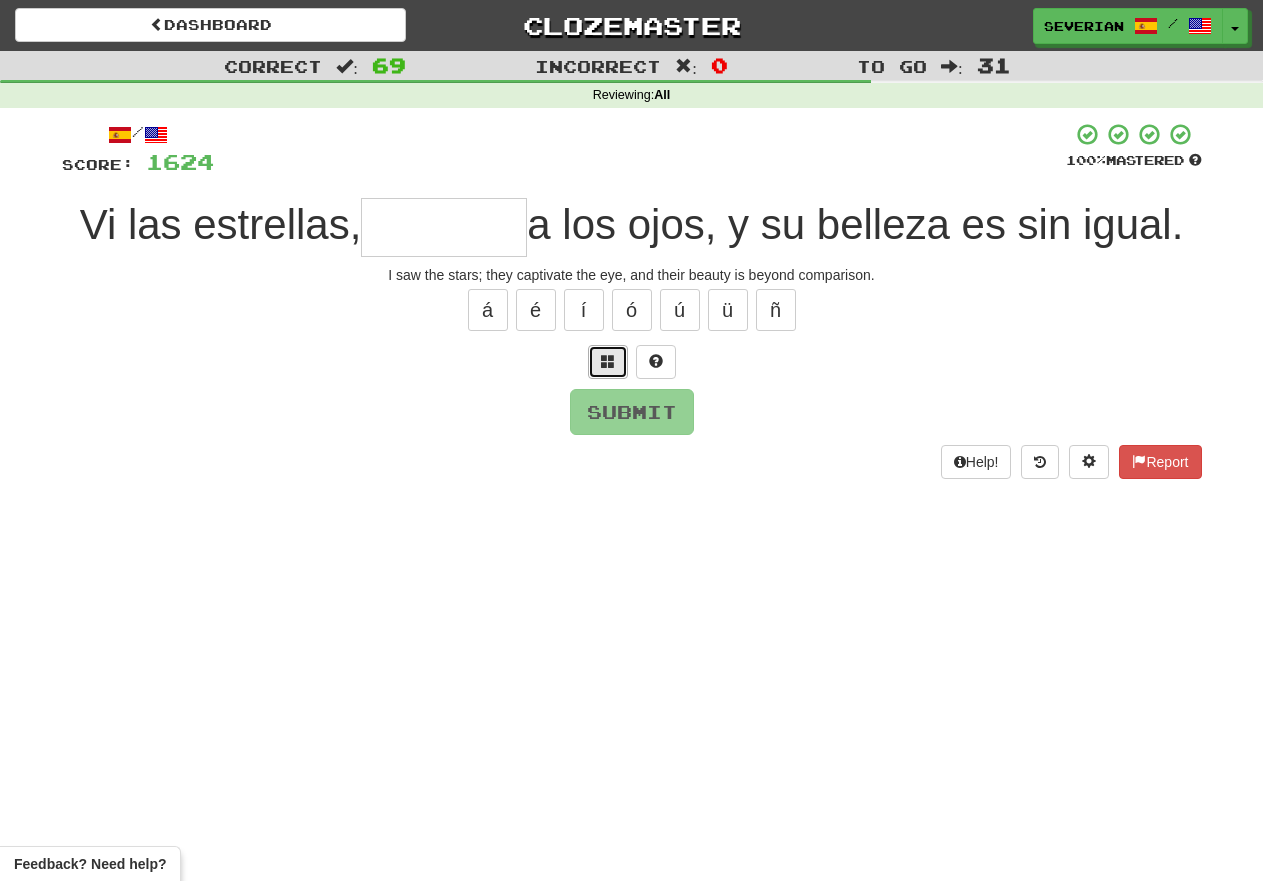 click at bounding box center (608, 361) 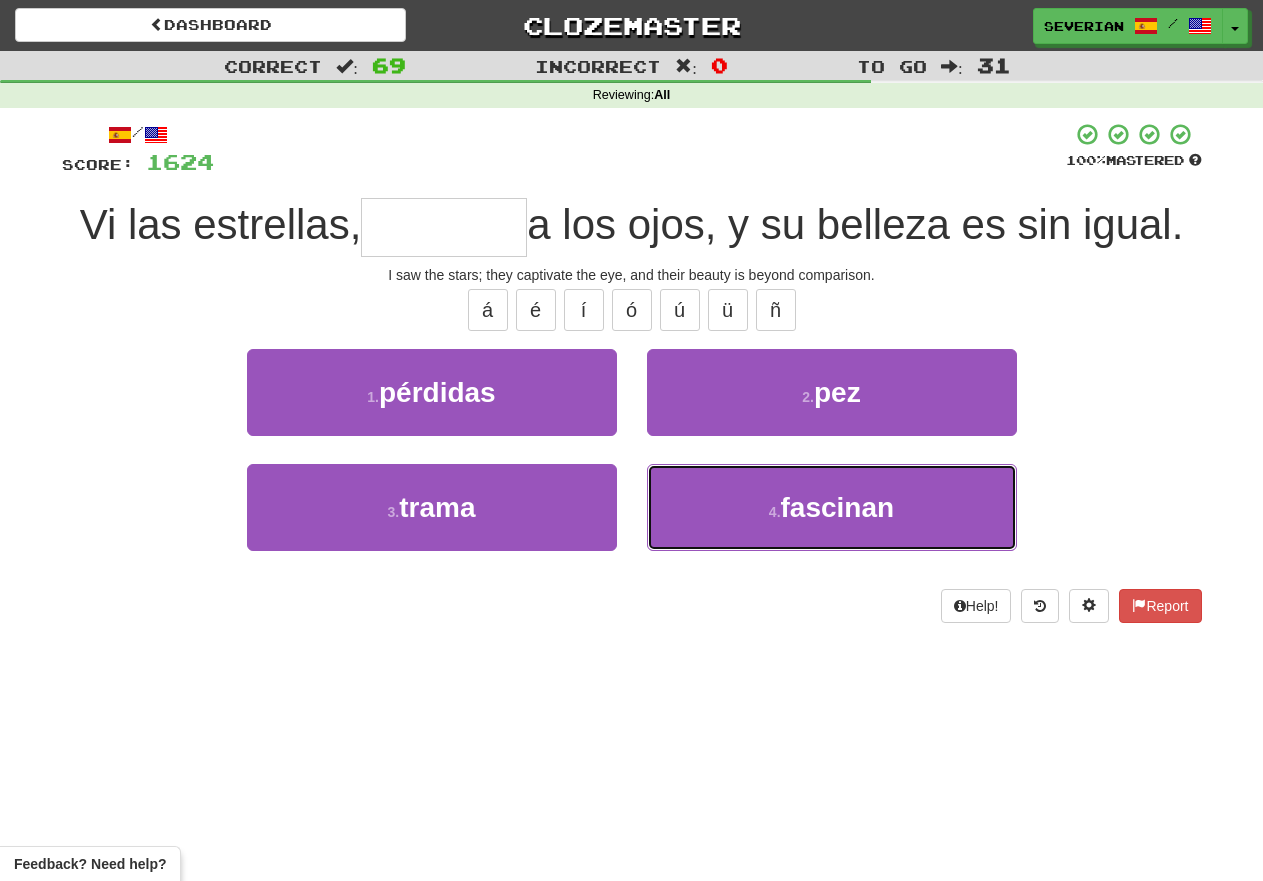 drag, startPoint x: 768, startPoint y: 502, endPoint x: 707, endPoint y: 404, distance: 115.43397 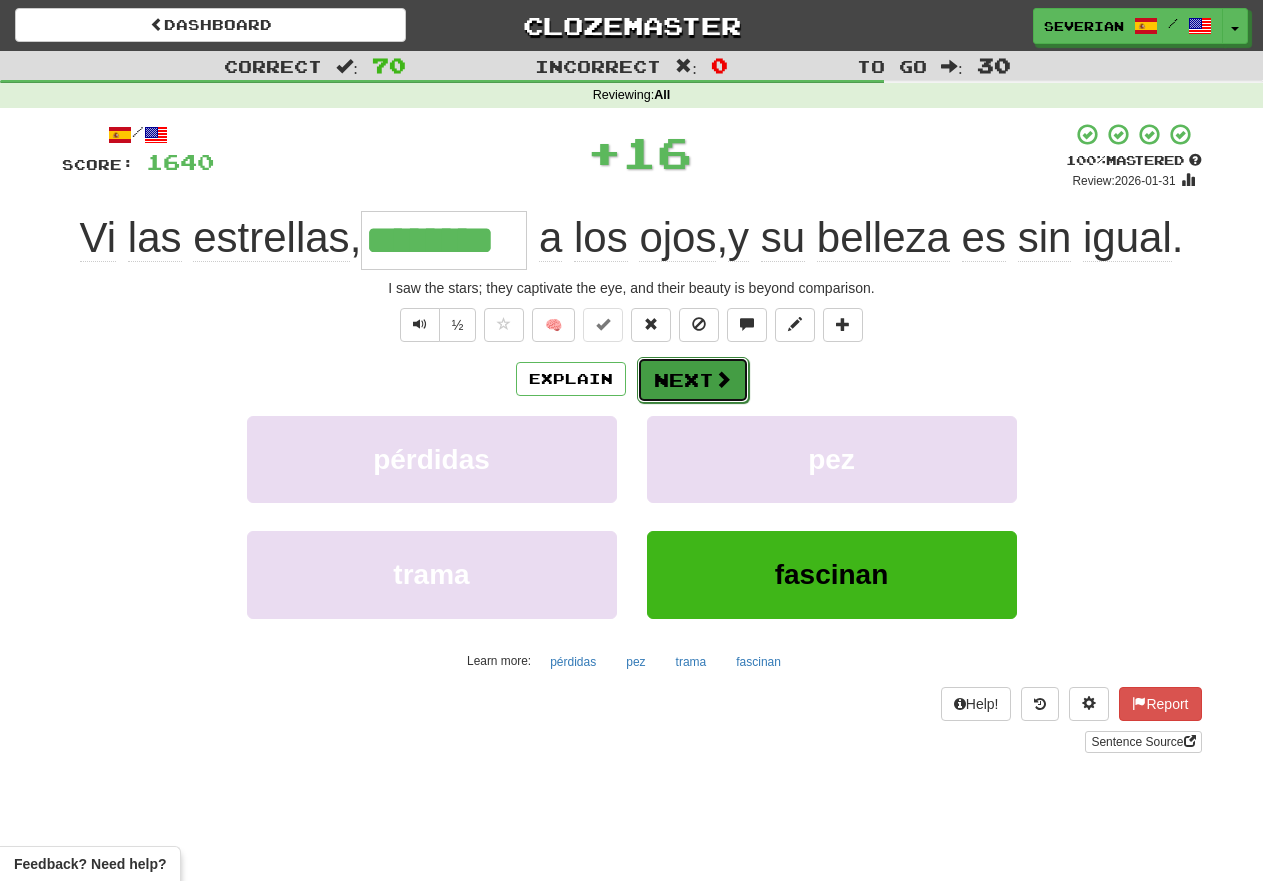 click on "Next" at bounding box center [693, 380] 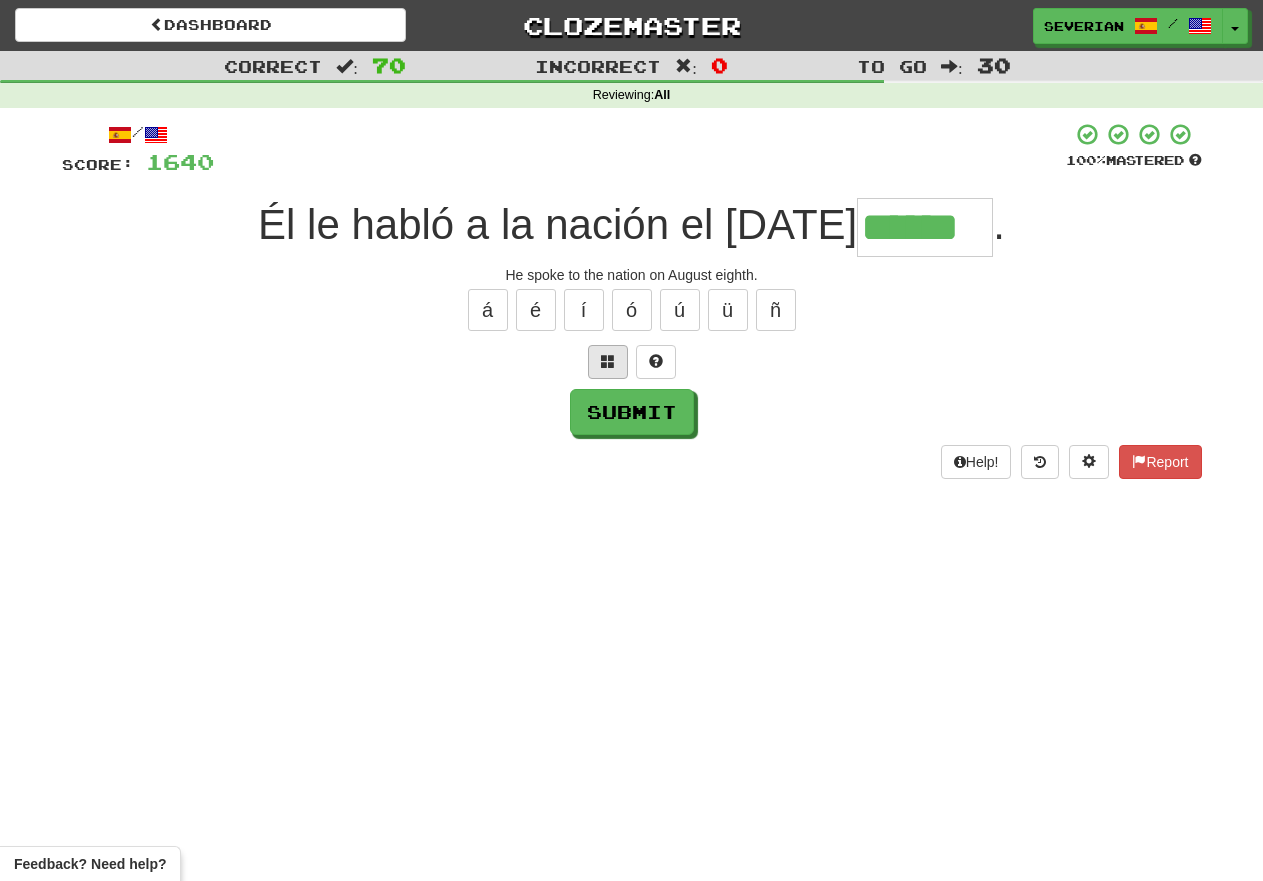 type on "******" 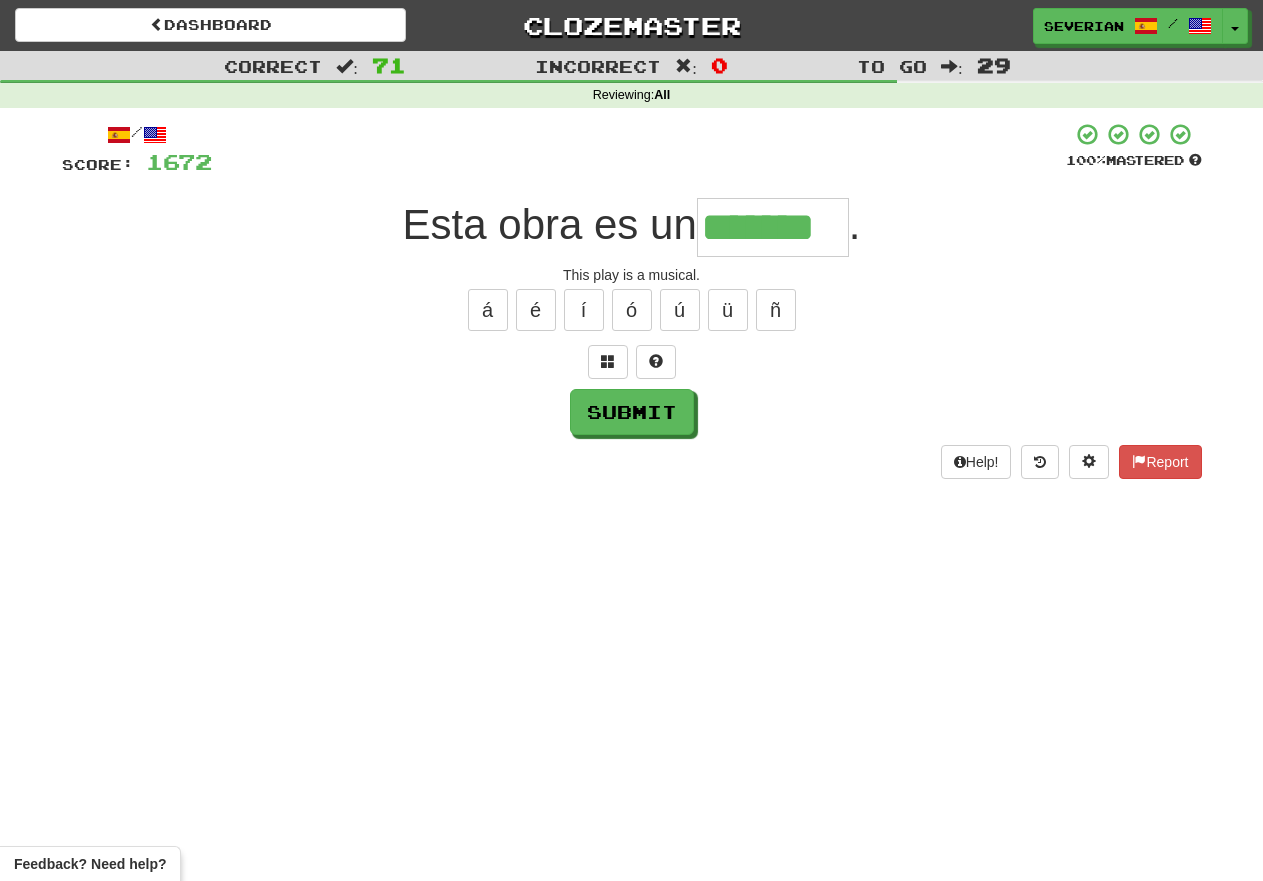 type on "*******" 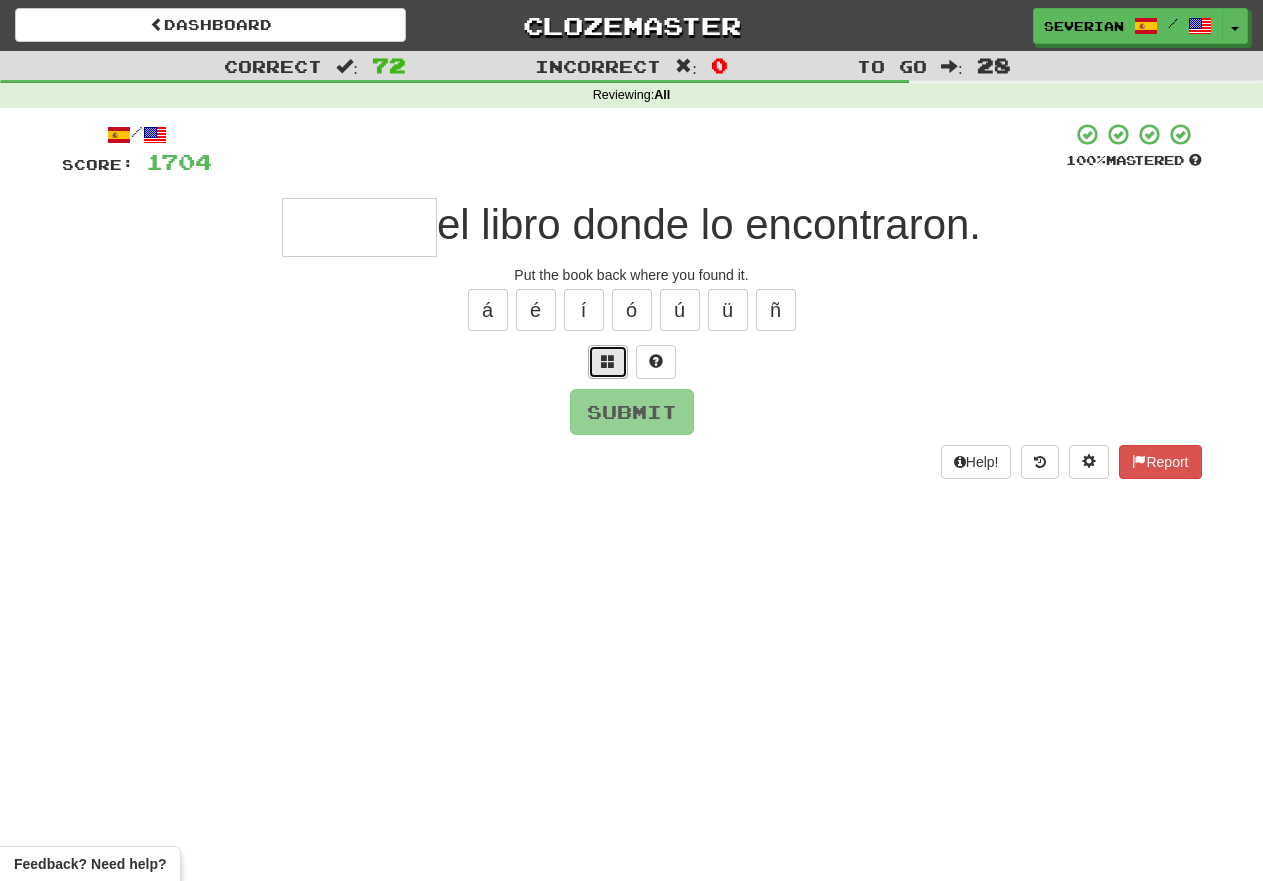 click at bounding box center (608, 362) 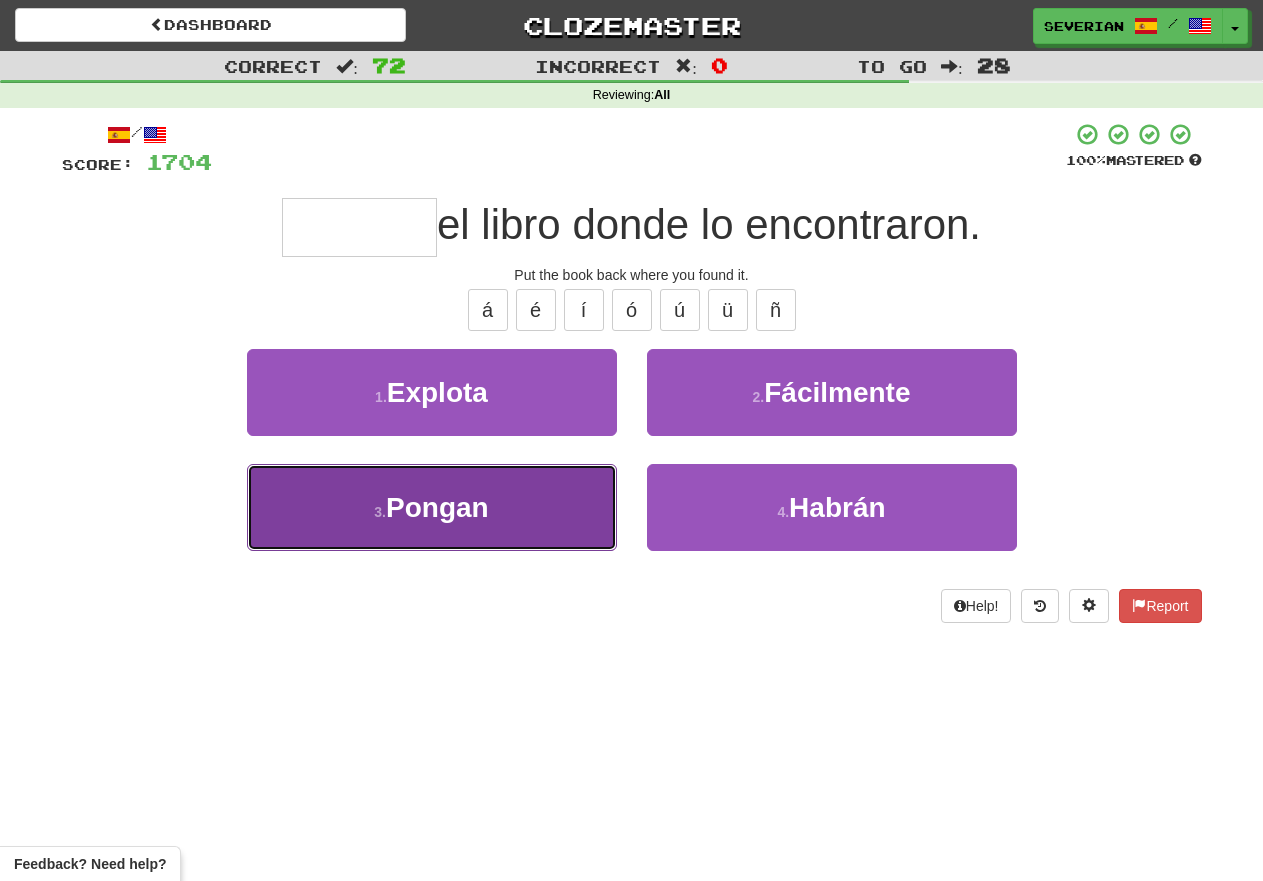 click on "3 .  Pongan" at bounding box center [432, 507] 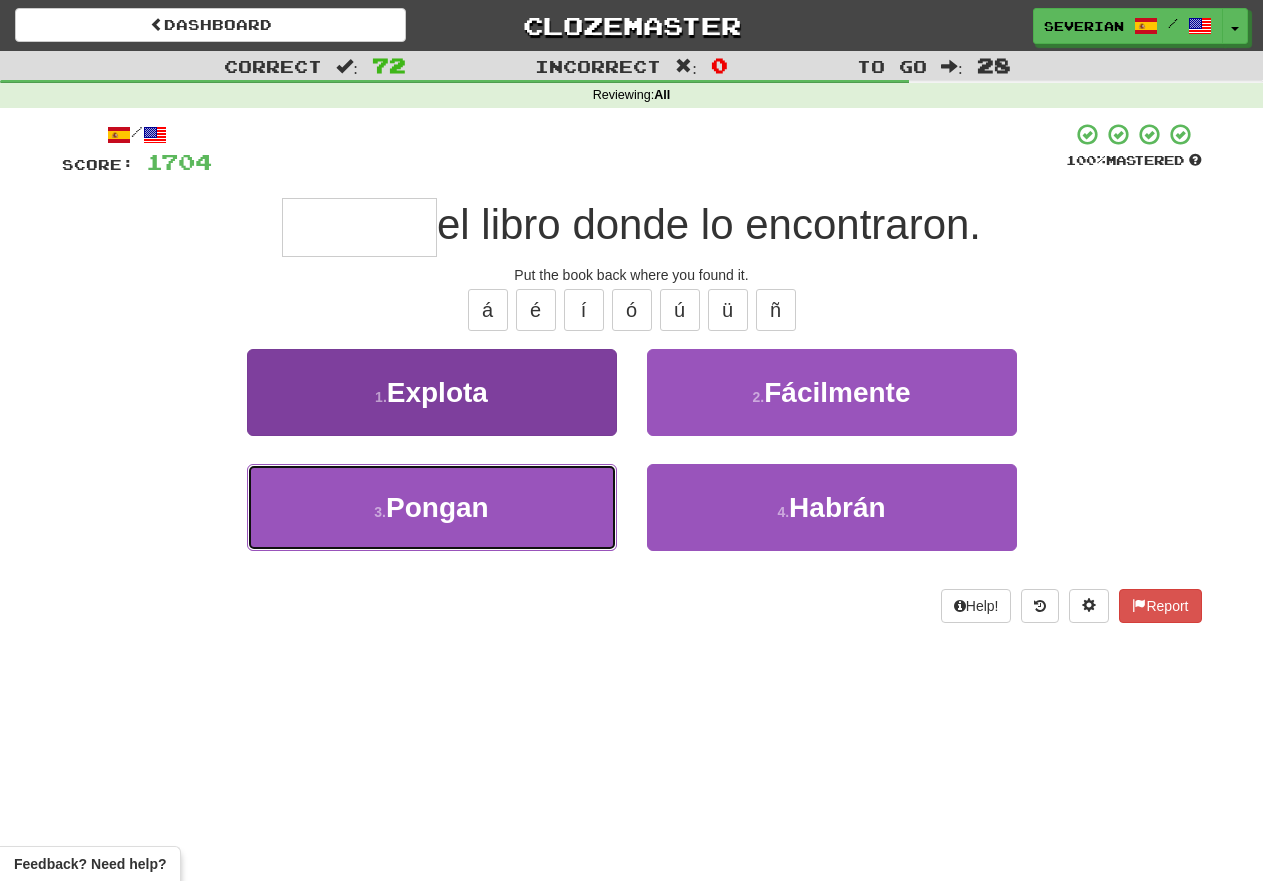 type on "******" 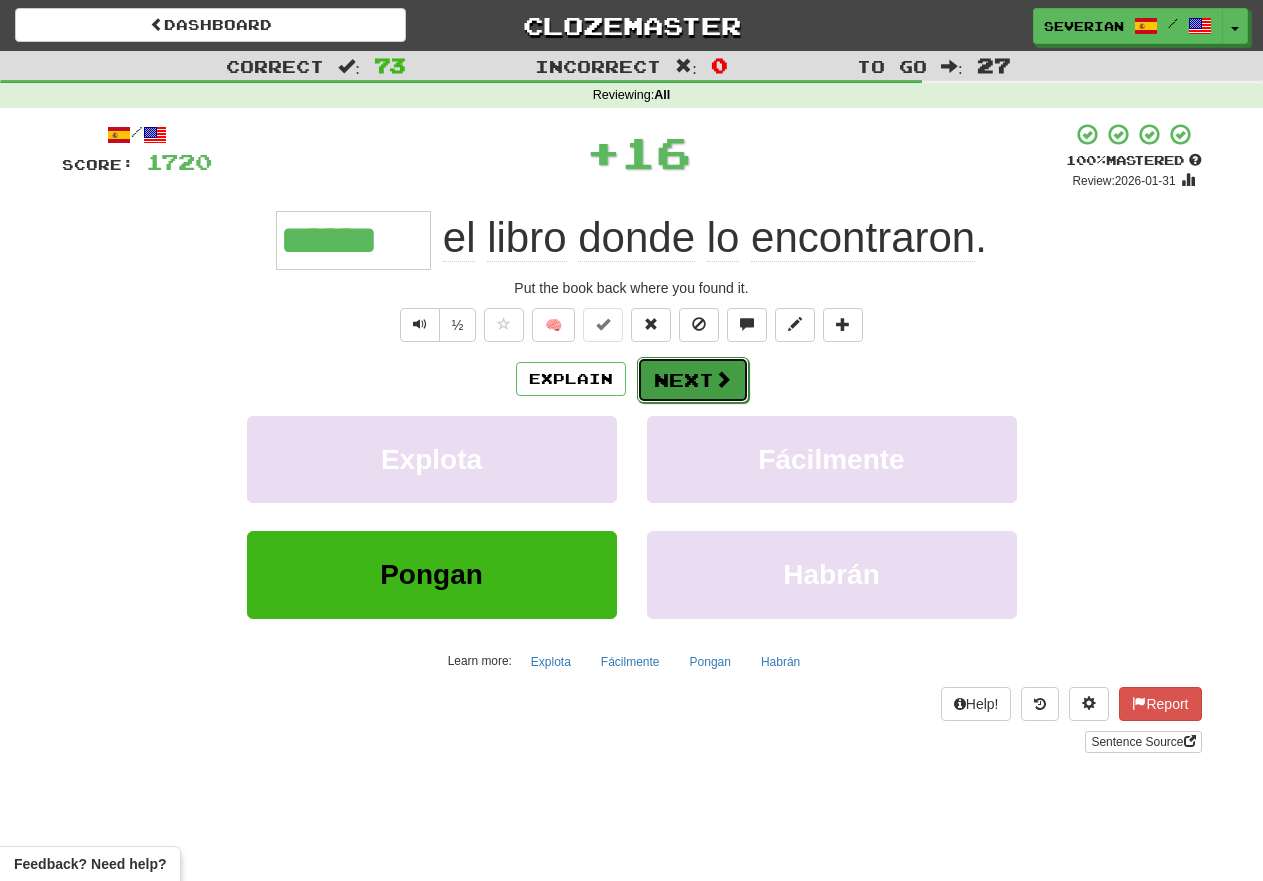 click on "Next" at bounding box center (693, 380) 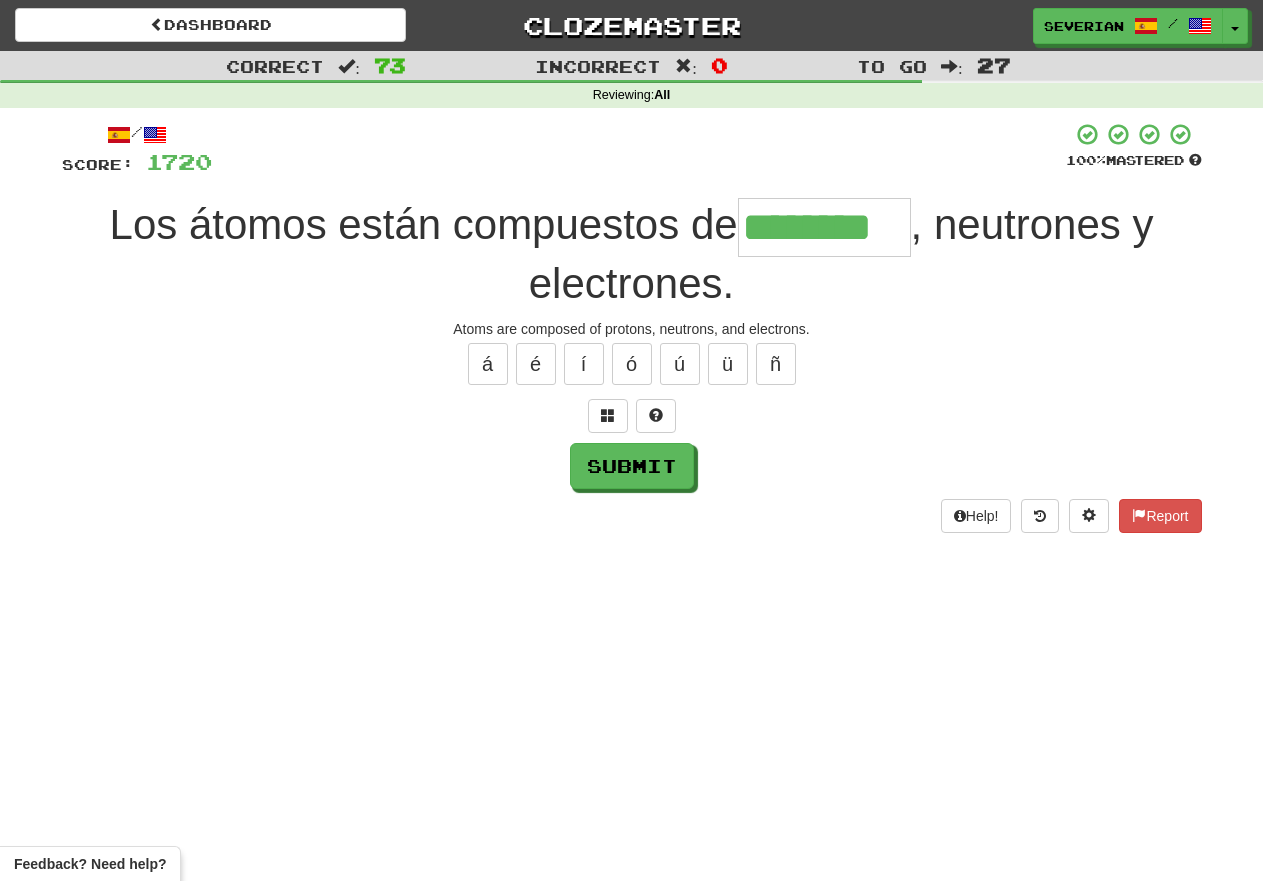 type on "********" 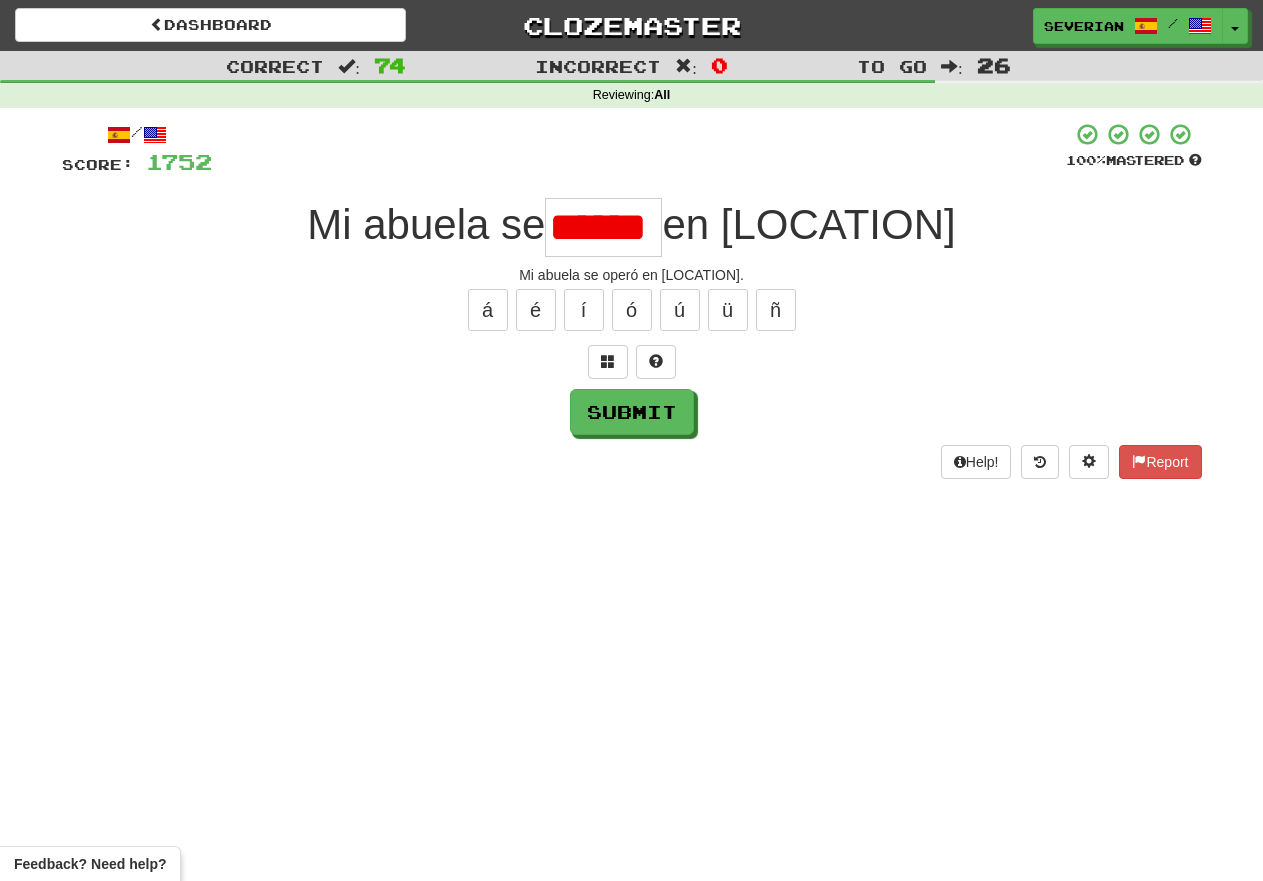 scroll, scrollTop: 0, scrollLeft: 0, axis: both 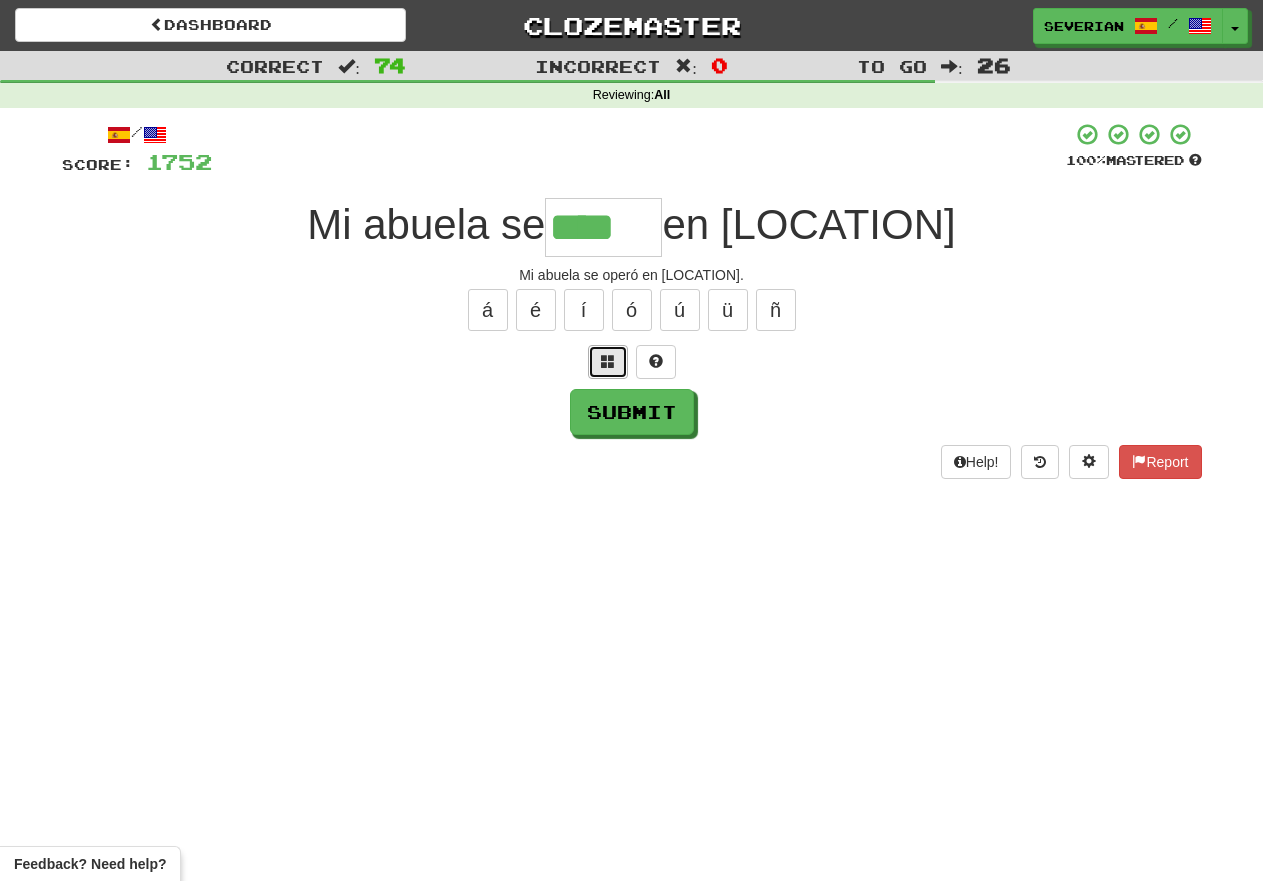 click at bounding box center [608, 362] 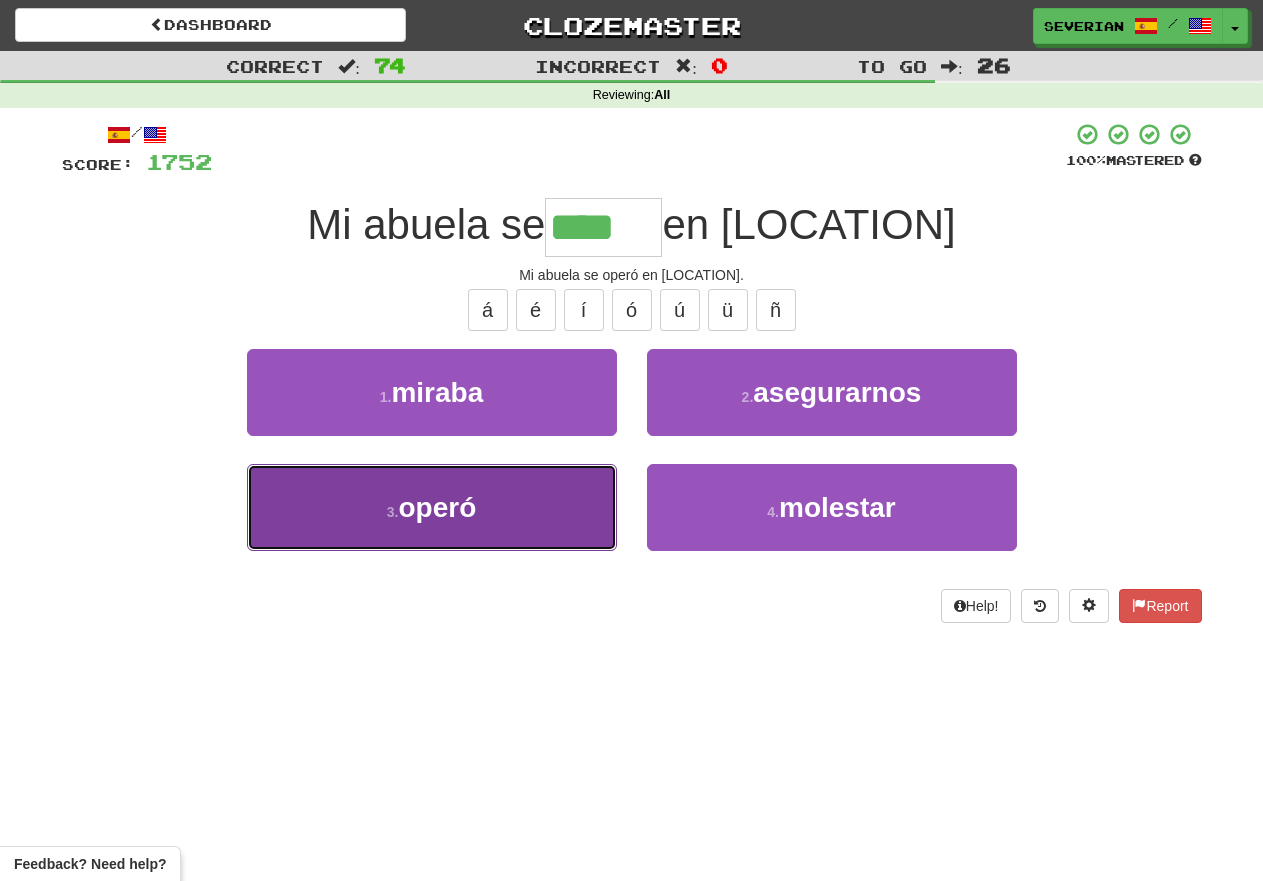 click on "3 .  operó" at bounding box center (432, 507) 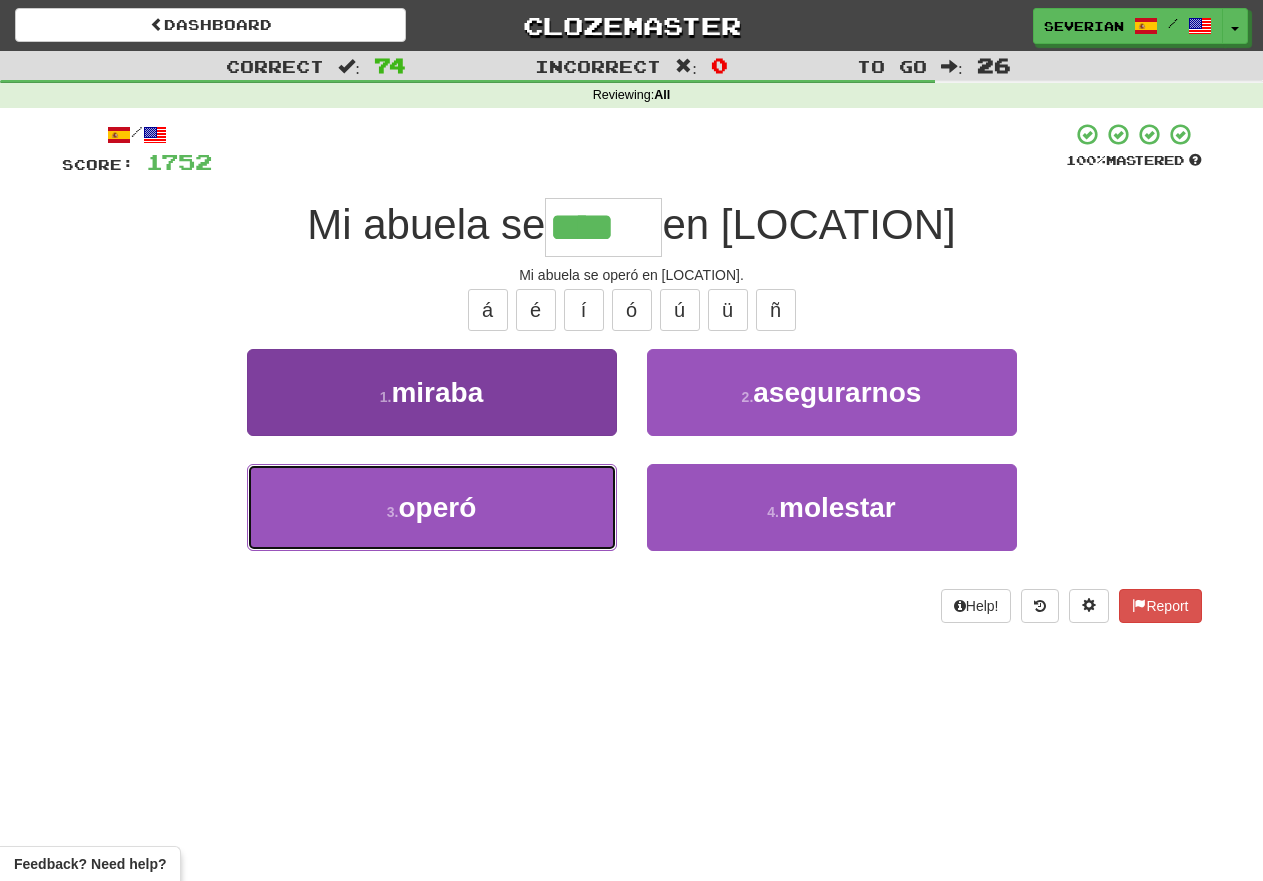 type on "*****" 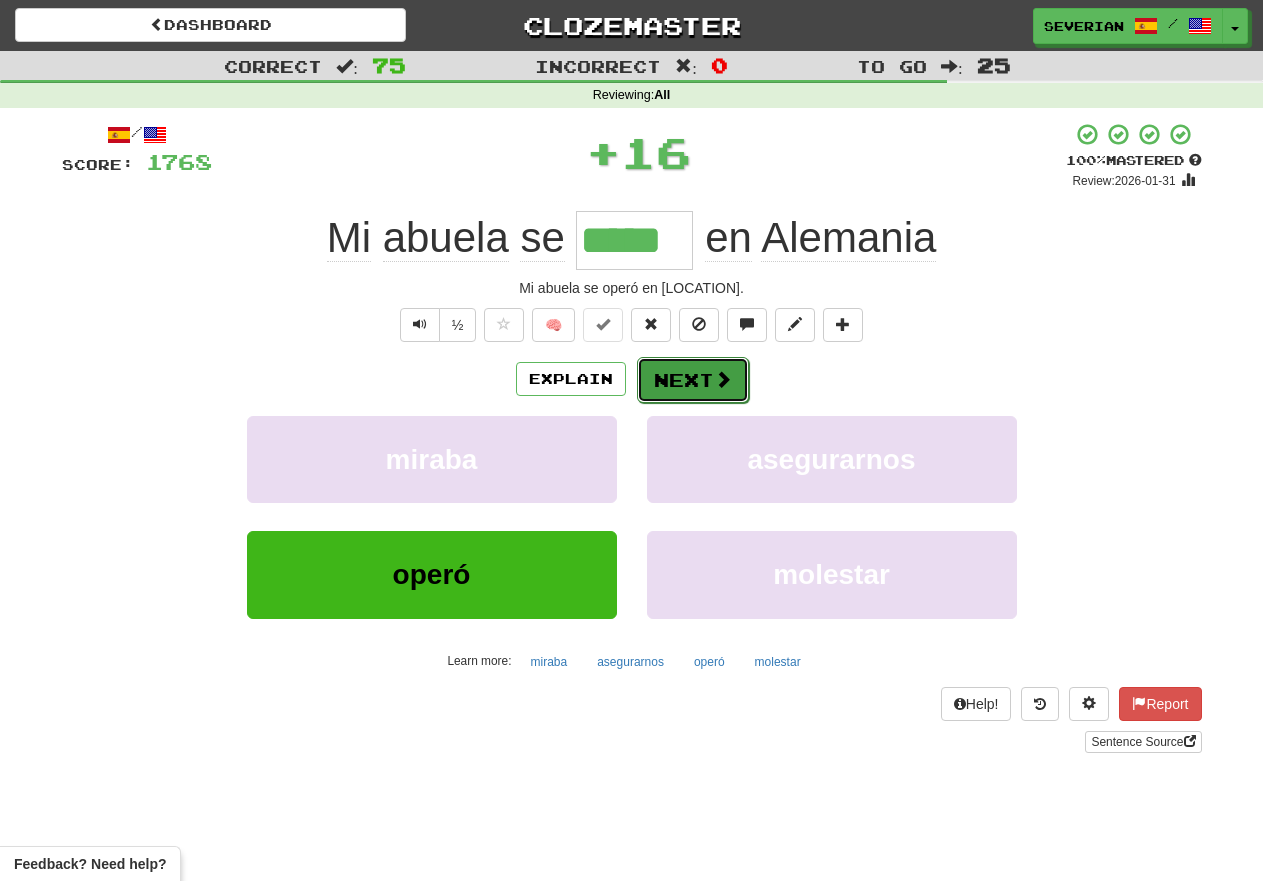 click on "Next" at bounding box center [693, 380] 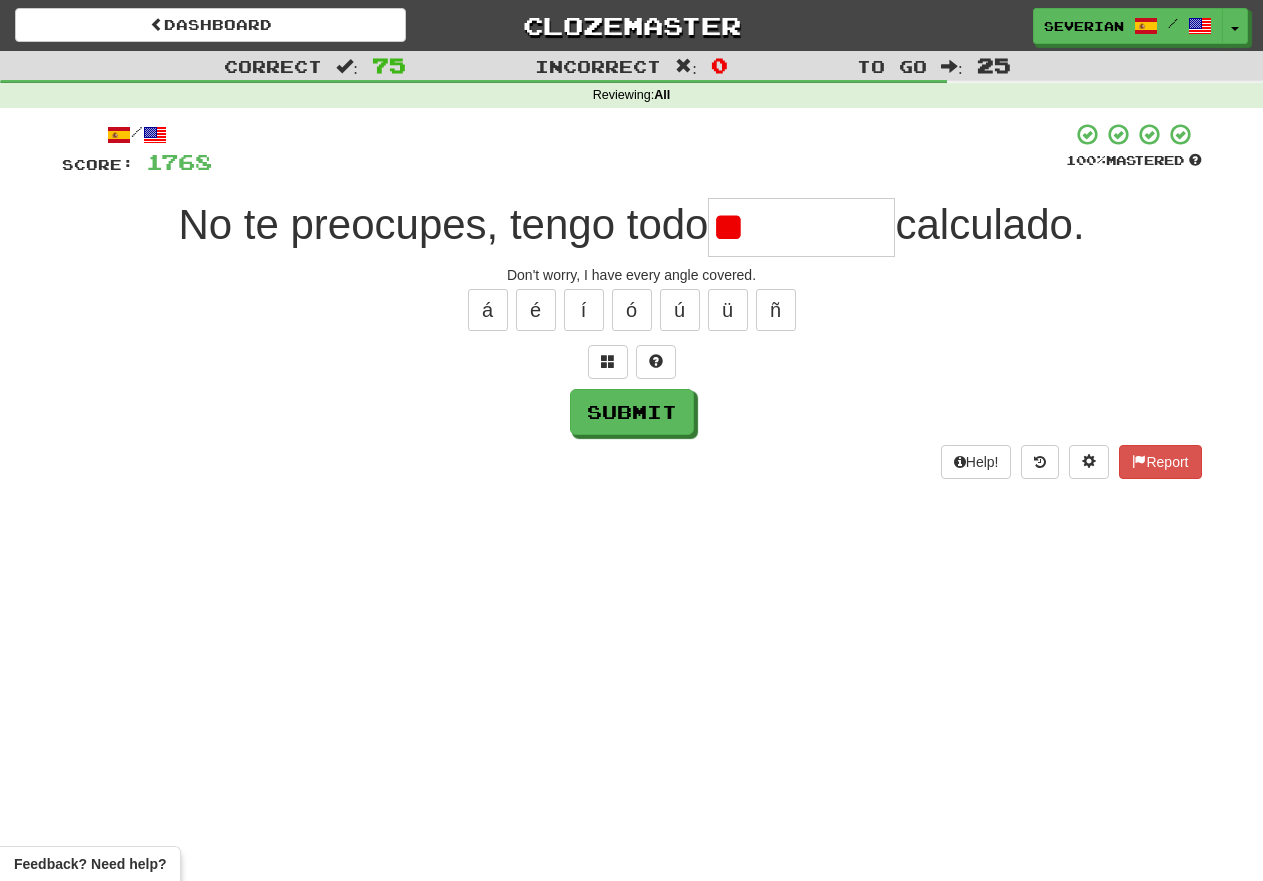 type on "*" 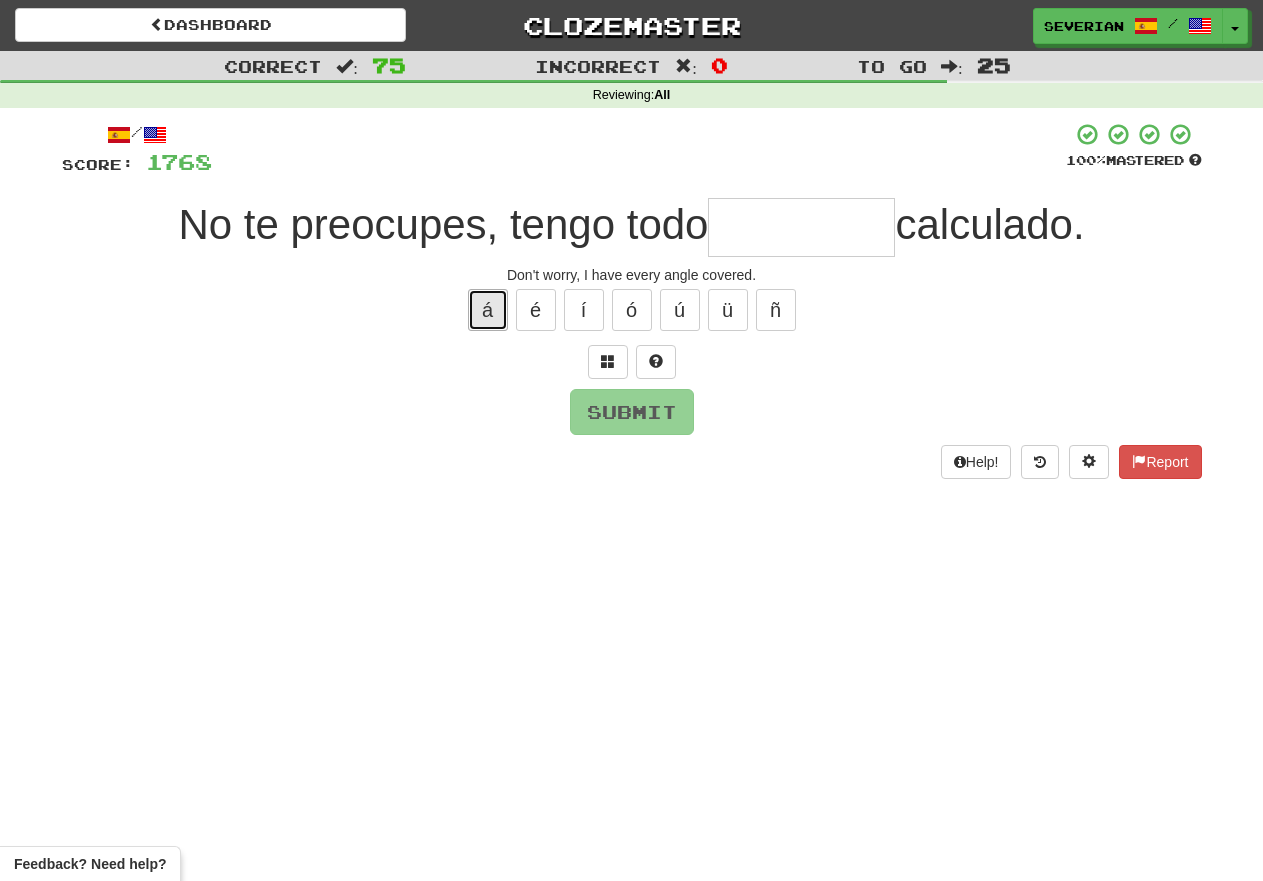 click on "á" at bounding box center [488, 310] 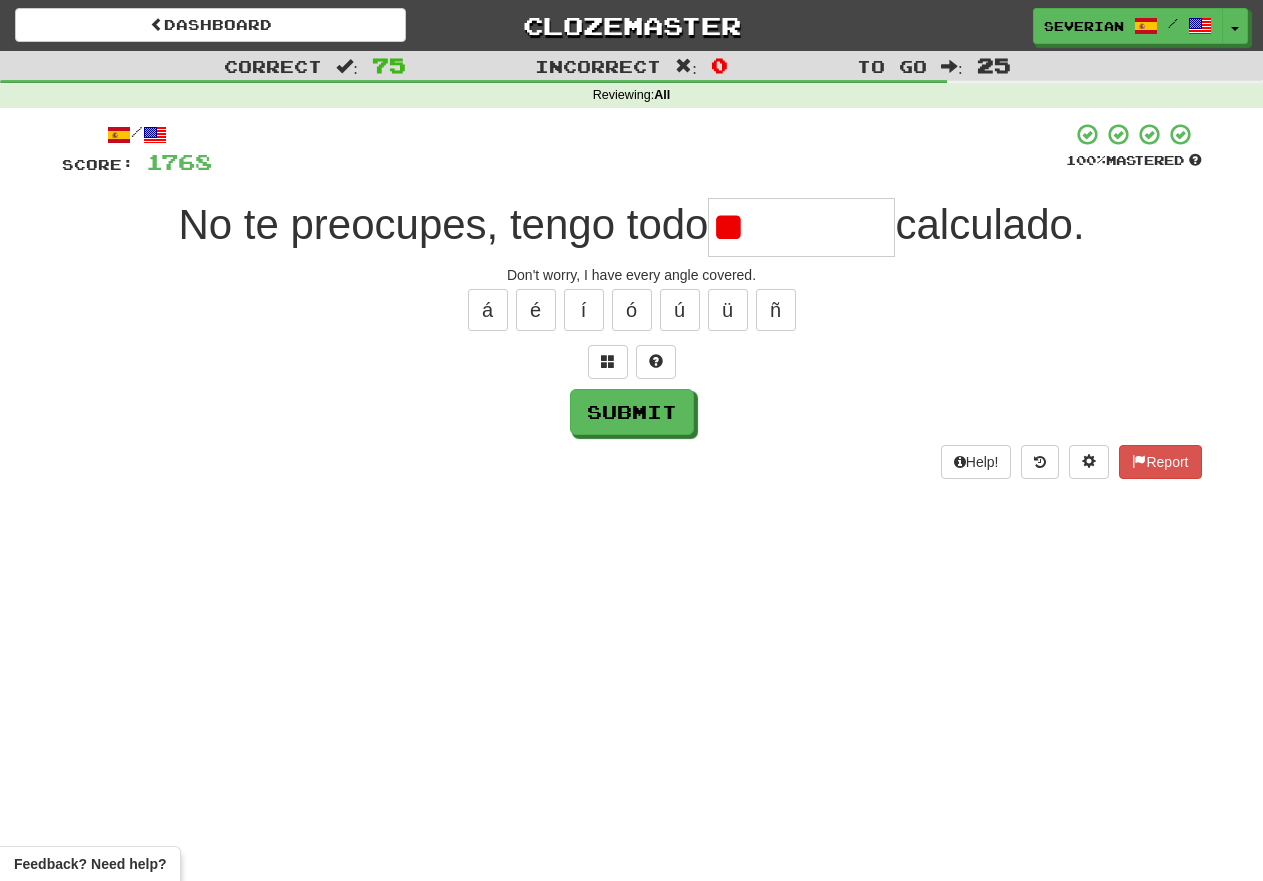 type on "*" 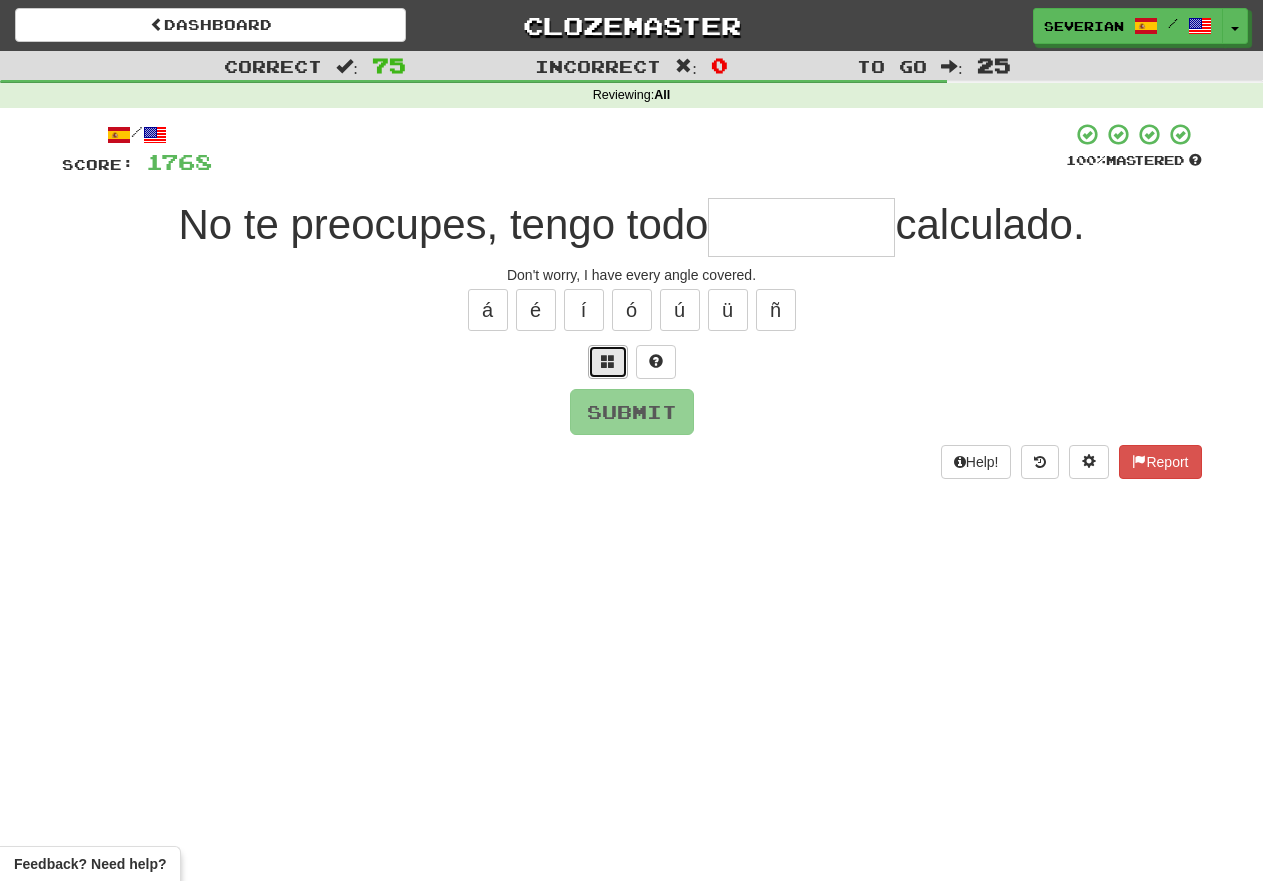 click at bounding box center [608, 361] 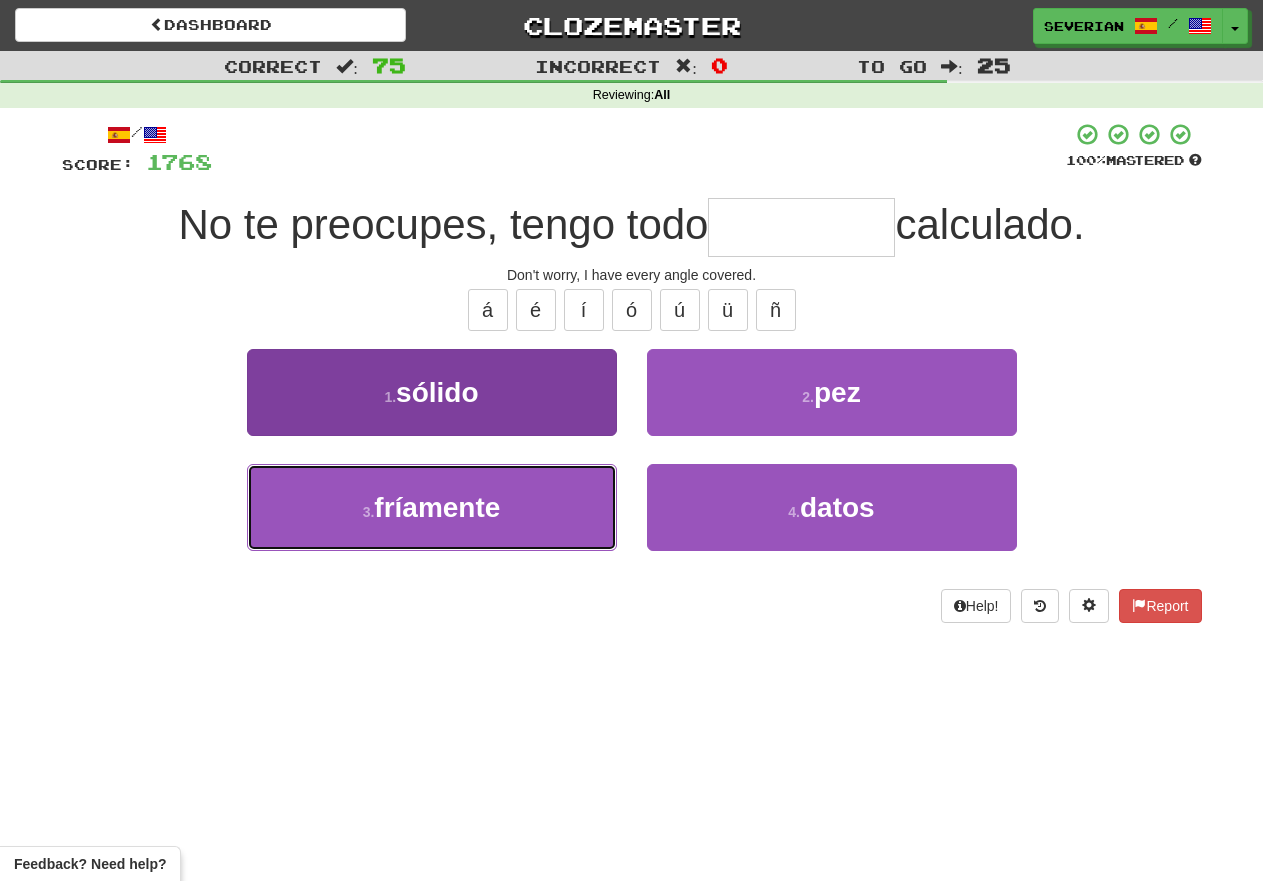 drag, startPoint x: 507, startPoint y: 508, endPoint x: 608, endPoint y: 464, distance: 110.16805 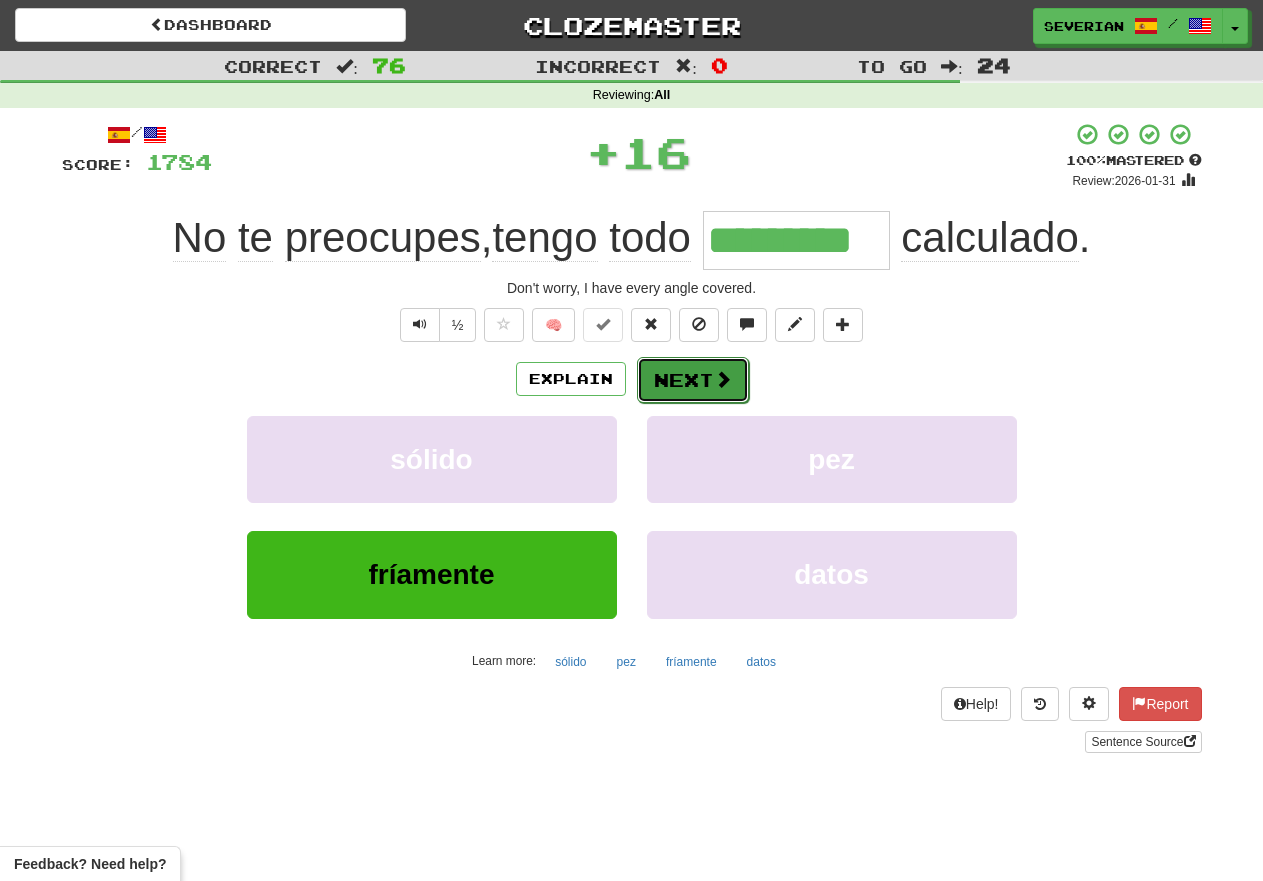 click on "Next" at bounding box center (693, 380) 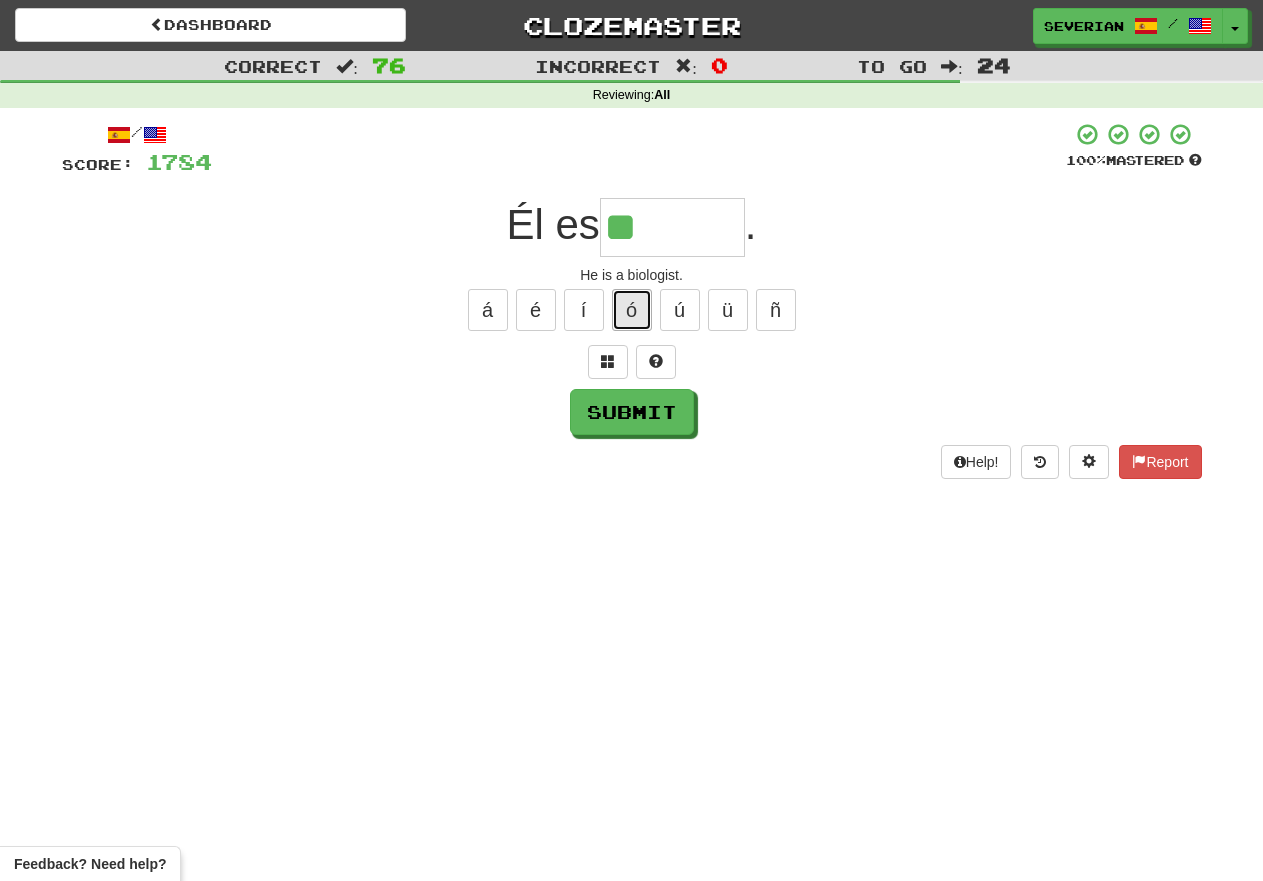click on "ó" at bounding box center [632, 310] 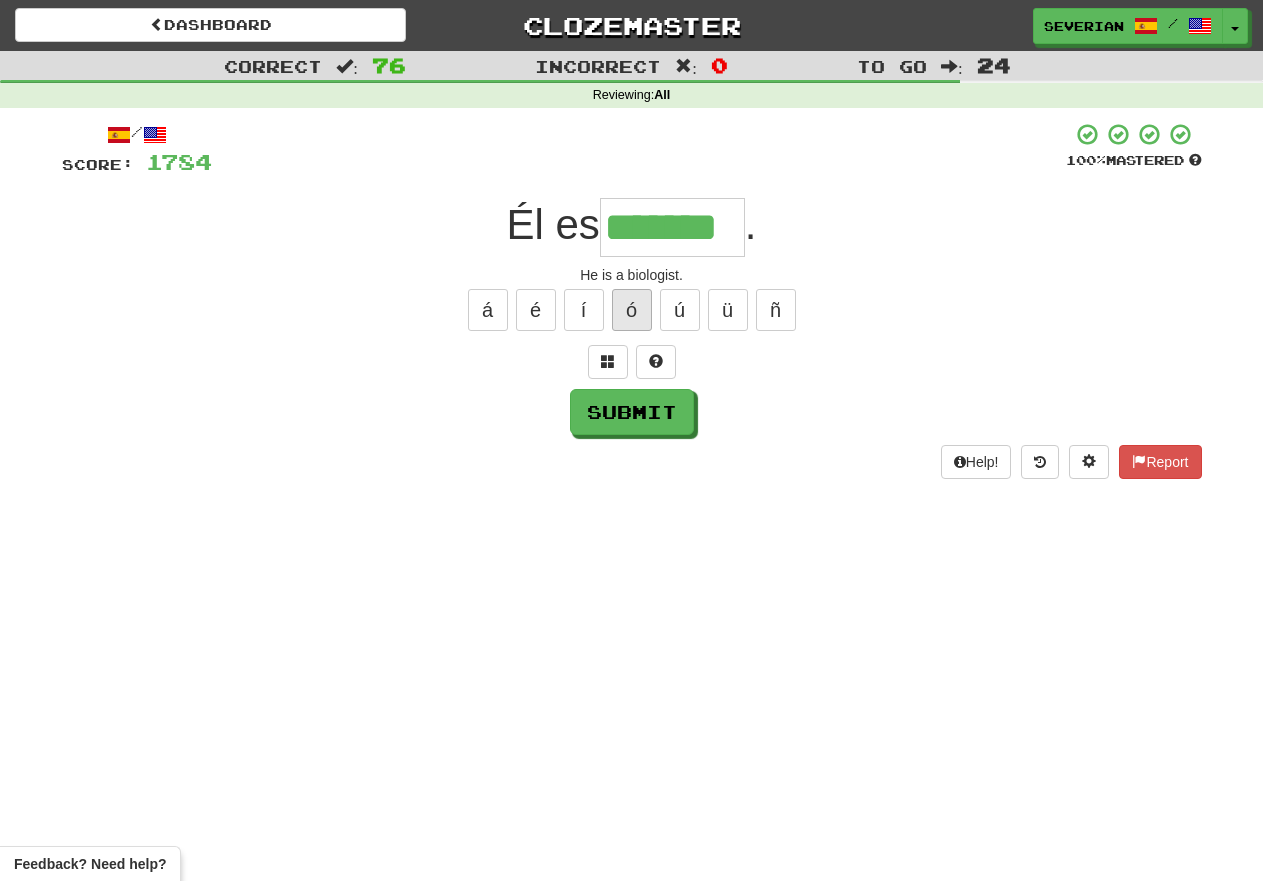 type on "*******" 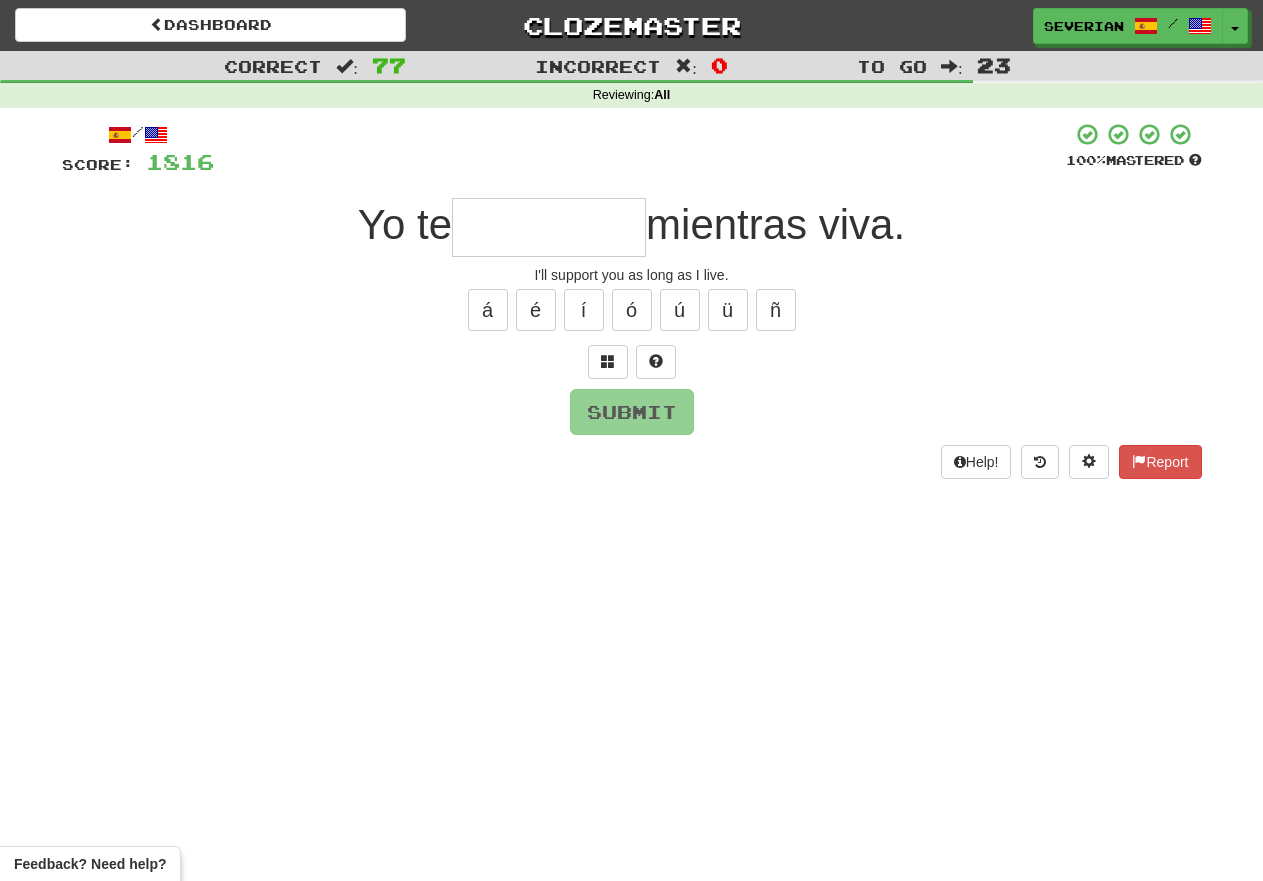 type on "*" 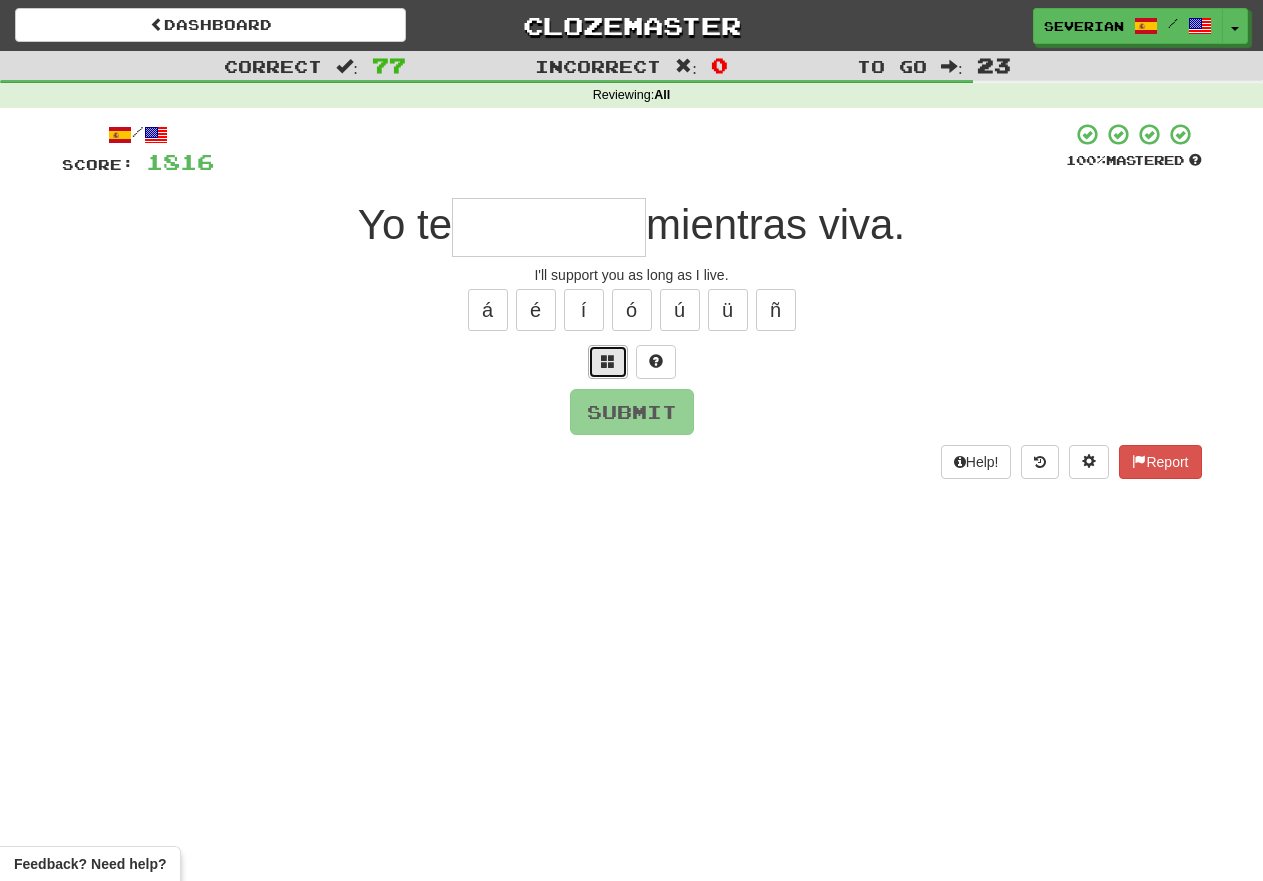 click at bounding box center [608, 361] 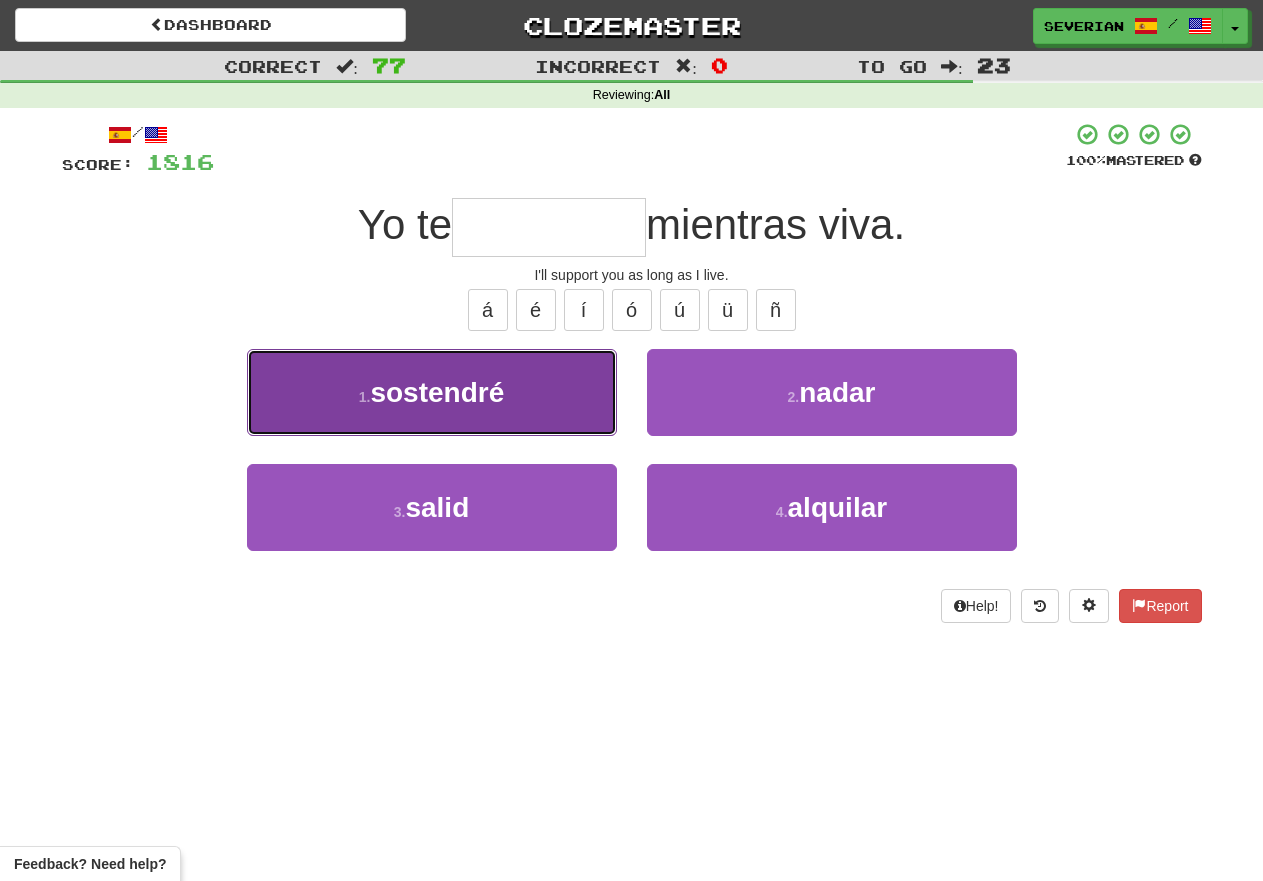 click on "1 .  sostendré" at bounding box center (432, 392) 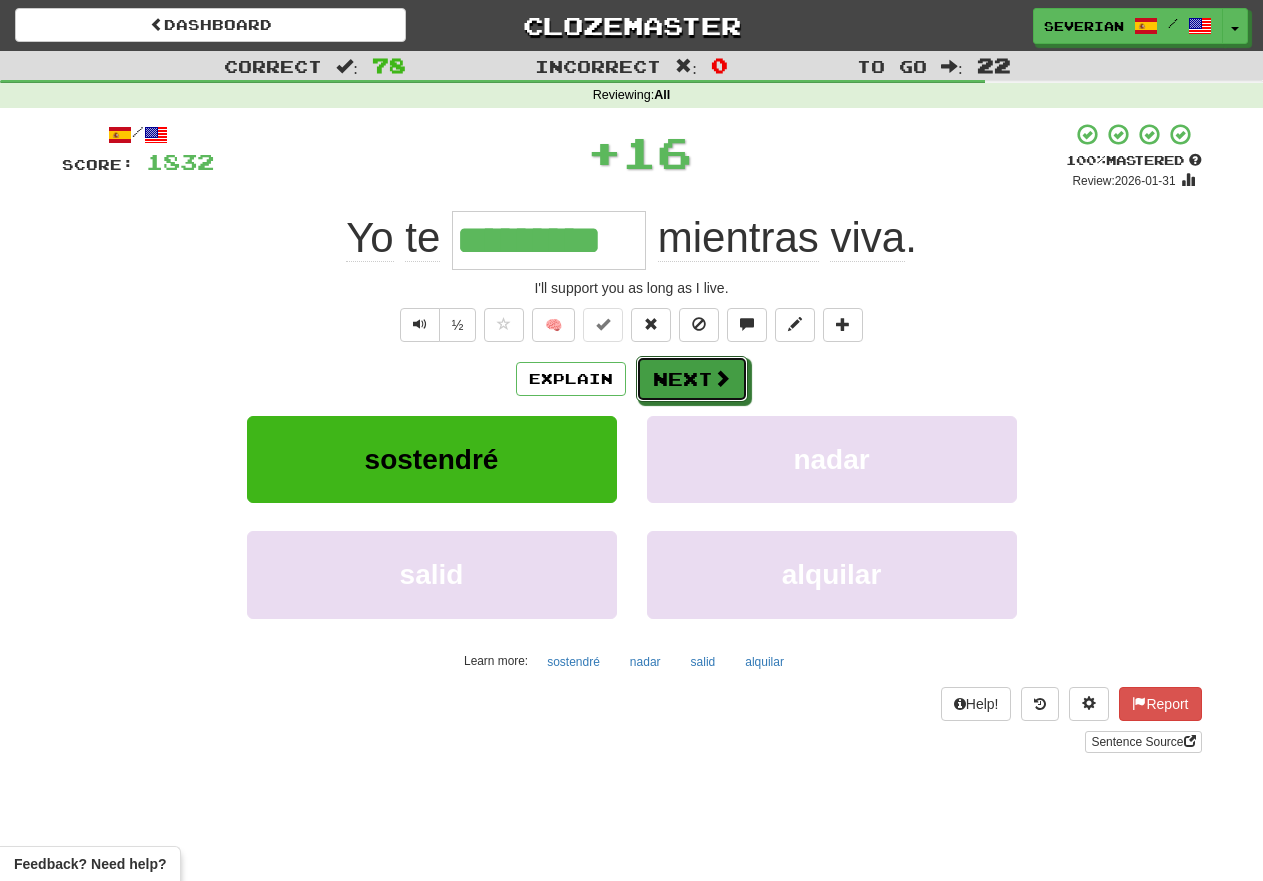 click on "Next" at bounding box center [692, 379] 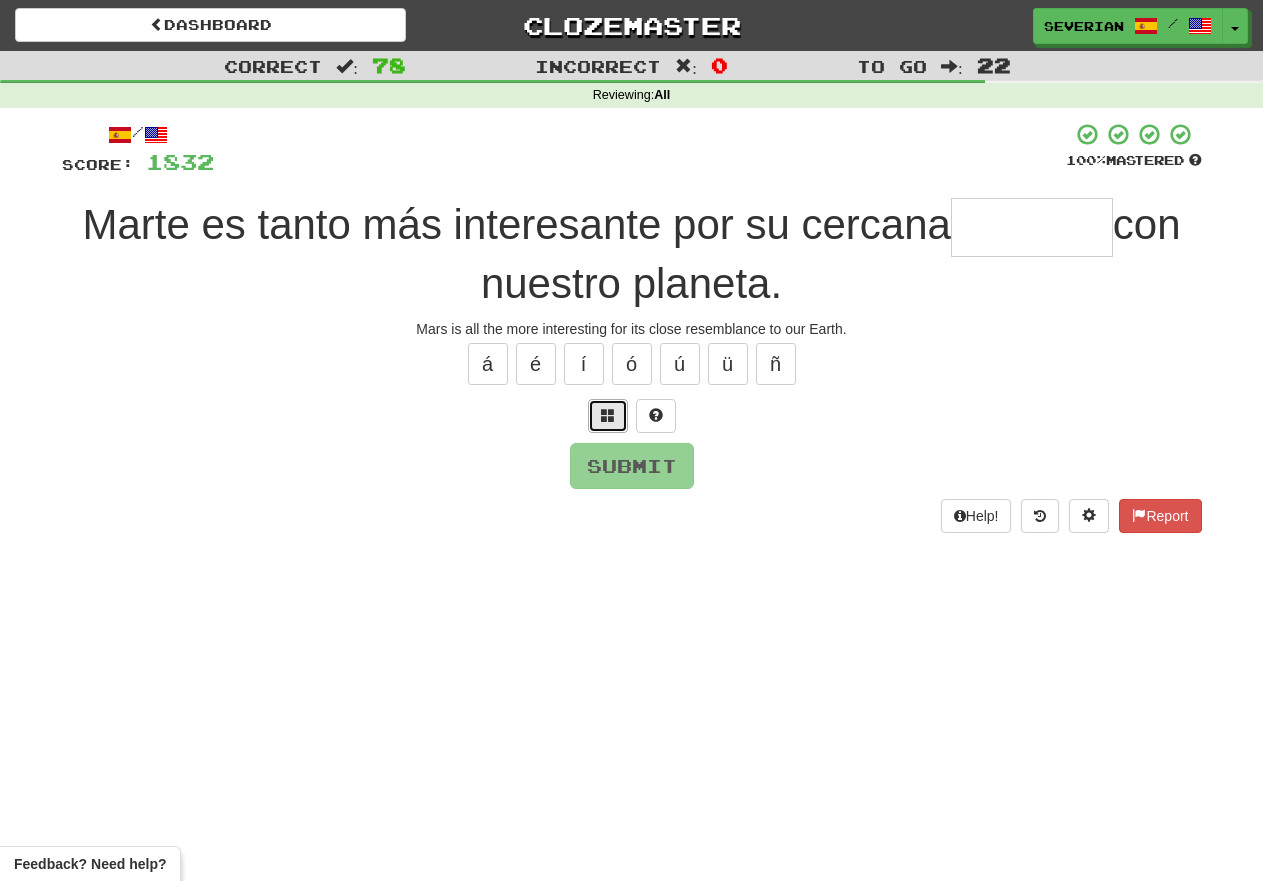 click at bounding box center [608, 416] 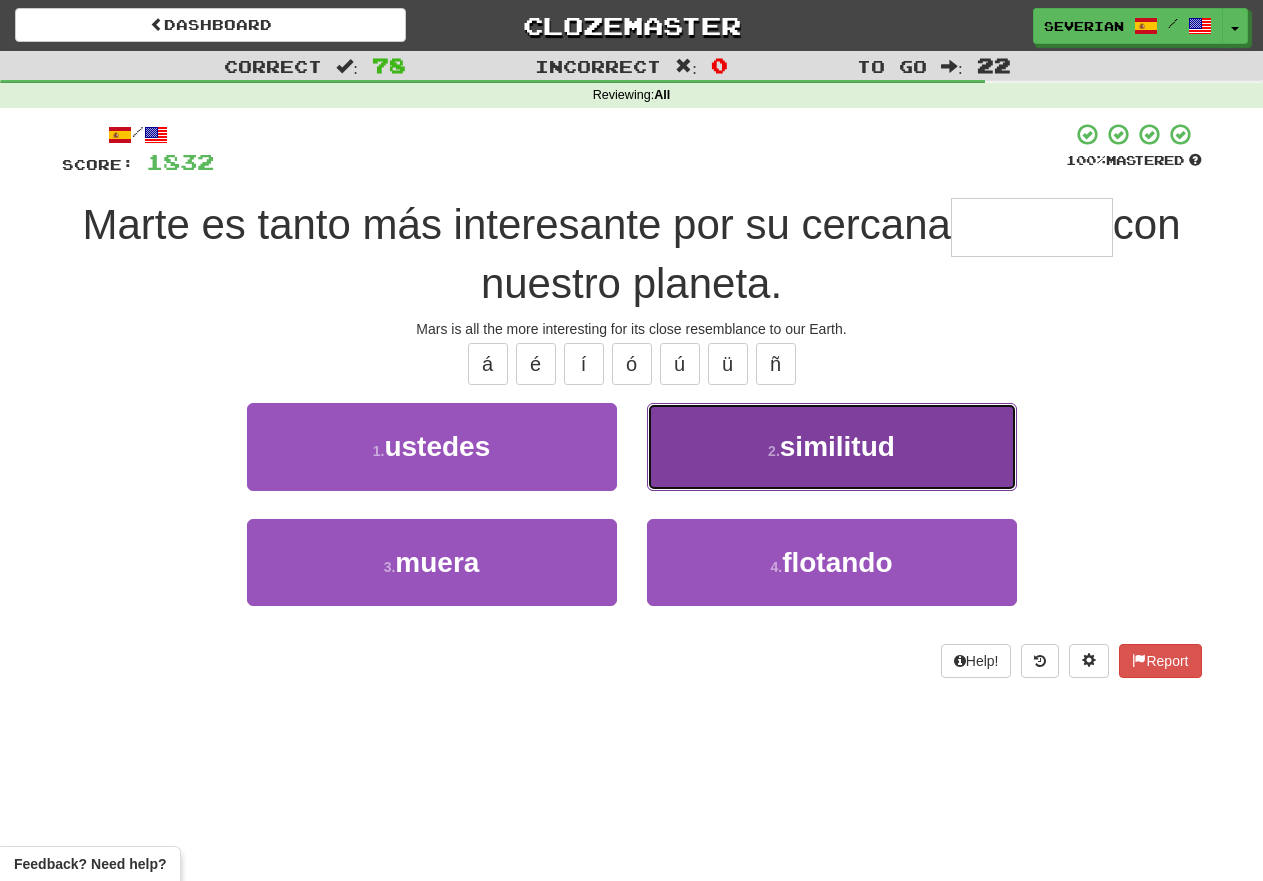 click on "2 .  similitud" at bounding box center (832, 446) 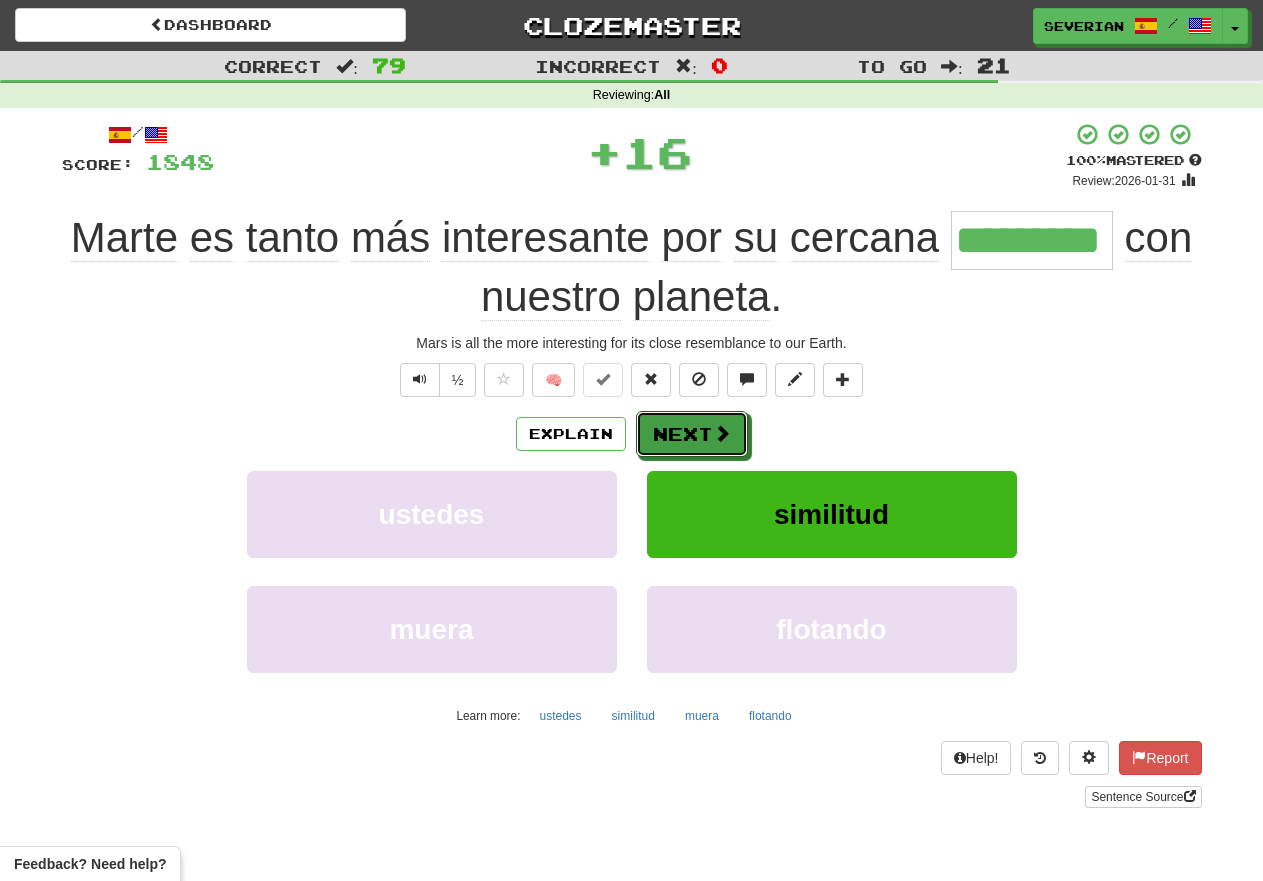 click on "Next" at bounding box center (692, 434) 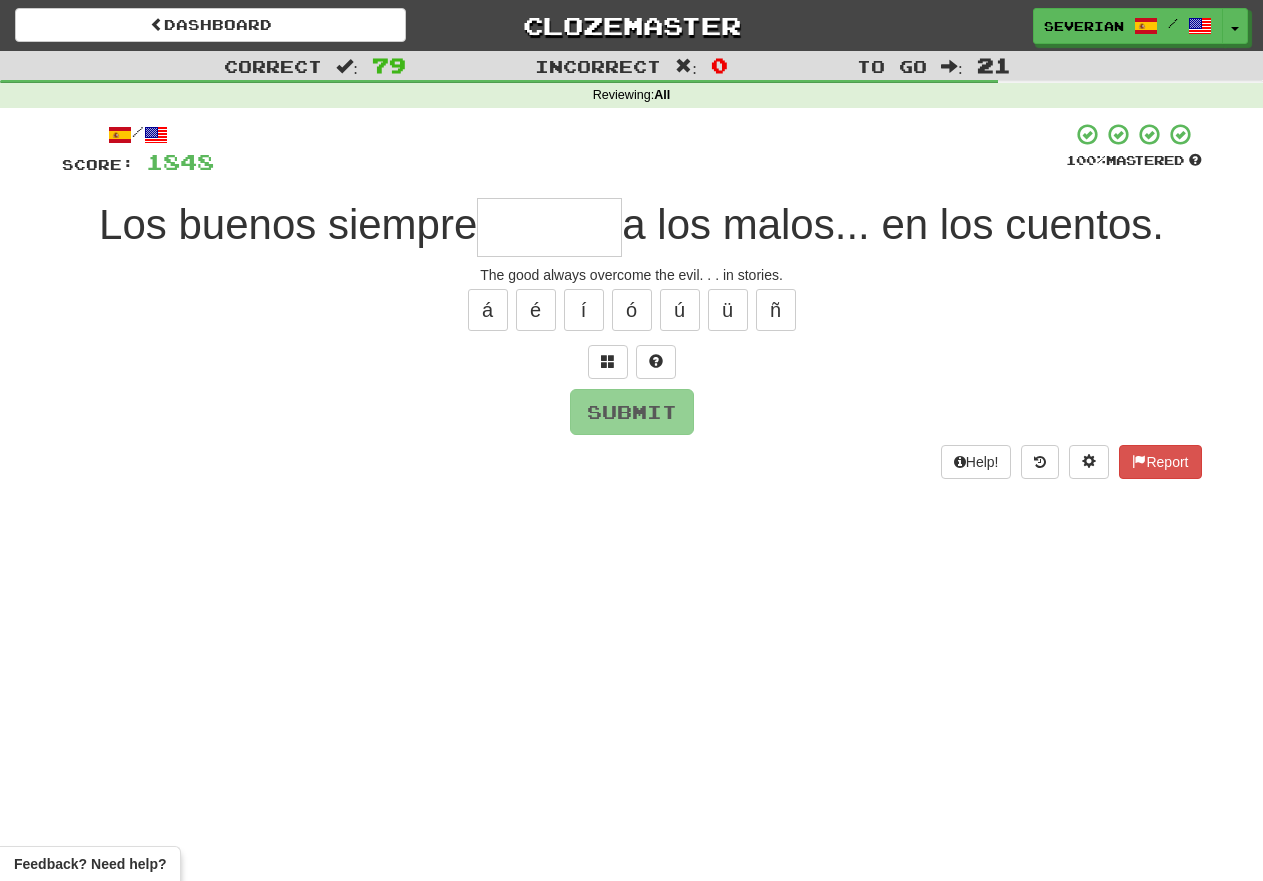 click on "/  Score:   1848 100 %  Mastered Los buenos siempre   a los malos... en los cuentos. The good always overcome the evil. . . in stories. á é í ó ú ü ñ Submit  Help!  Report" at bounding box center [632, 300] 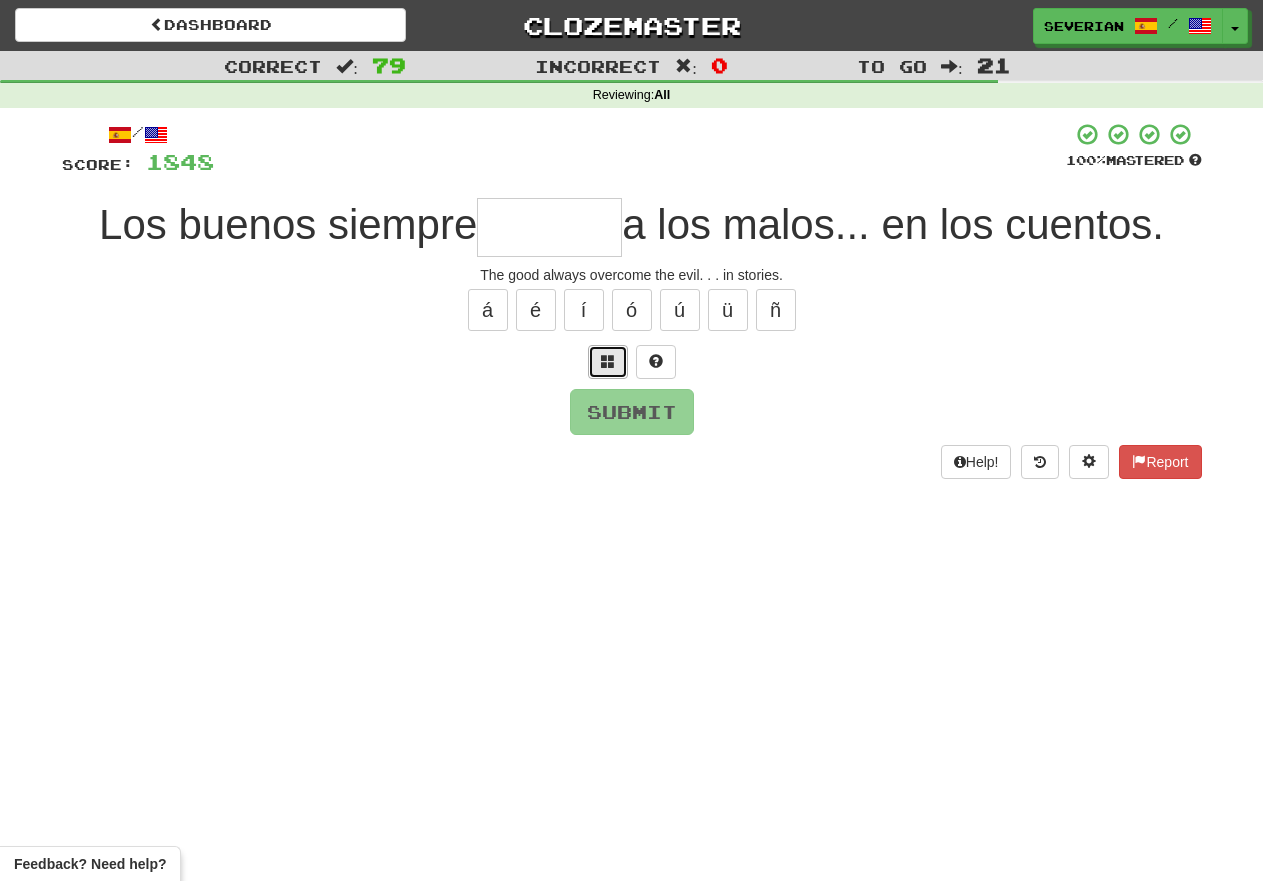 click at bounding box center (608, 362) 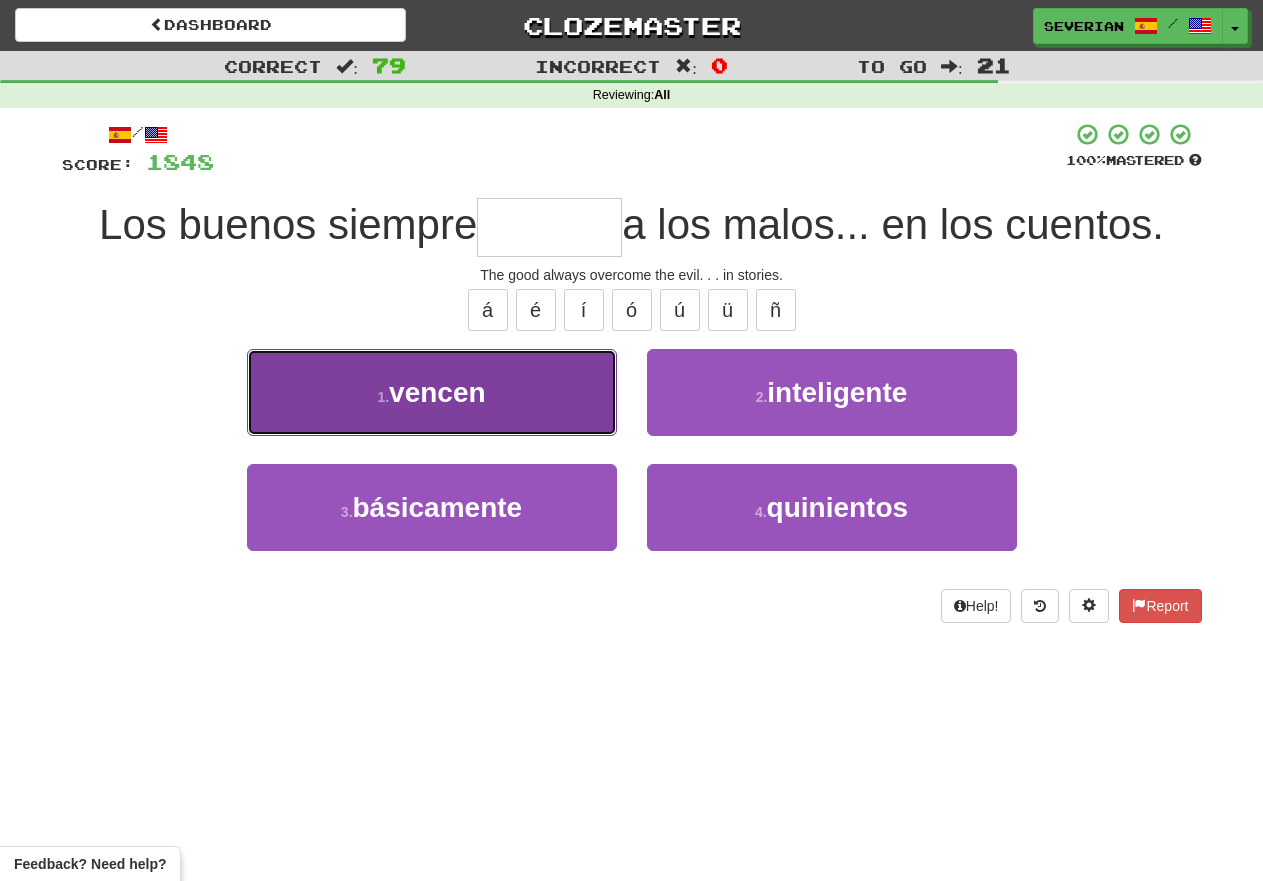 click on "1 .  vencen" at bounding box center (432, 392) 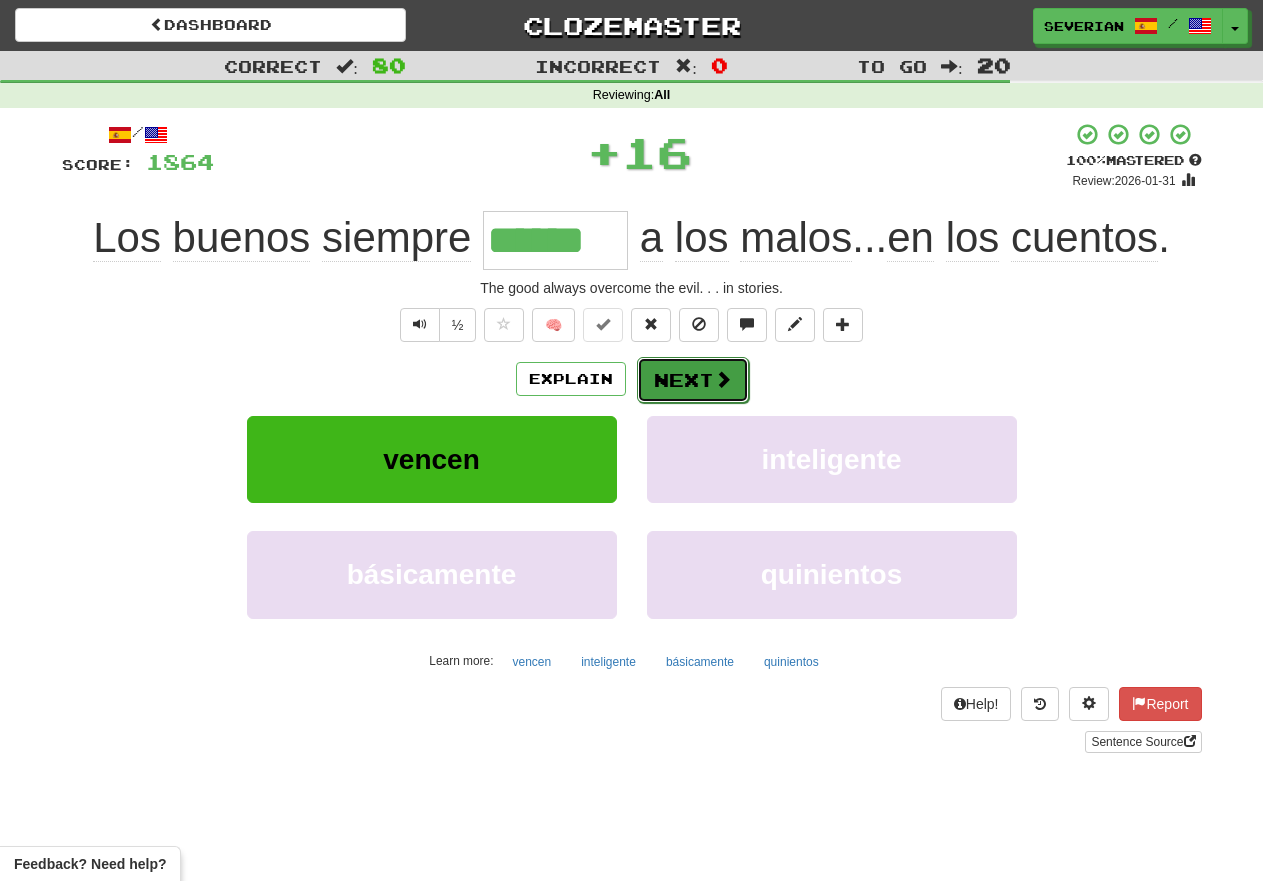 click on "Next" at bounding box center [693, 380] 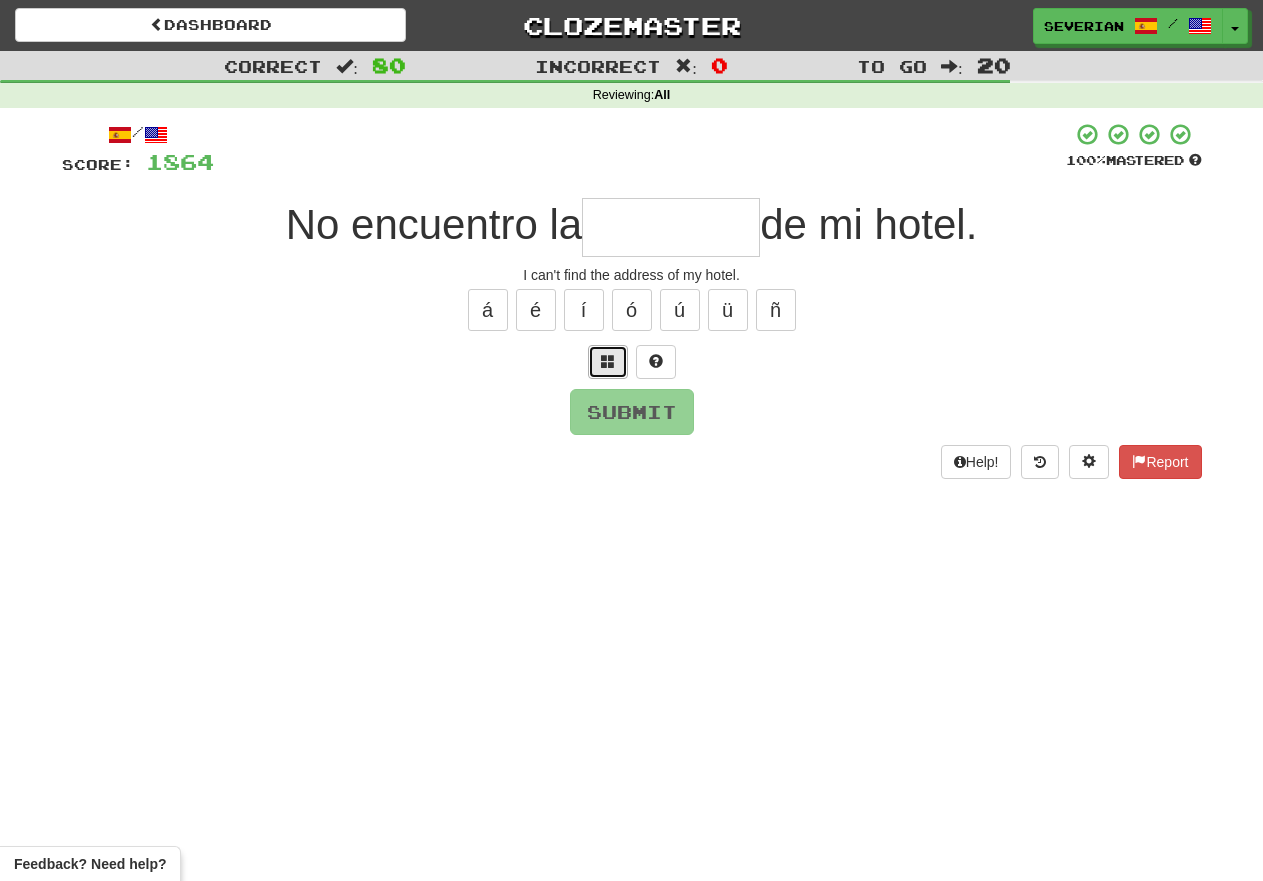 click at bounding box center [608, 361] 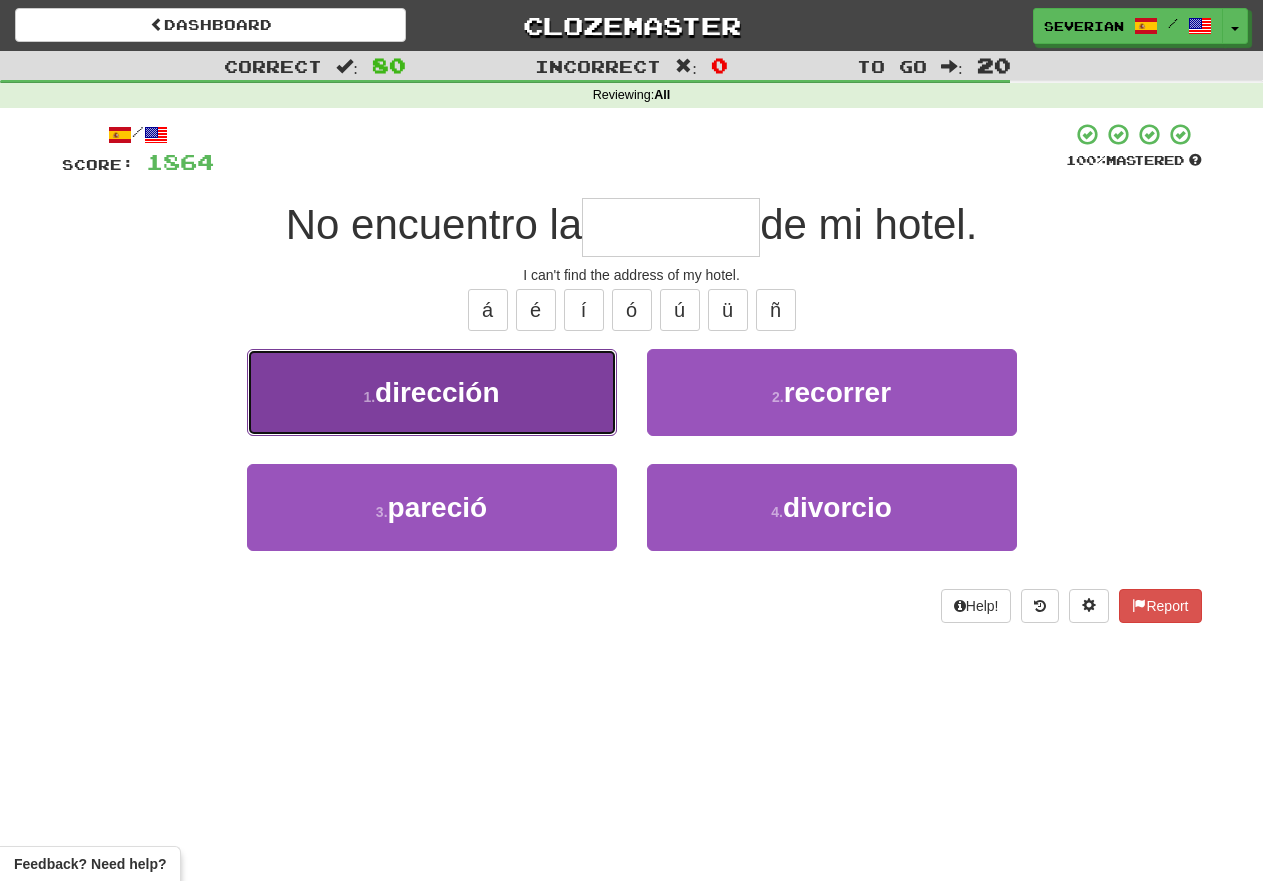 click on "1 .  dirección" at bounding box center [432, 392] 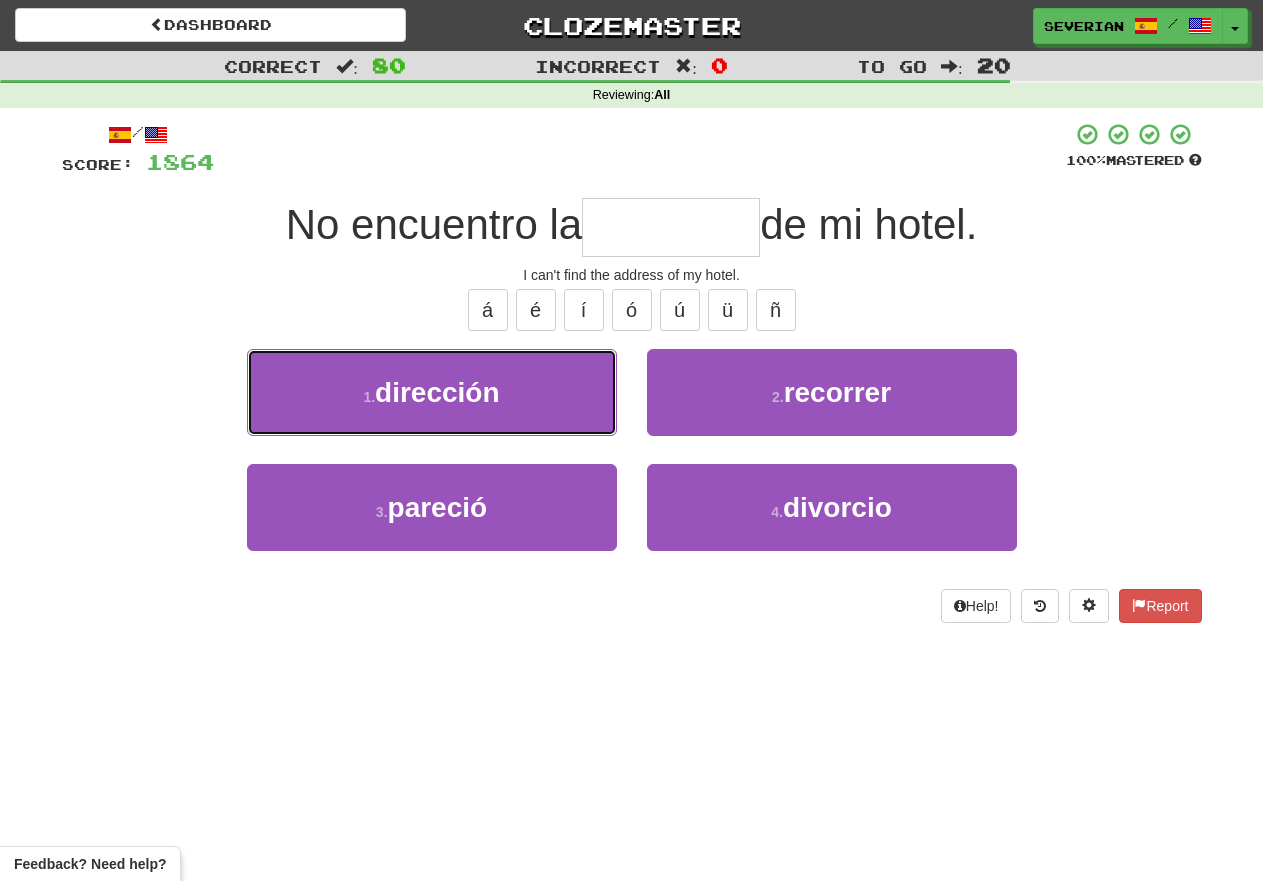 type on "*********" 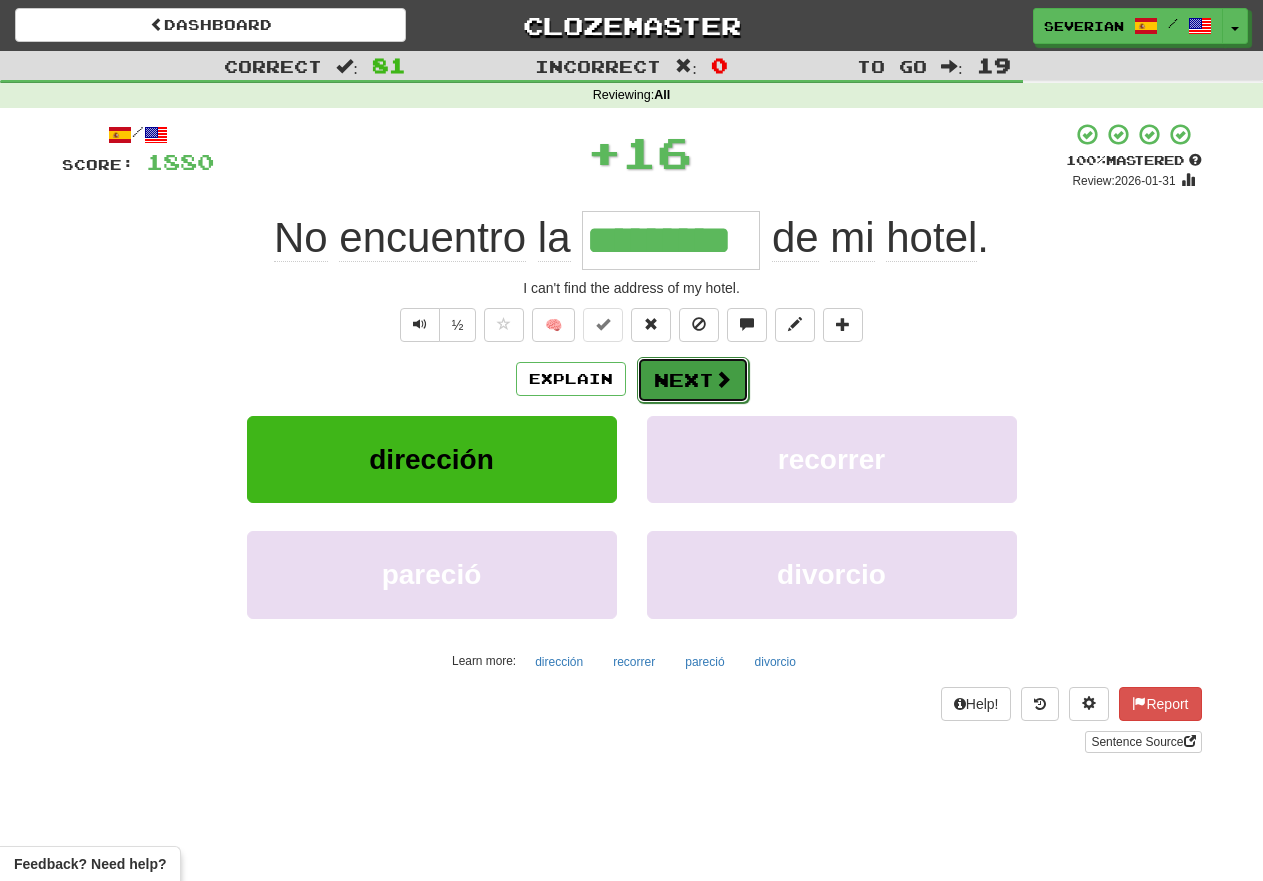 click on "Next" at bounding box center [693, 380] 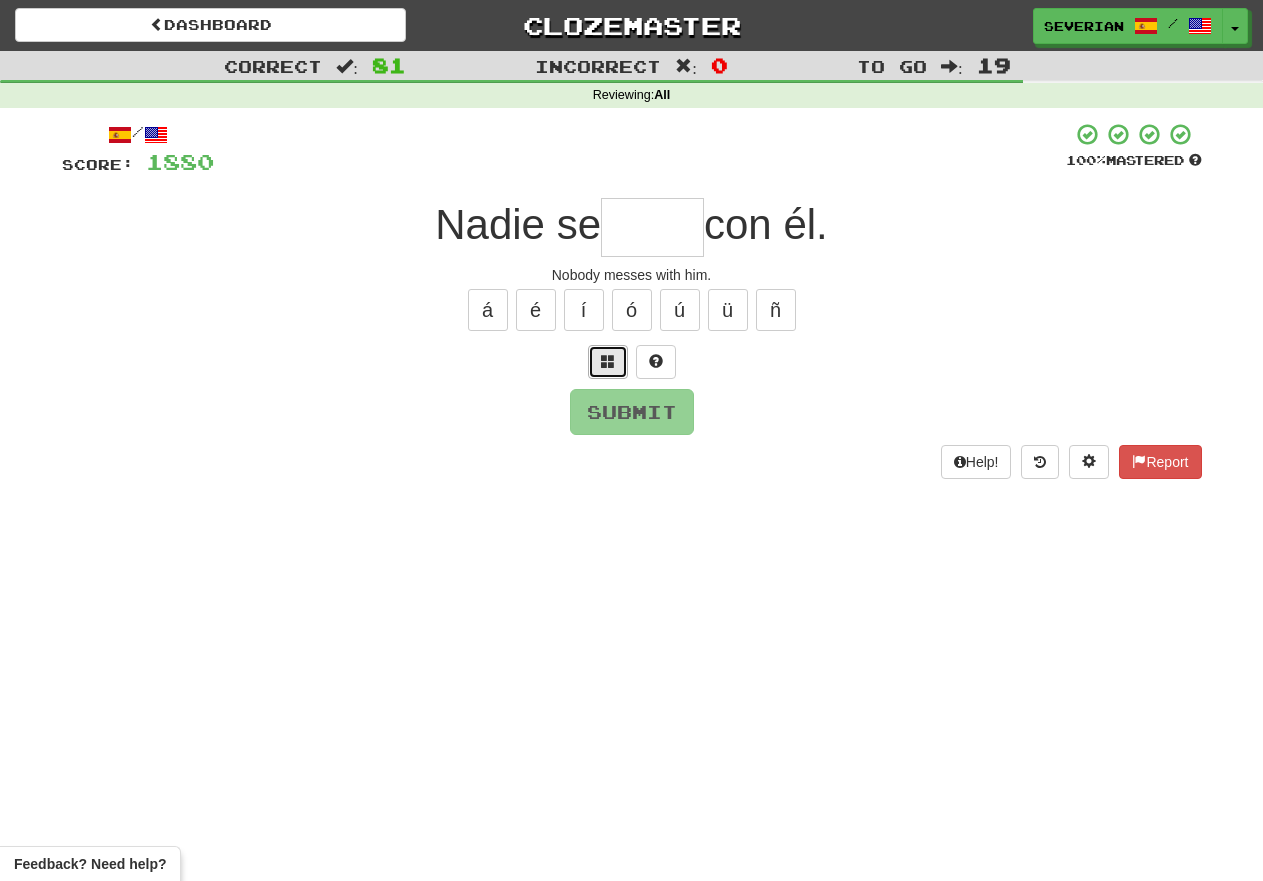 click at bounding box center (608, 362) 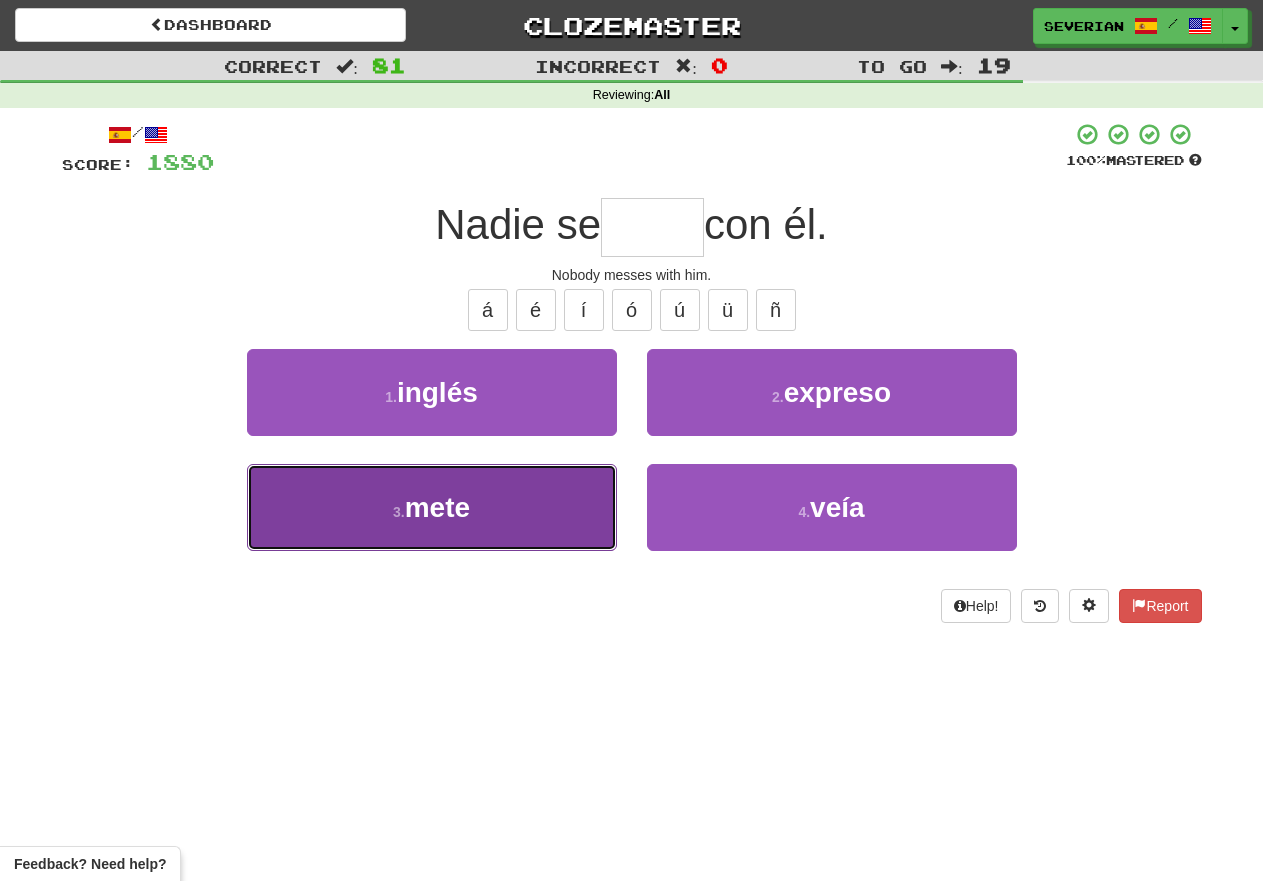 click on "3 .  mete" at bounding box center (432, 507) 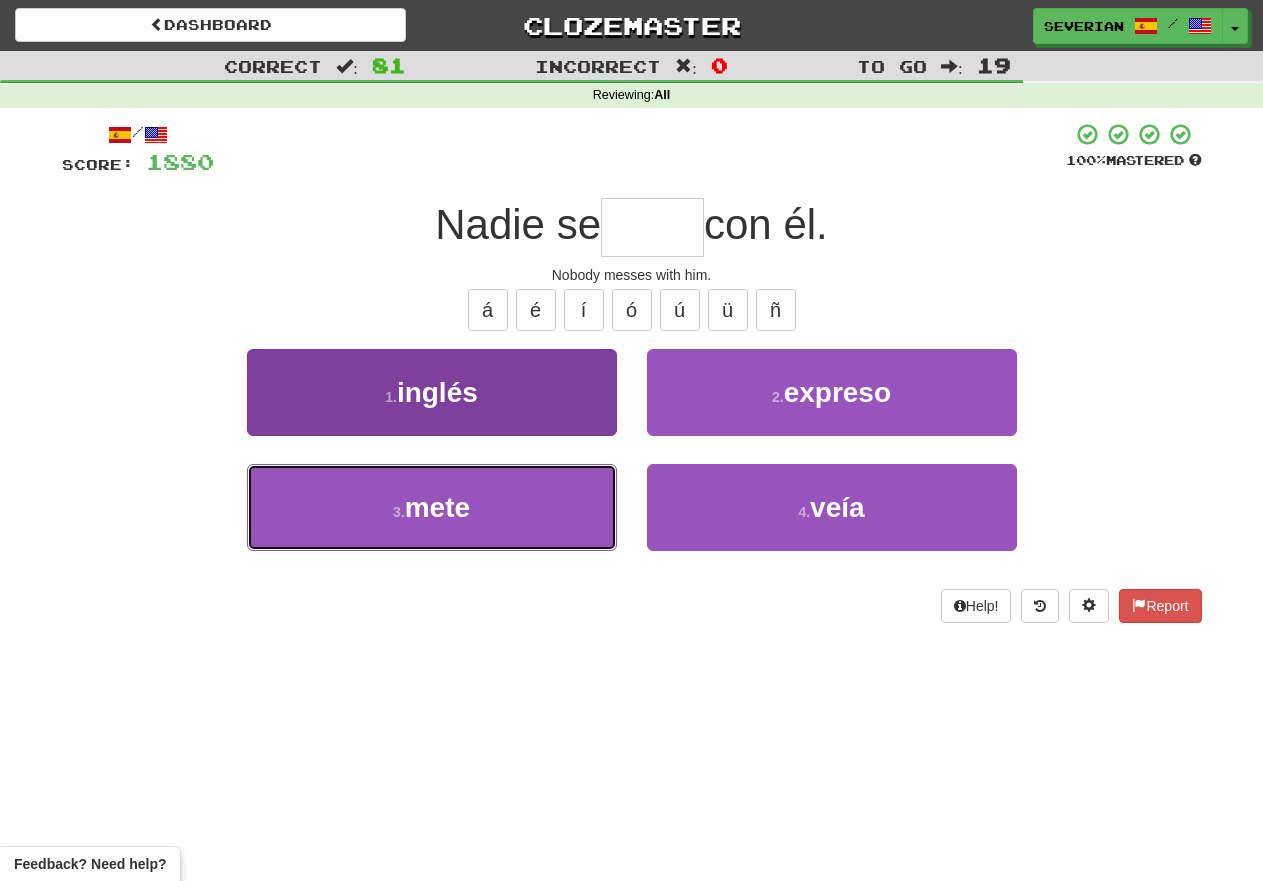 type on "****" 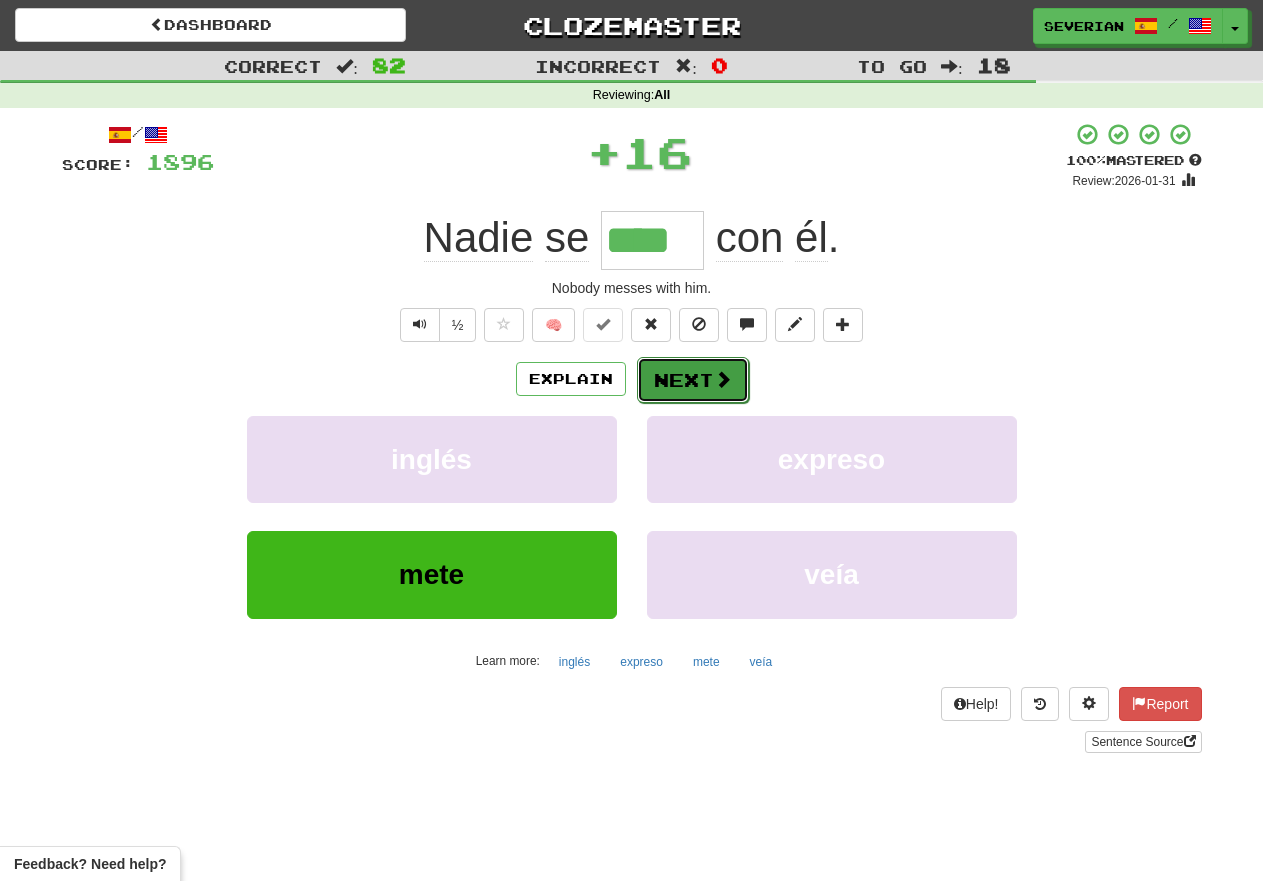 click on "Next" at bounding box center (693, 380) 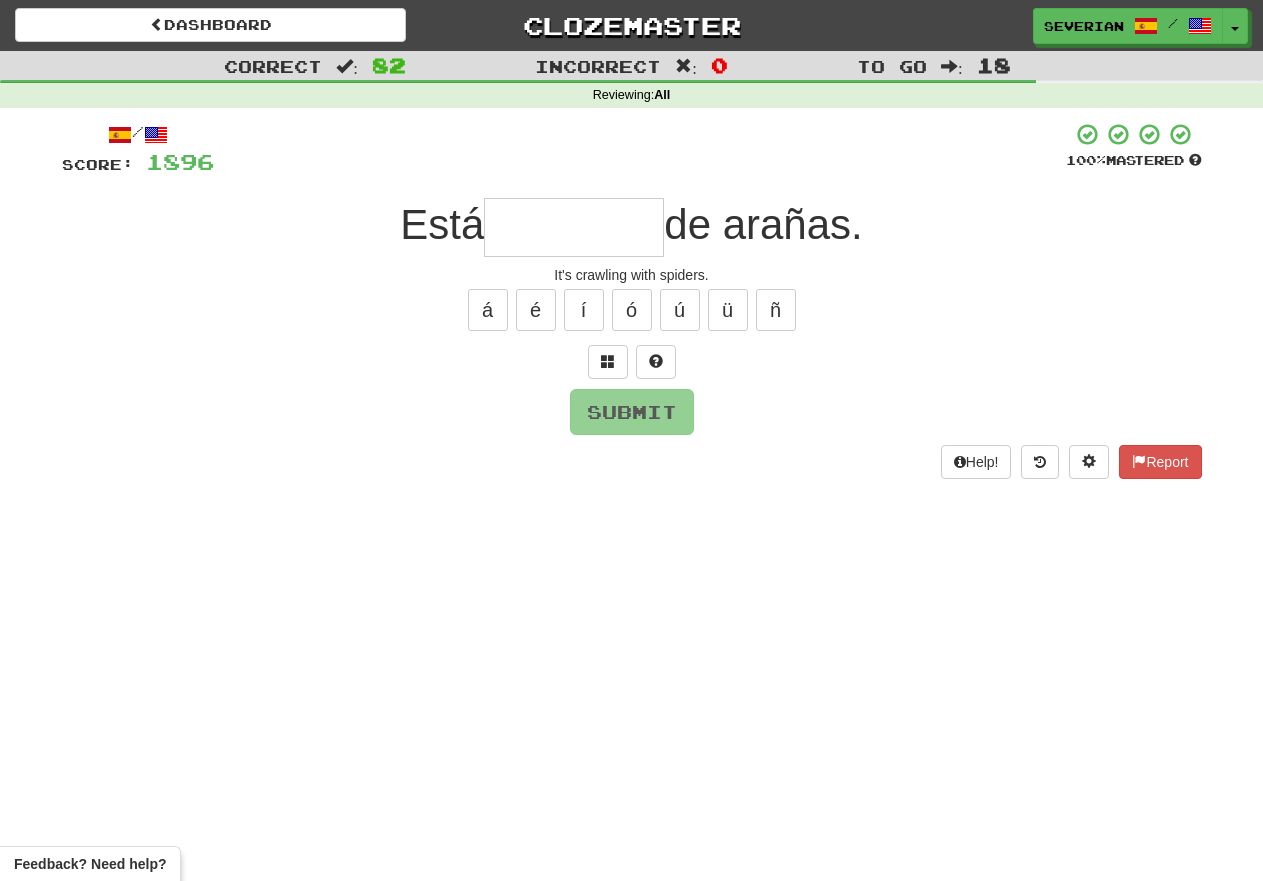 click at bounding box center (632, 362) 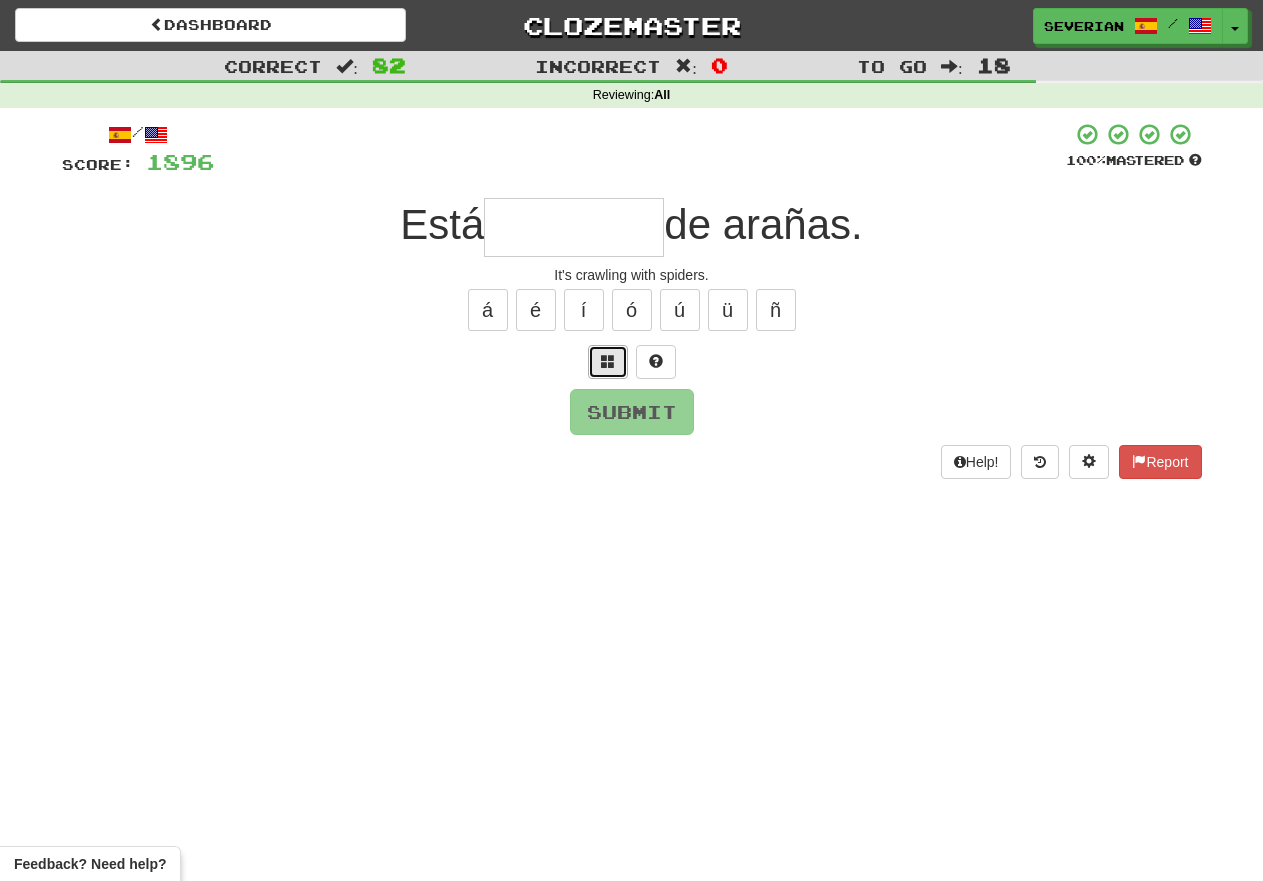 click at bounding box center [608, 362] 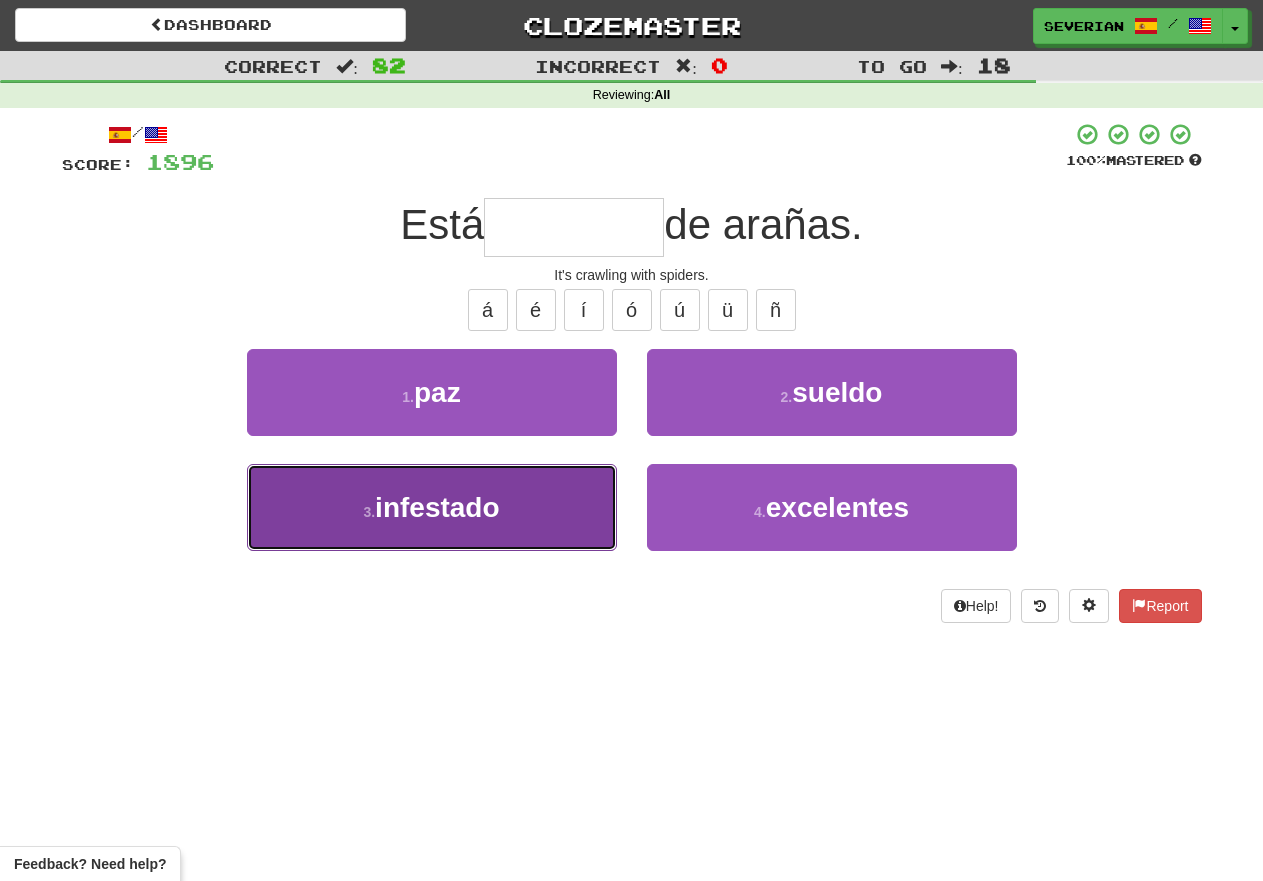 click on "3 .  infestado" at bounding box center (432, 507) 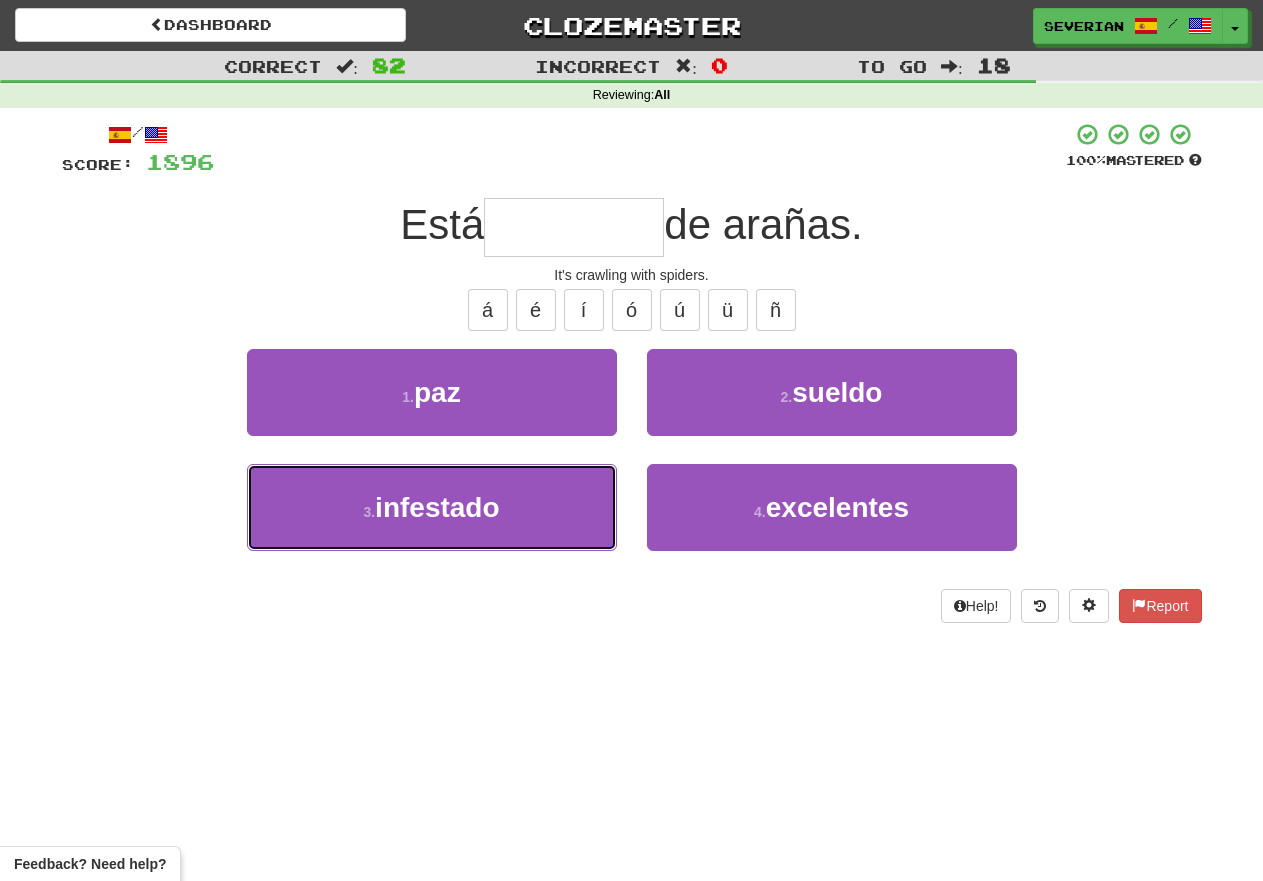 type on "*********" 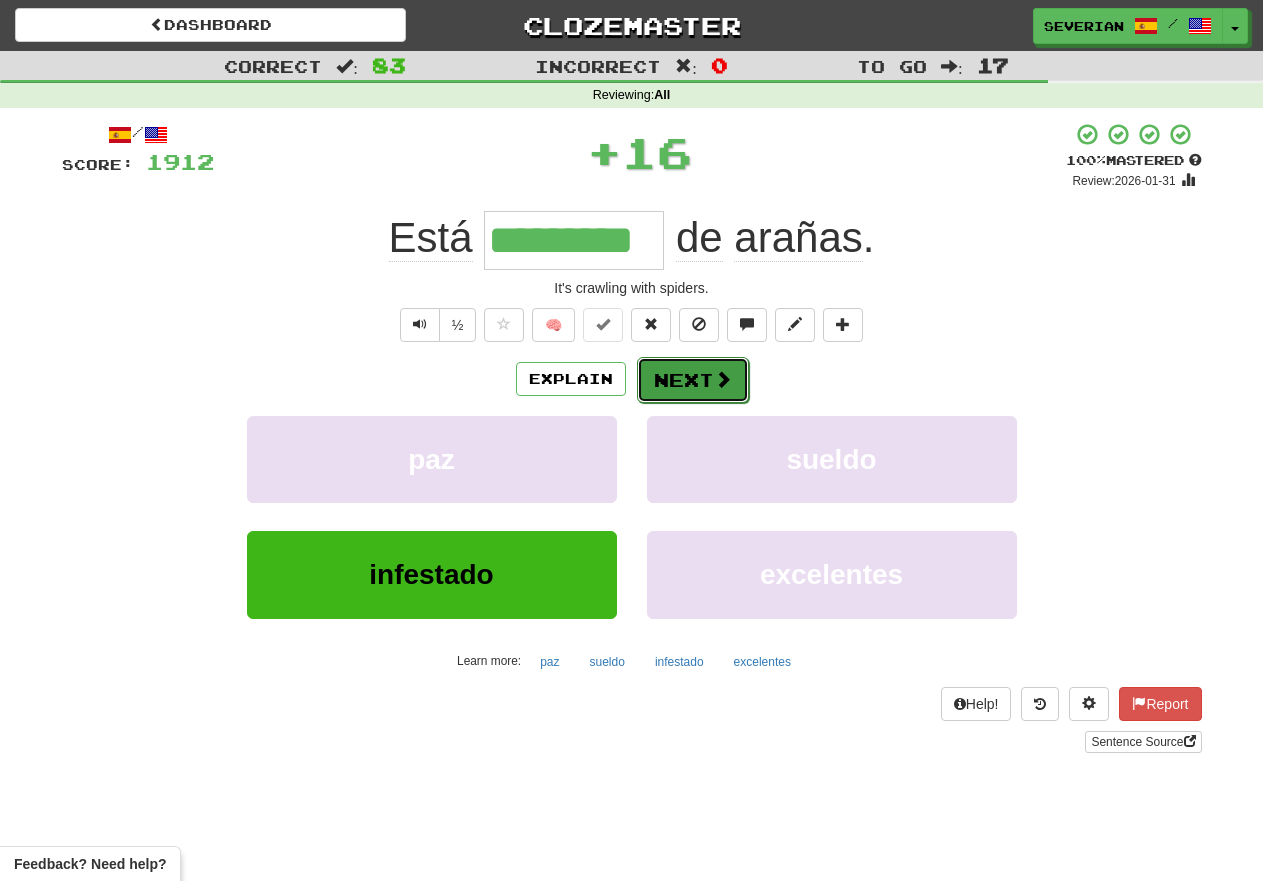 click on "Next" at bounding box center (693, 380) 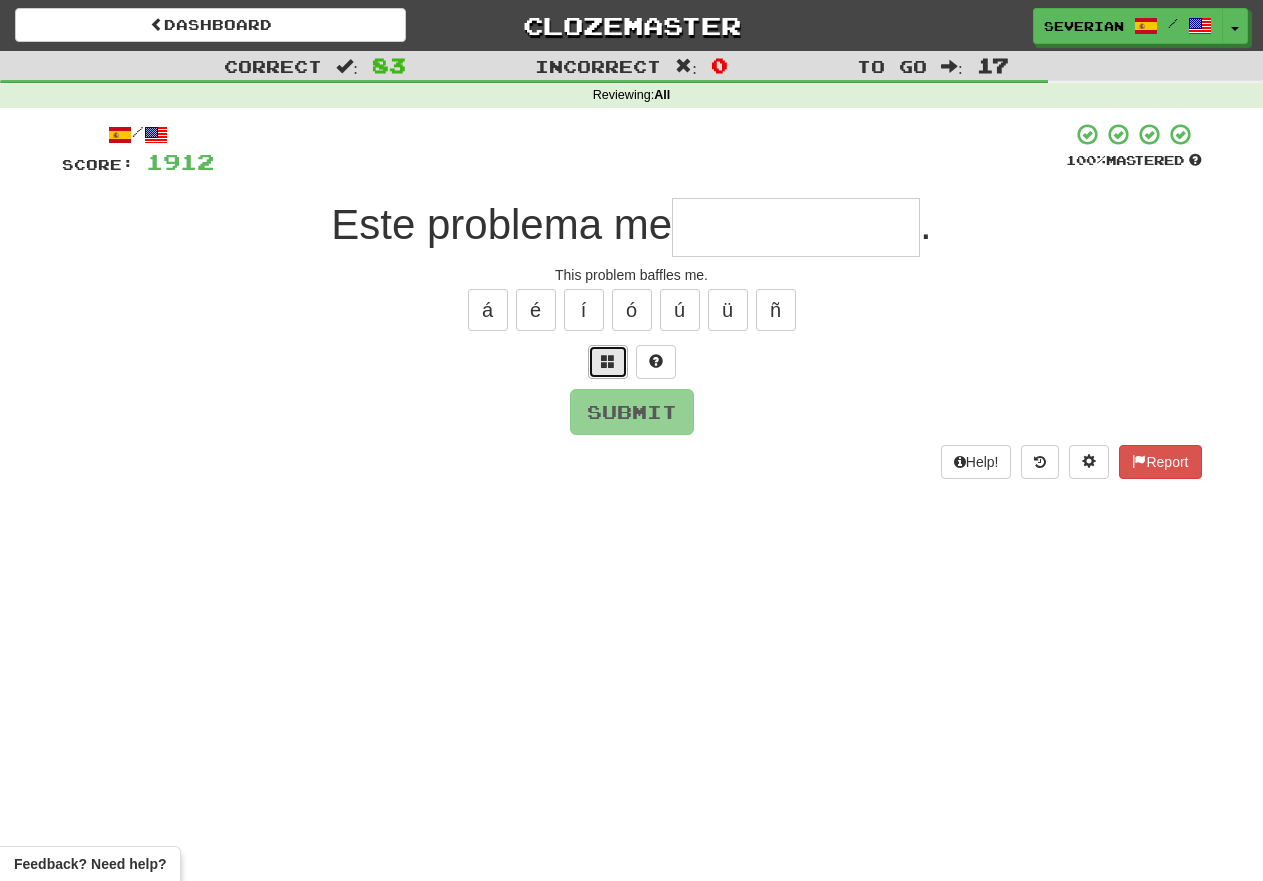 click at bounding box center (608, 361) 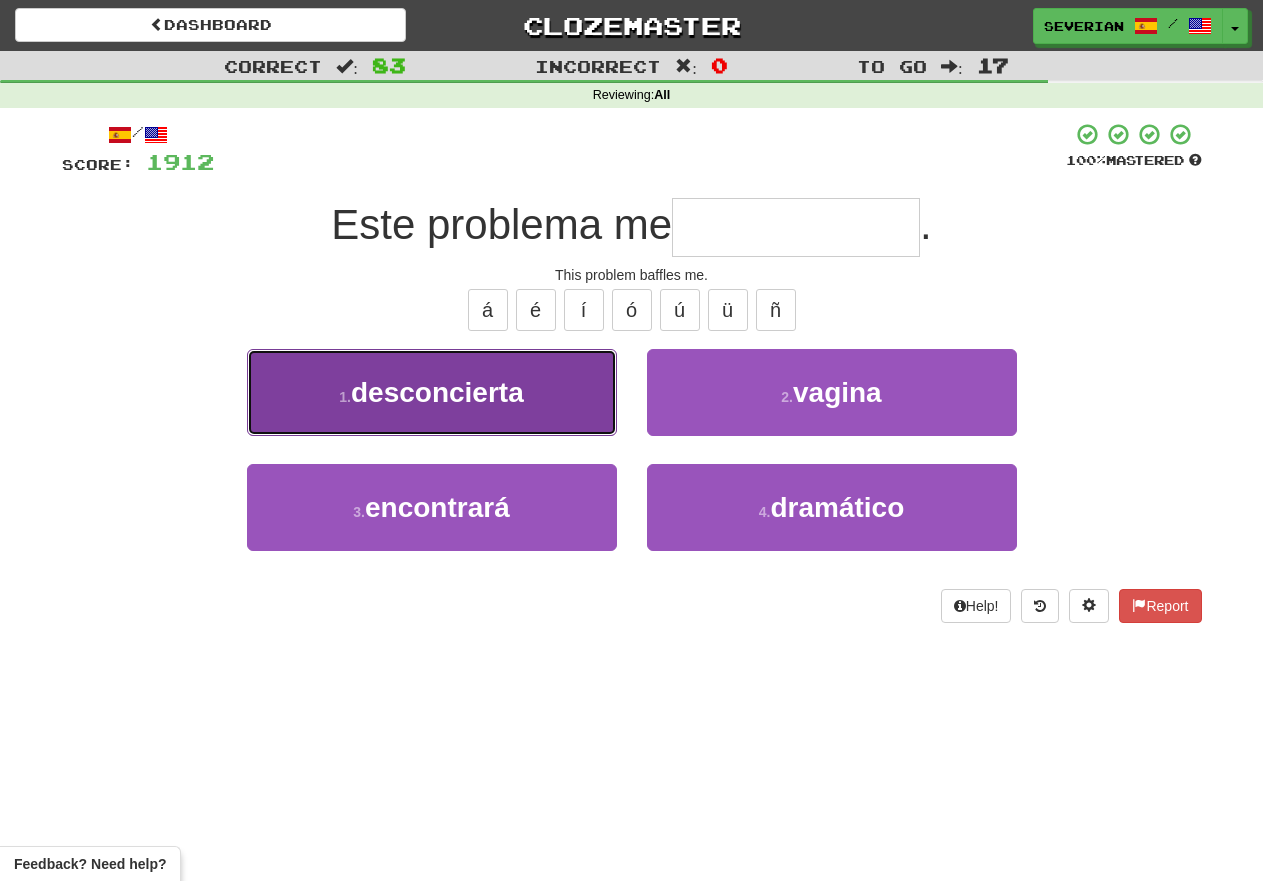 click on "1 .  desconcierta" at bounding box center (432, 392) 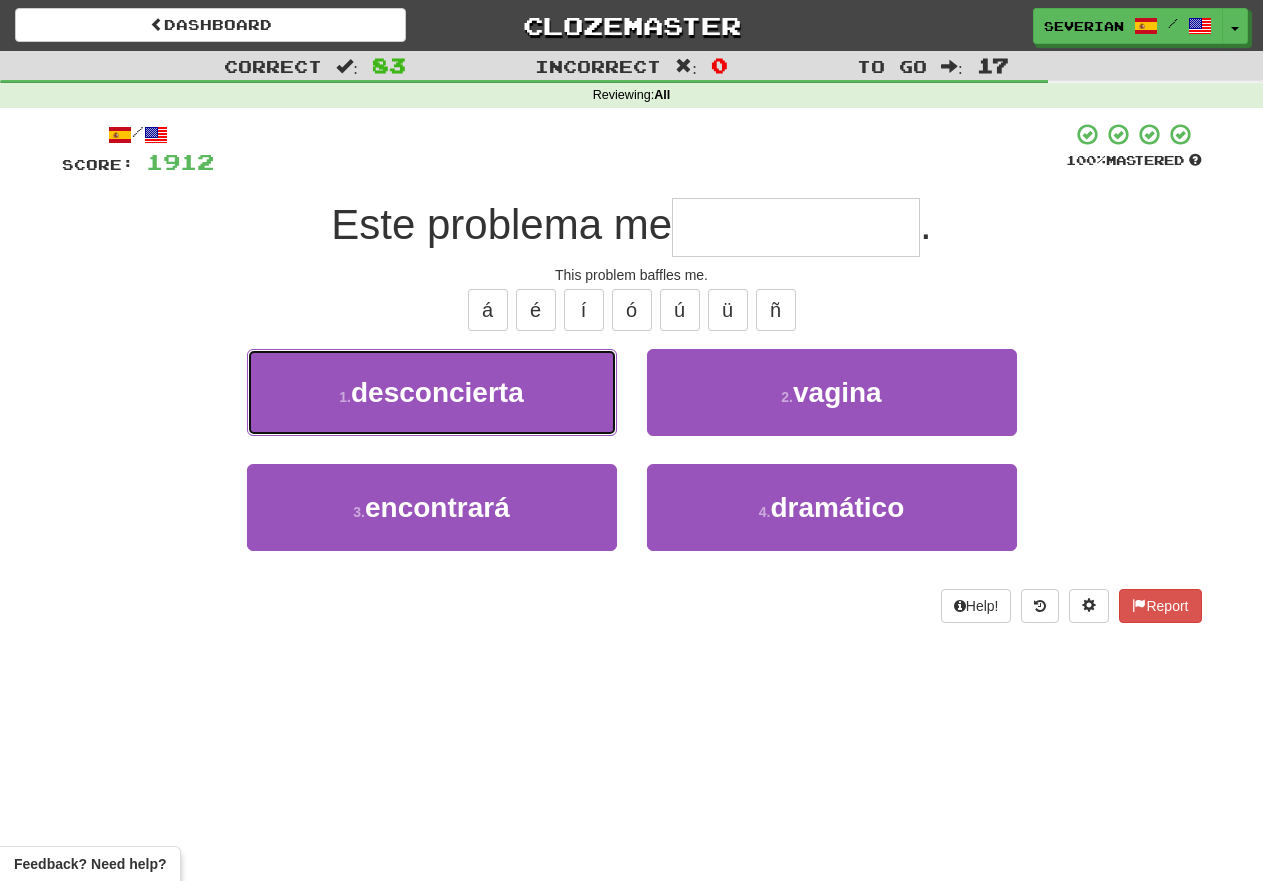 type on "**********" 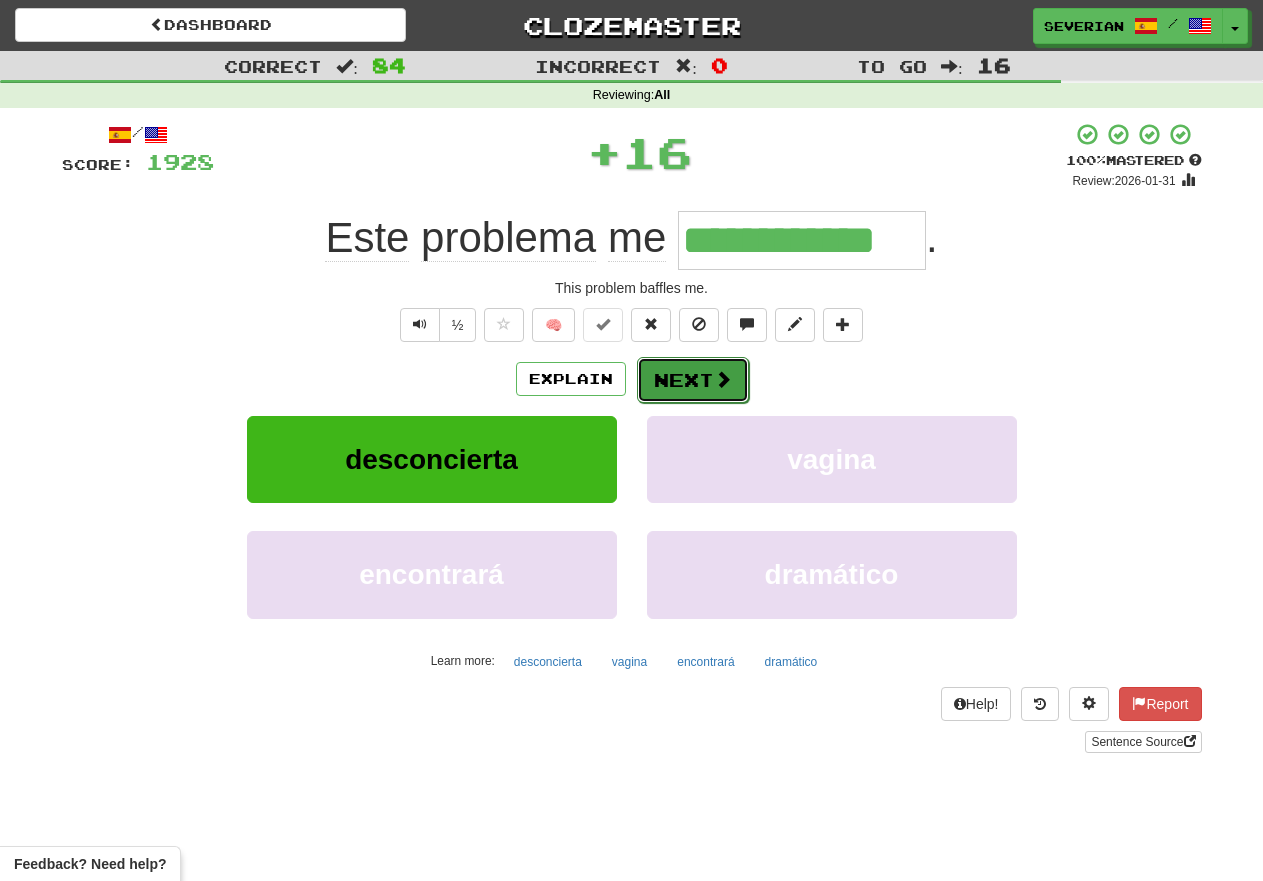 click on "Next" at bounding box center (693, 380) 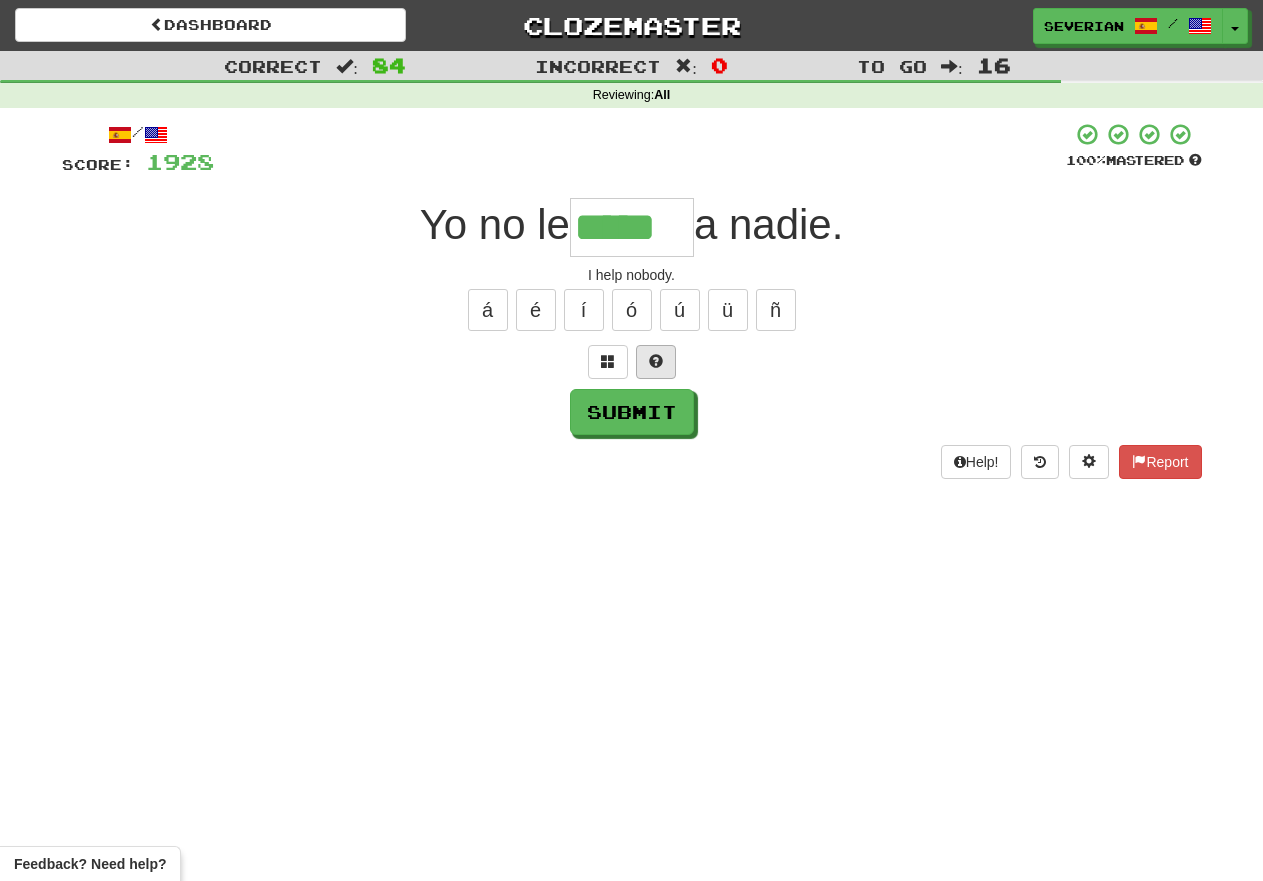 type on "*****" 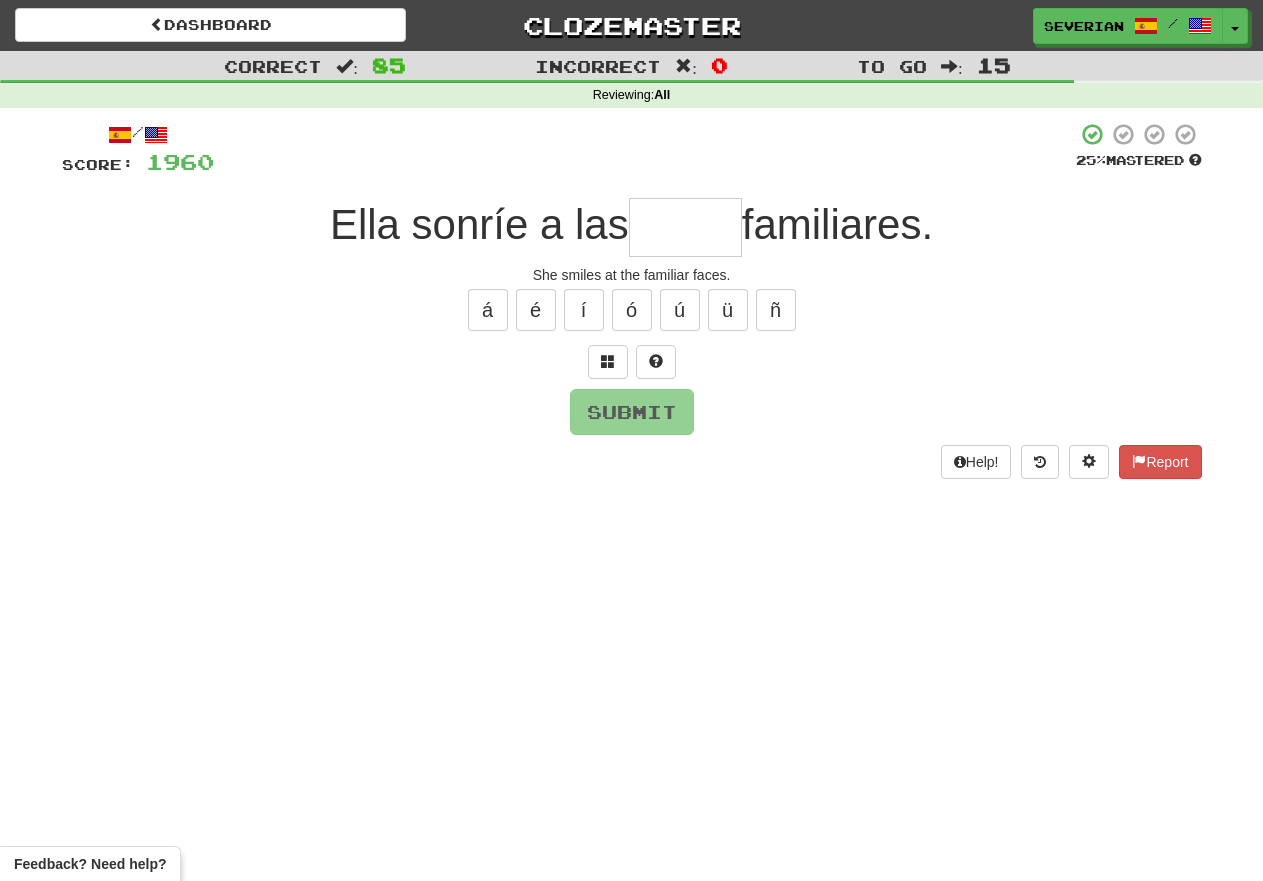 type on "*" 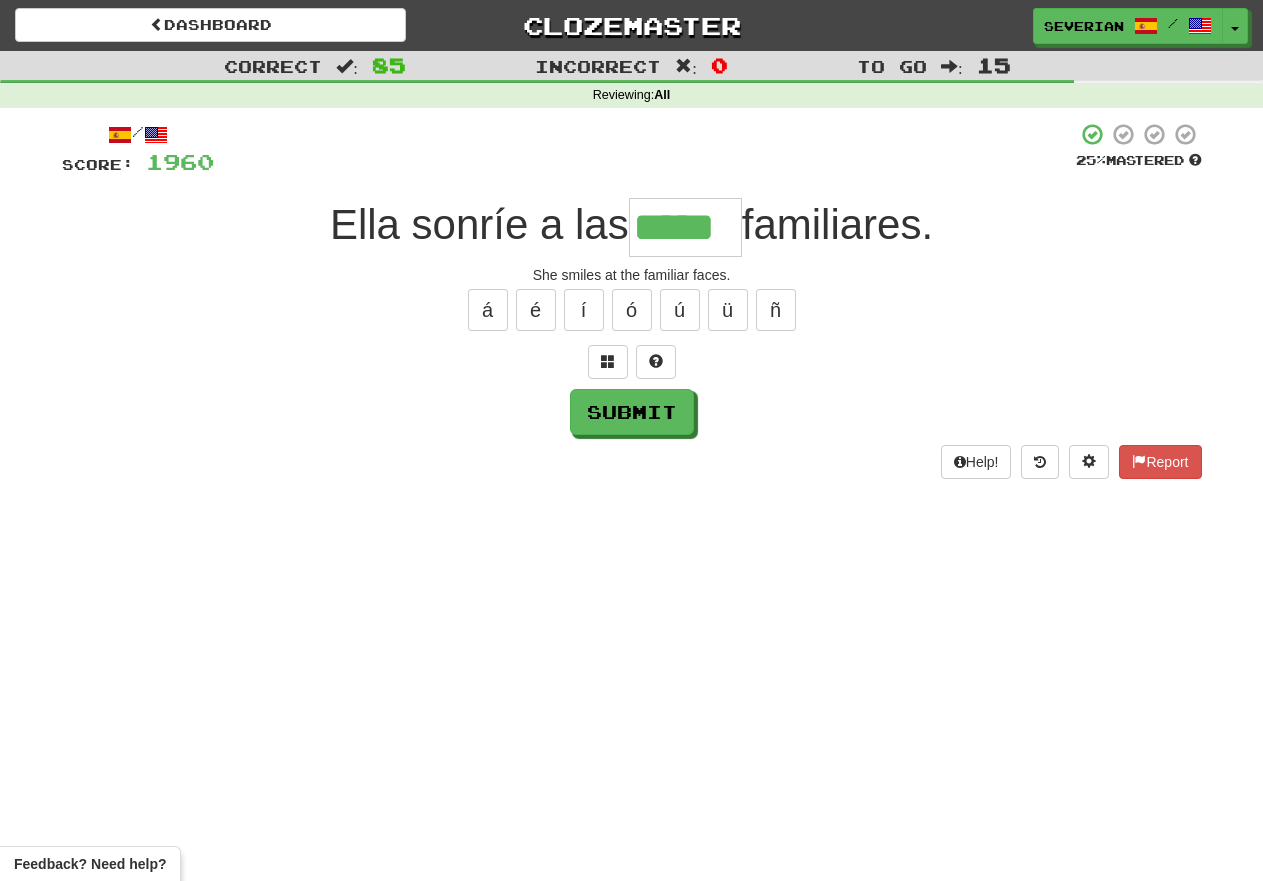 type on "*****" 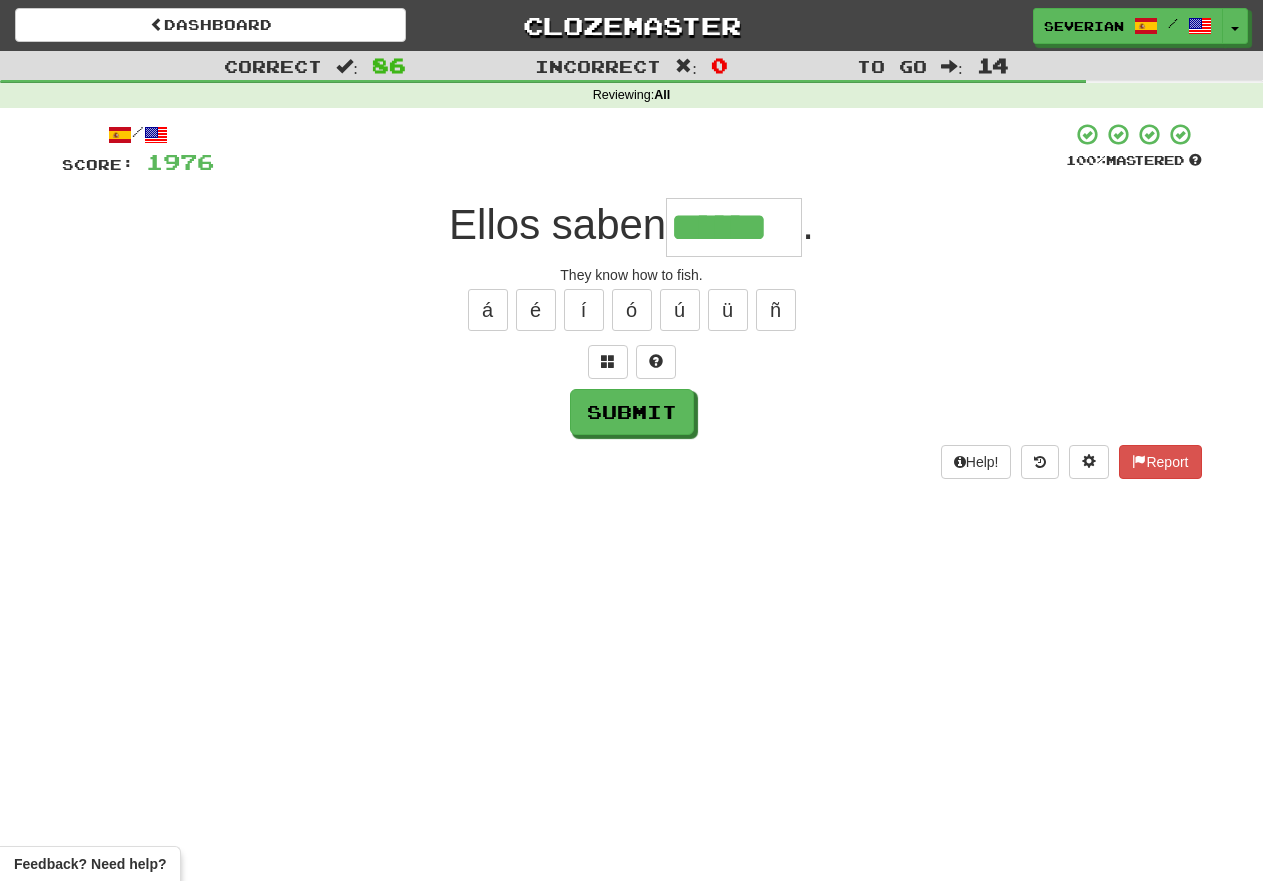 type on "******" 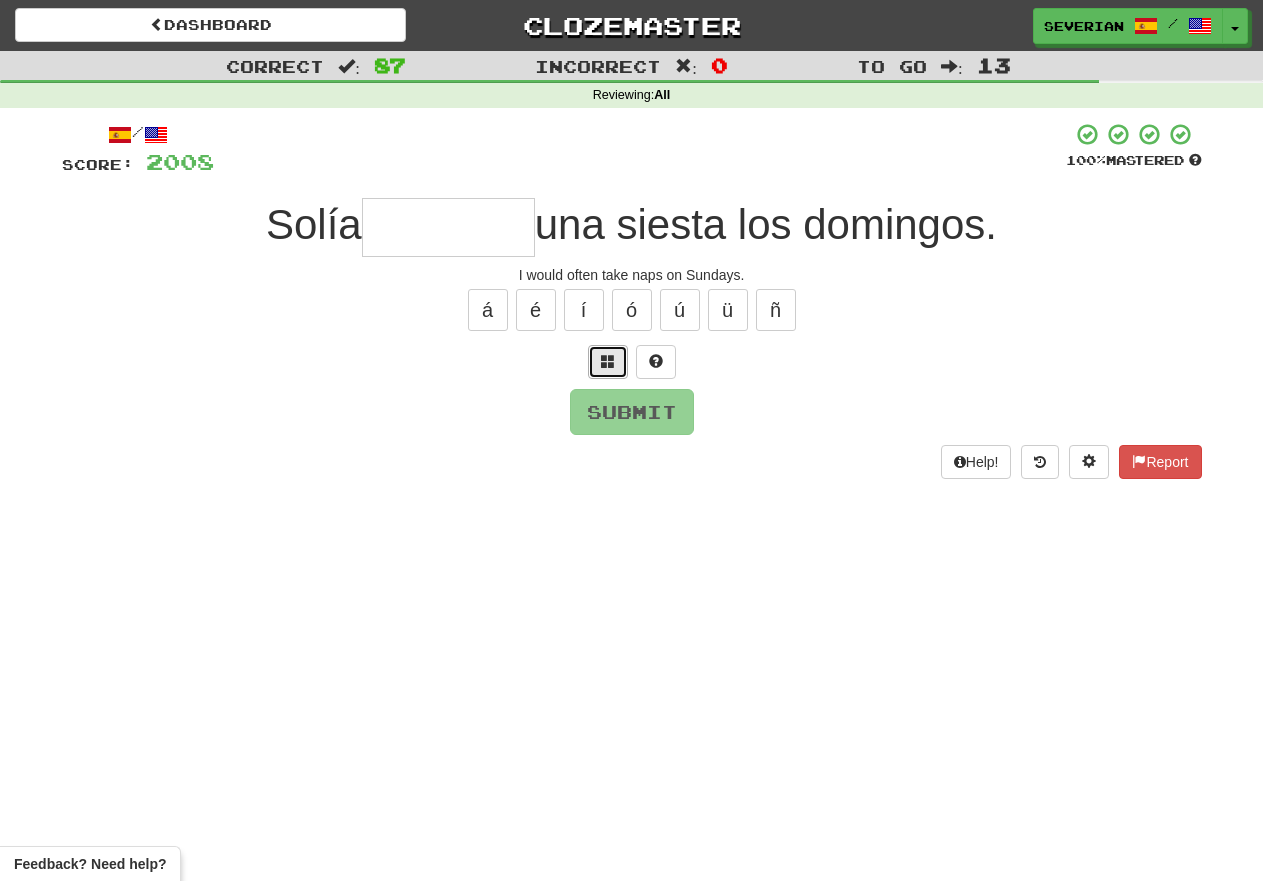 click at bounding box center [608, 361] 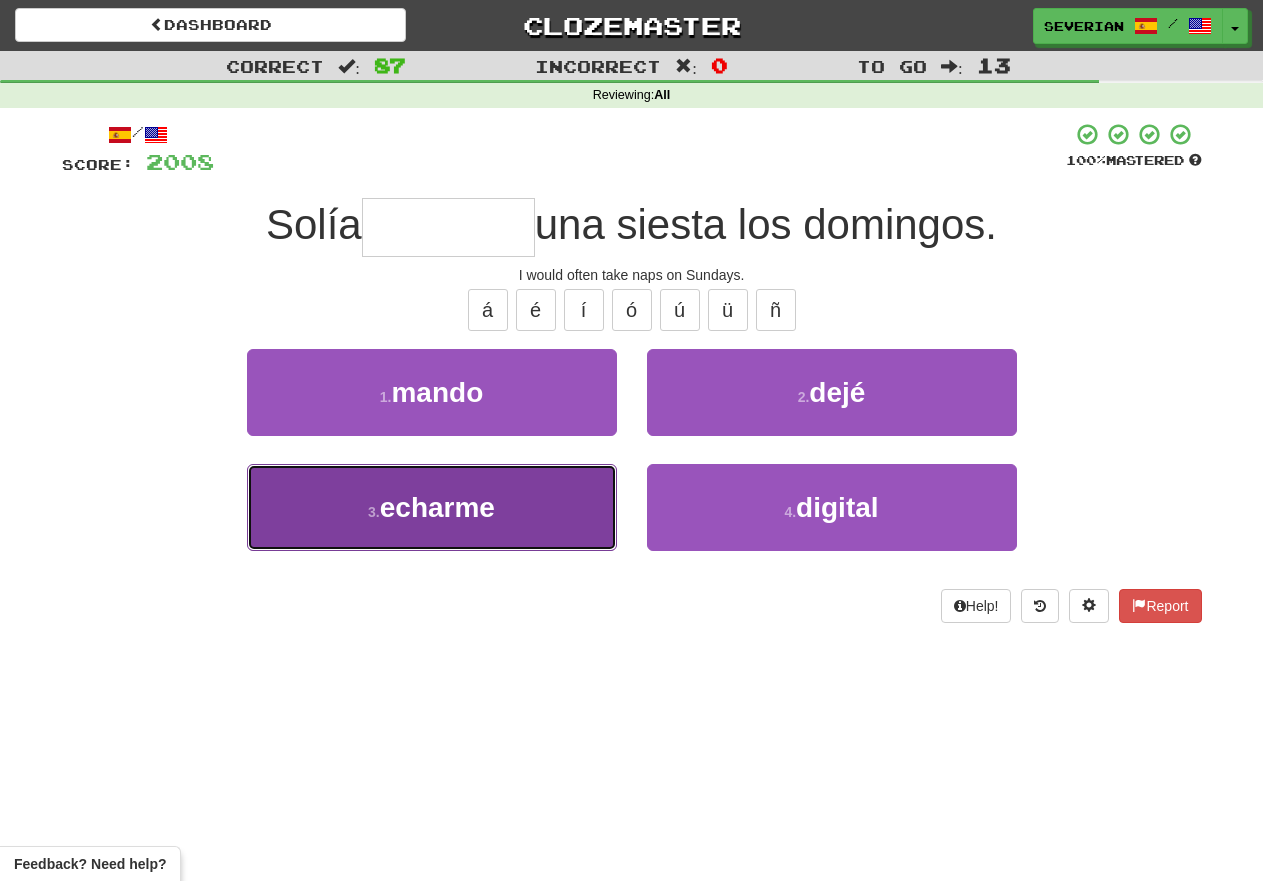 click on "3 .  echarme" at bounding box center [432, 507] 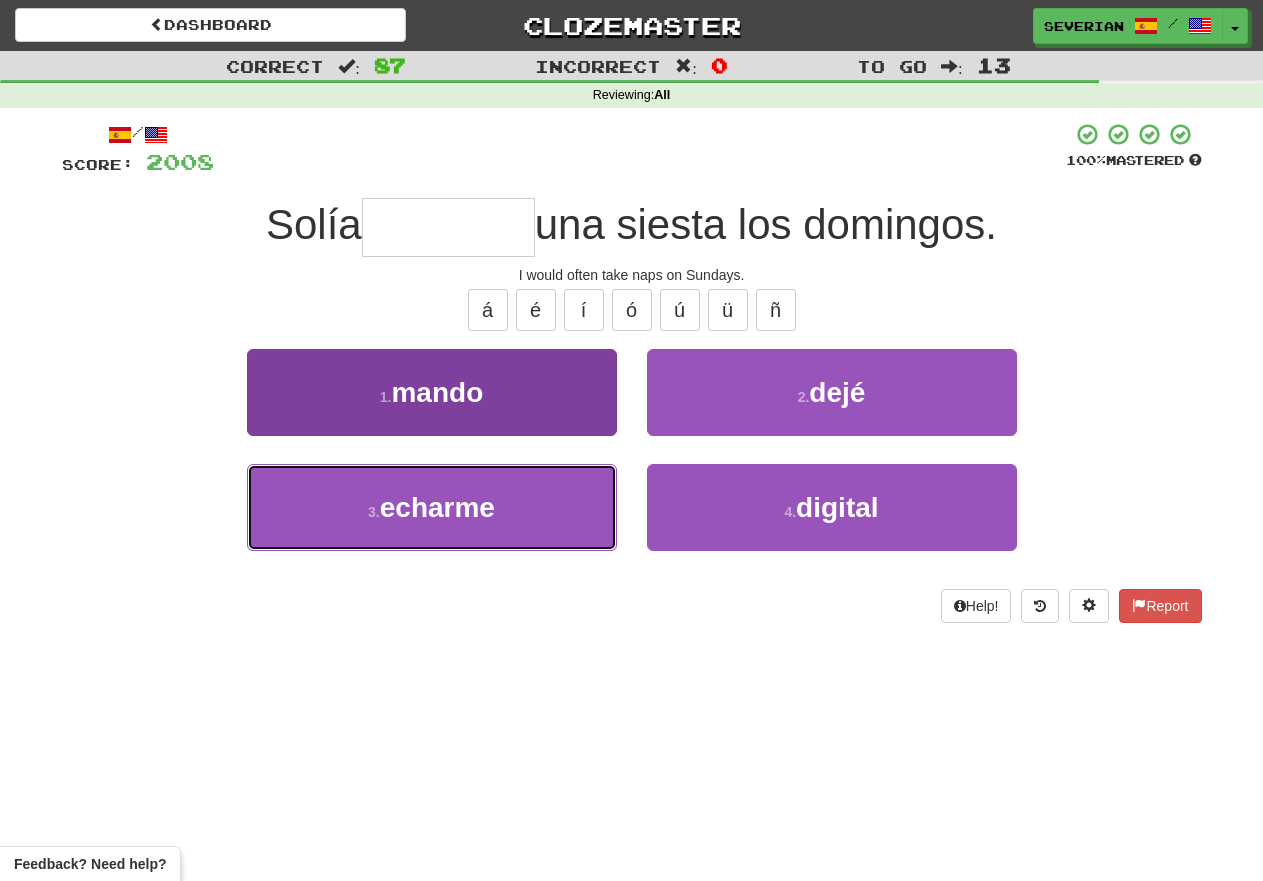 type on "*******" 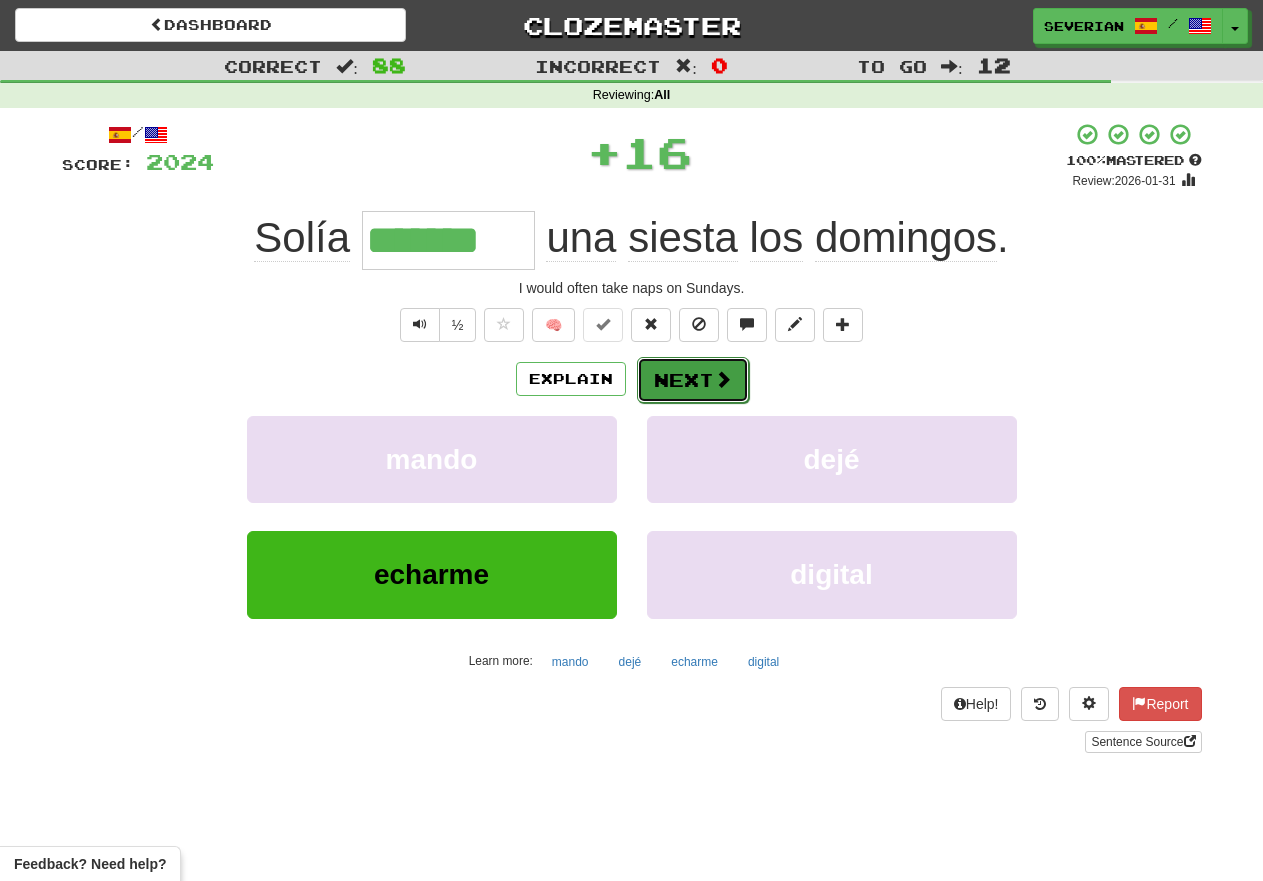 click on "Next" at bounding box center (693, 380) 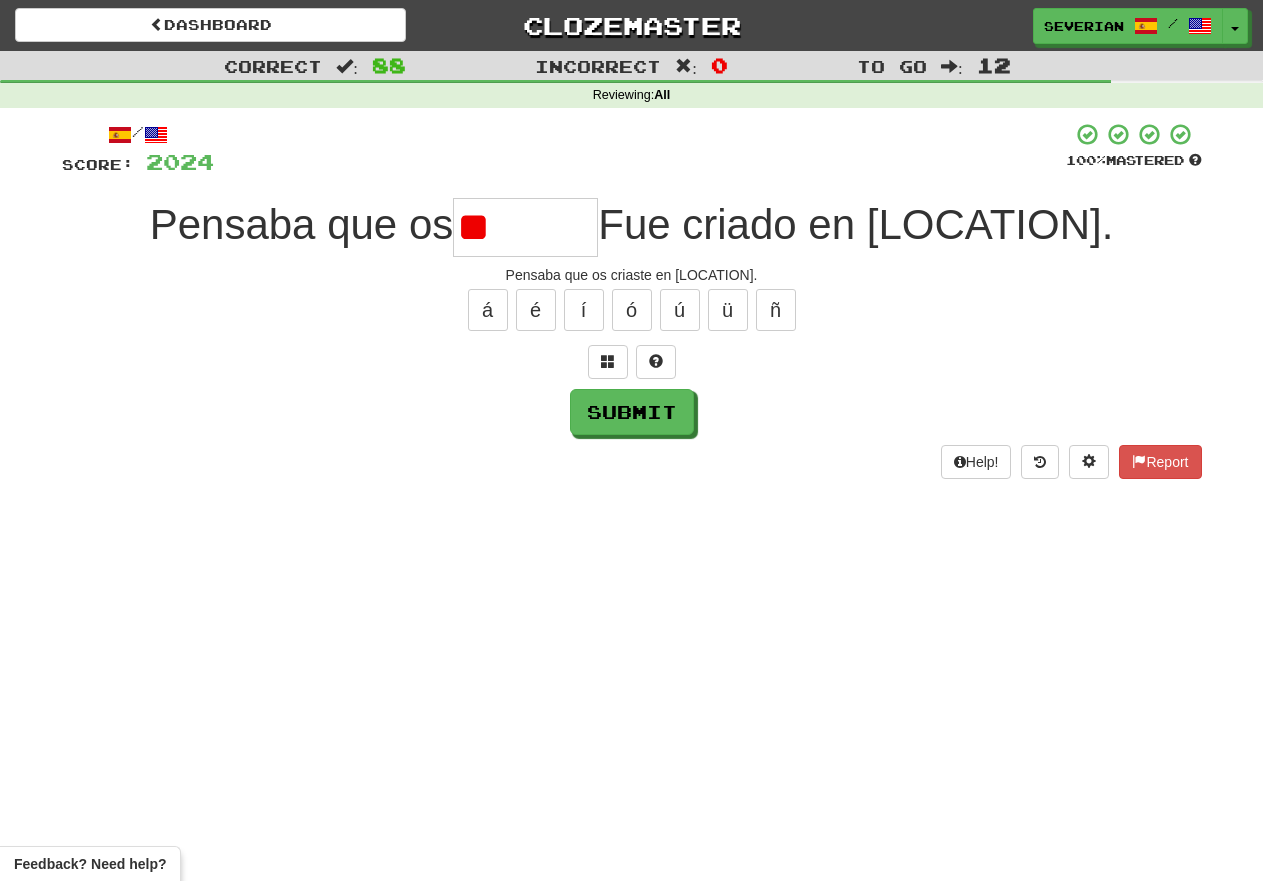 type on "*" 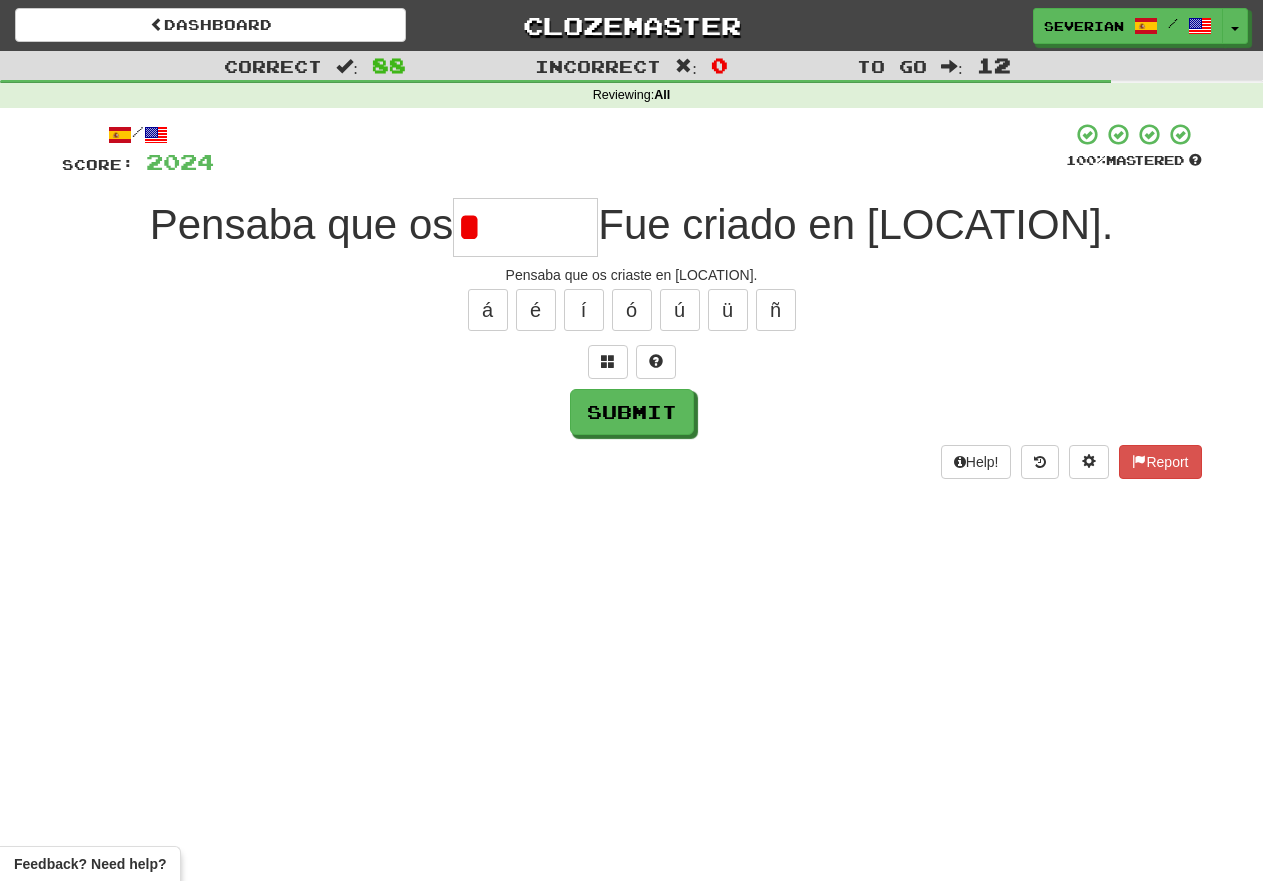 type 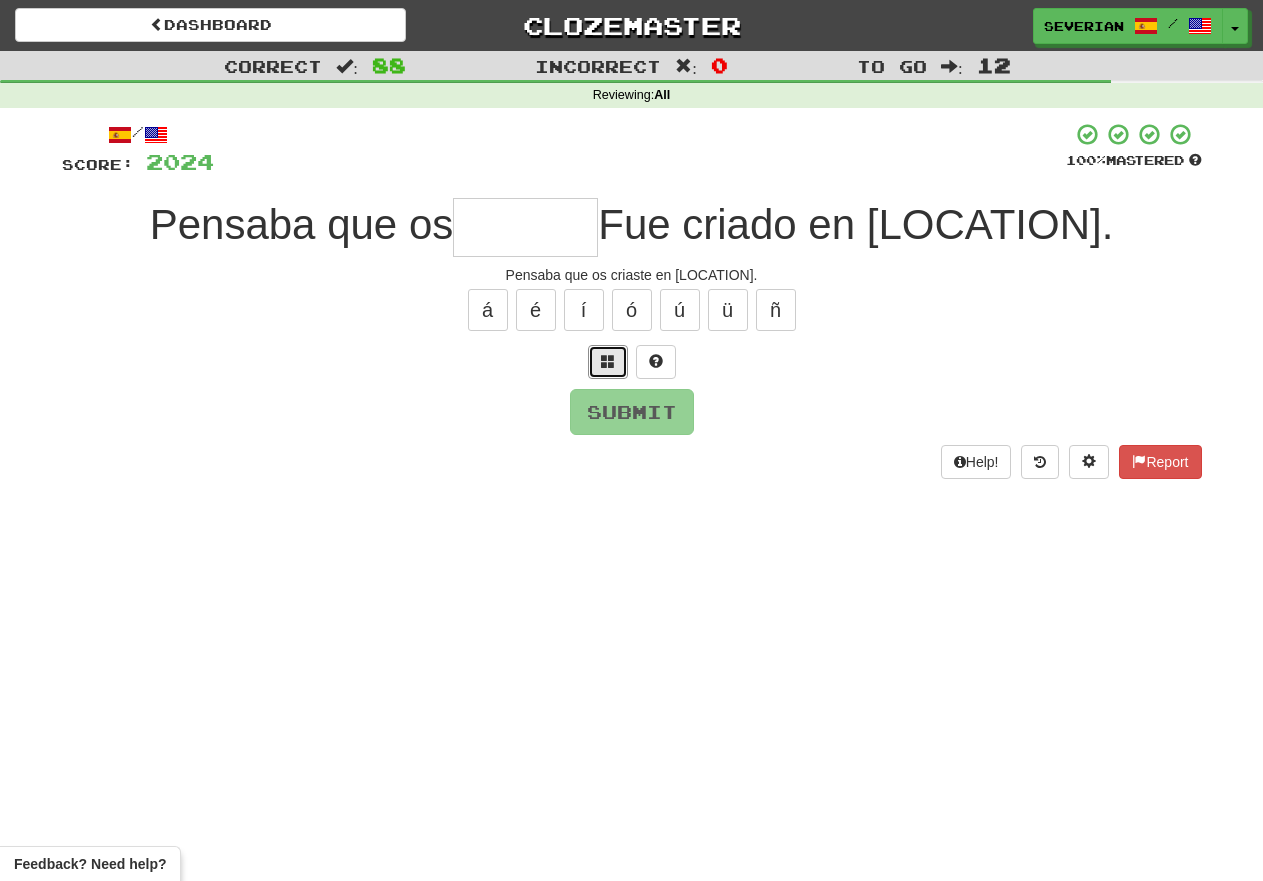 drag, startPoint x: 614, startPoint y: 362, endPoint x: 436, endPoint y: 363, distance: 178.0028 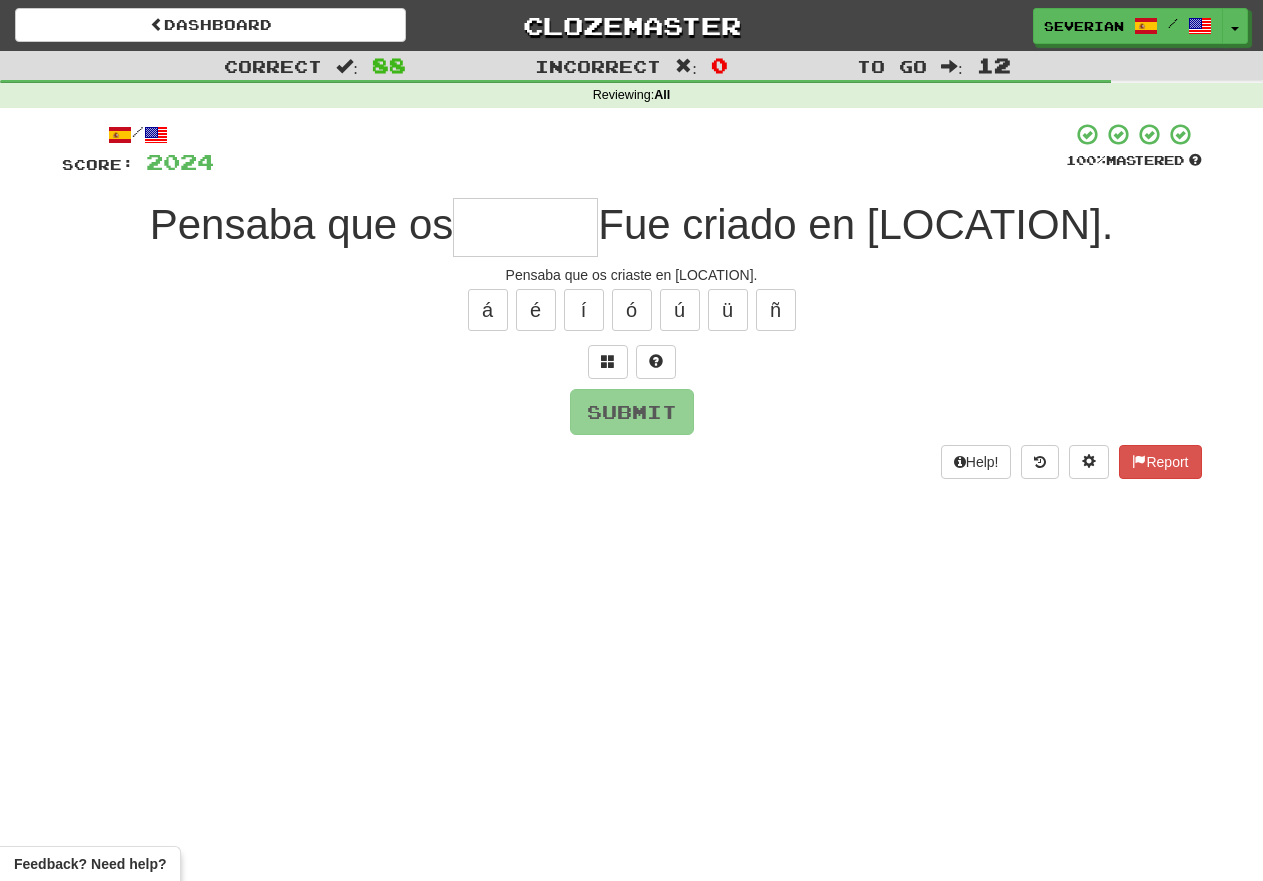 click at bounding box center [525, 227] 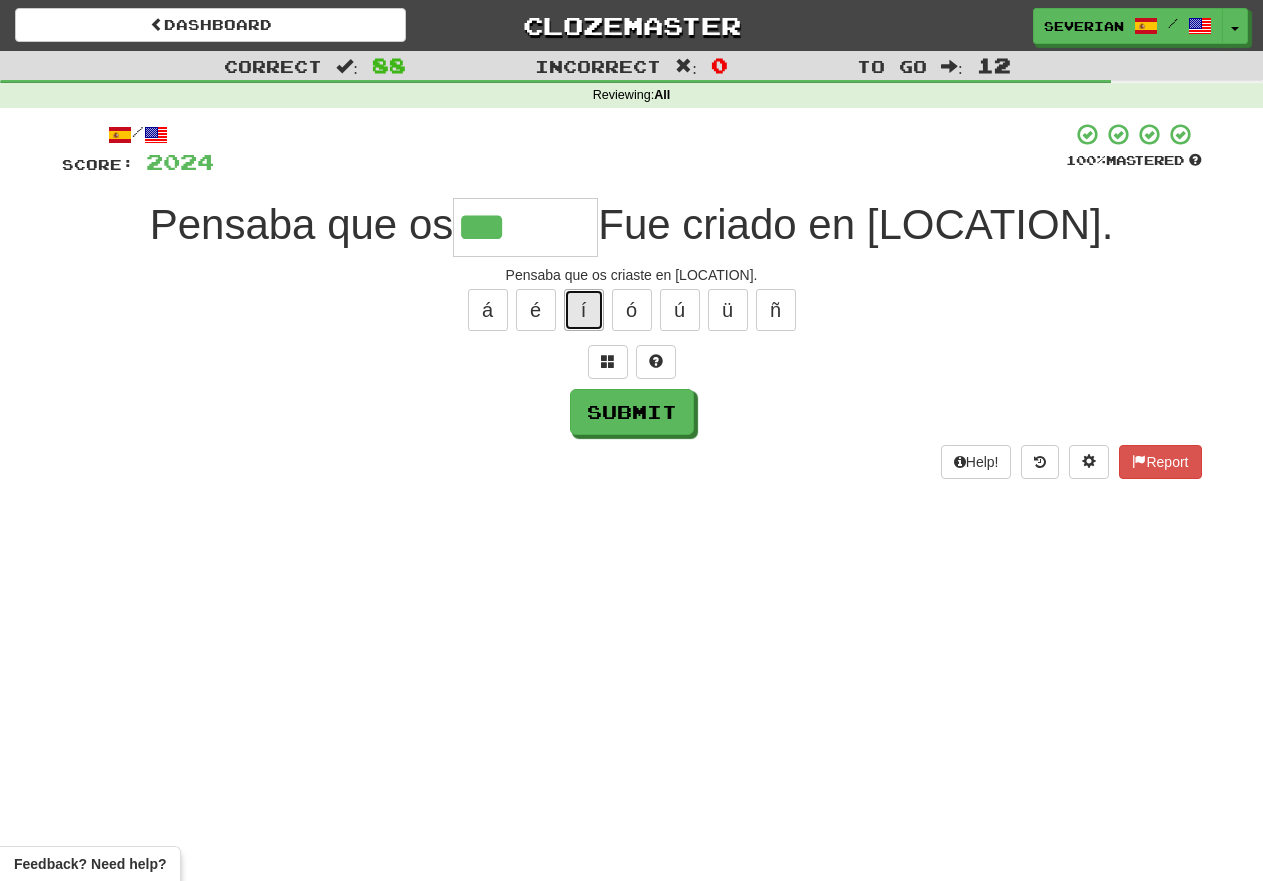 click on "í" at bounding box center (584, 310) 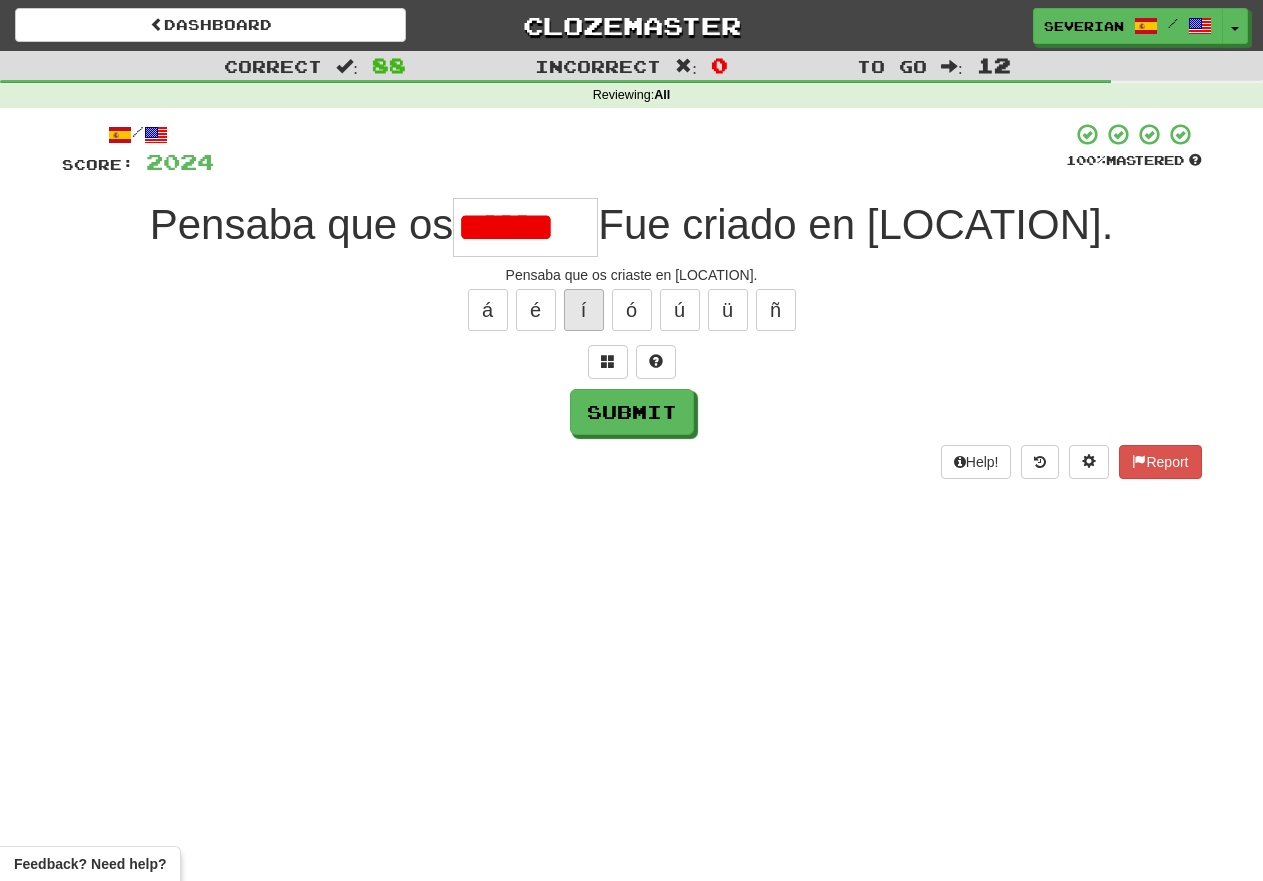scroll, scrollTop: 0, scrollLeft: 0, axis: both 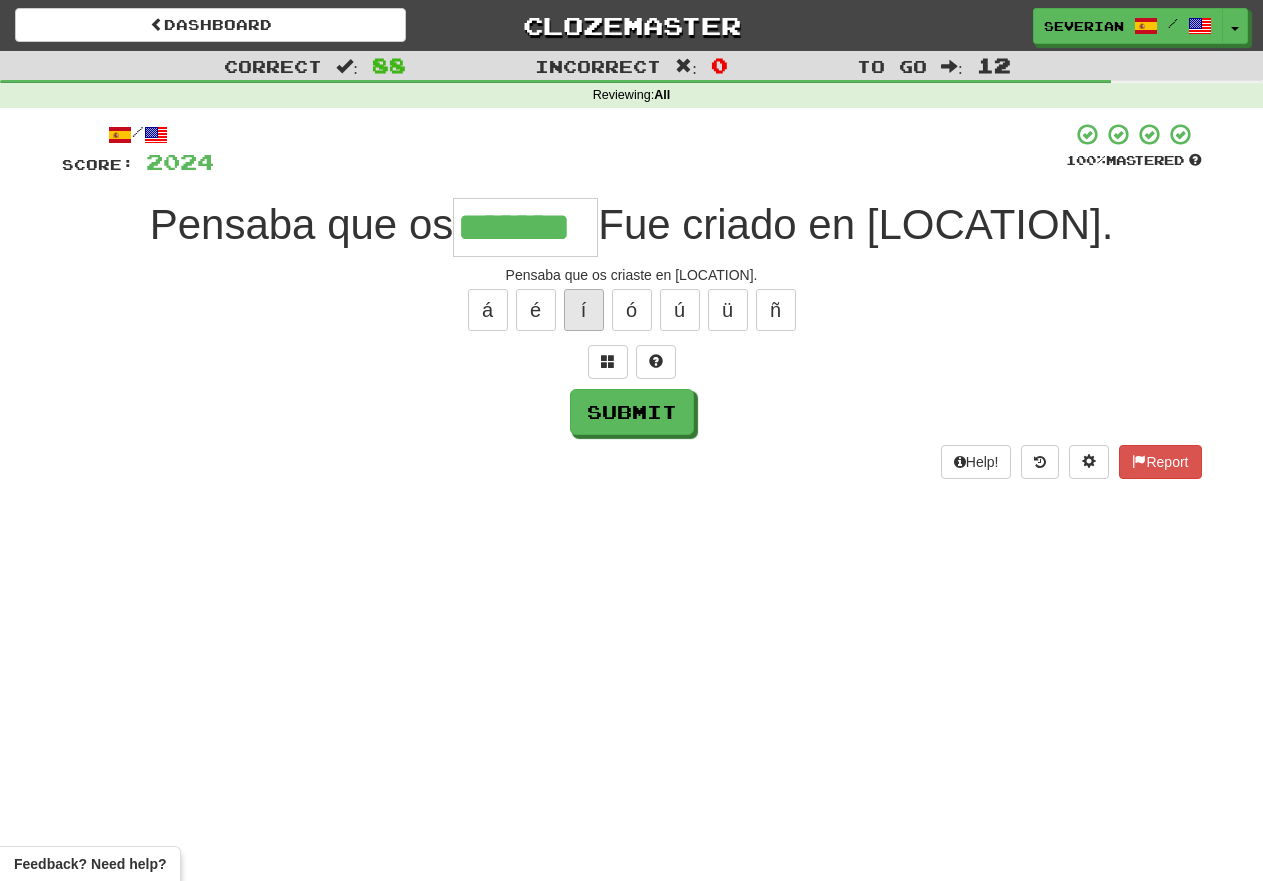 type on "*******" 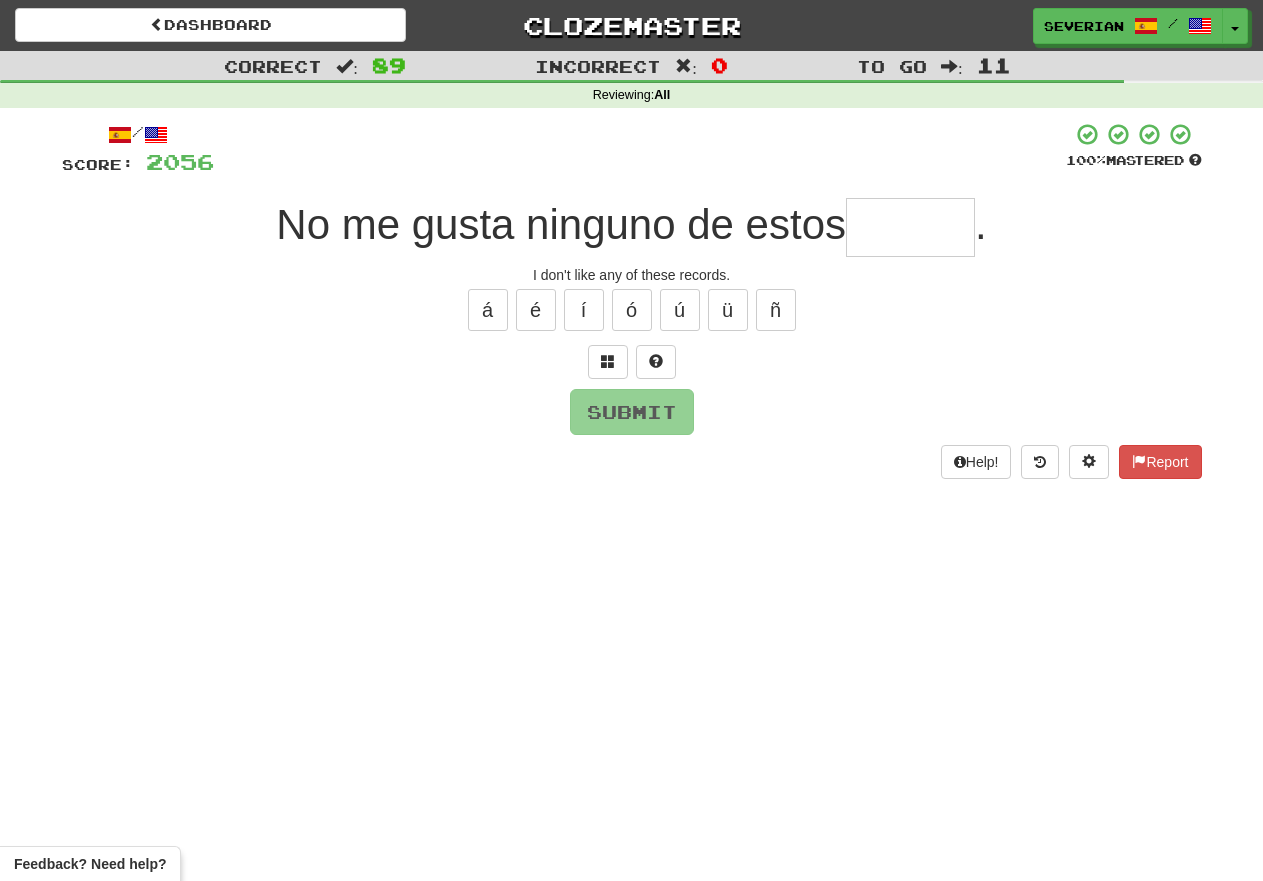 type on "*" 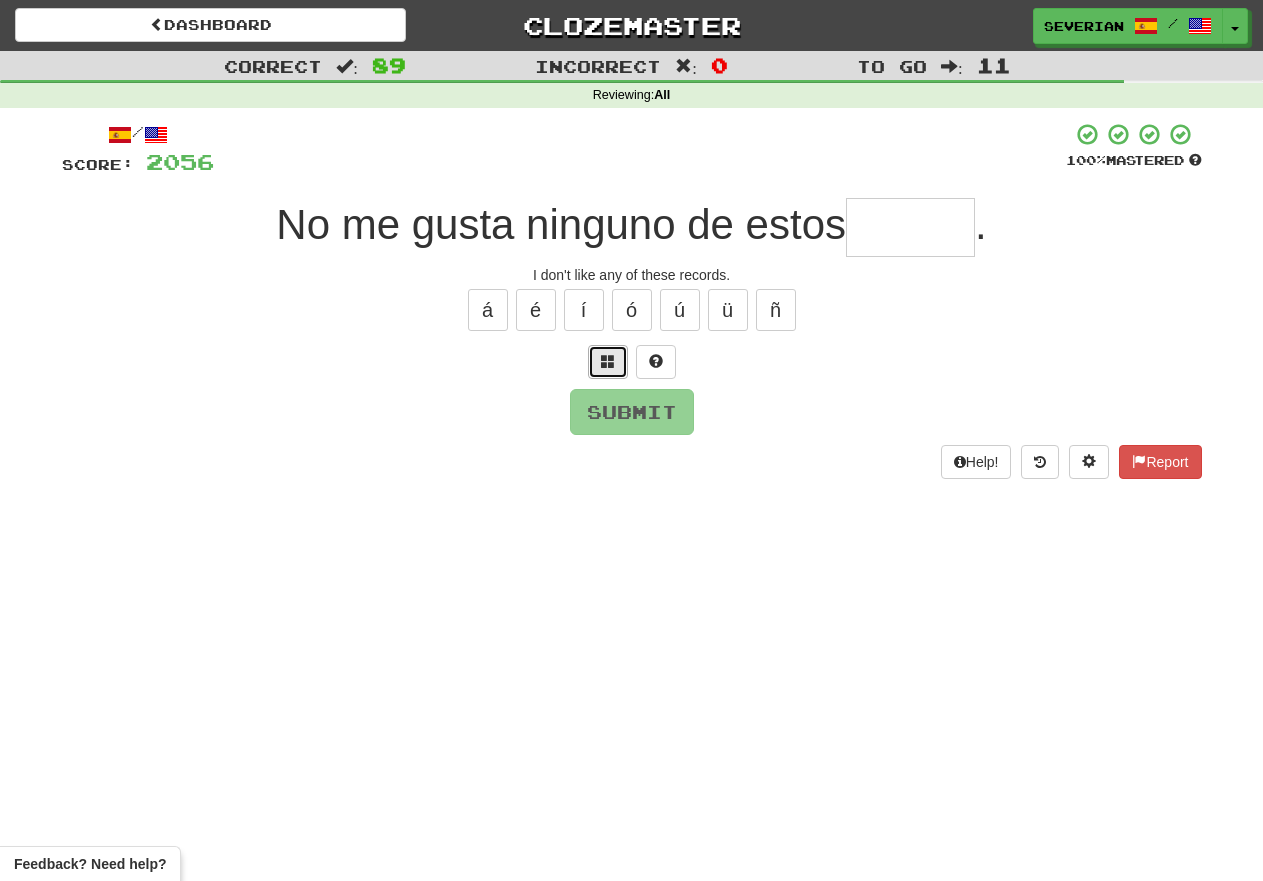 click at bounding box center (608, 362) 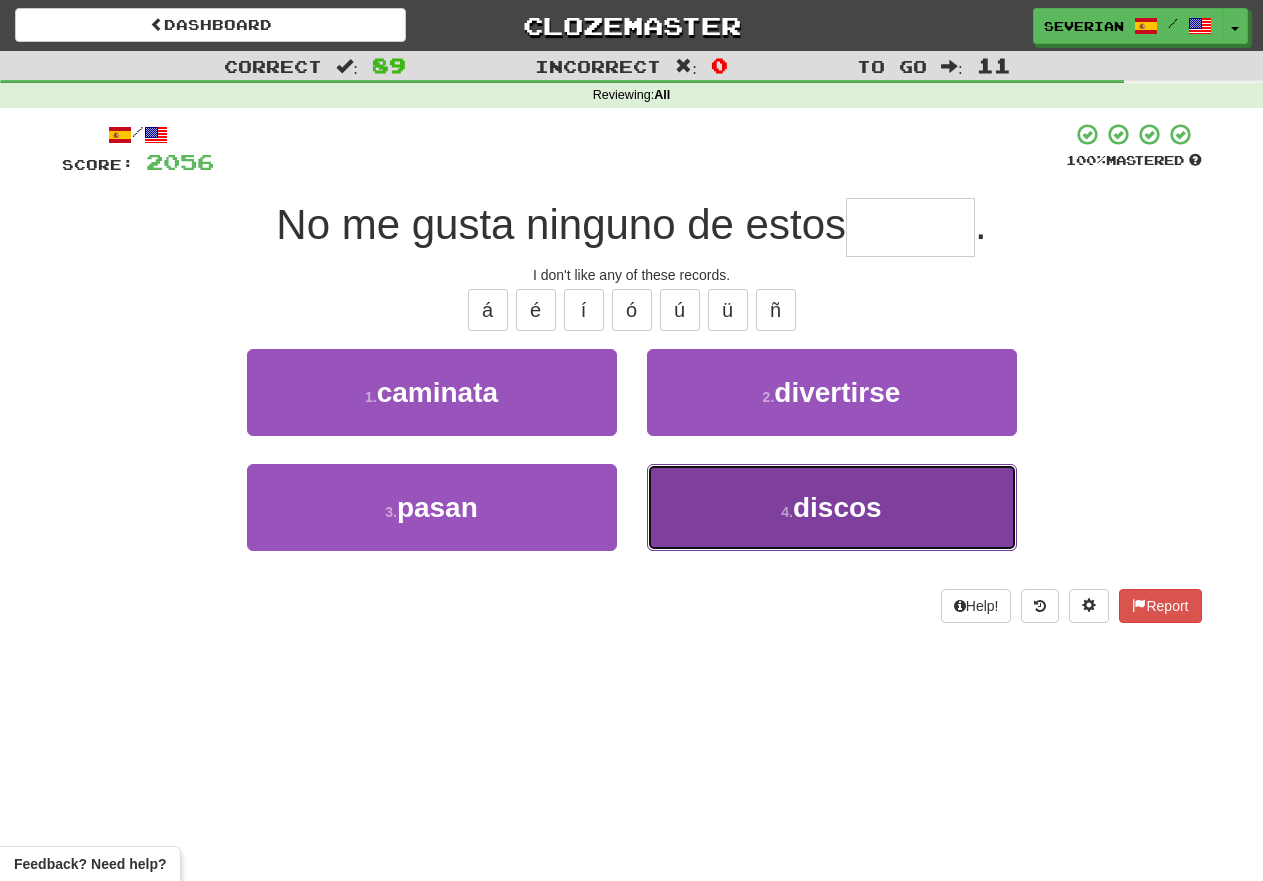 click on "4 .  discos" at bounding box center [832, 507] 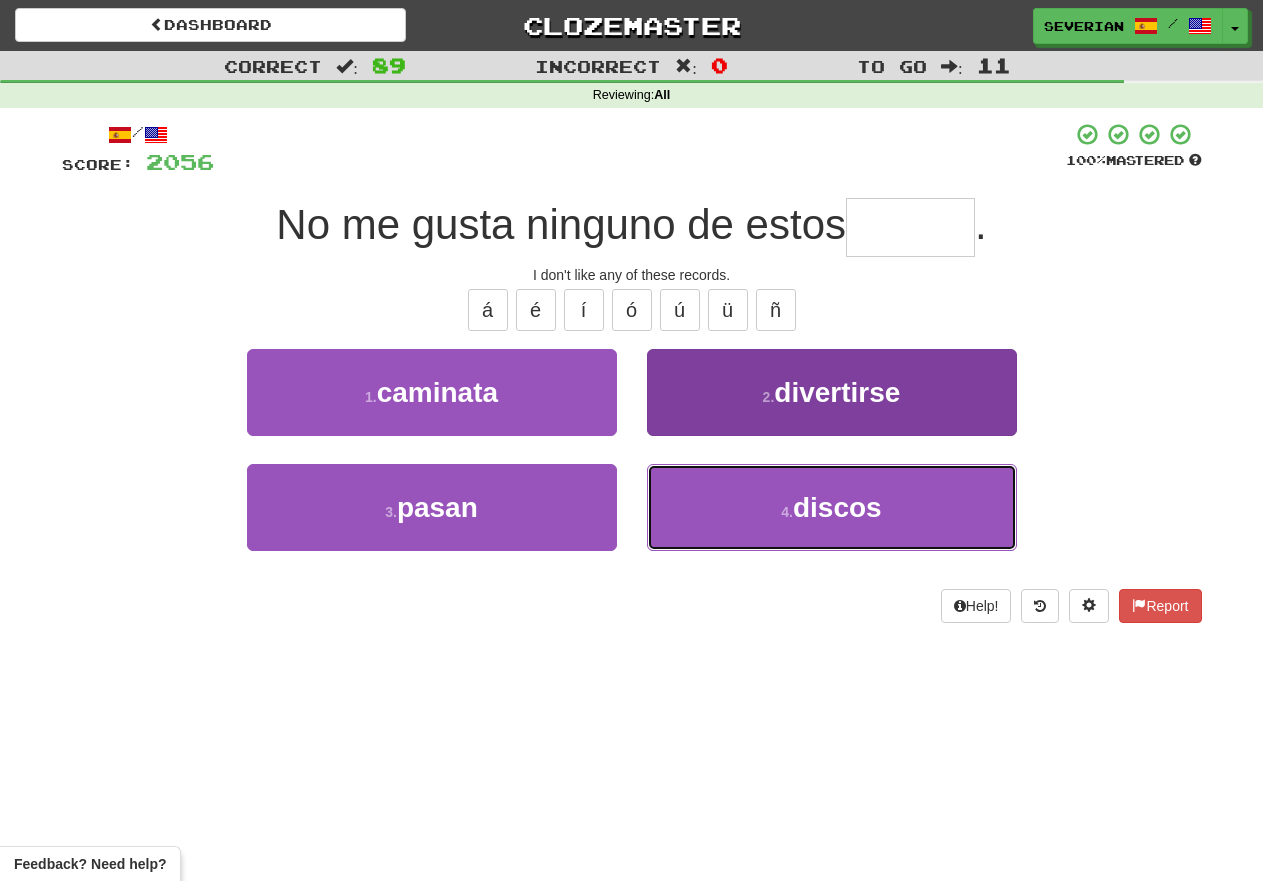 type on "******" 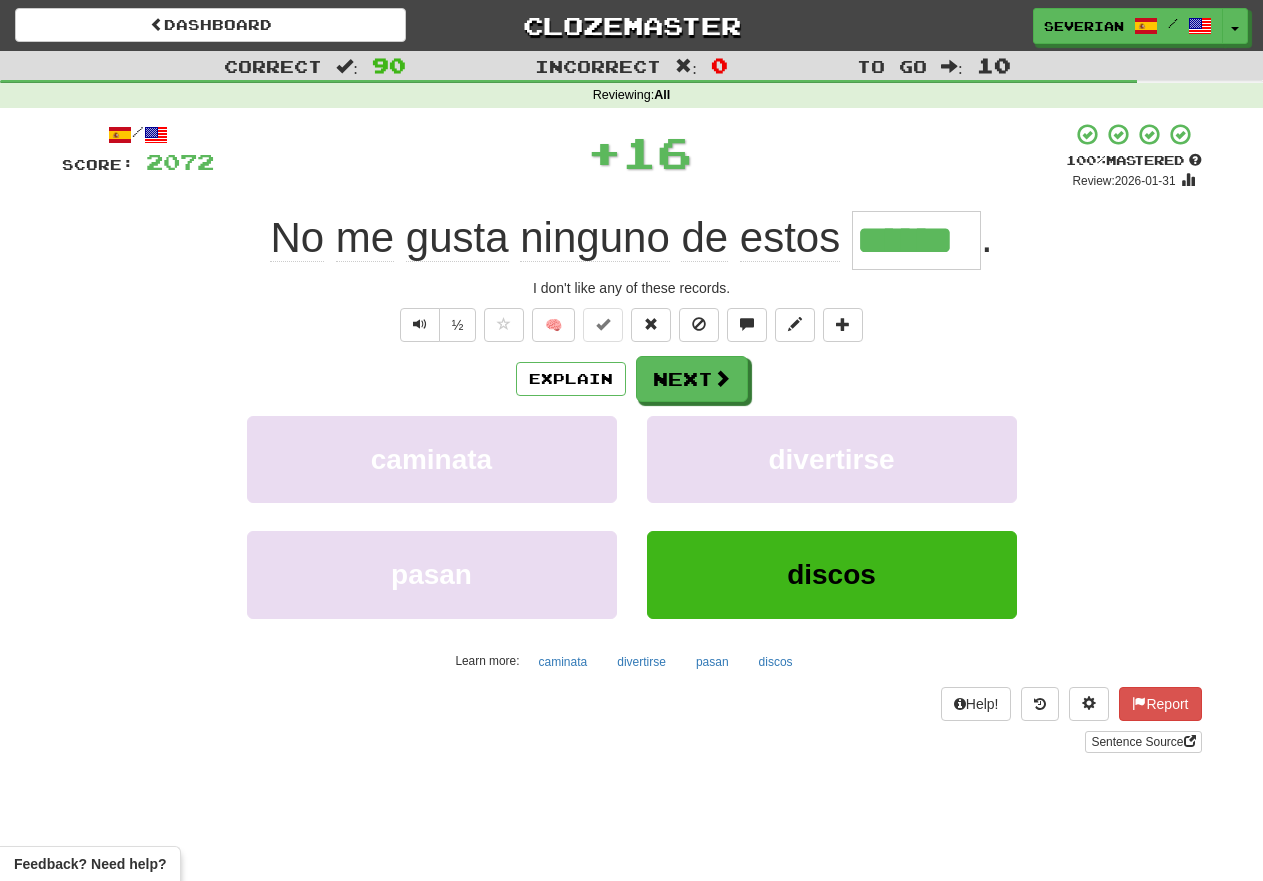 click on "/  Score:   2072 + 16 100 %  Mastered Review:  2026-01-31 No   me   gusta   ninguno   de   estos   ****** . I don't like any of these records. ½ 🧠 Explain Next caminata divertirse pasan discos Learn more: caminata divertirse pasan discos  Help!  Report Sentence Source" at bounding box center (632, 437) 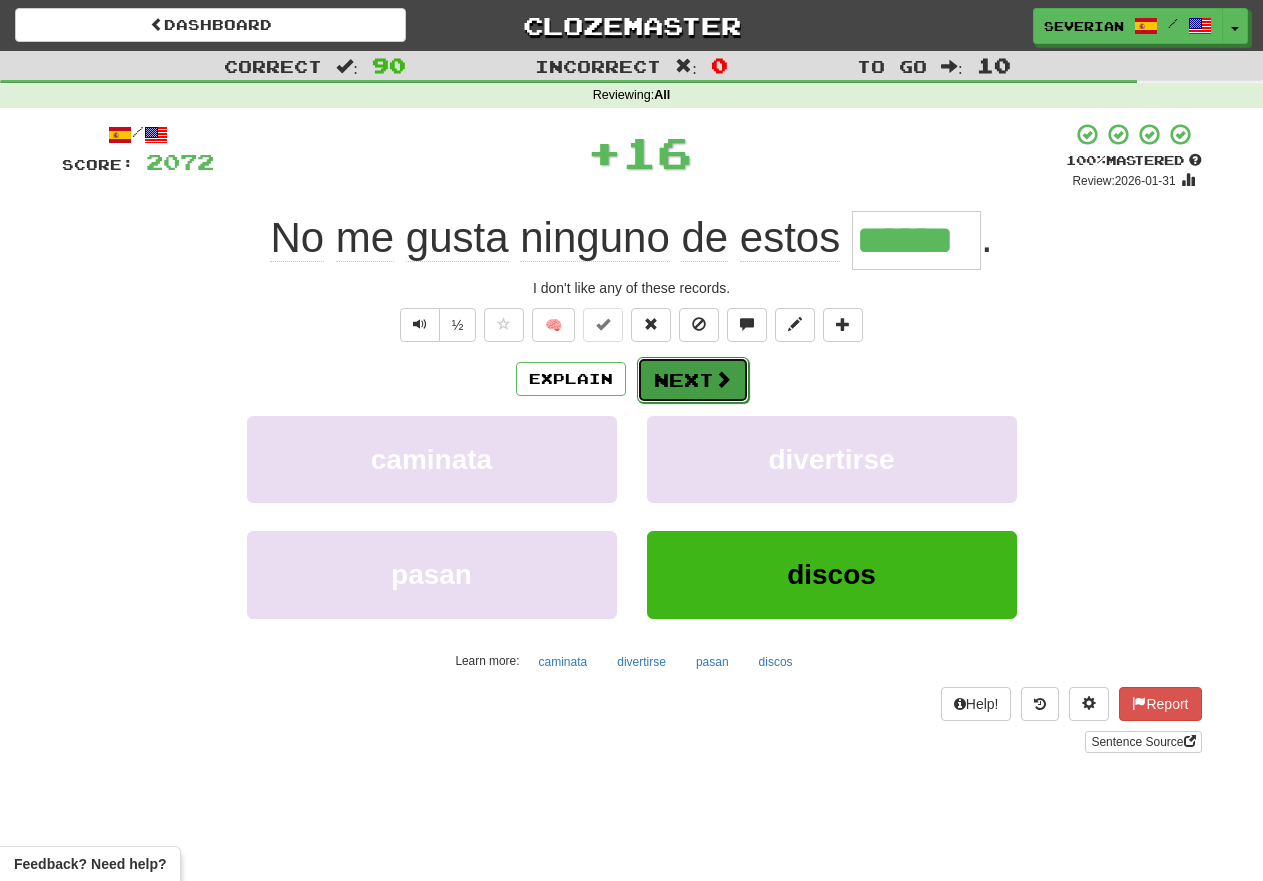 click on "Next" at bounding box center (693, 380) 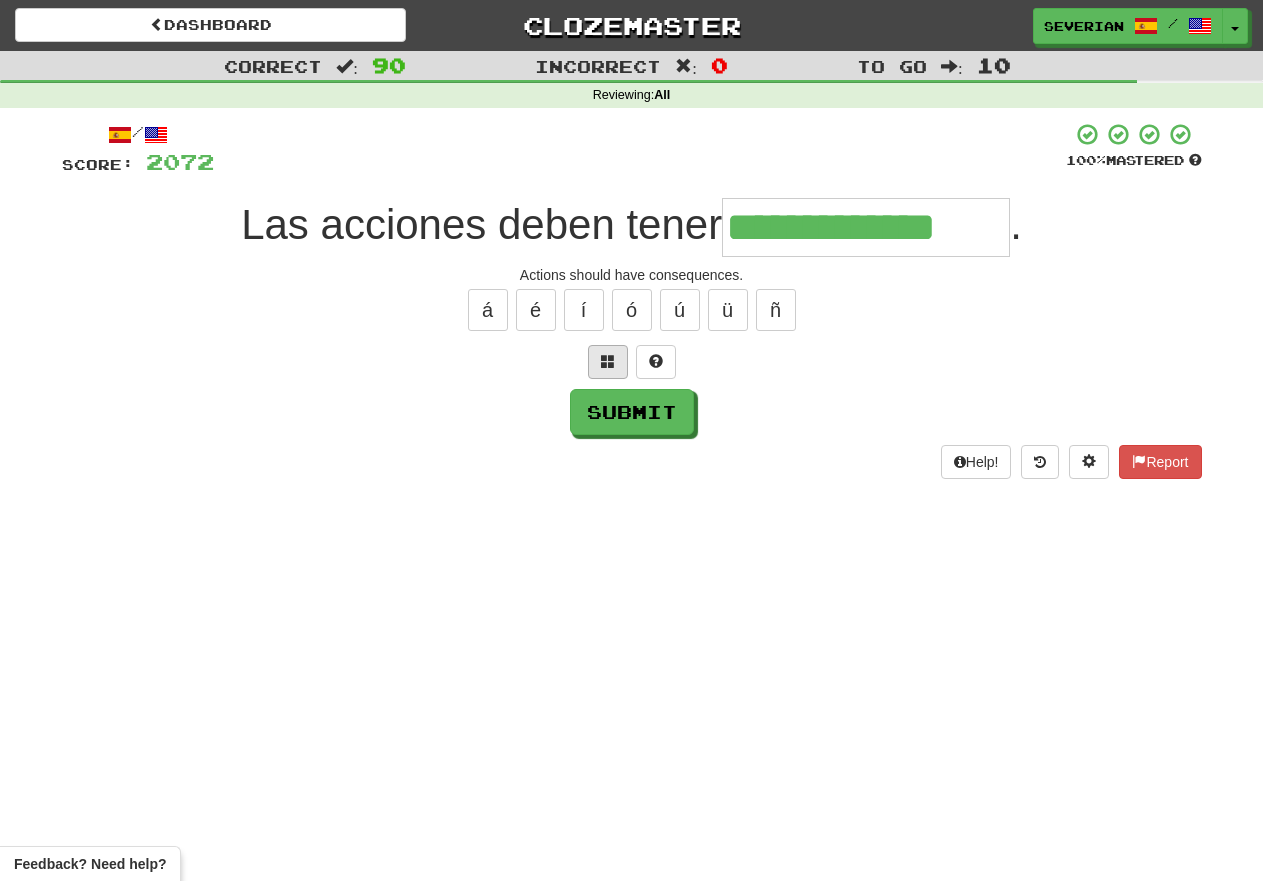 type on "**********" 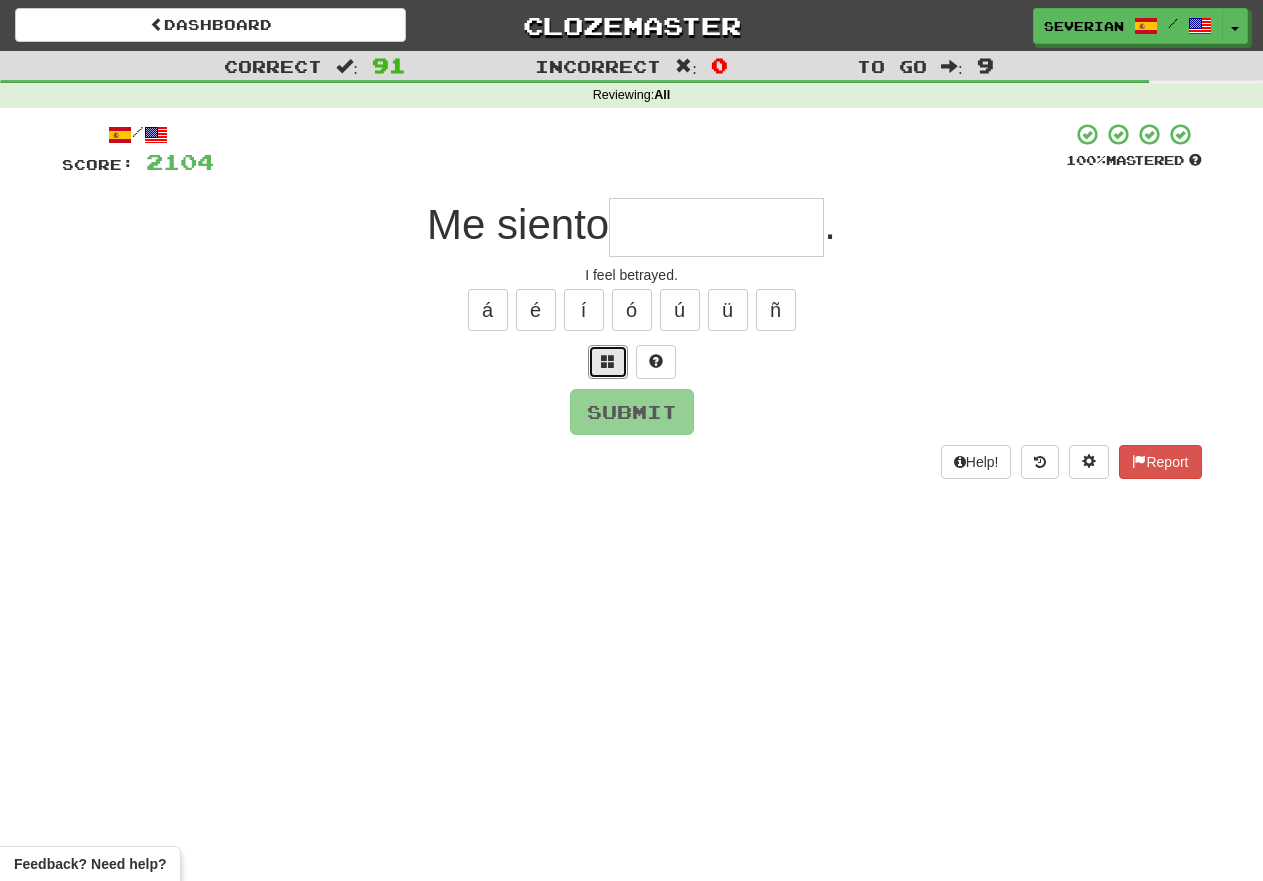 click at bounding box center (608, 362) 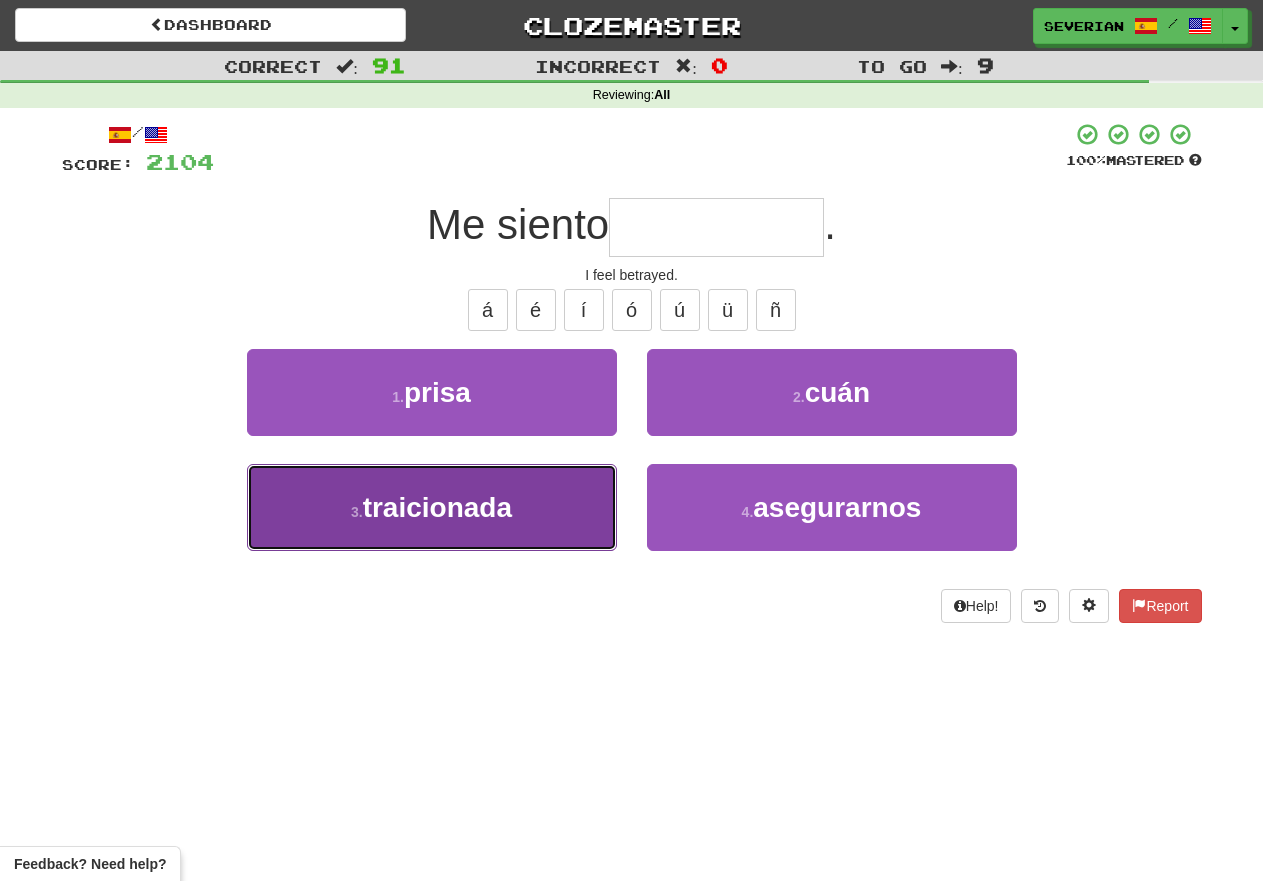 click on "3 .  traicionada" at bounding box center [432, 507] 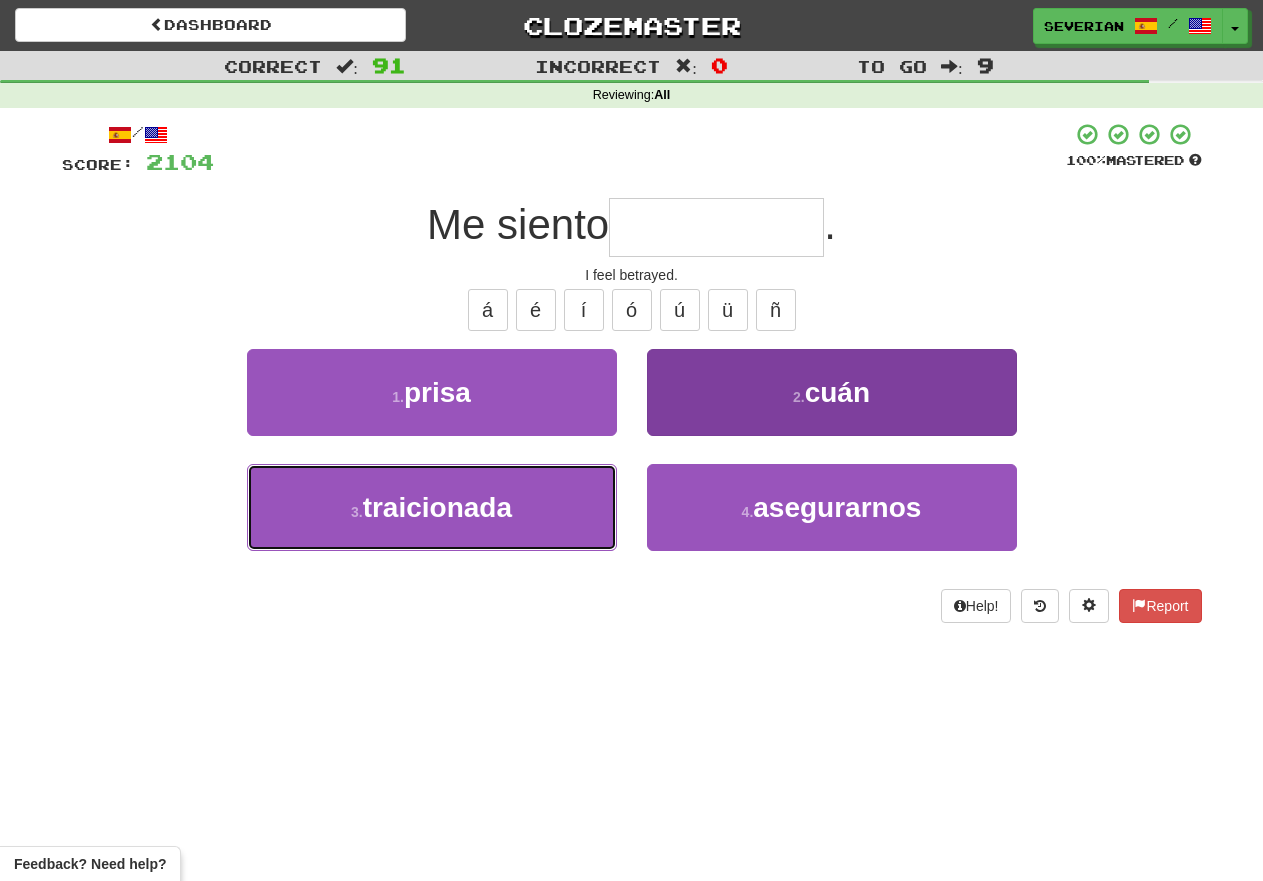 type on "**********" 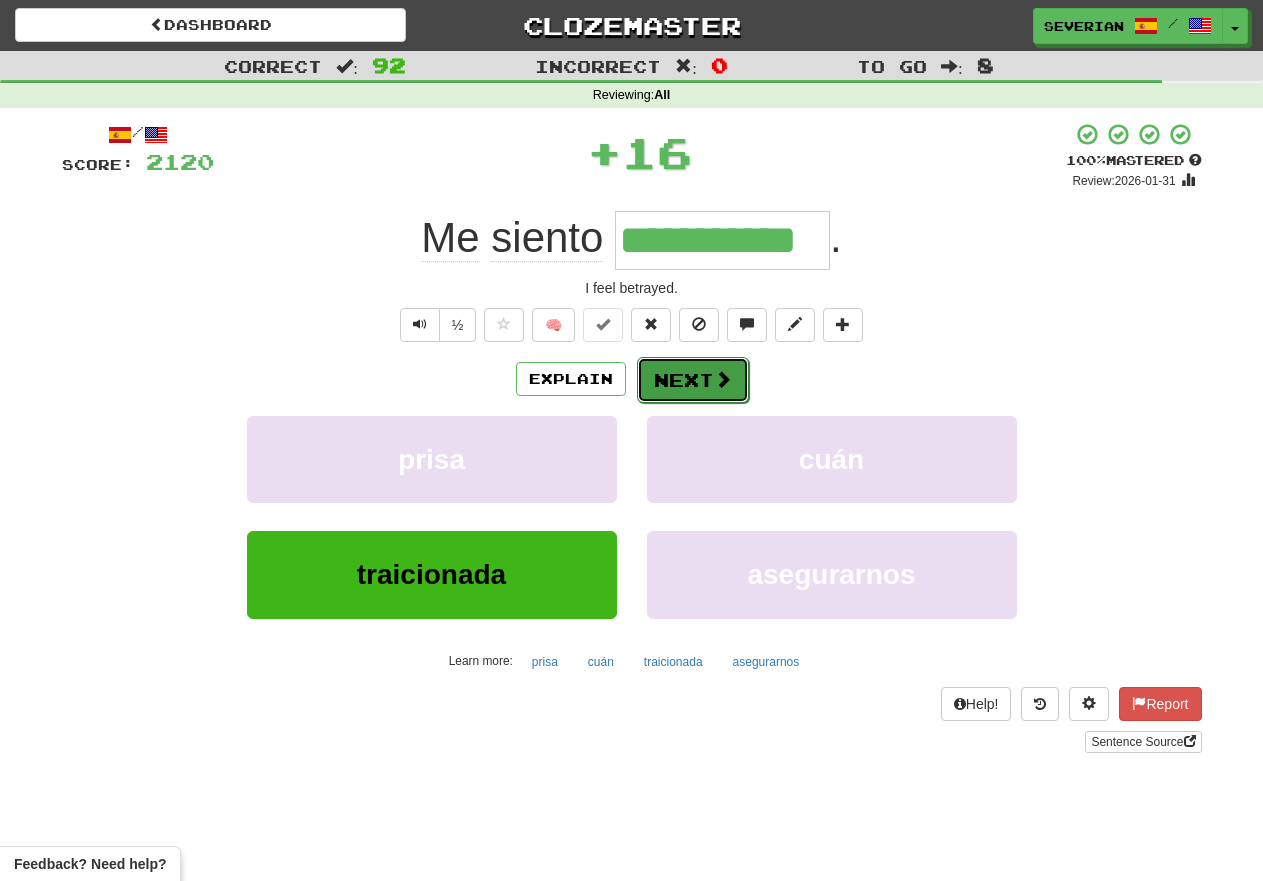 click on "Next" at bounding box center (693, 380) 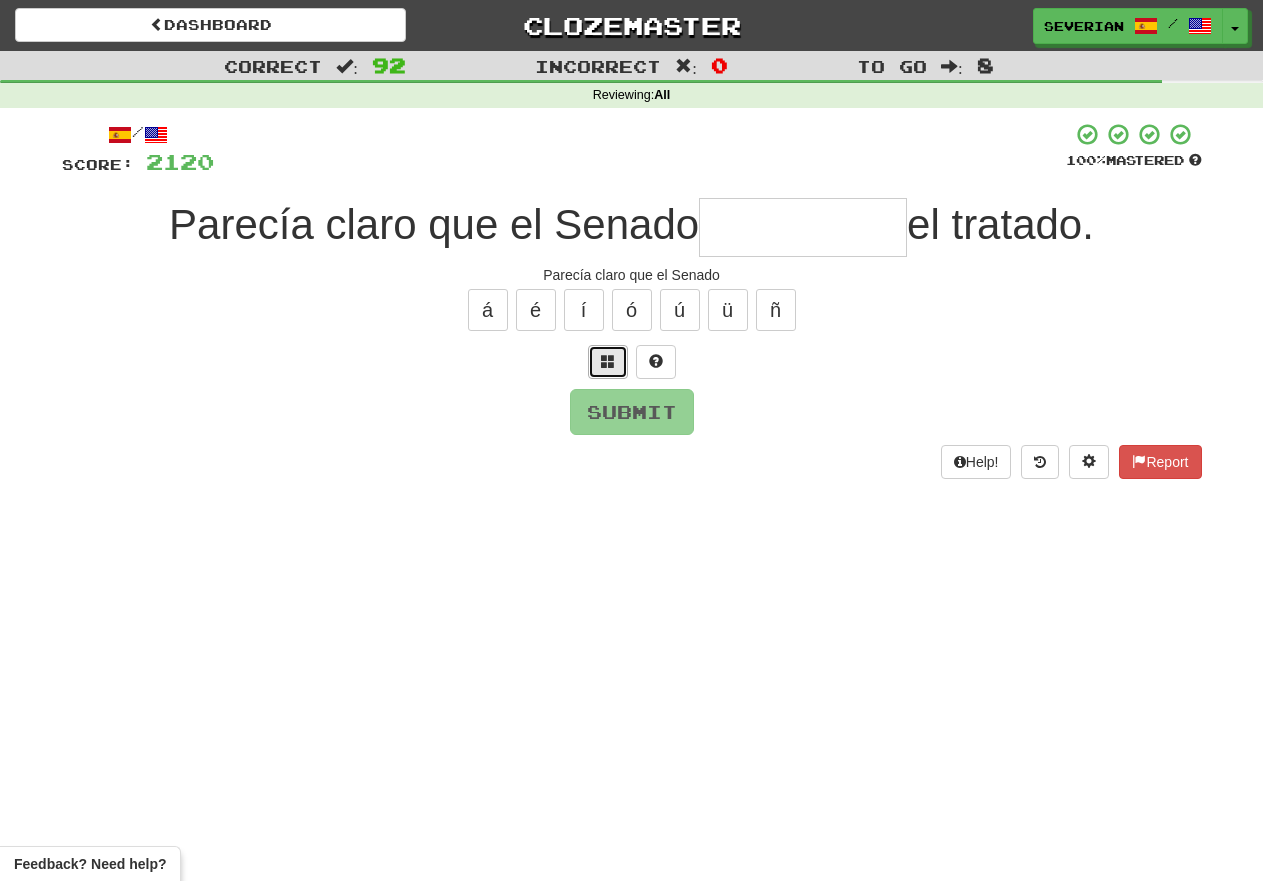 click at bounding box center (608, 361) 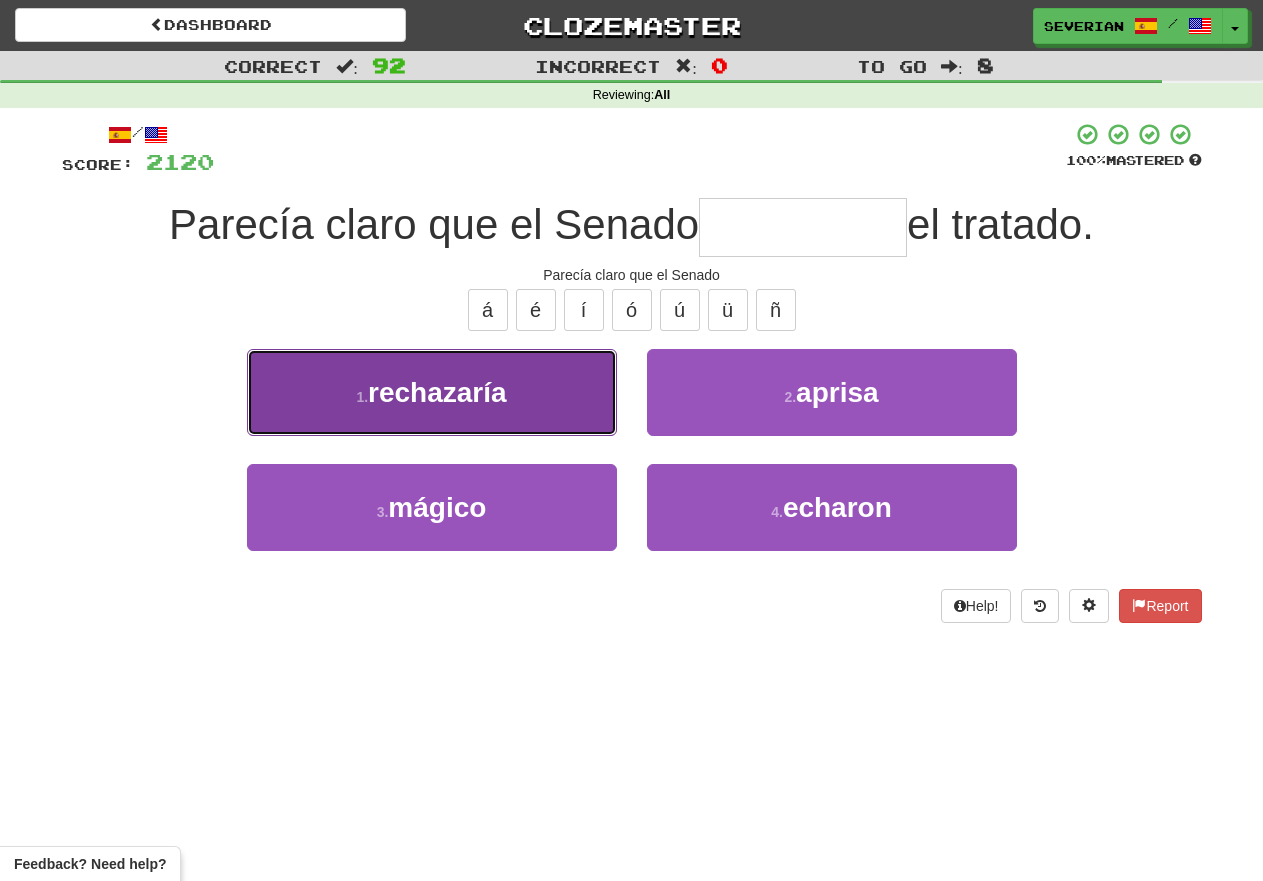 drag, startPoint x: 508, startPoint y: 414, endPoint x: 597, endPoint y: 415, distance: 89.005615 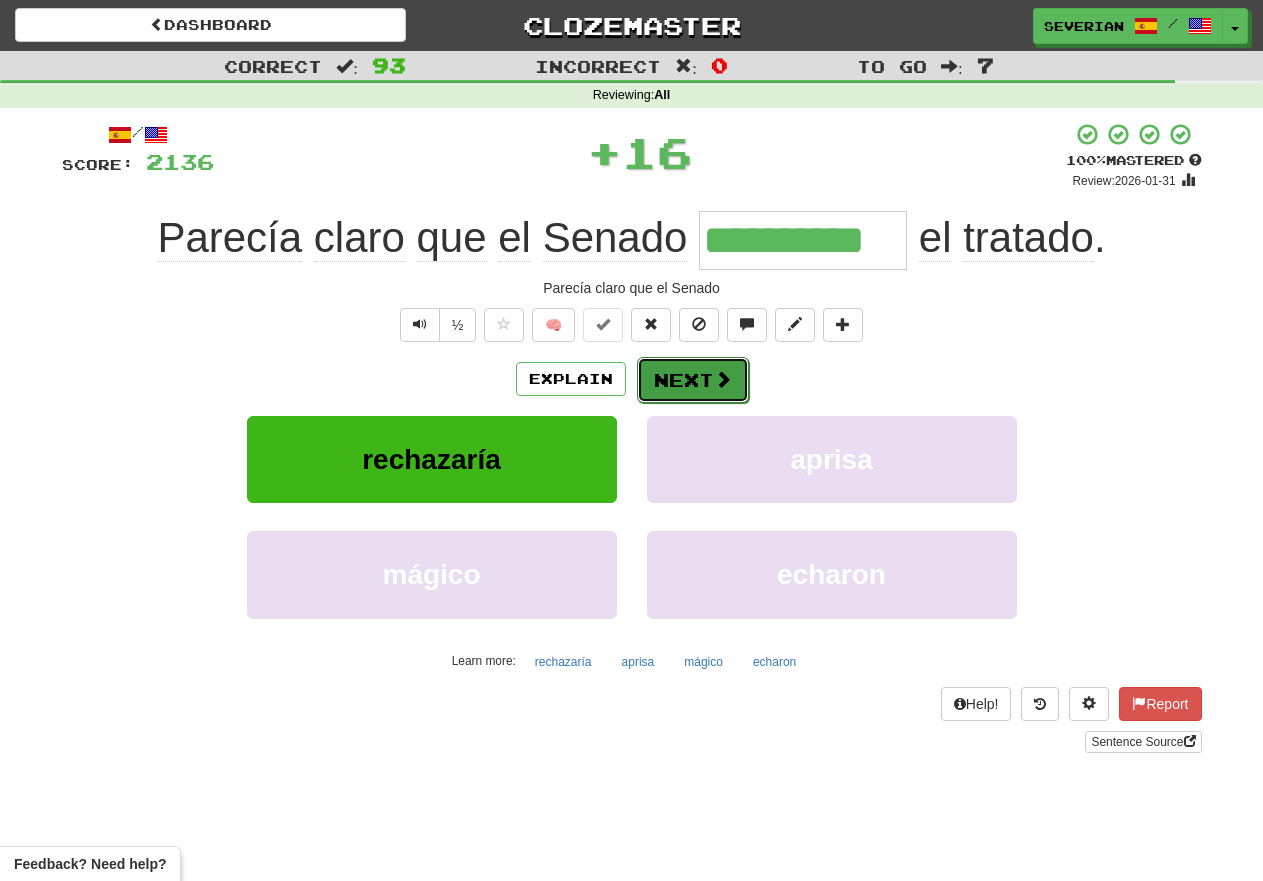 click on "Next" at bounding box center (693, 380) 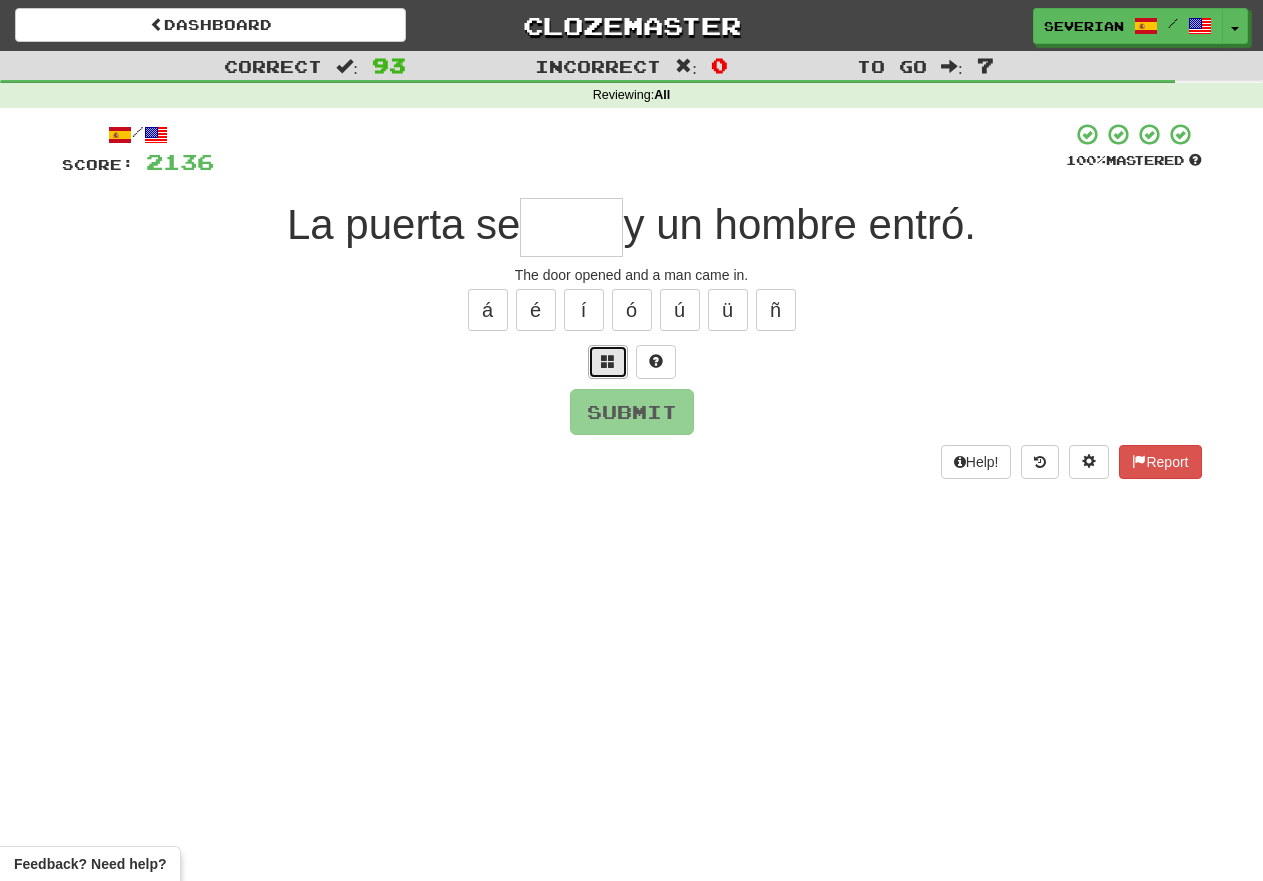 click at bounding box center [608, 361] 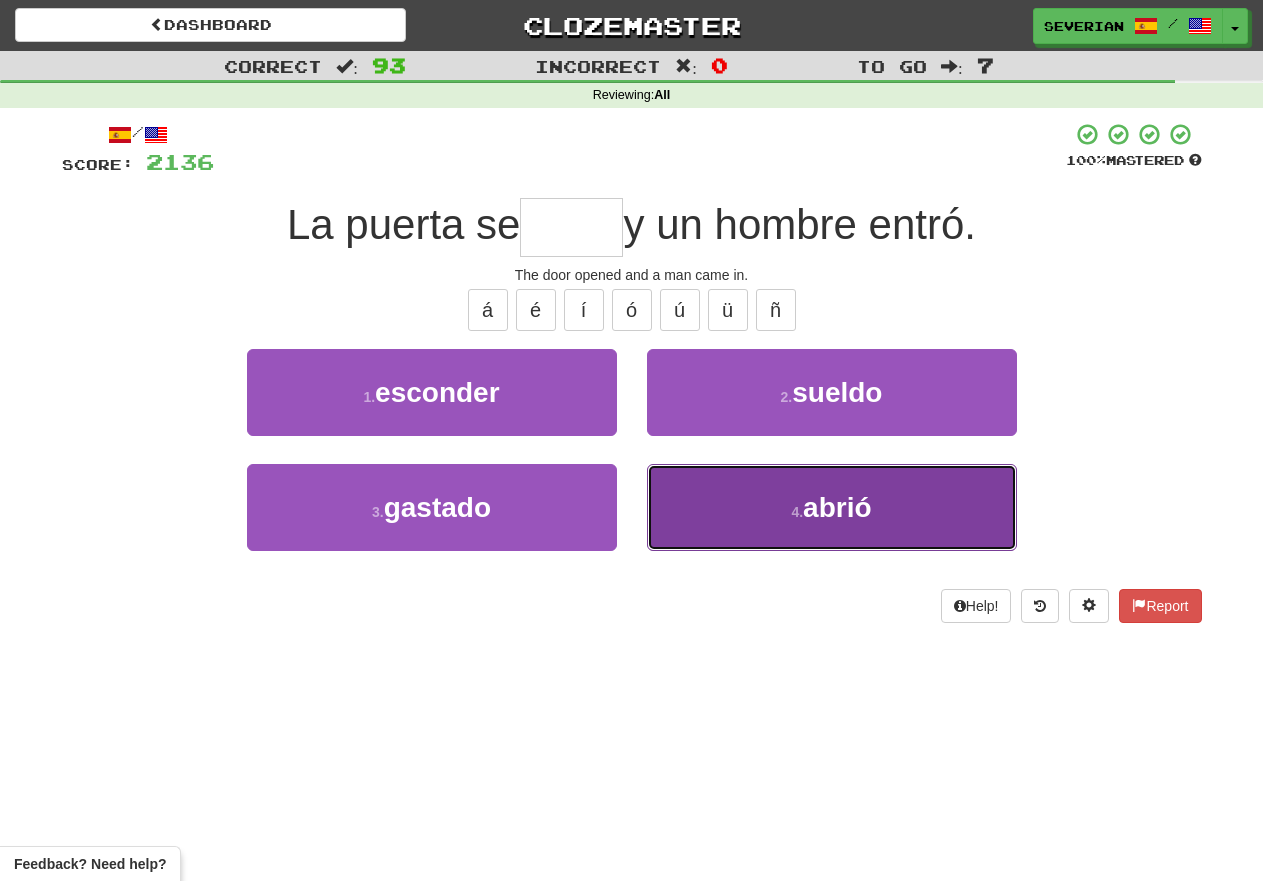 click on "4 .  abrió" at bounding box center (832, 507) 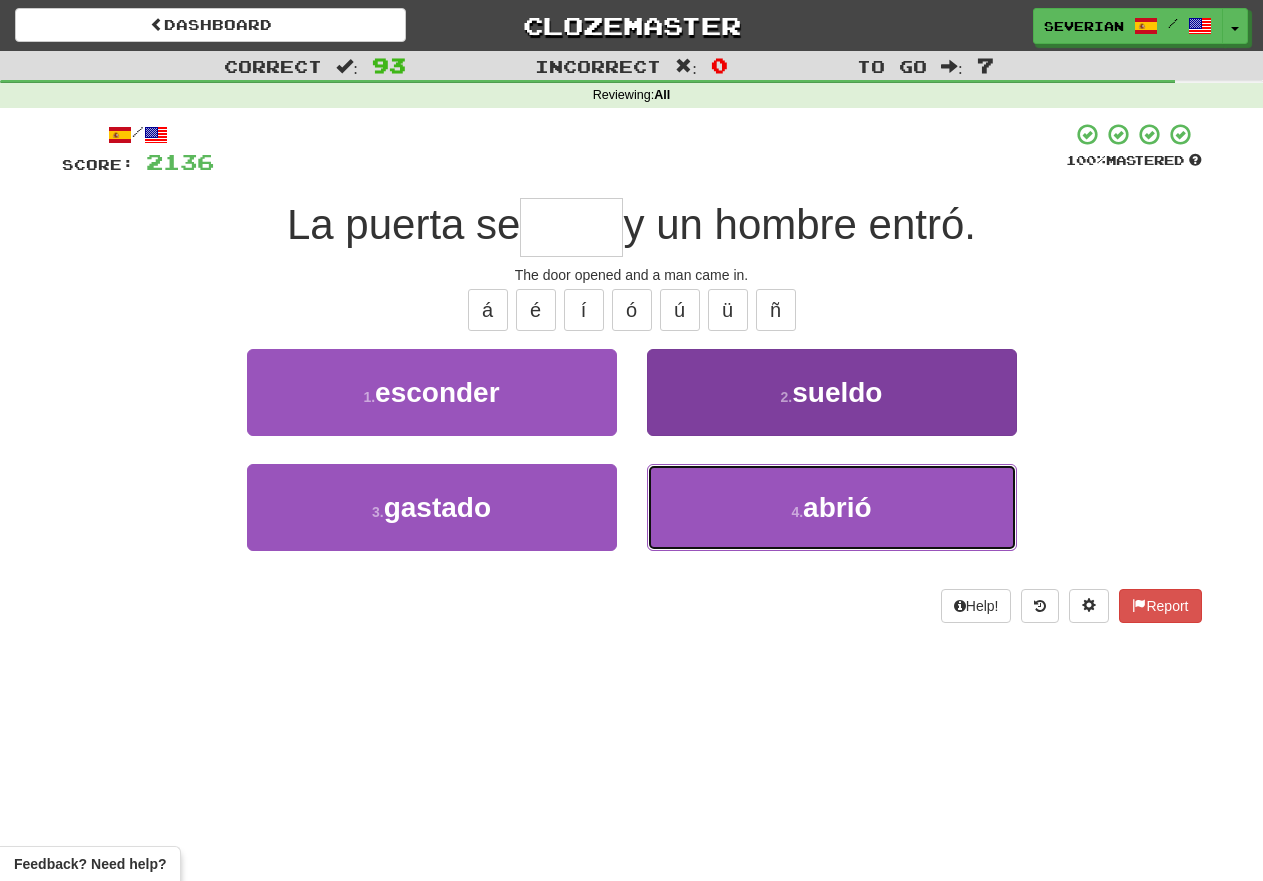 type on "*****" 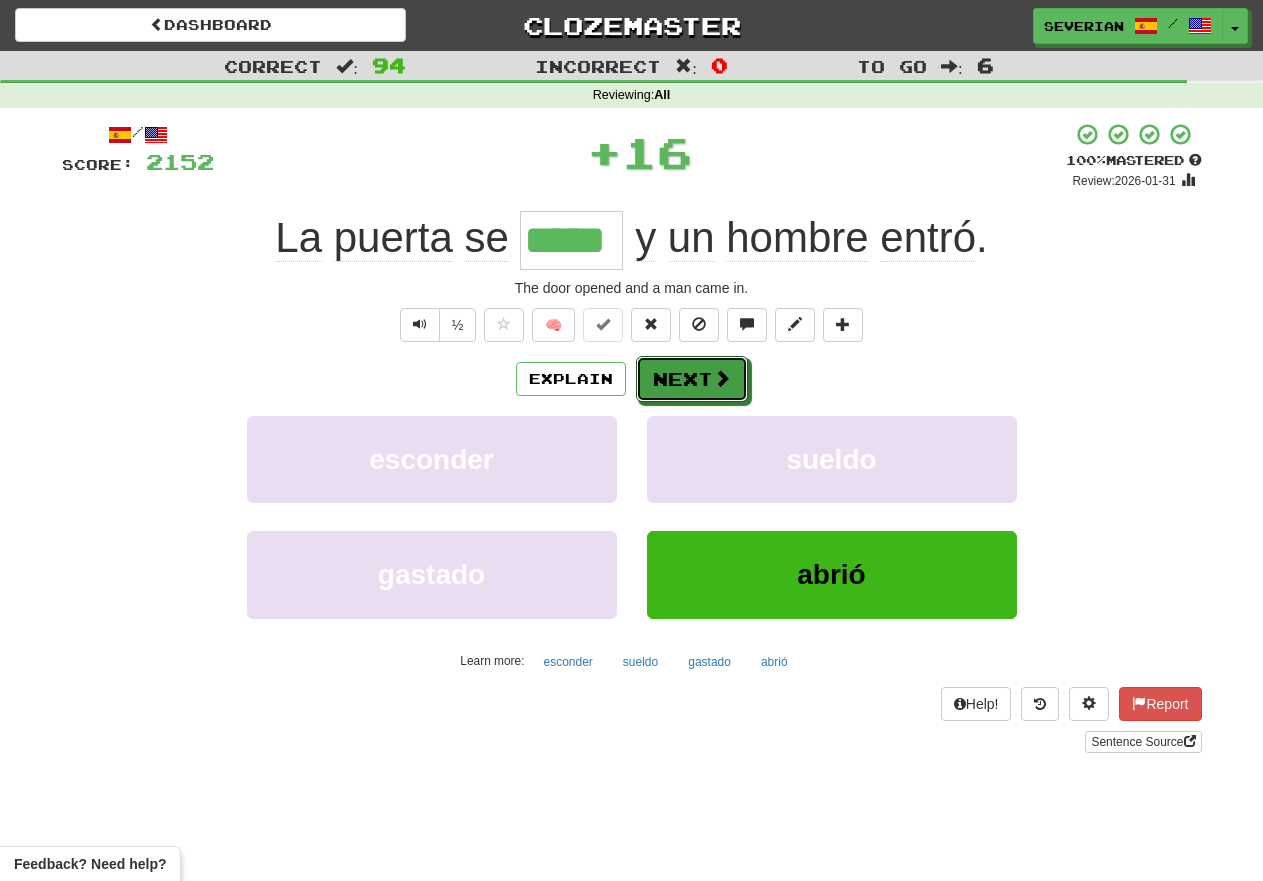 click on "Explain Next" at bounding box center (632, 379) 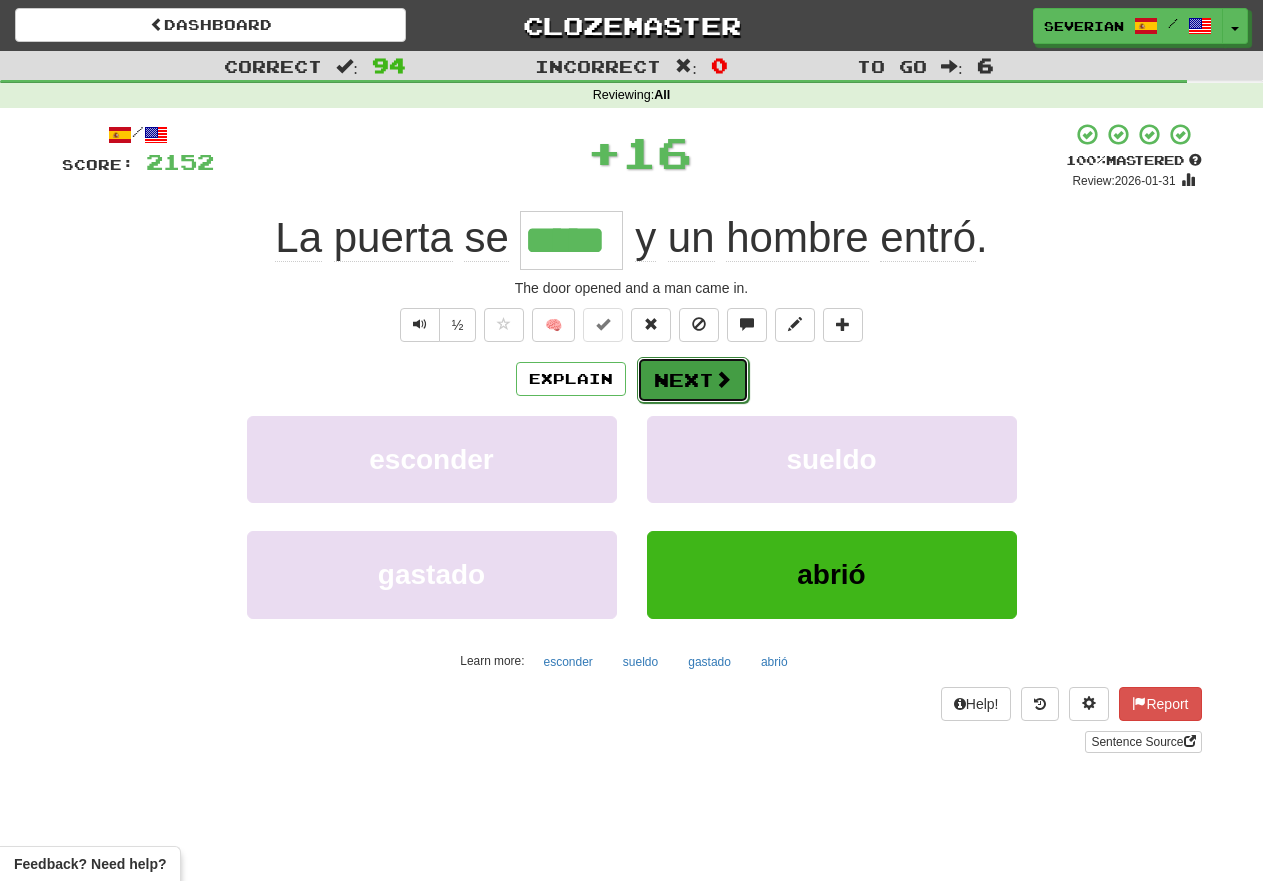 click on "Next" at bounding box center [693, 380] 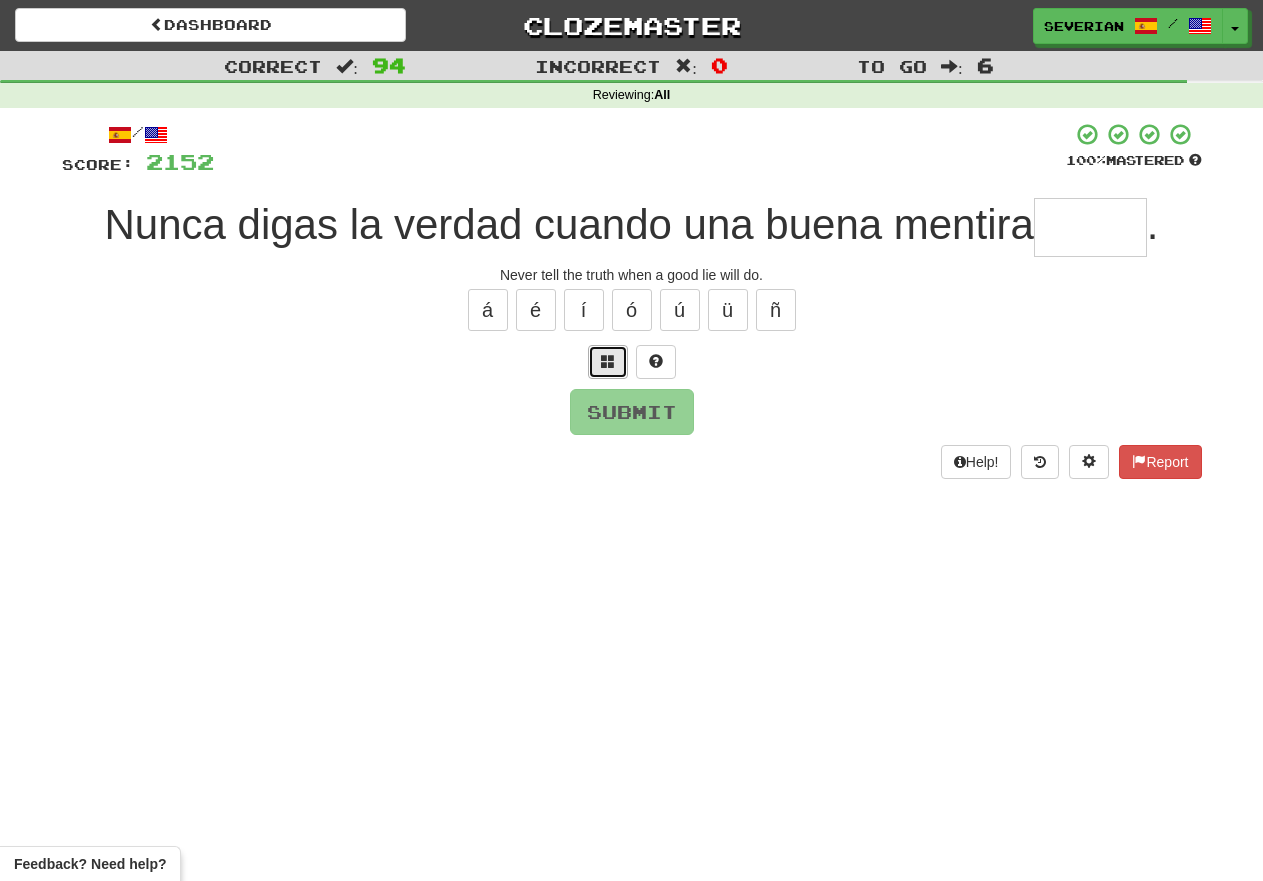 click at bounding box center (608, 362) 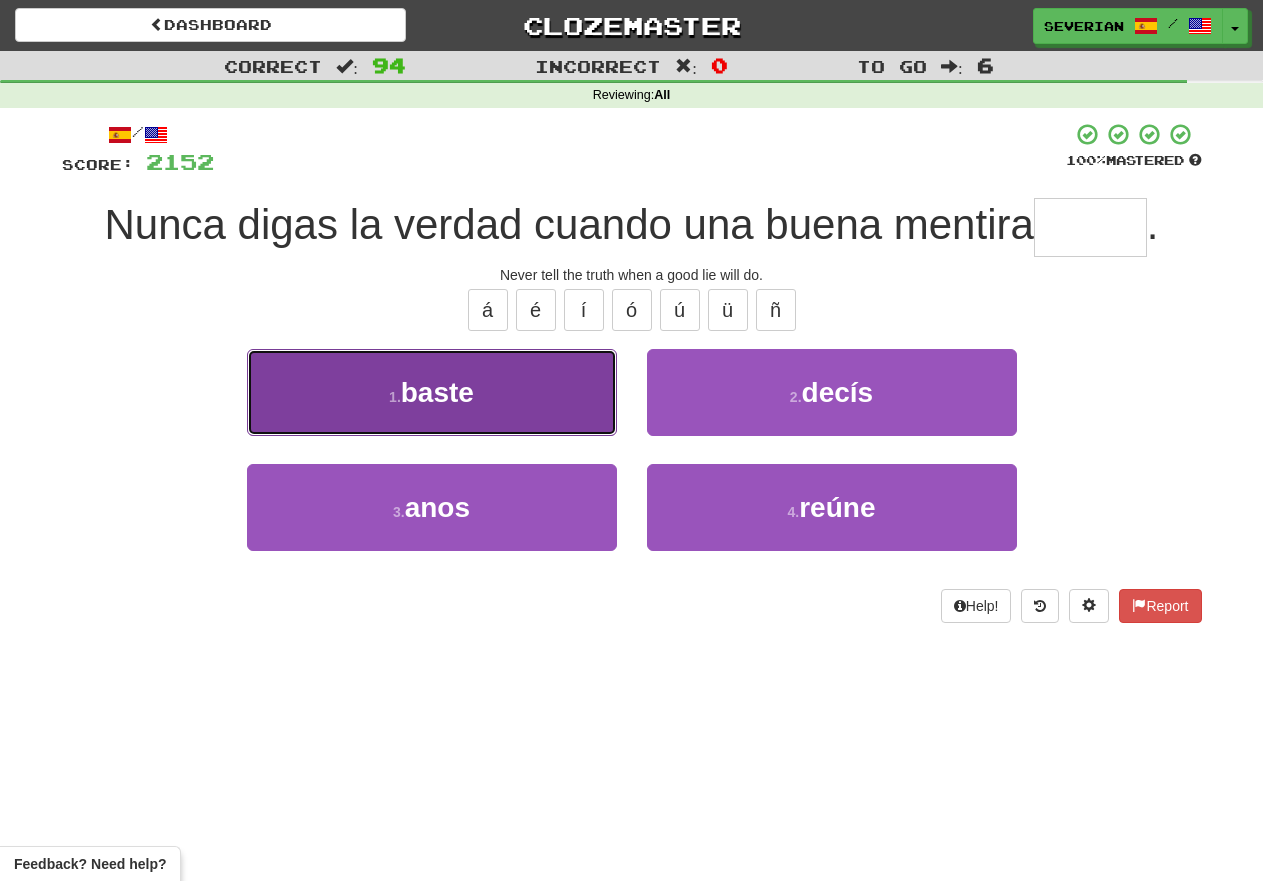 click on "baste" at bounding box center (437, 392) 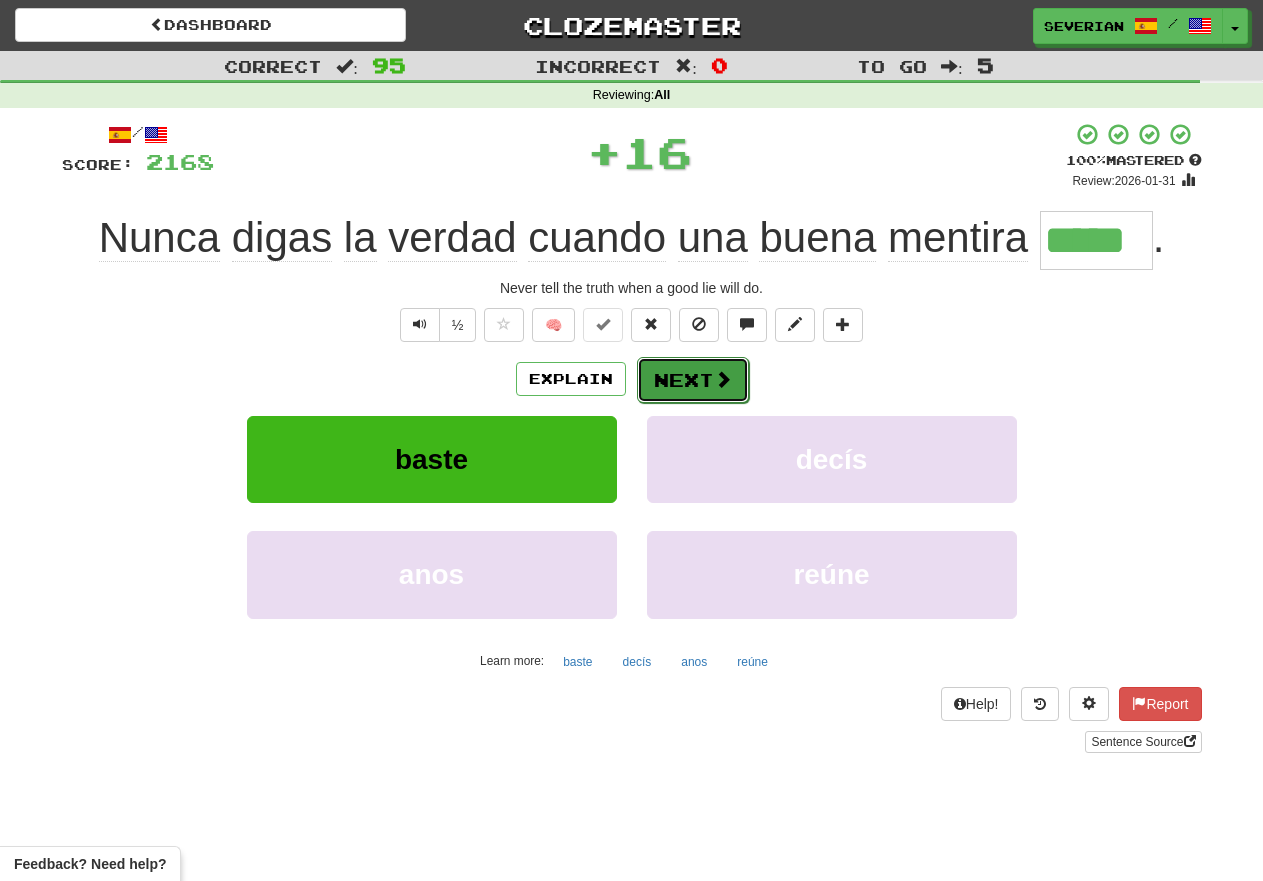 click on "Next" at bounding box center (693, 380) 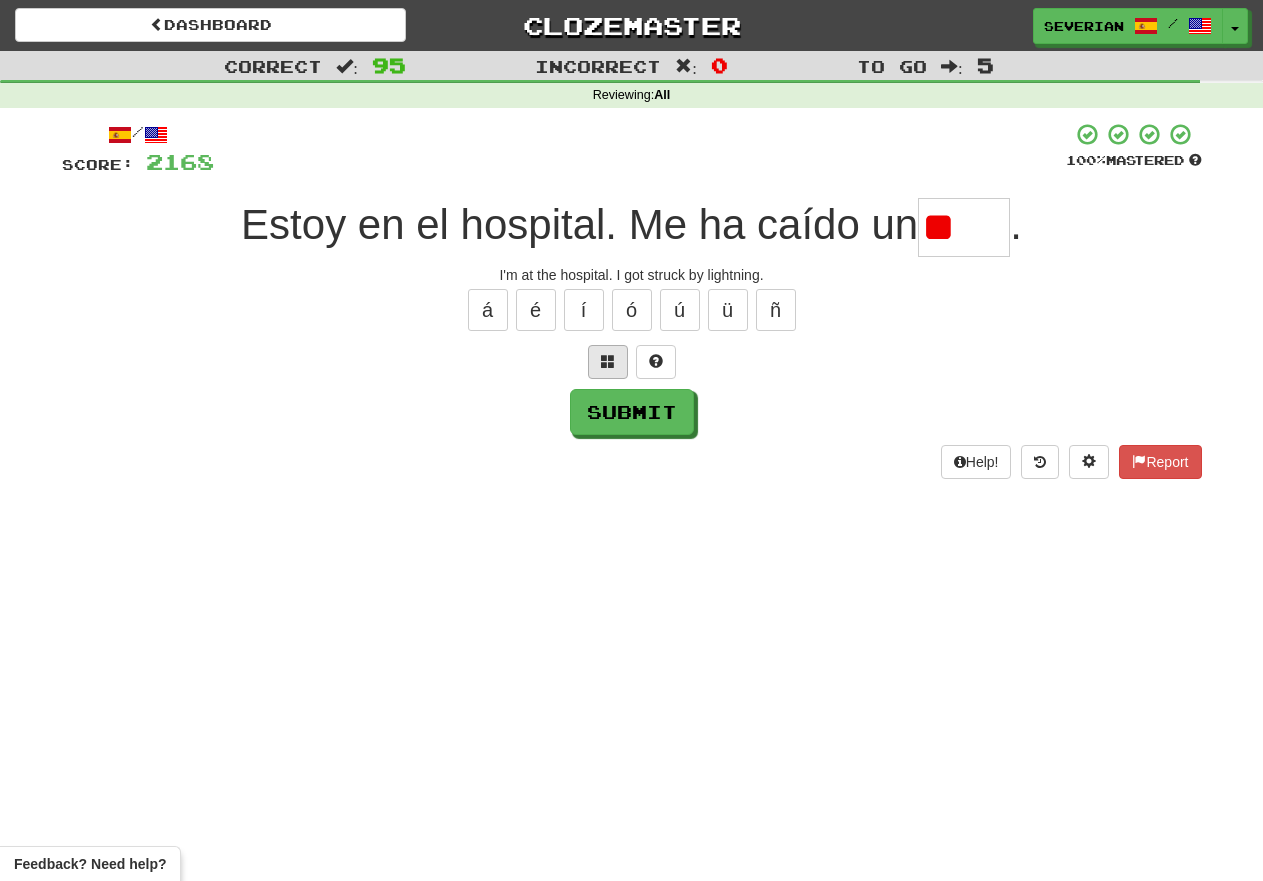 type on "*" 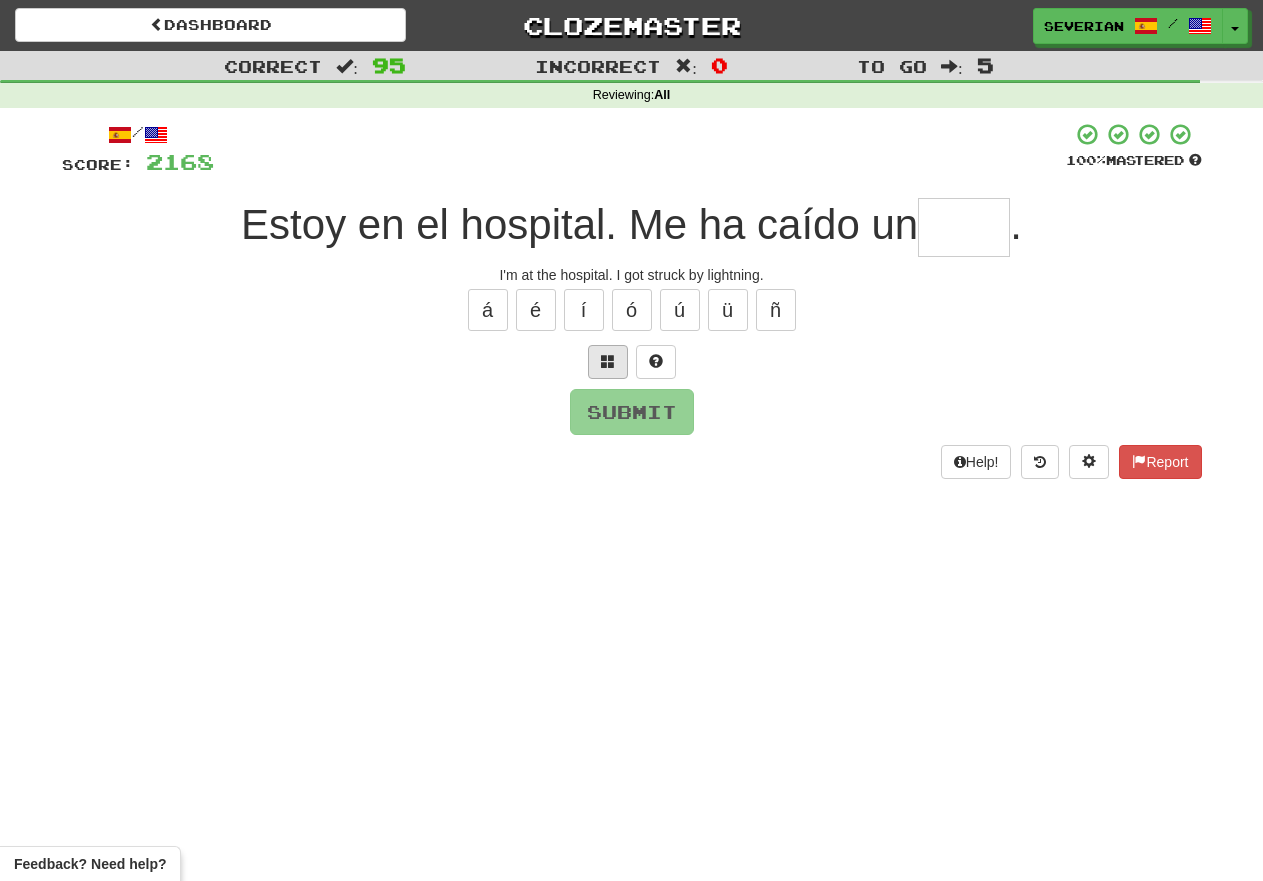 type on "*" 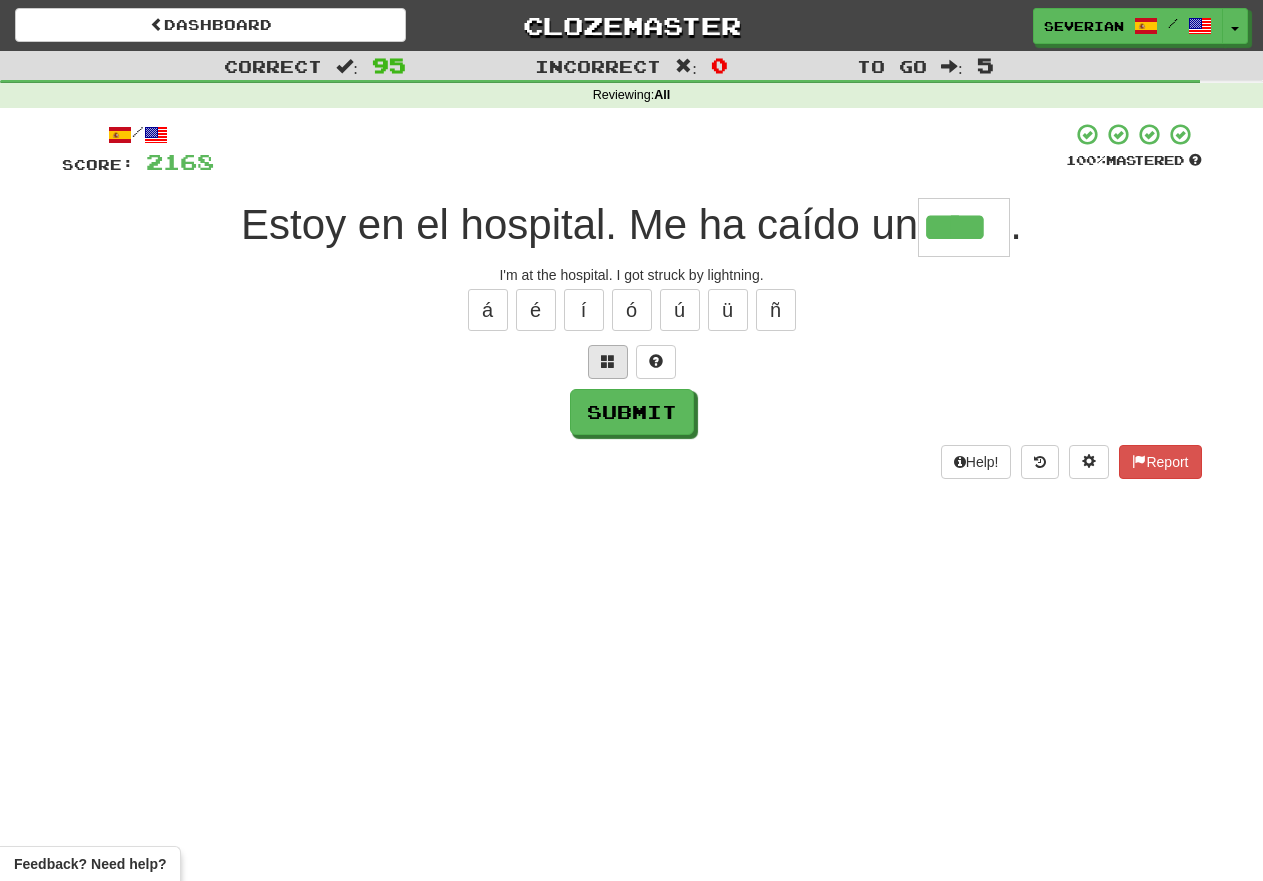 type on "****" 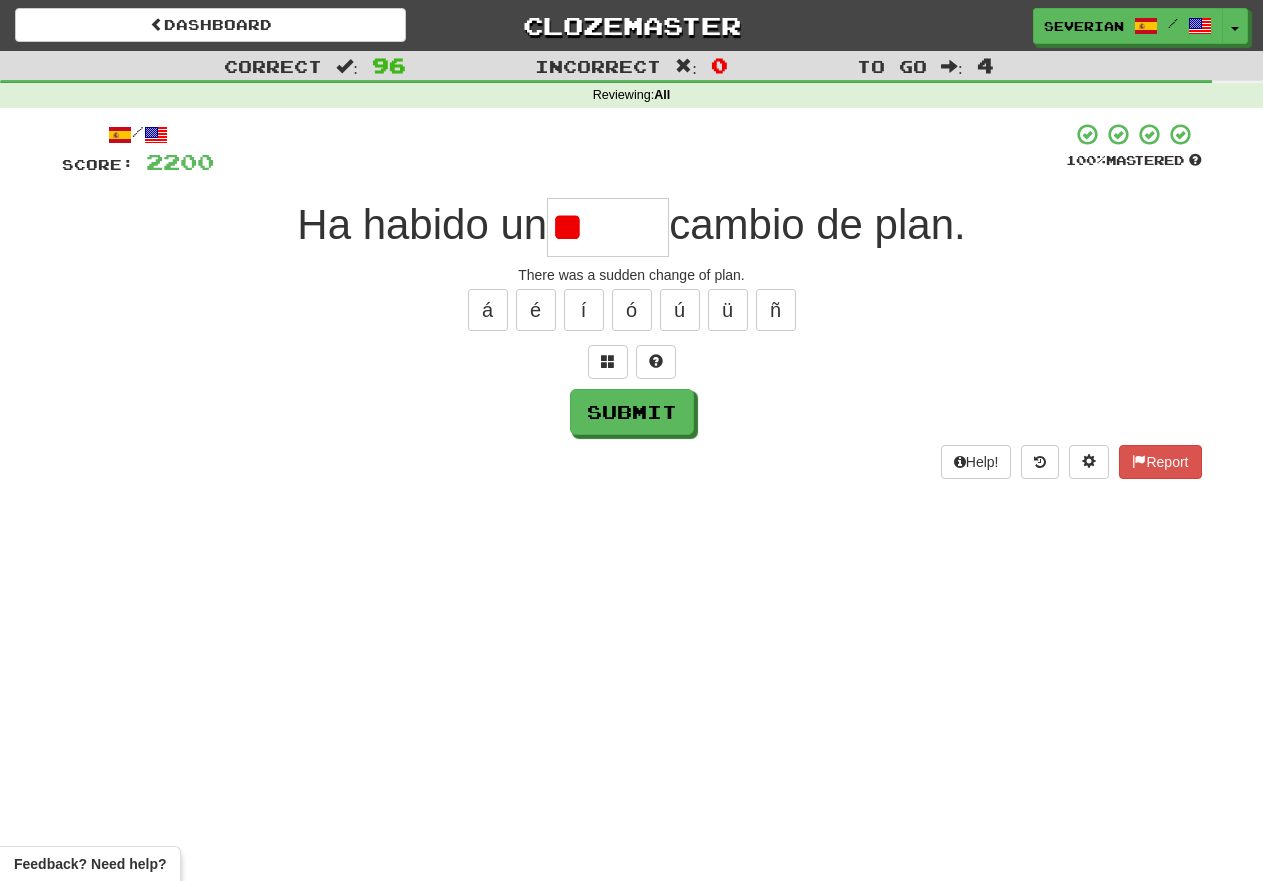 type on "*" 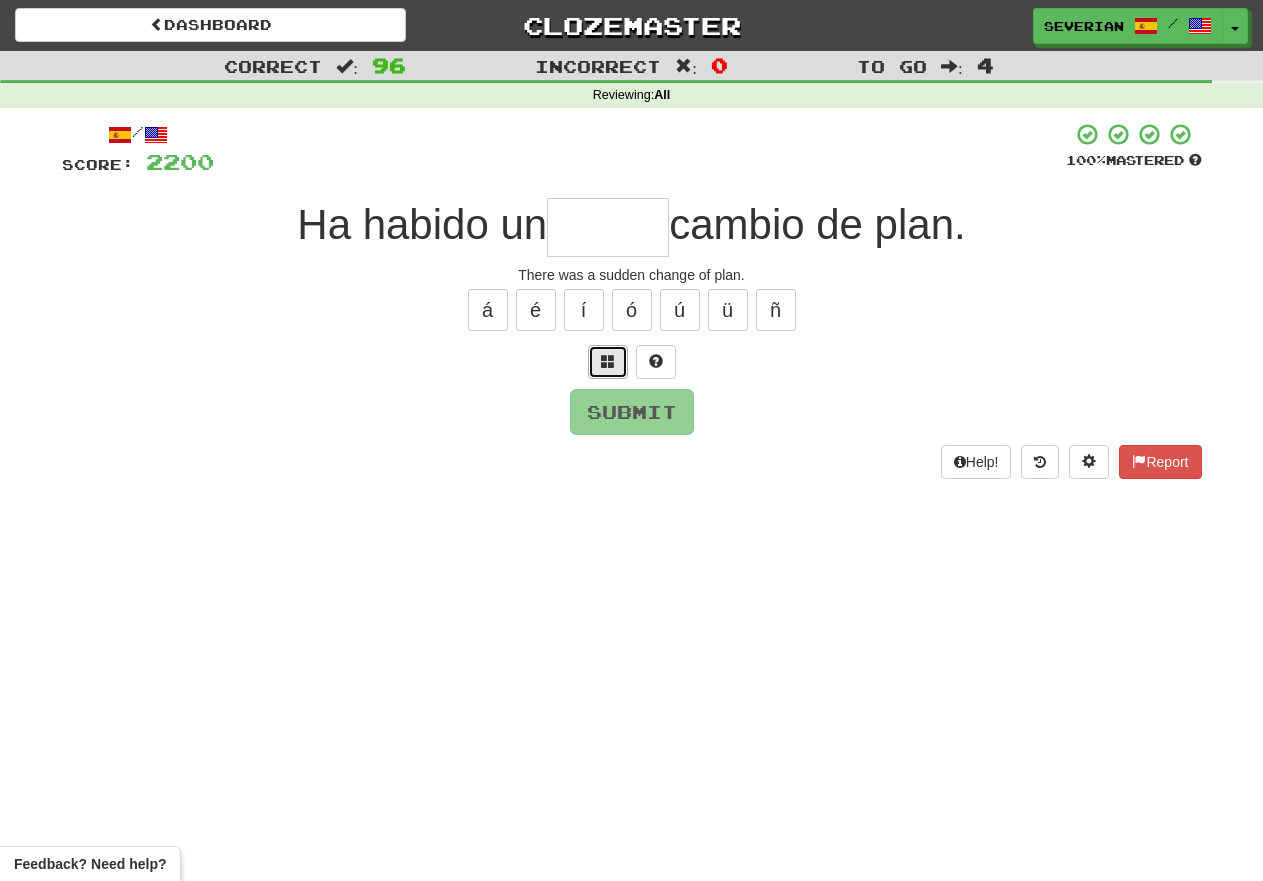 click at bounding box center [608, 362] 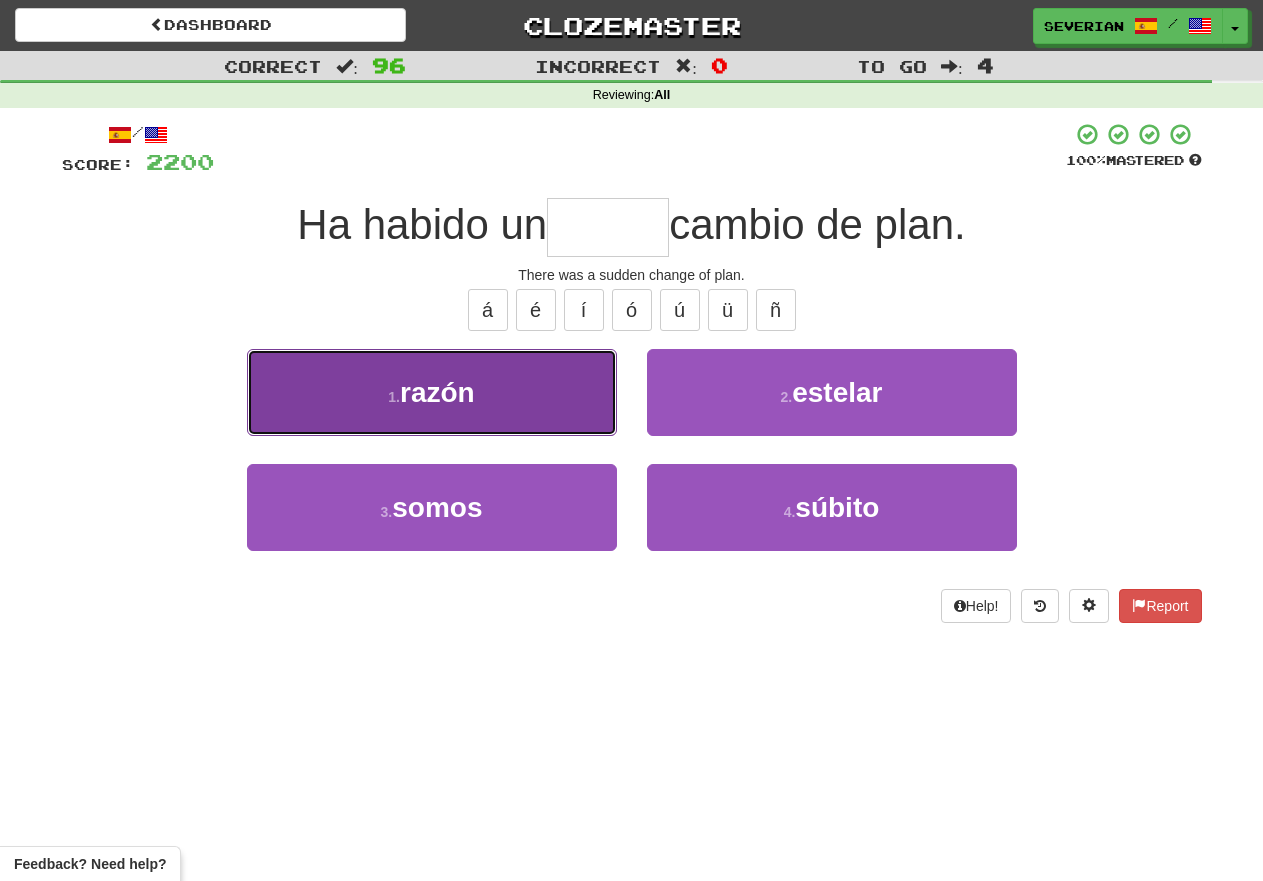 click on "razón" at bounding box center (437, 392) 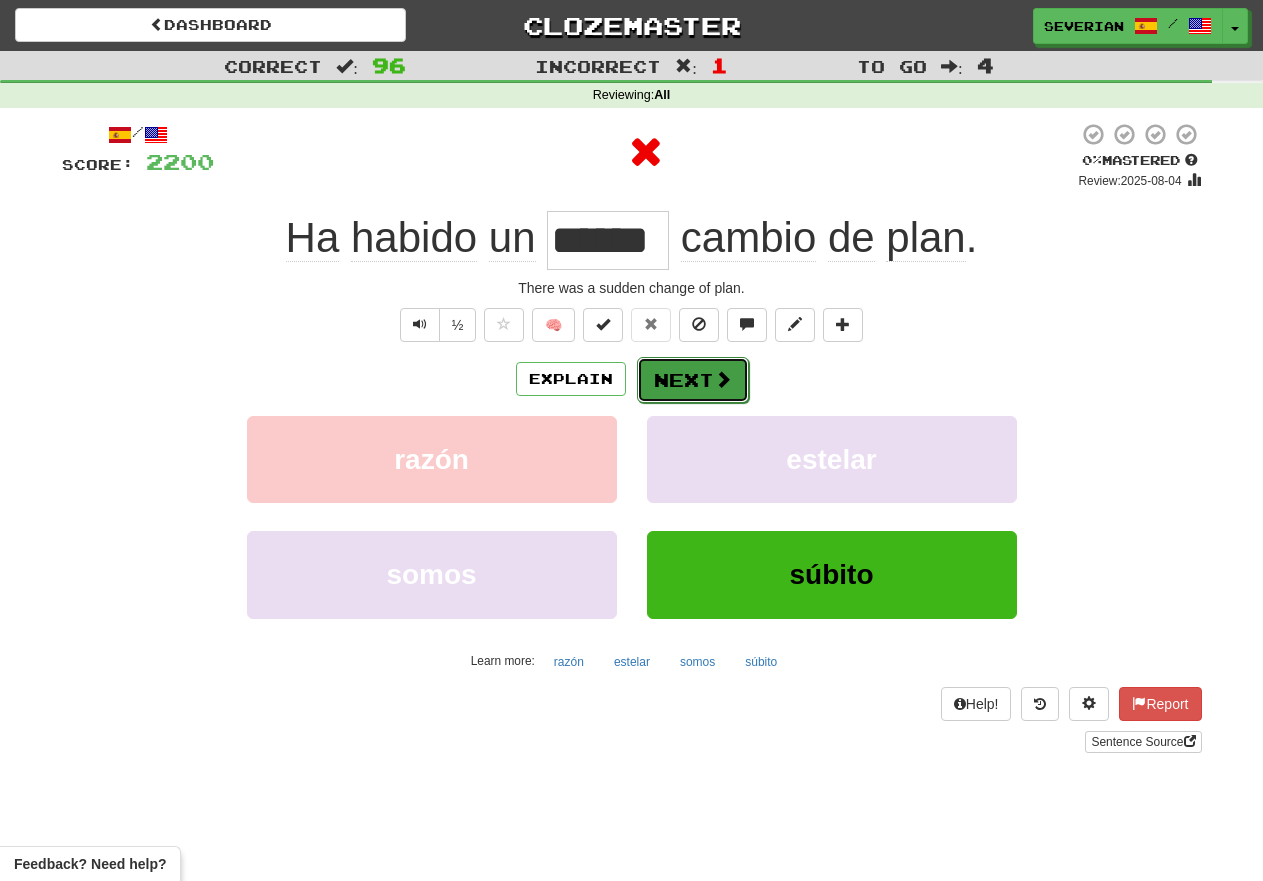 click on "Next" at bounding box center [693, 380] 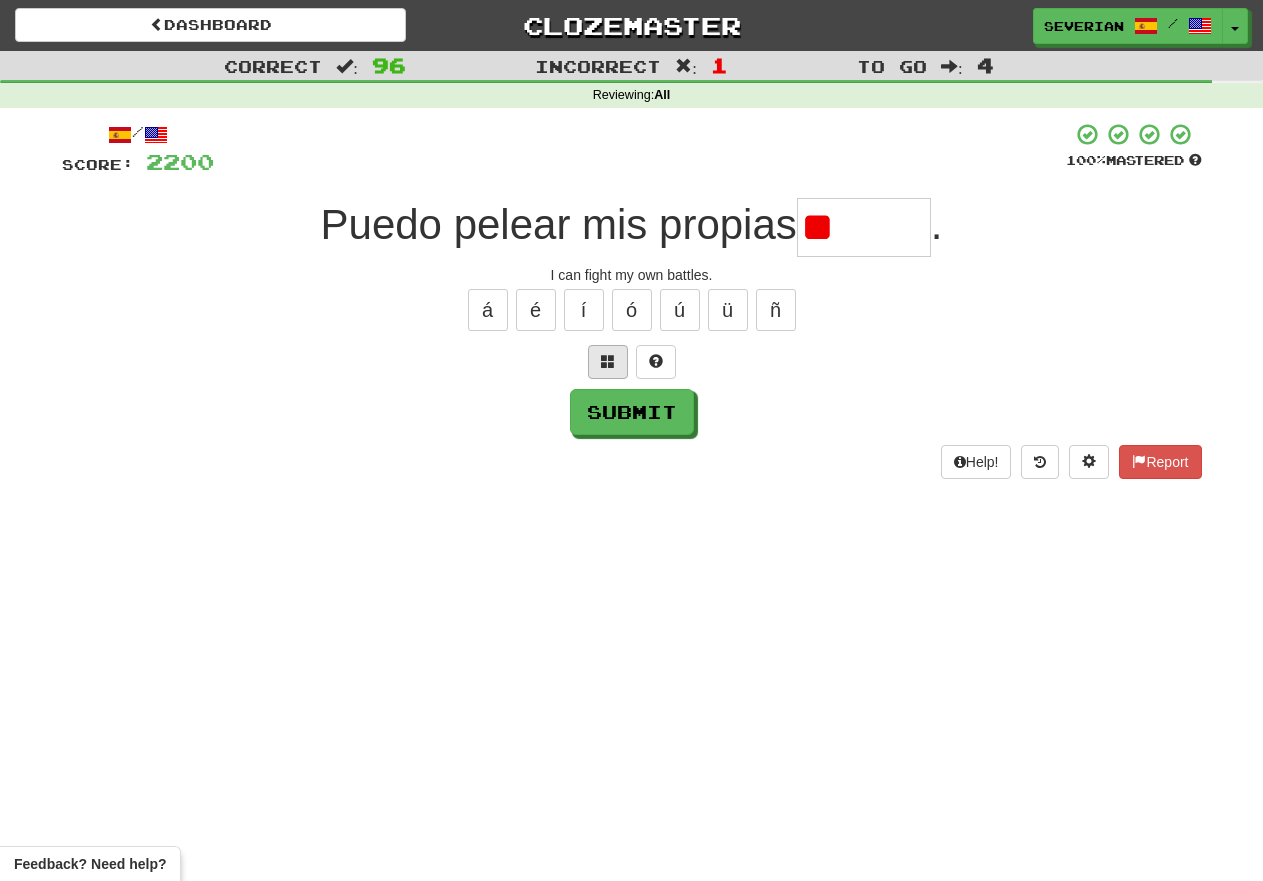 type on "*" 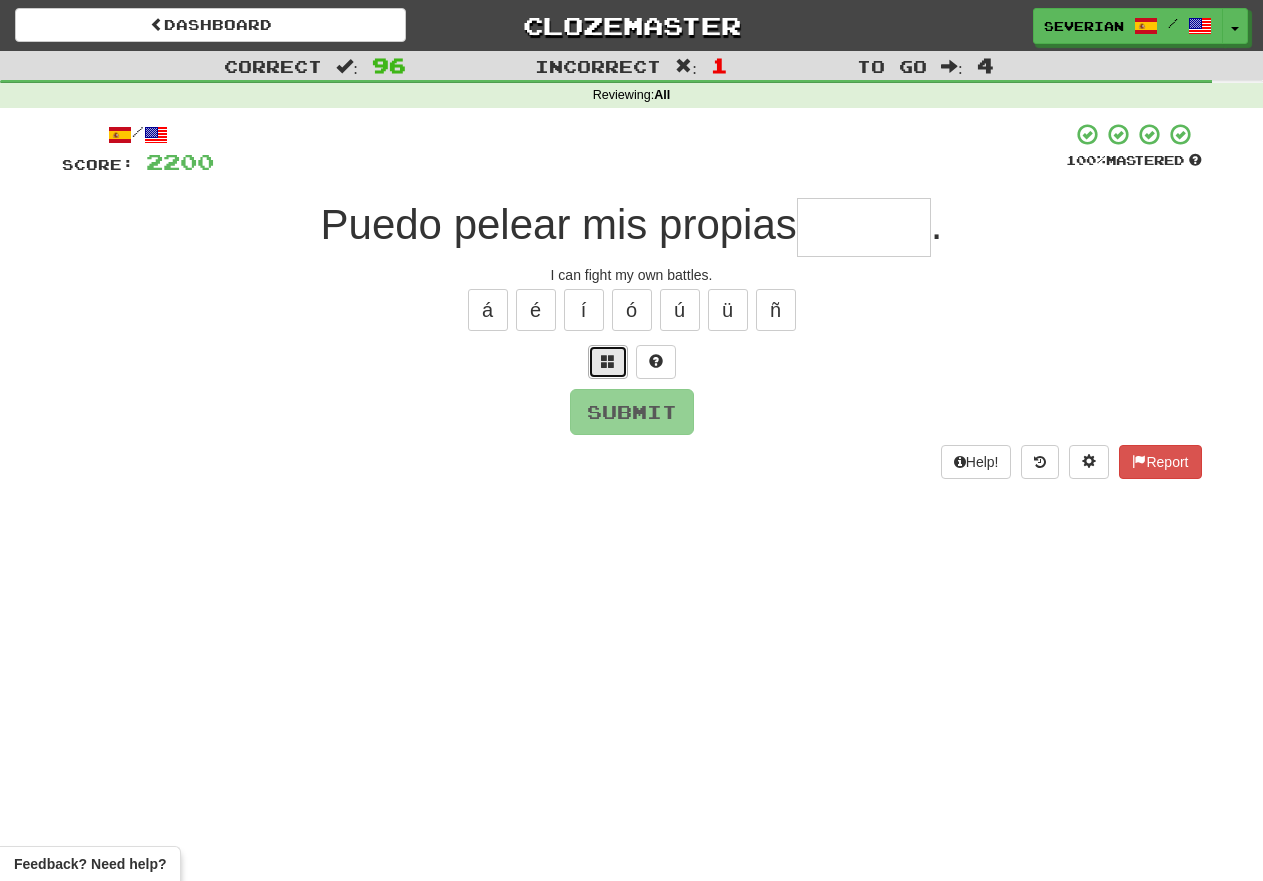 click at bounding box center [608, 361] 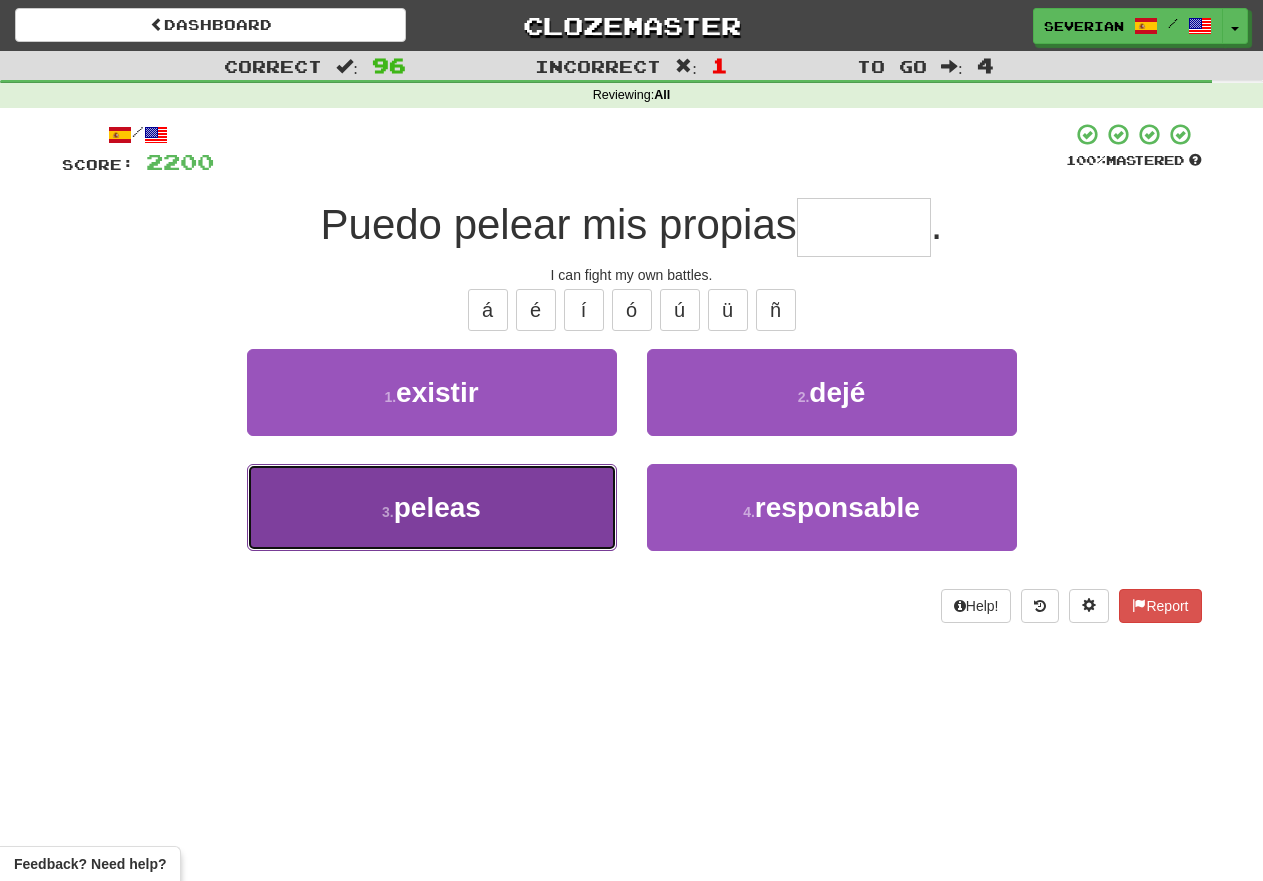 click on "peleas" at bounding box center [437, 507] 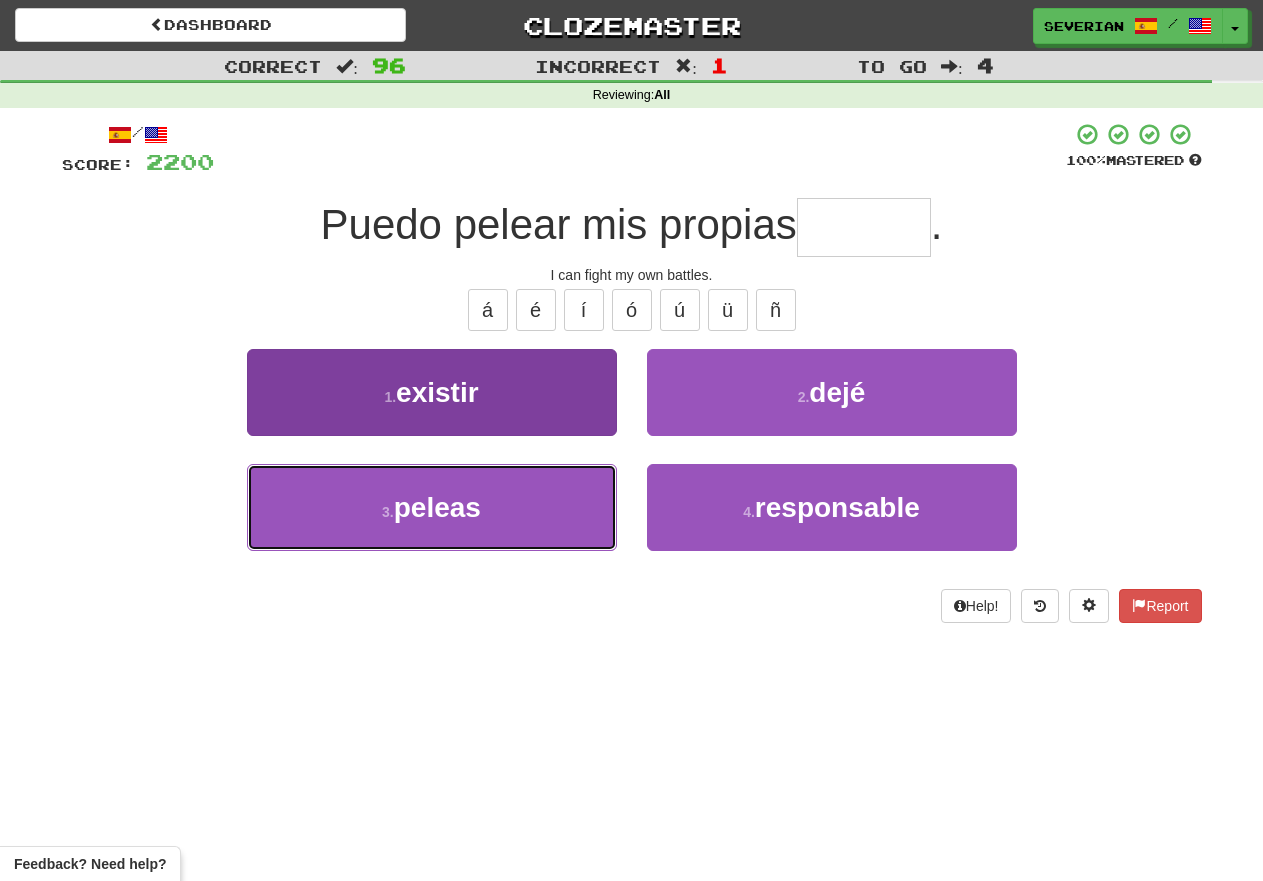type on "******" 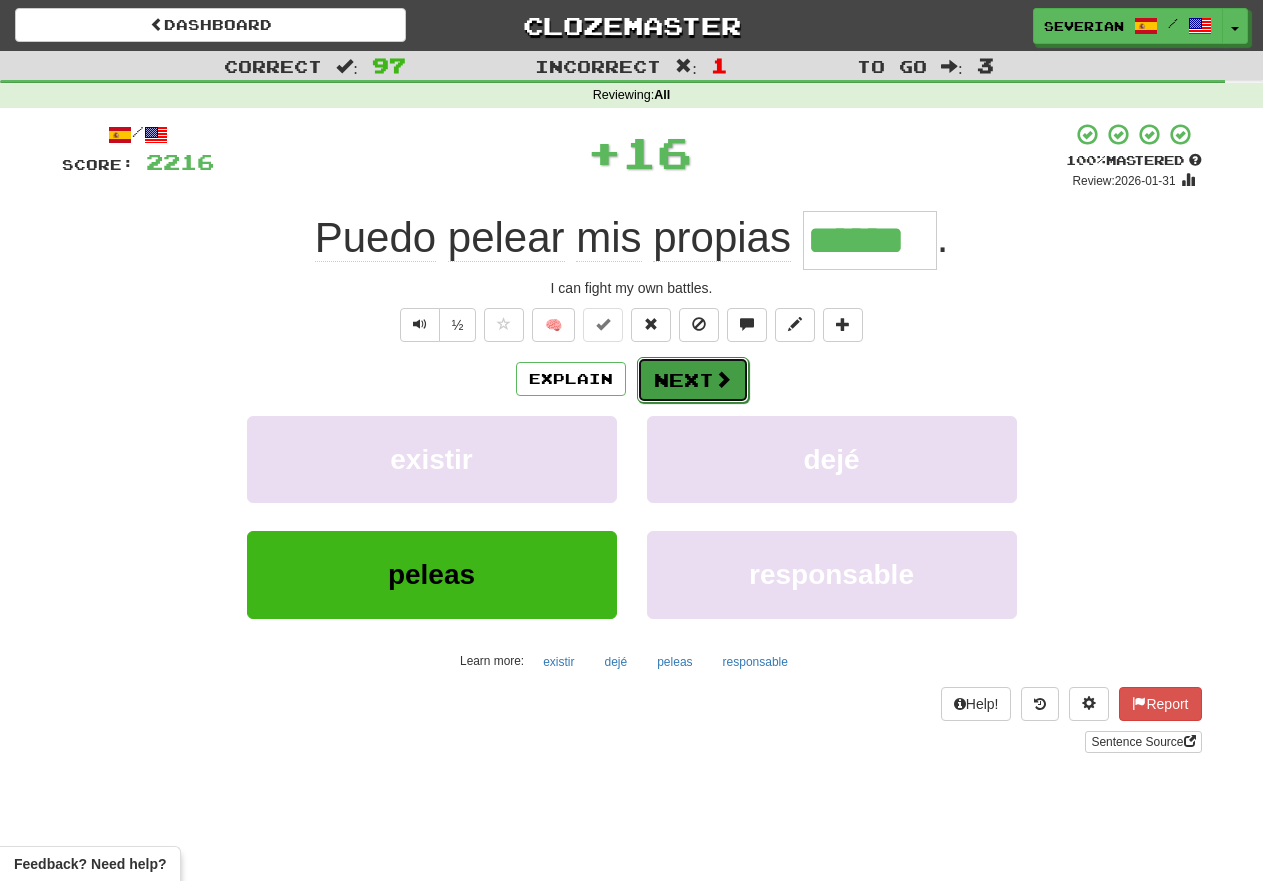 click on "Next" at bounding box center (693, 380) 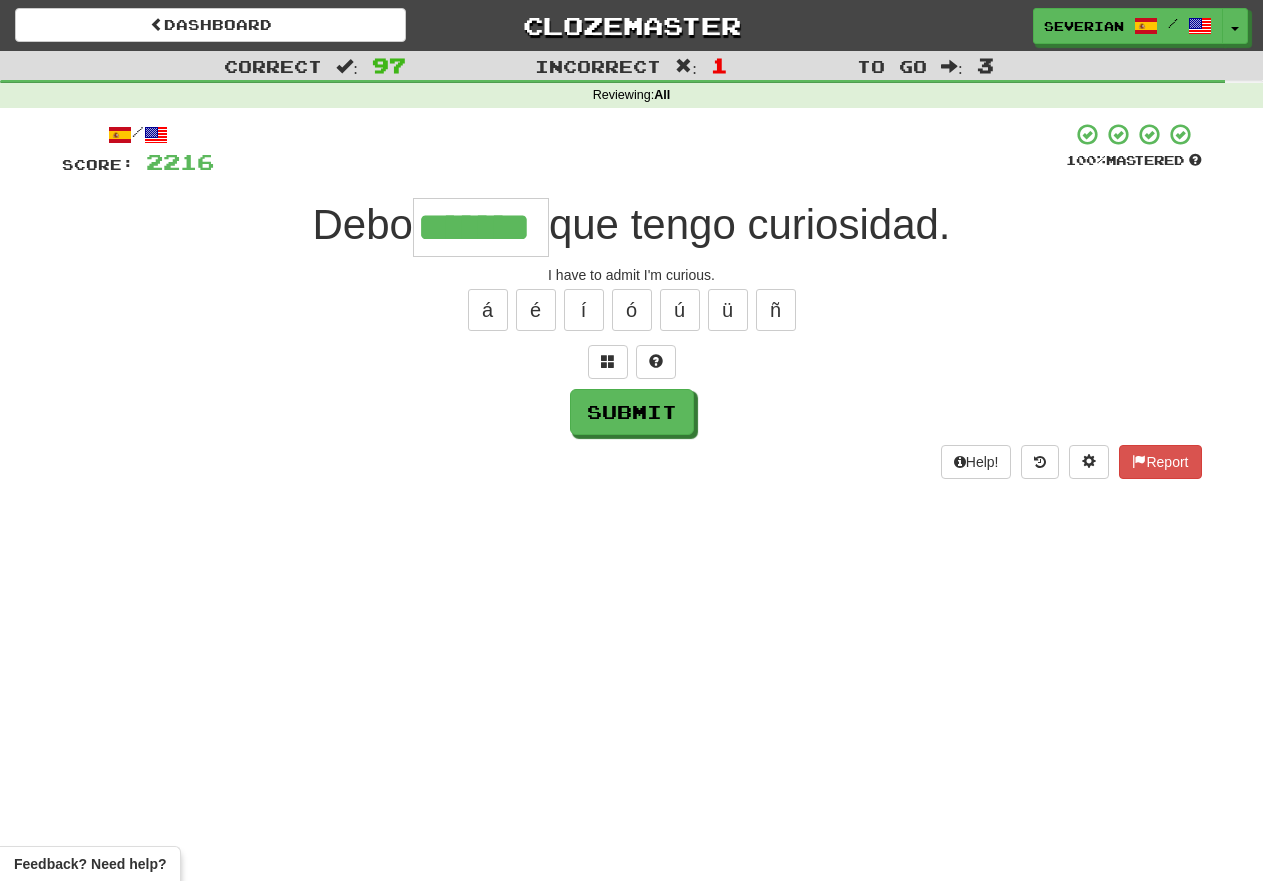type on "*******" 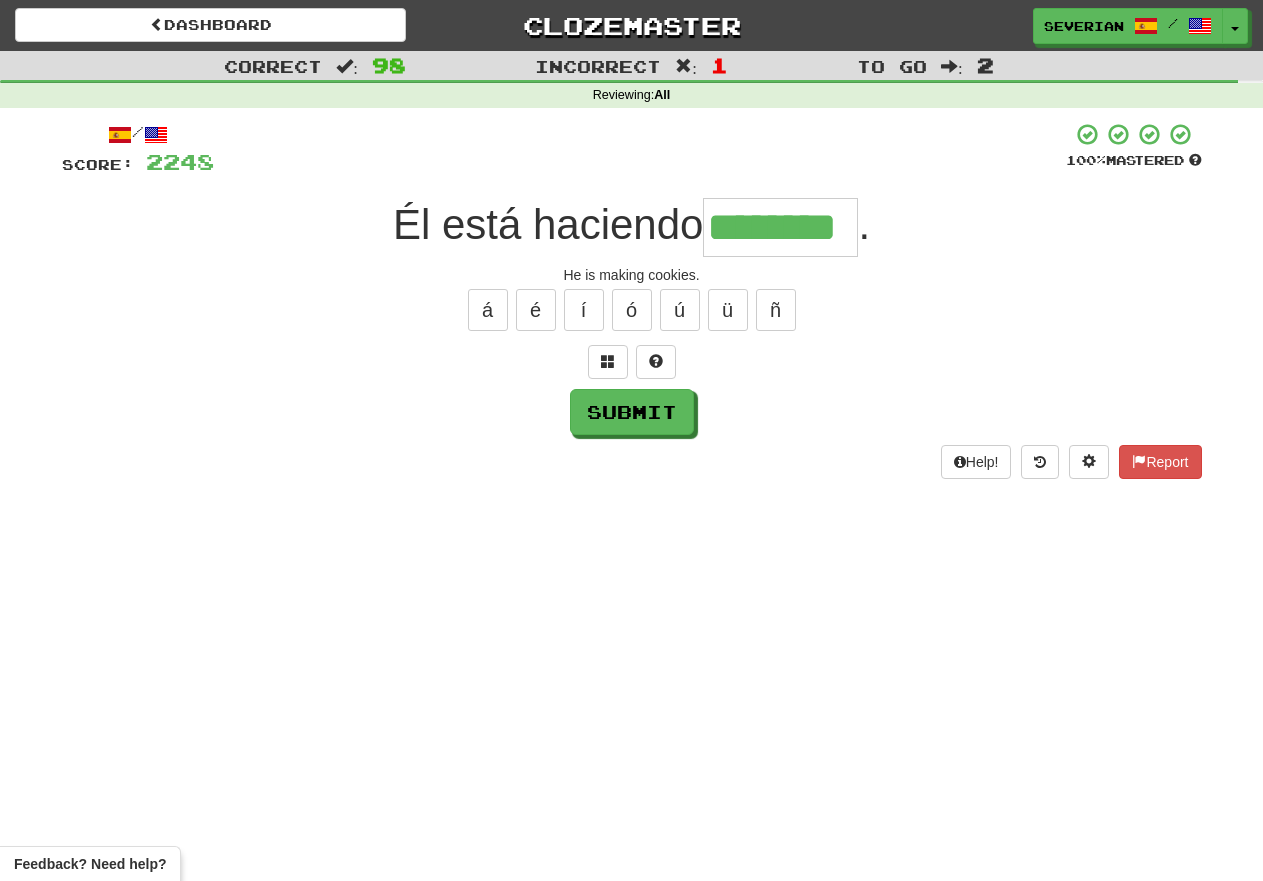 type on "********" 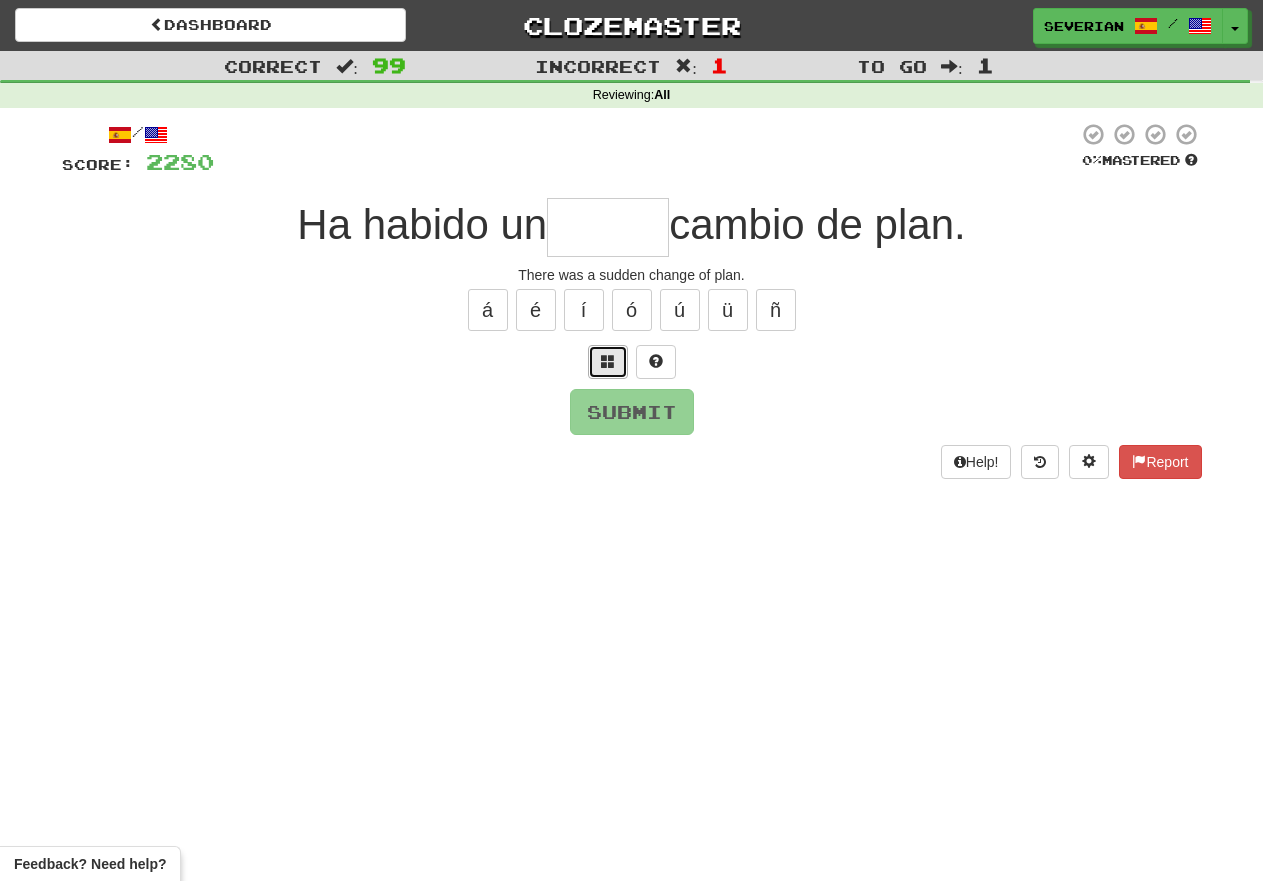 click at bounding box center [608, 362] 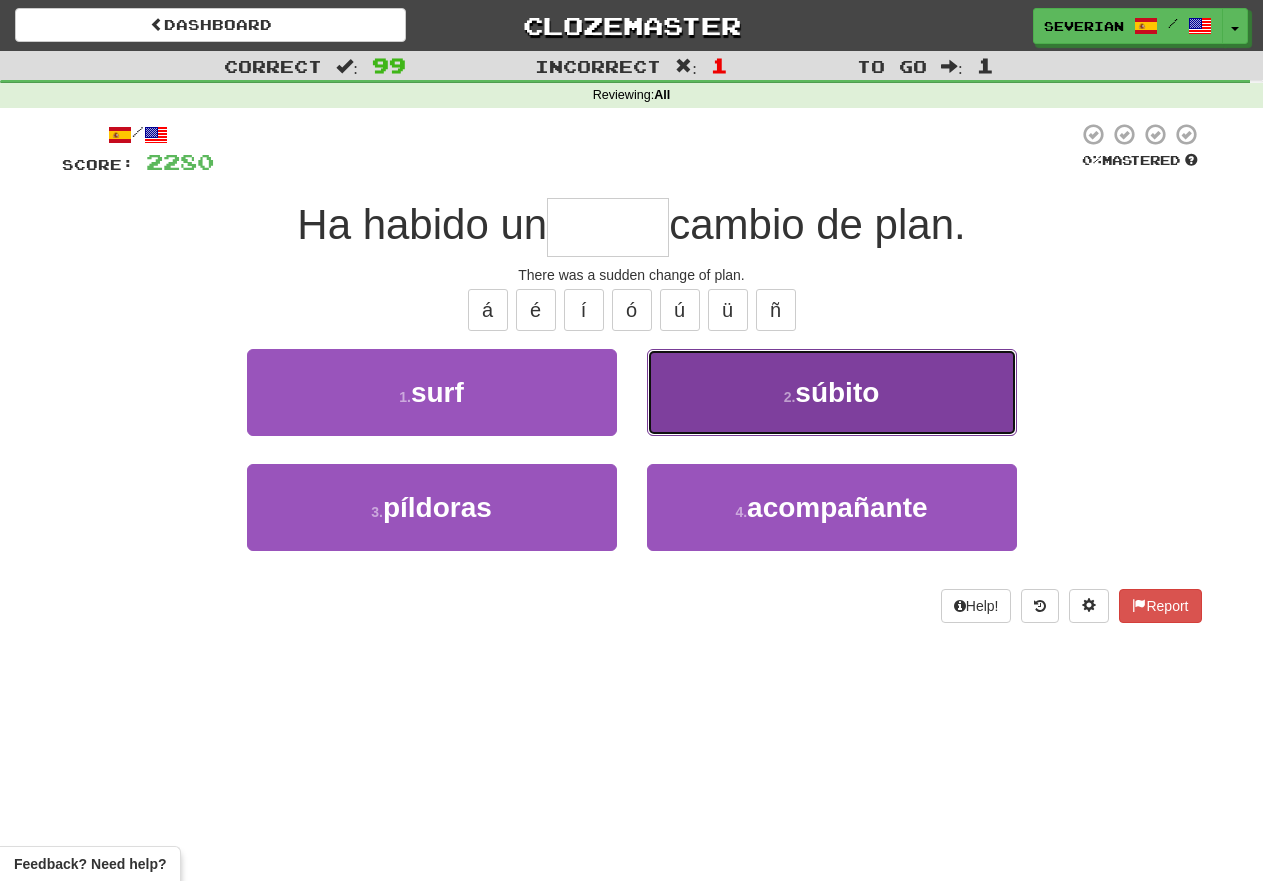click on "2 .  súbito" at bounding box center [832, 392] 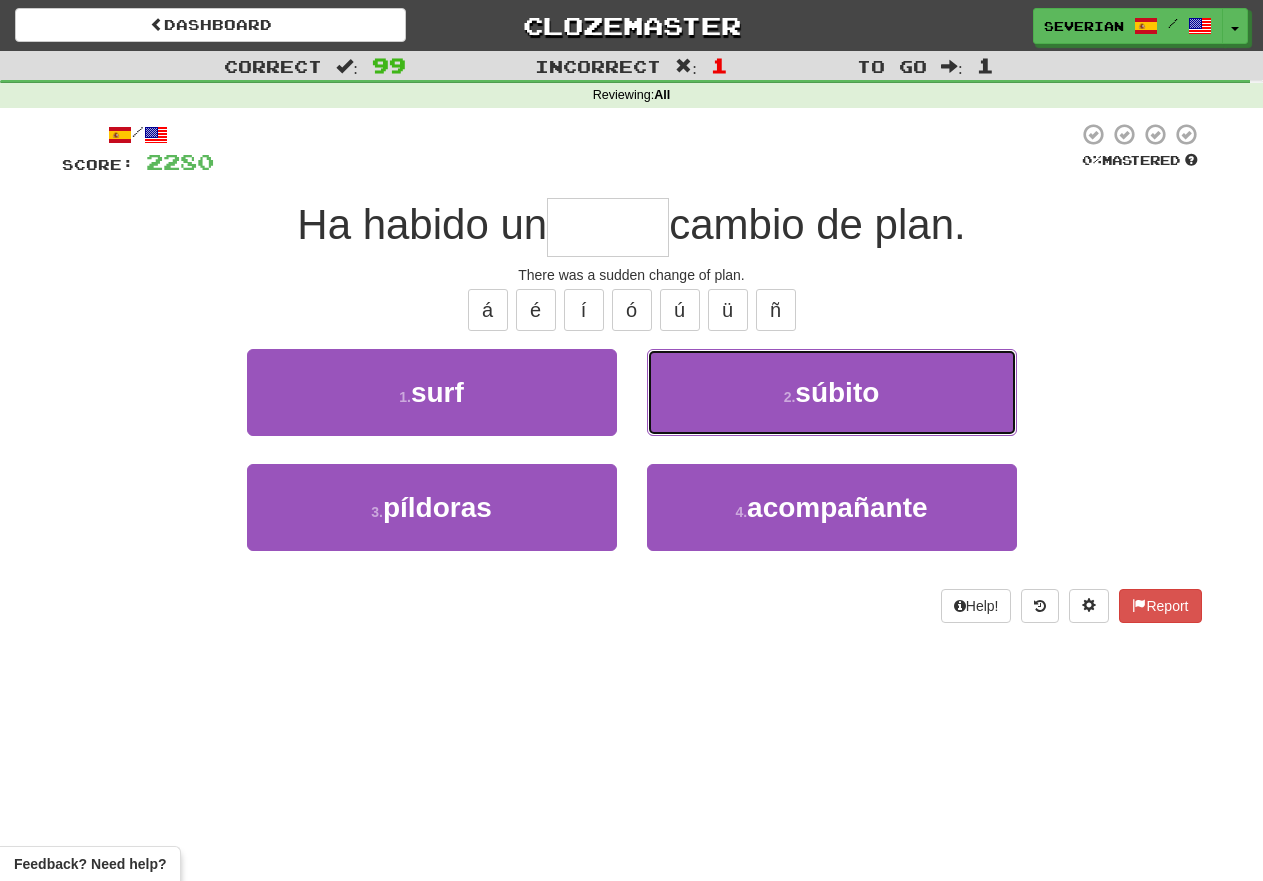 type on "******" 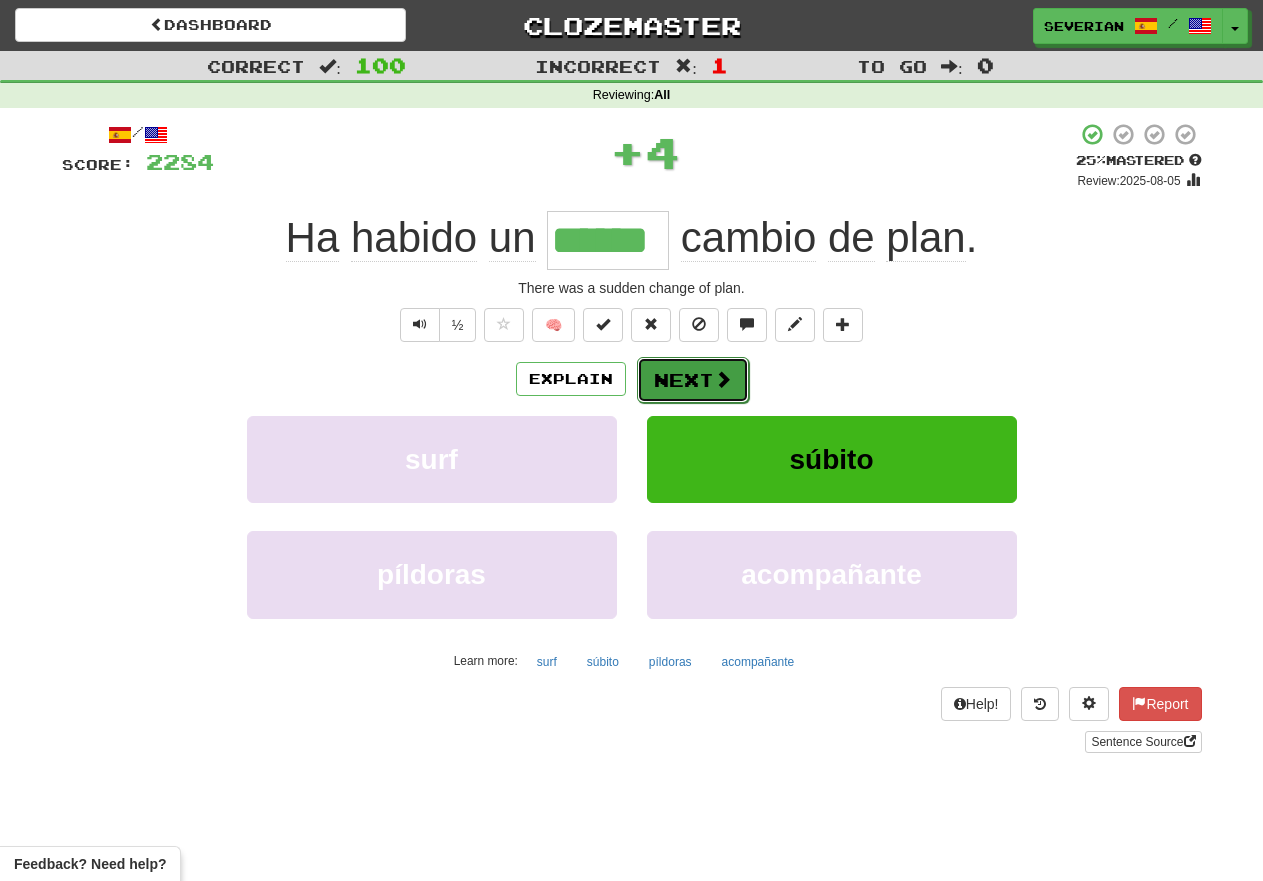click on "Next" at bounding box center [693, 380] 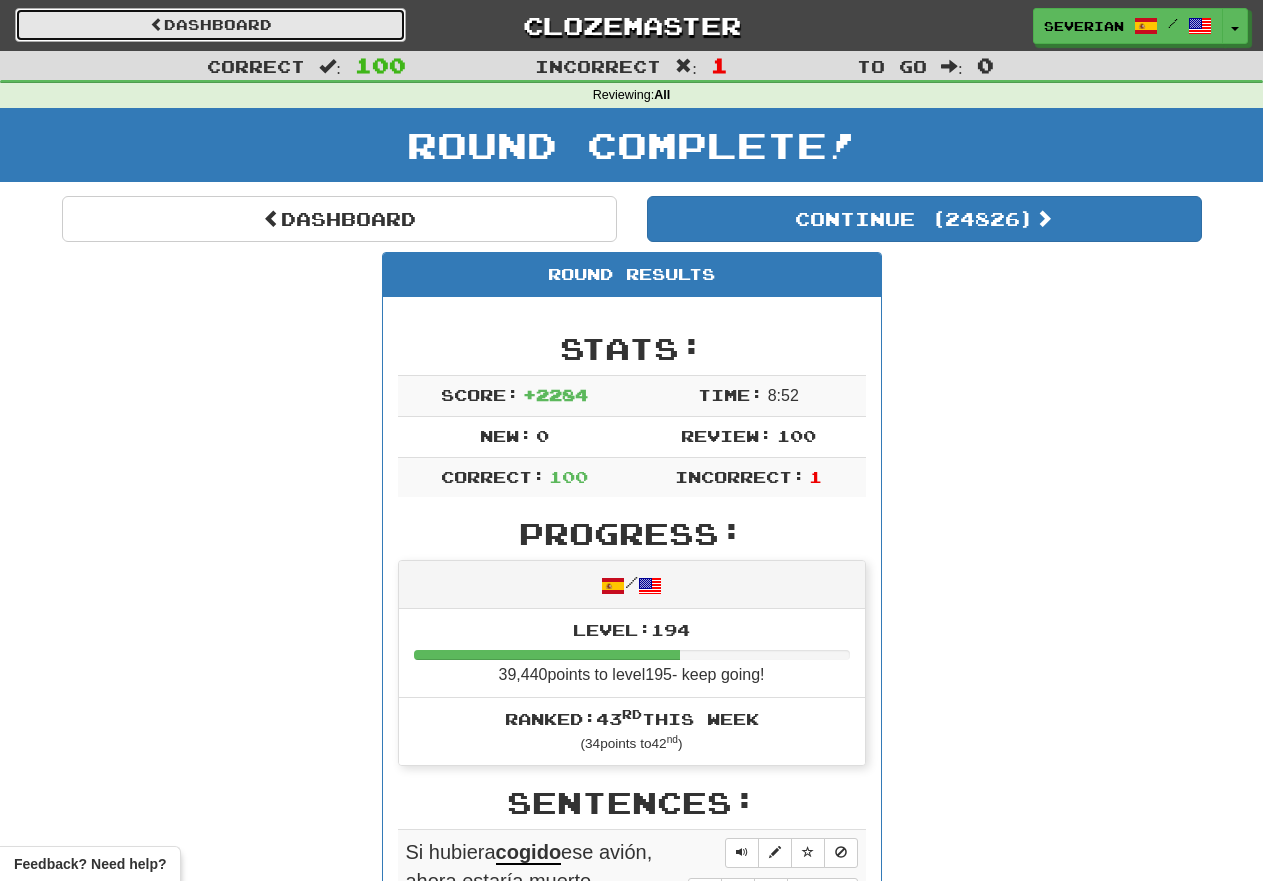 click on "Dashboard" at bounding box center [210, 25] 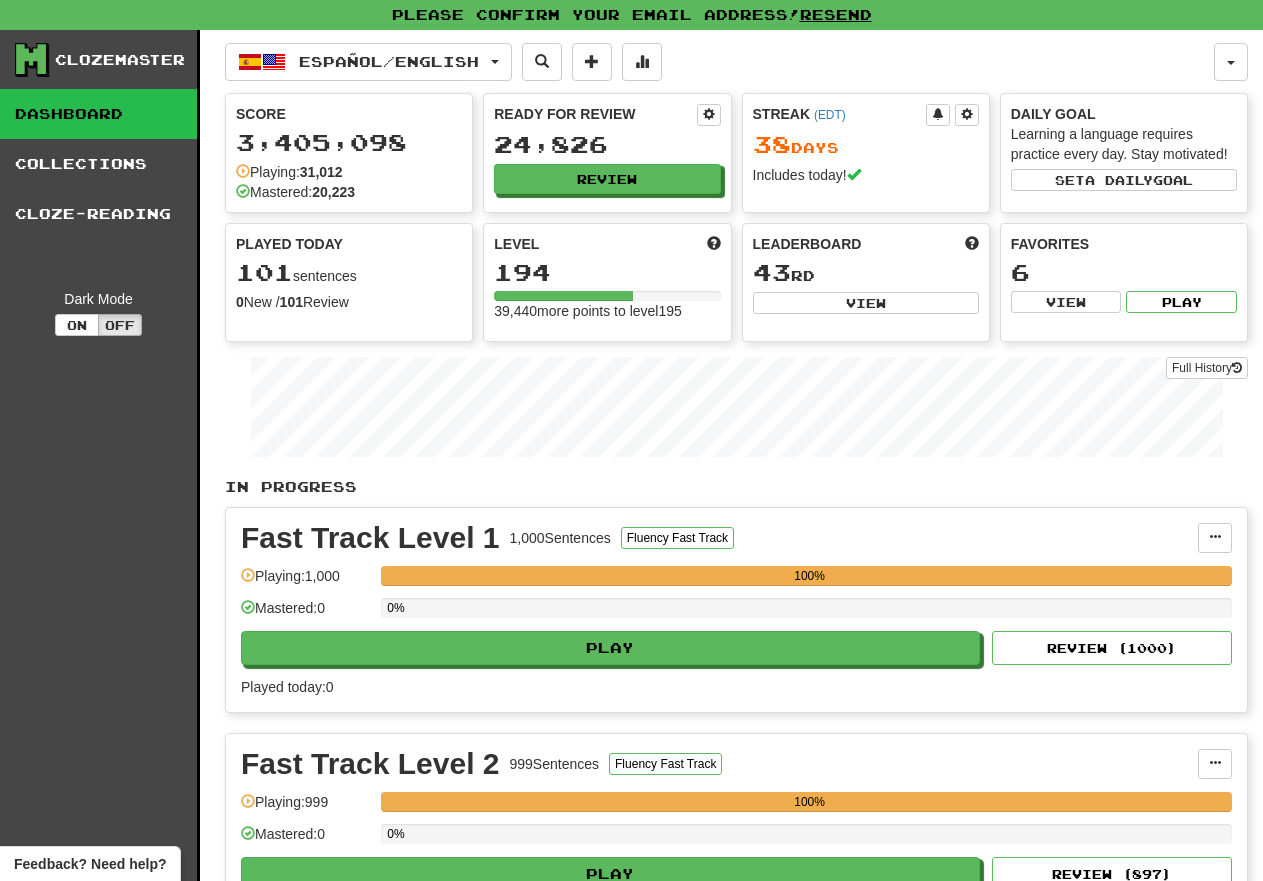 scroll, scrollTop: 0, scrollLeft: 0, axis: both 